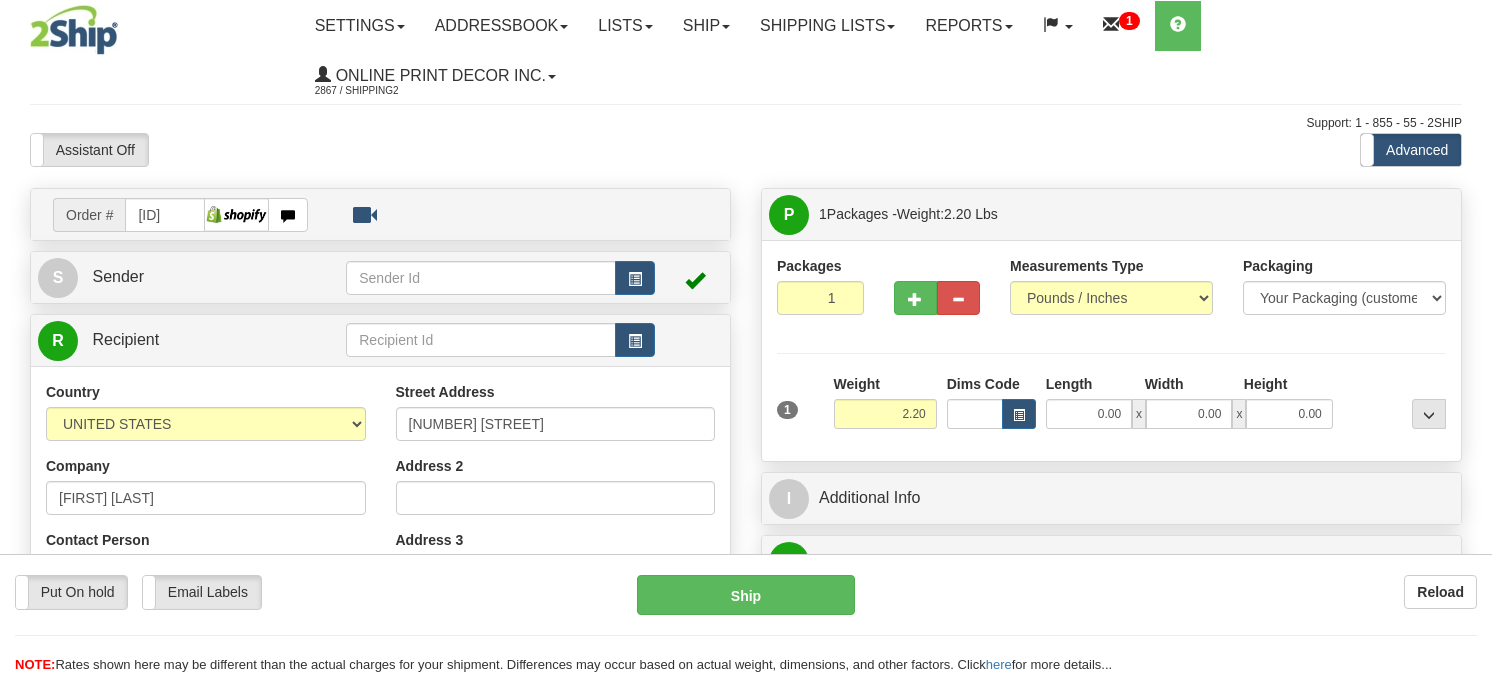 scroll, scrollTop: 0, scrollLeft: 0, axis: both 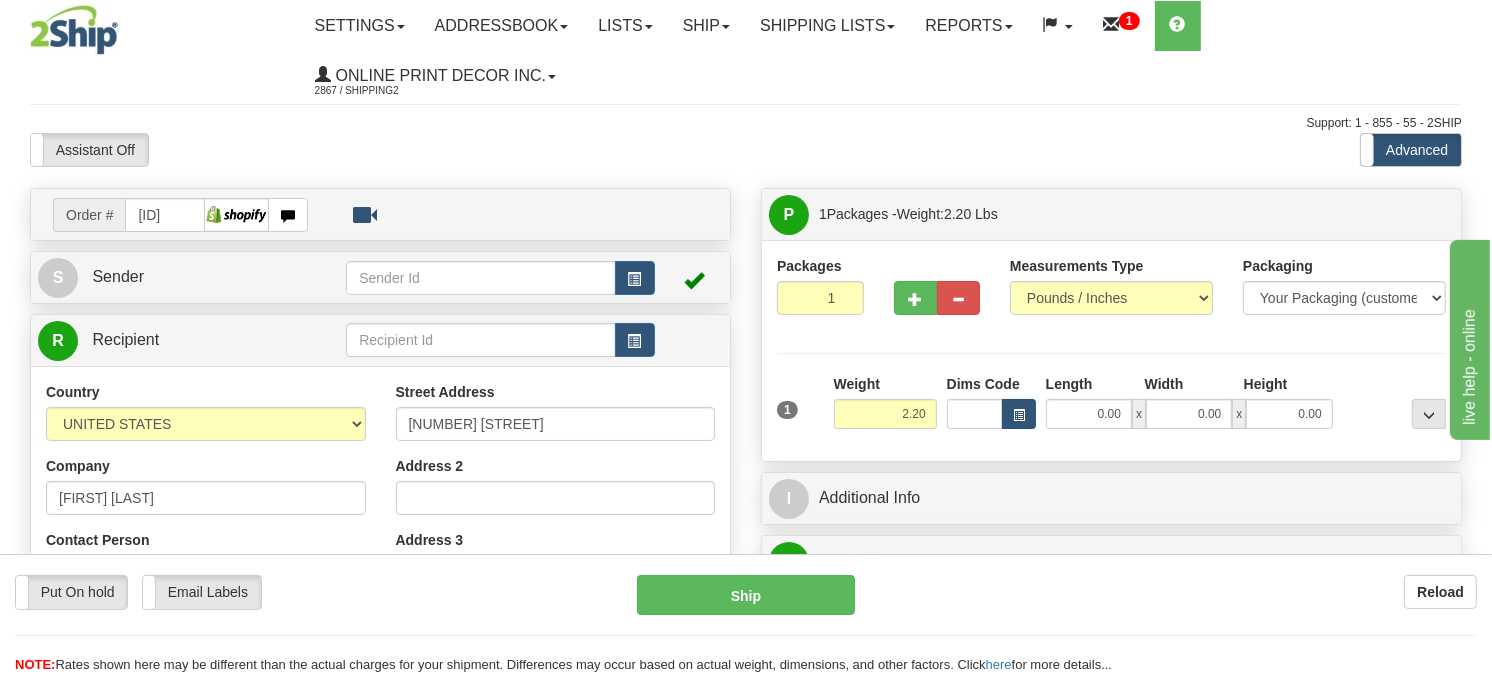 drag, startPoint x: 1036, startPoint y: 413, endPoint x: 1015, endPoint y: 415, distance: 21.095022 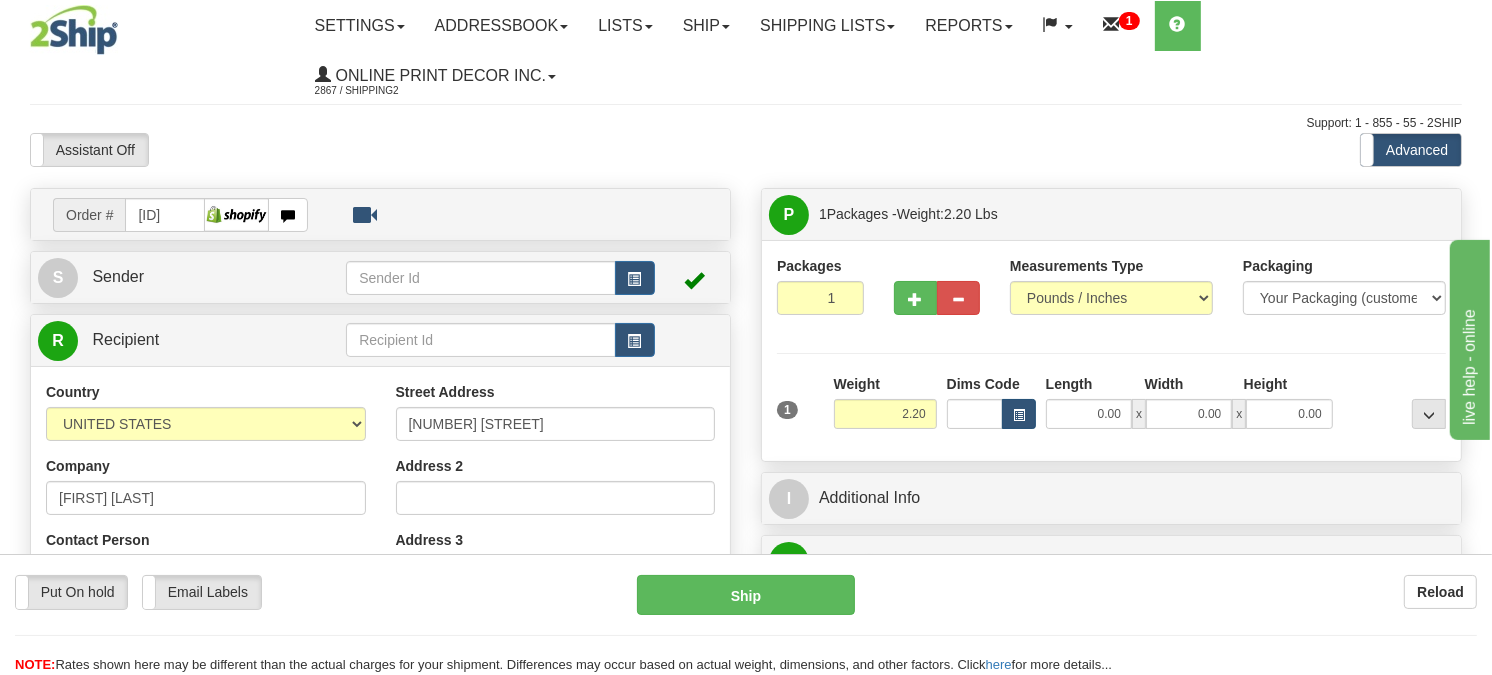 click on "Dims Code" at bounding box center (991, 401) 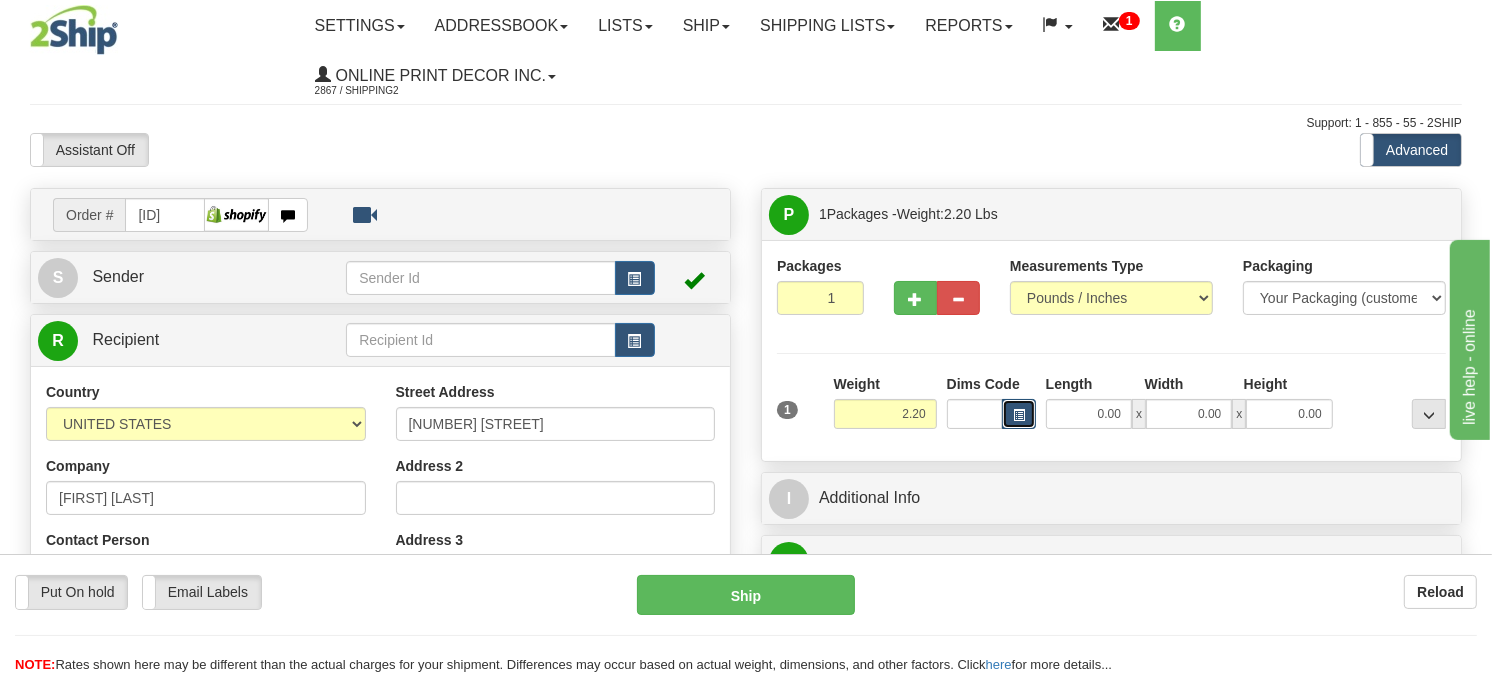 click at bounding box center (1019, 415) 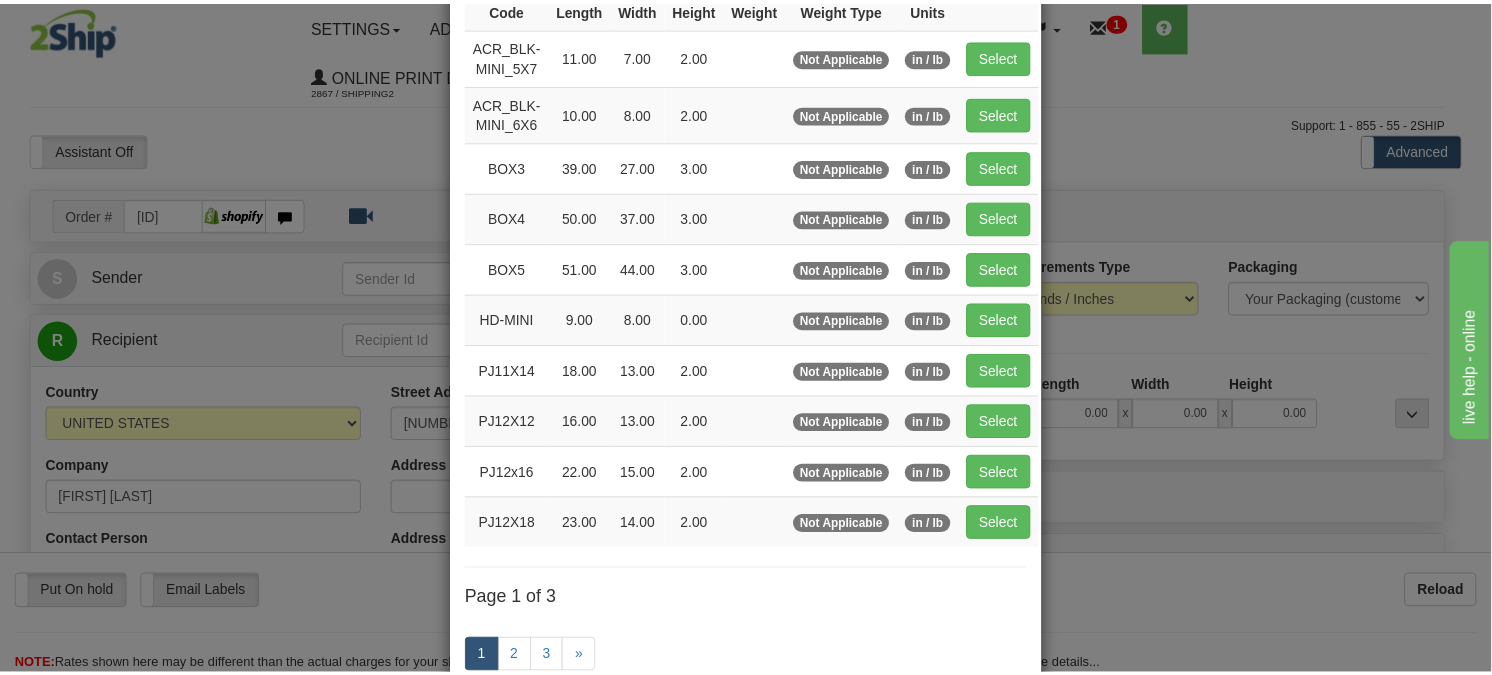 scroll, scrollTop: 222, scrollLeft: 0, axis: vertical 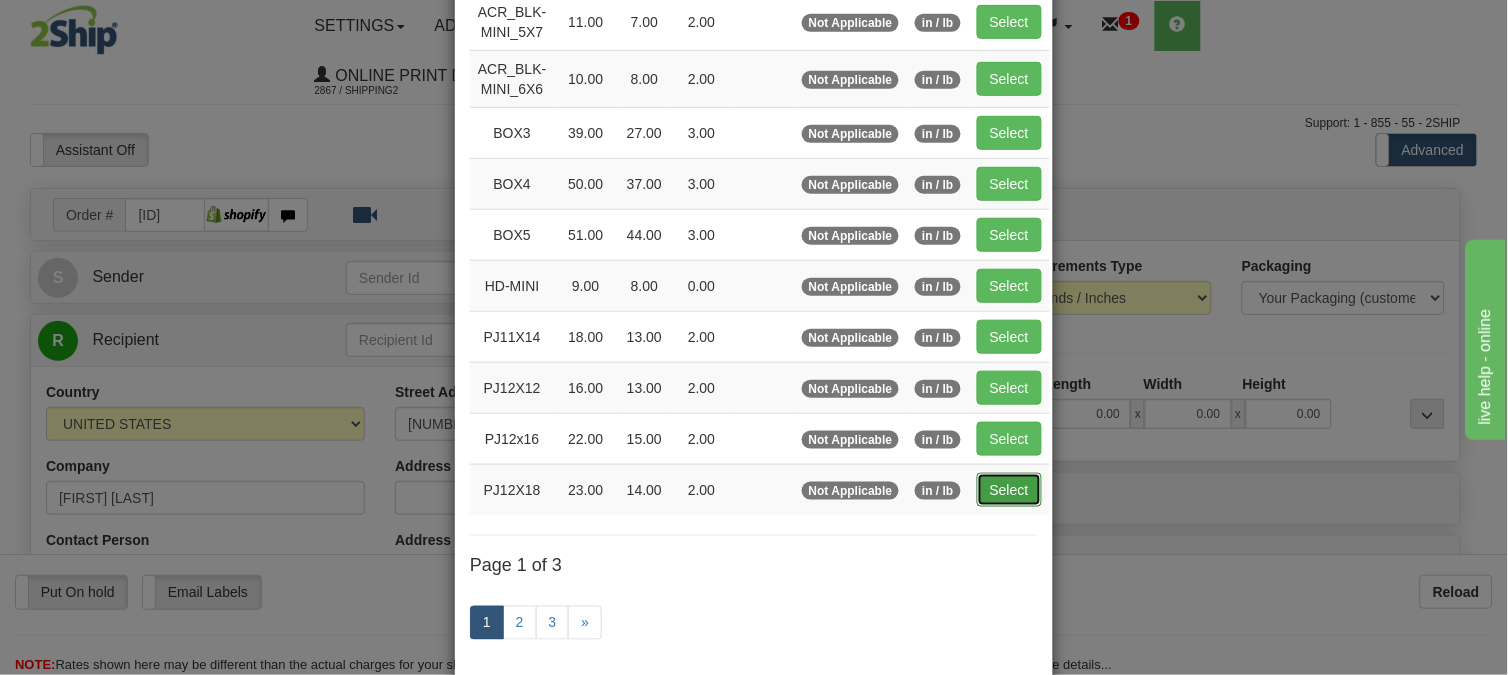 click on "Select" at bounding box center (1009, 490) 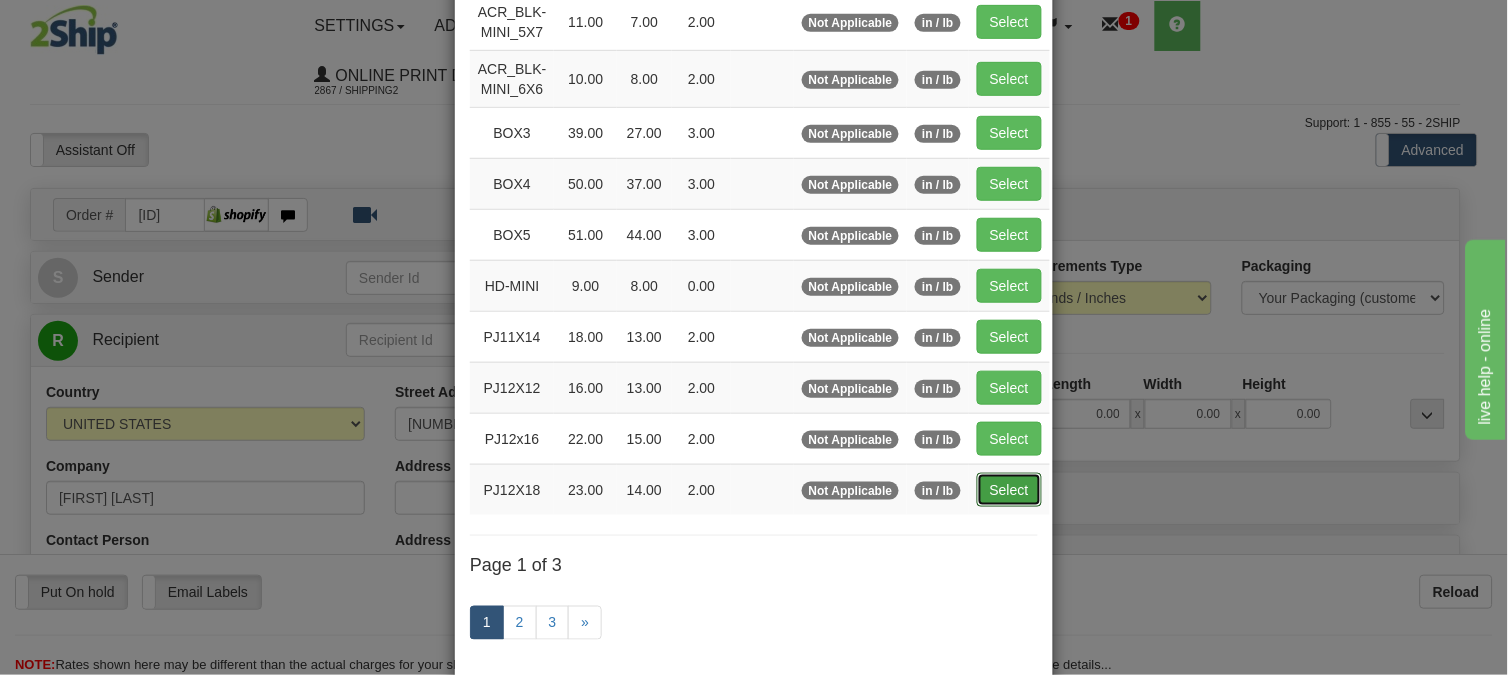 type on "23.00" 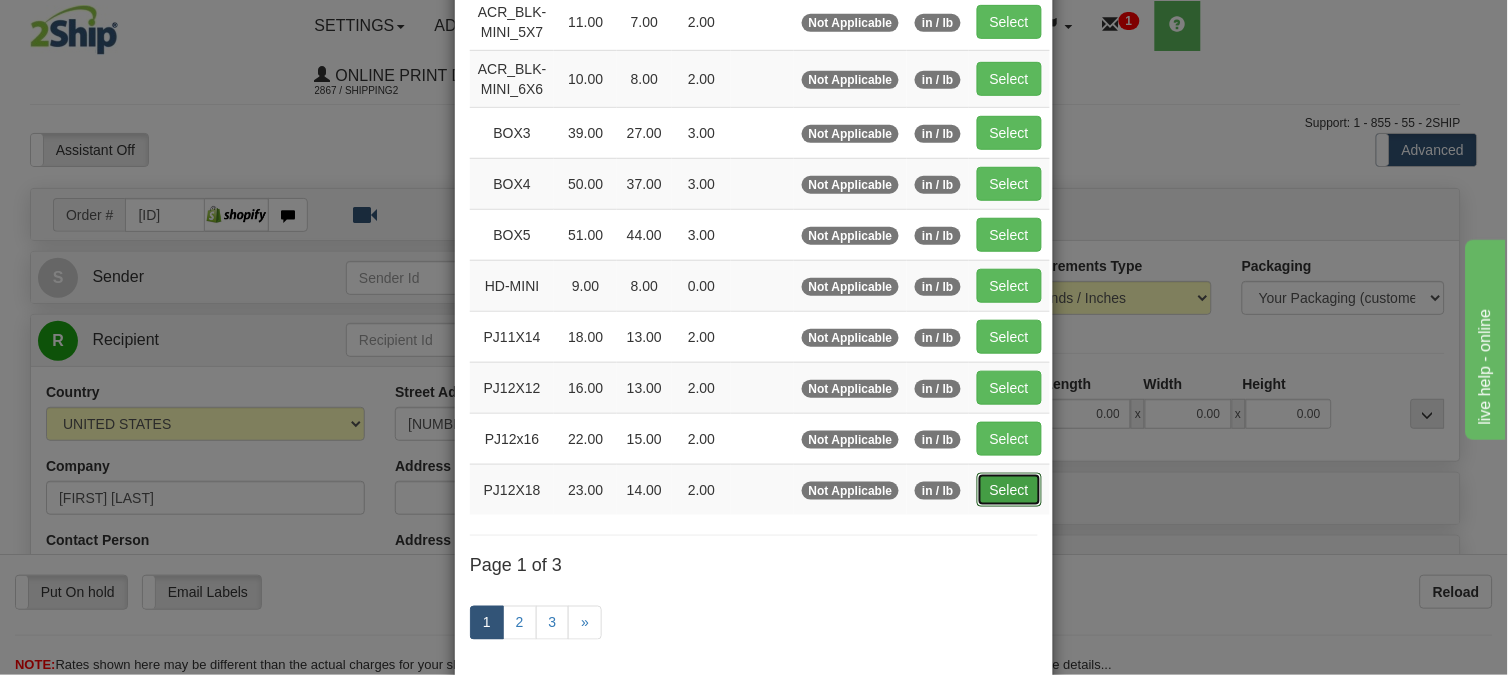 type on "14.00" 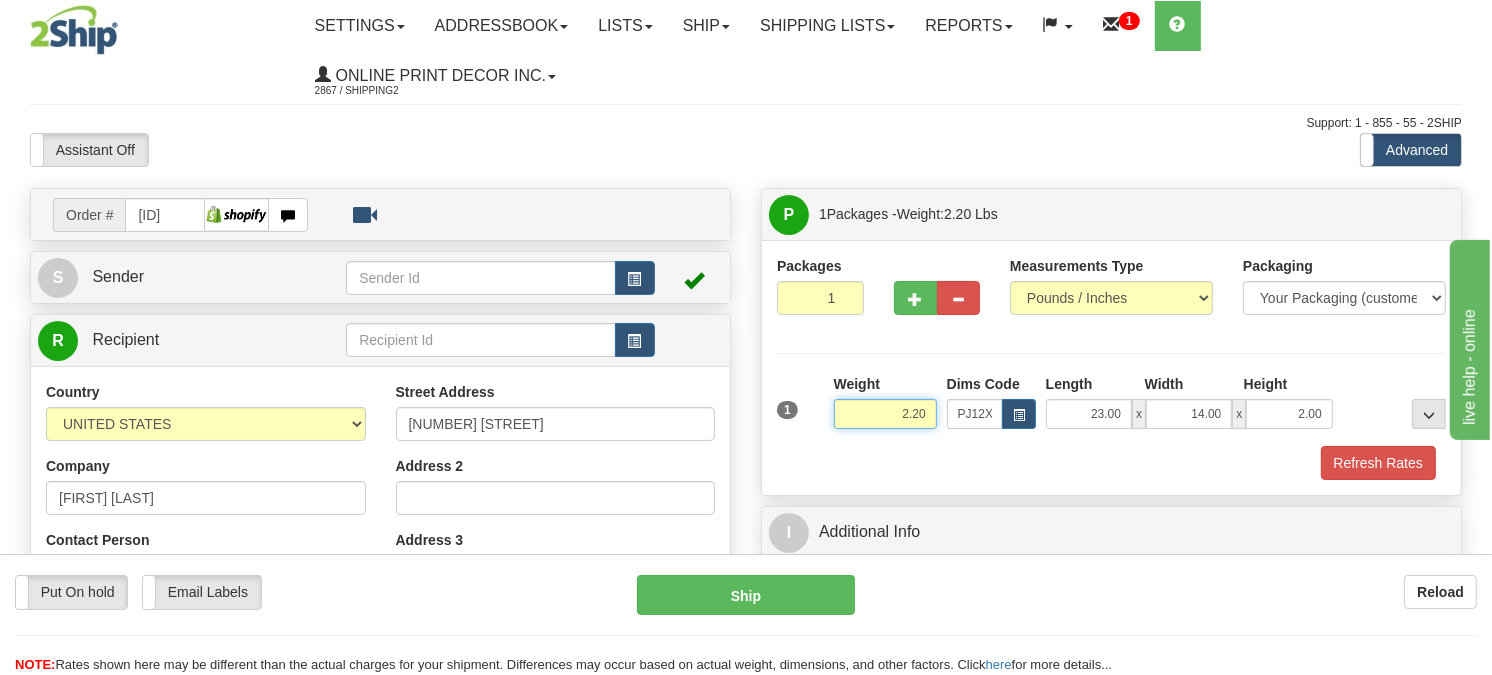 drag, startPoint x: 927, startPoint y: 415, endPoint x: 844, endPoint y: 393, distance: 85.86617 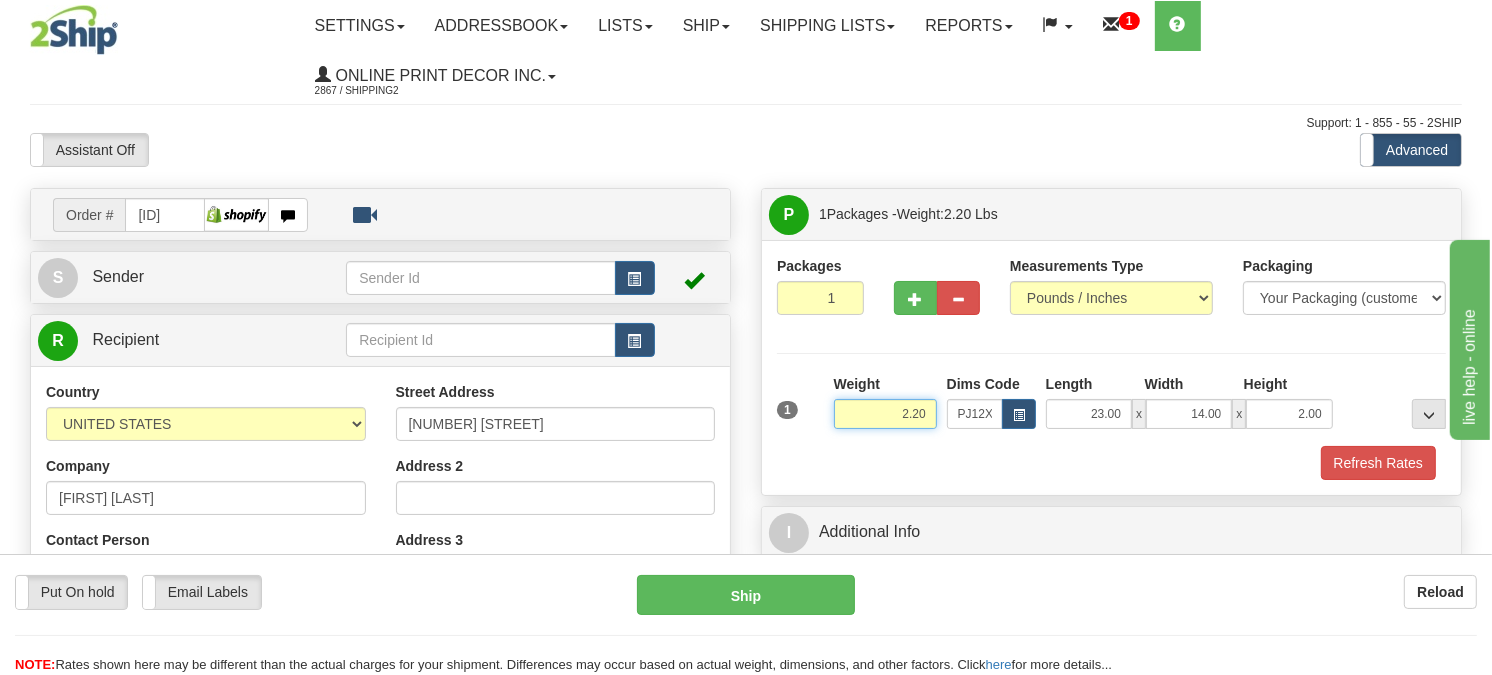 click on "Weight
2.20" at bounding box center (885, 401) 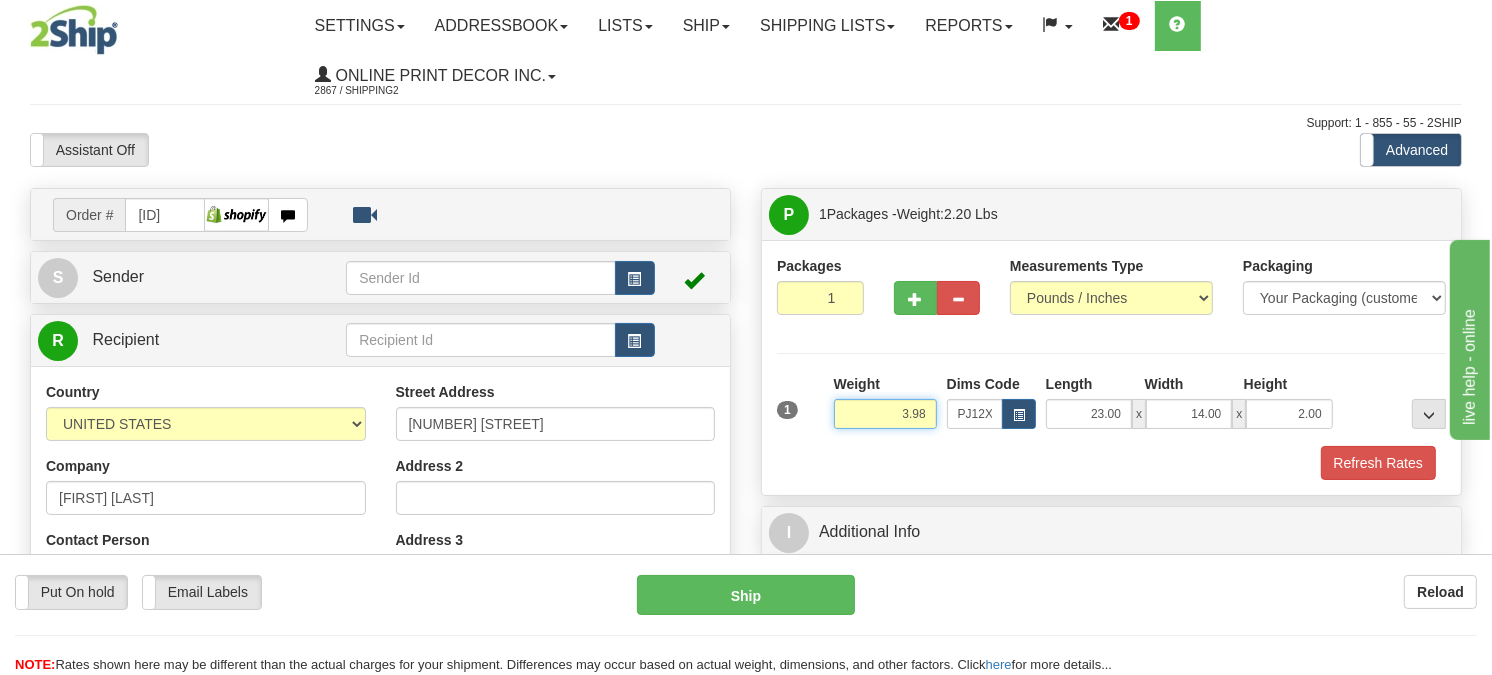 type on "3.98" 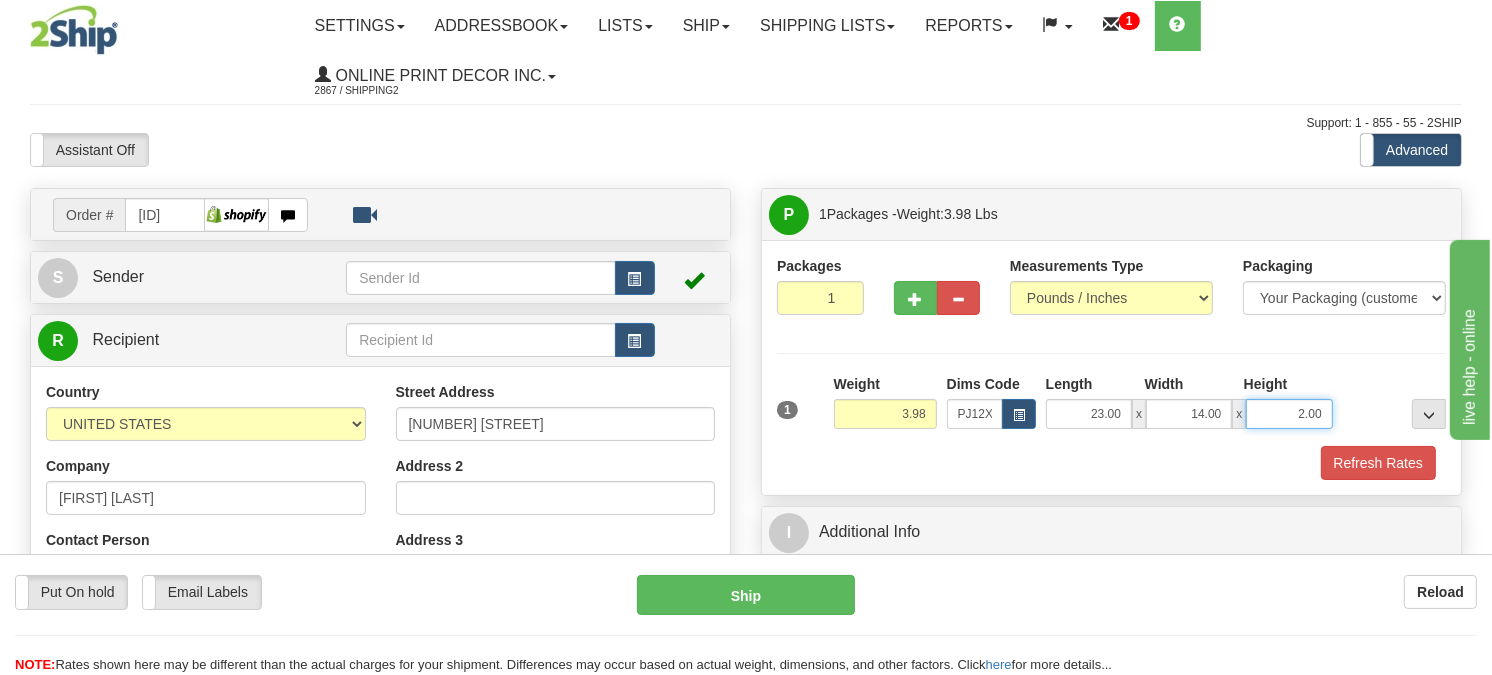 drag, startPoint x: 1332, startPoint y: 406, endPoint x: 1266, endPoint y: 421, distance: 67.68308 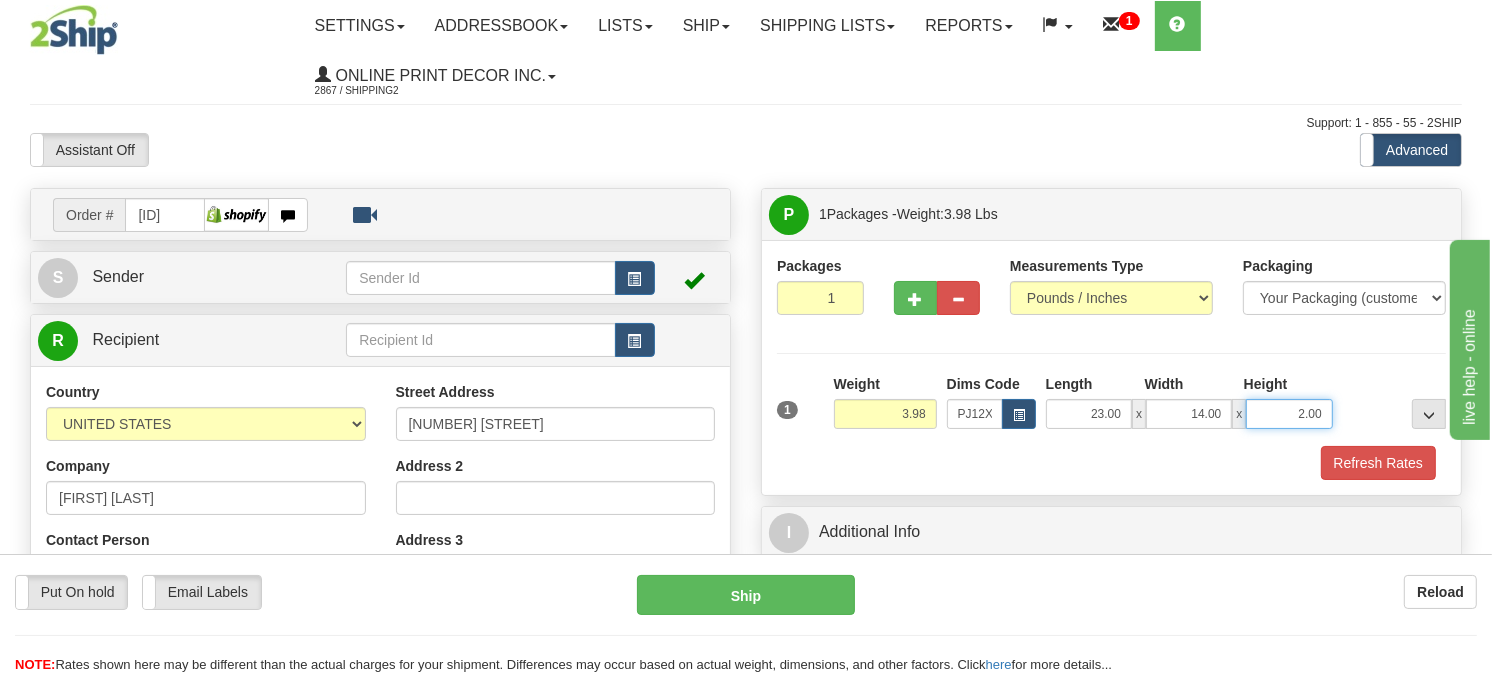 click on "2.00" at bounding box center [1289, 414] 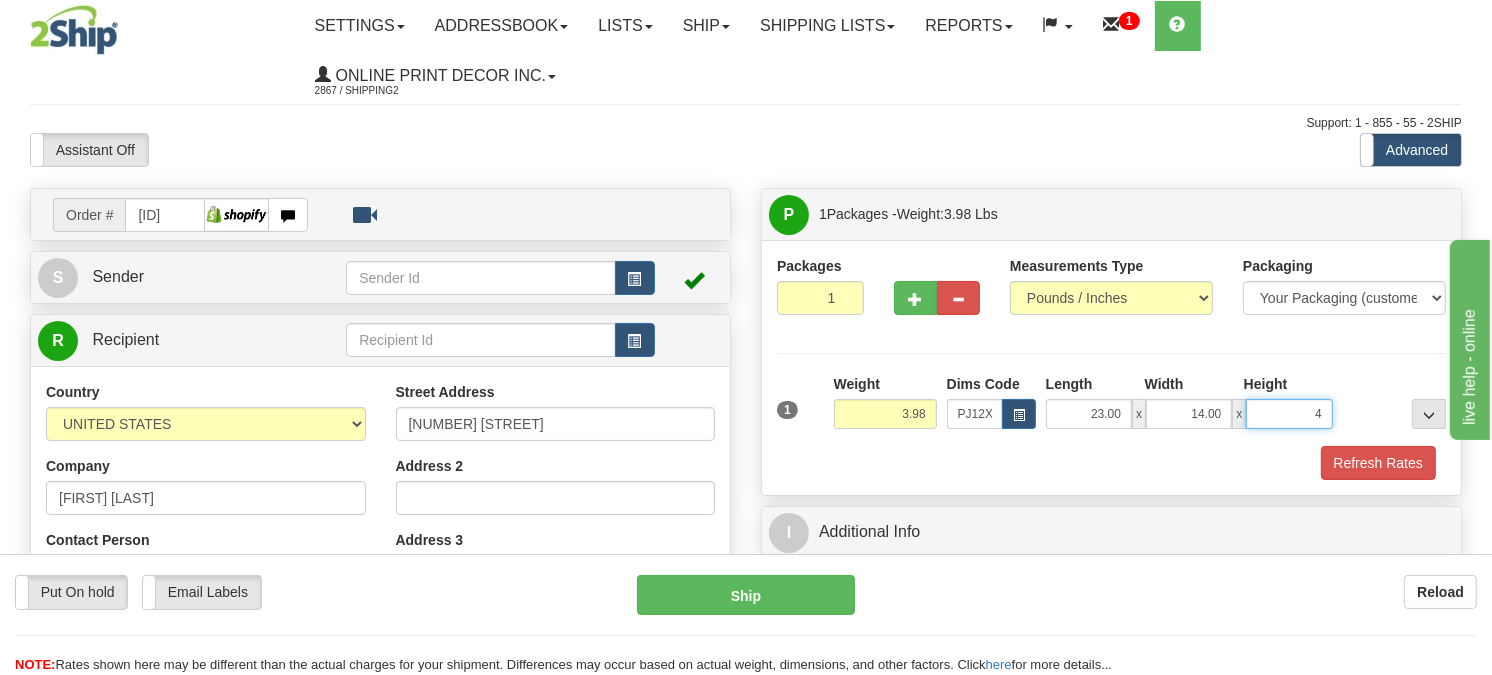 click on "Delete" at bounding box center (0, 0) 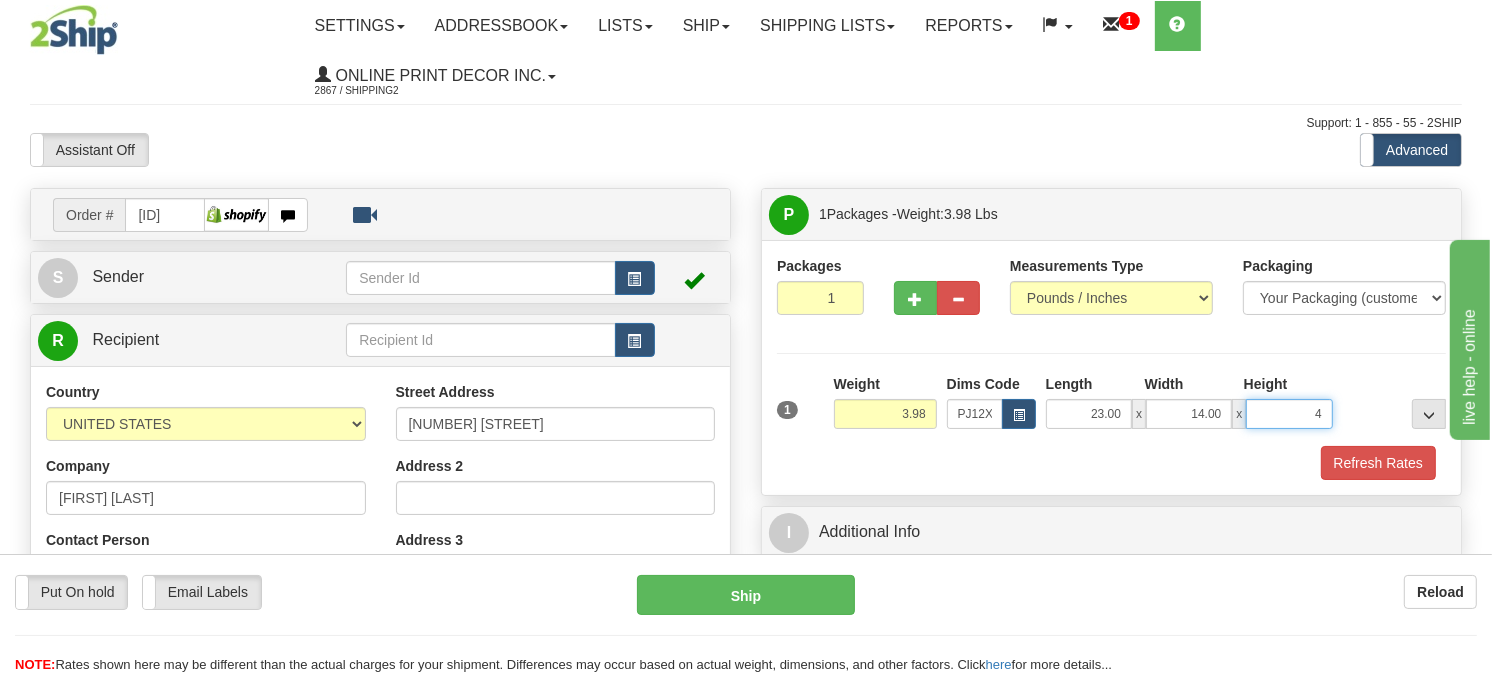 type on "4.00" 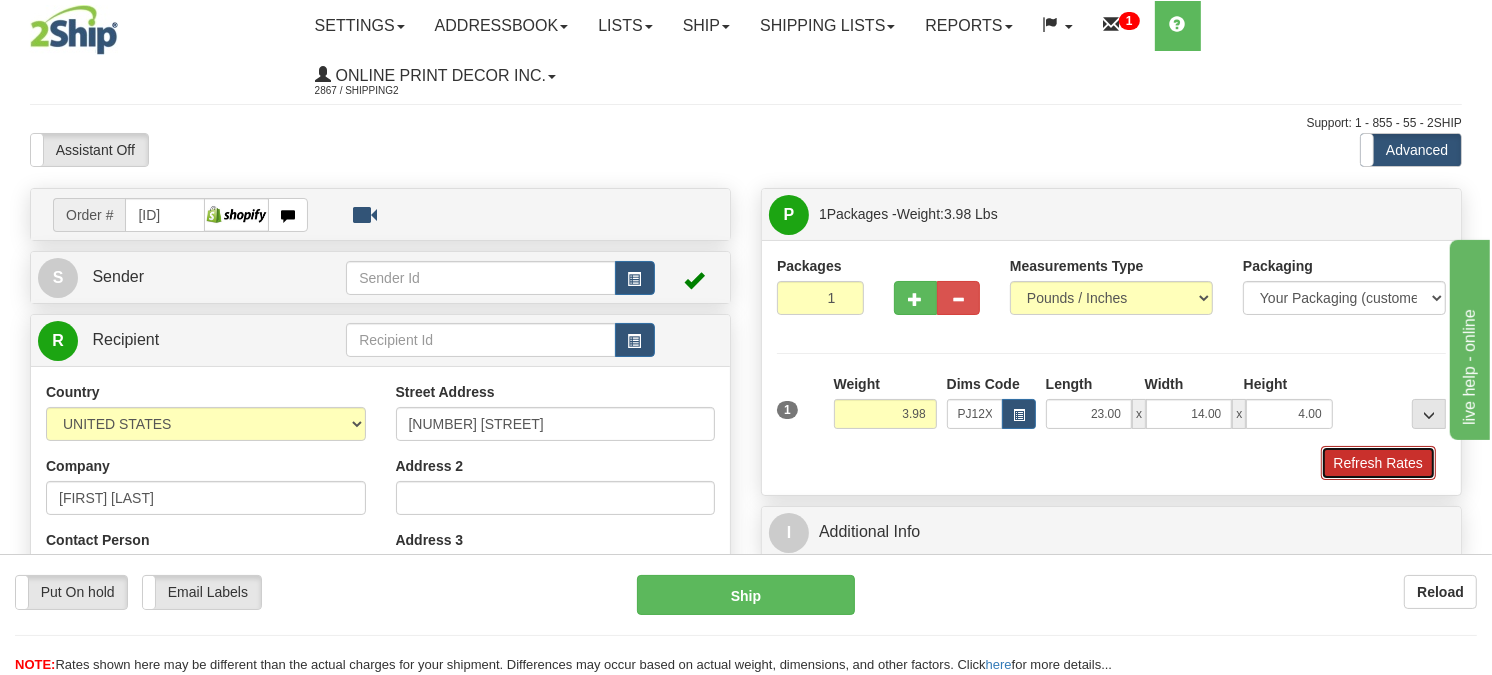click on "Refresh Rates" at bounding box center (1378, 463) 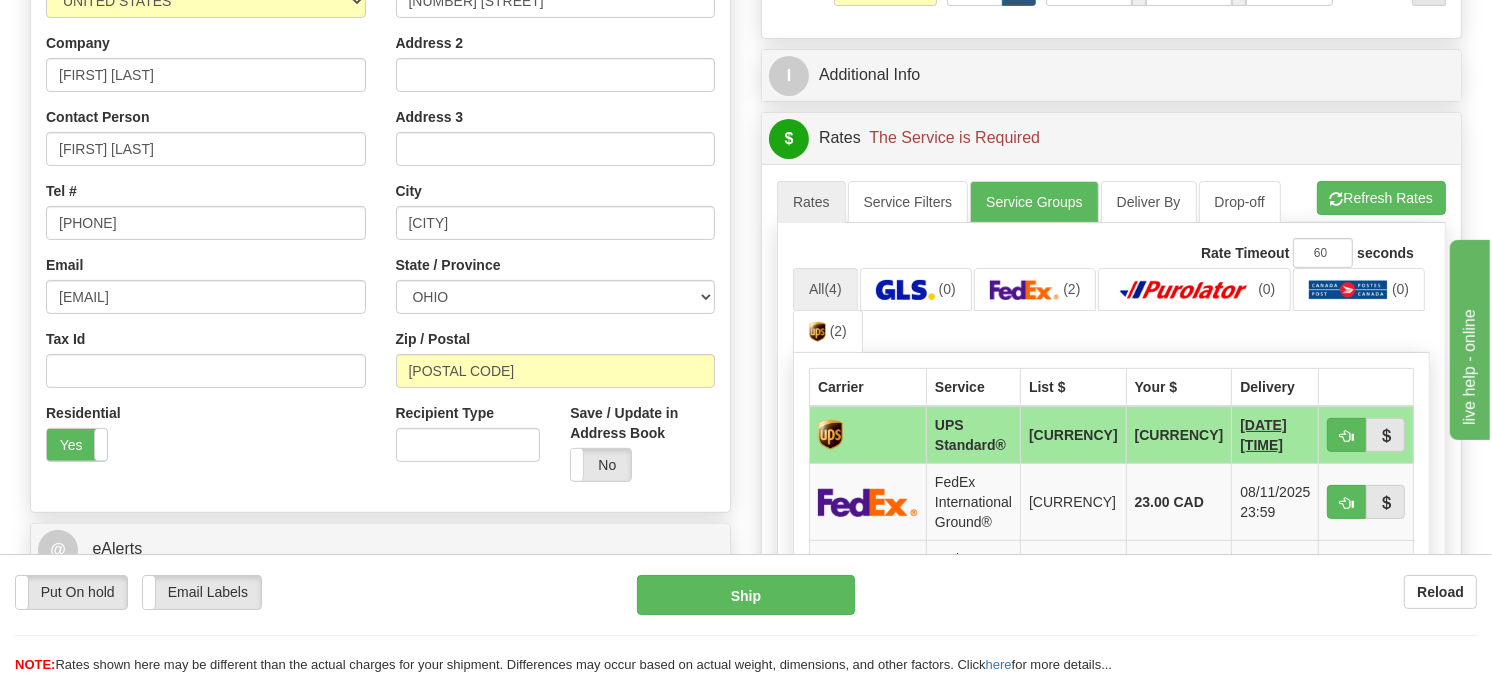 scroll, scrollTop: 496, scrollLeft: 0, axis: vertical 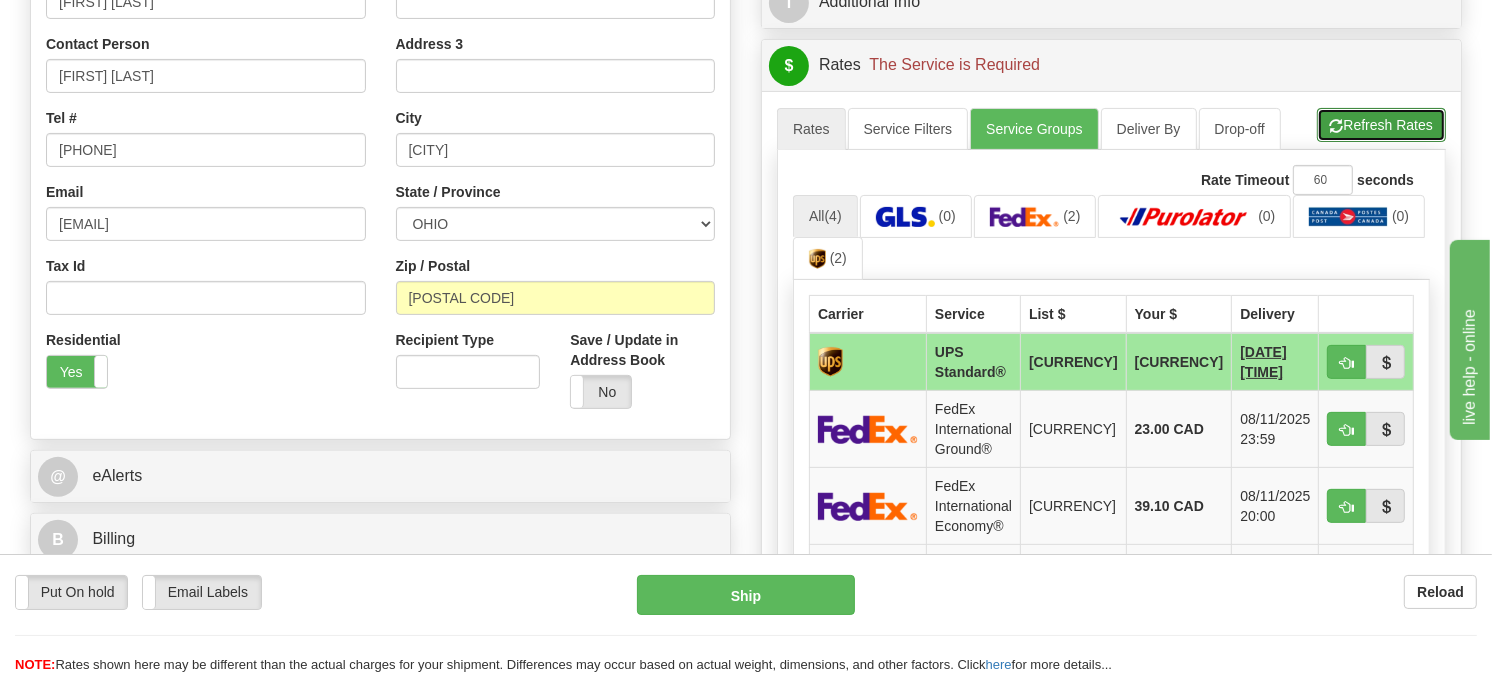 click on "Refresh Rates" at bounding box center (1381, 125) 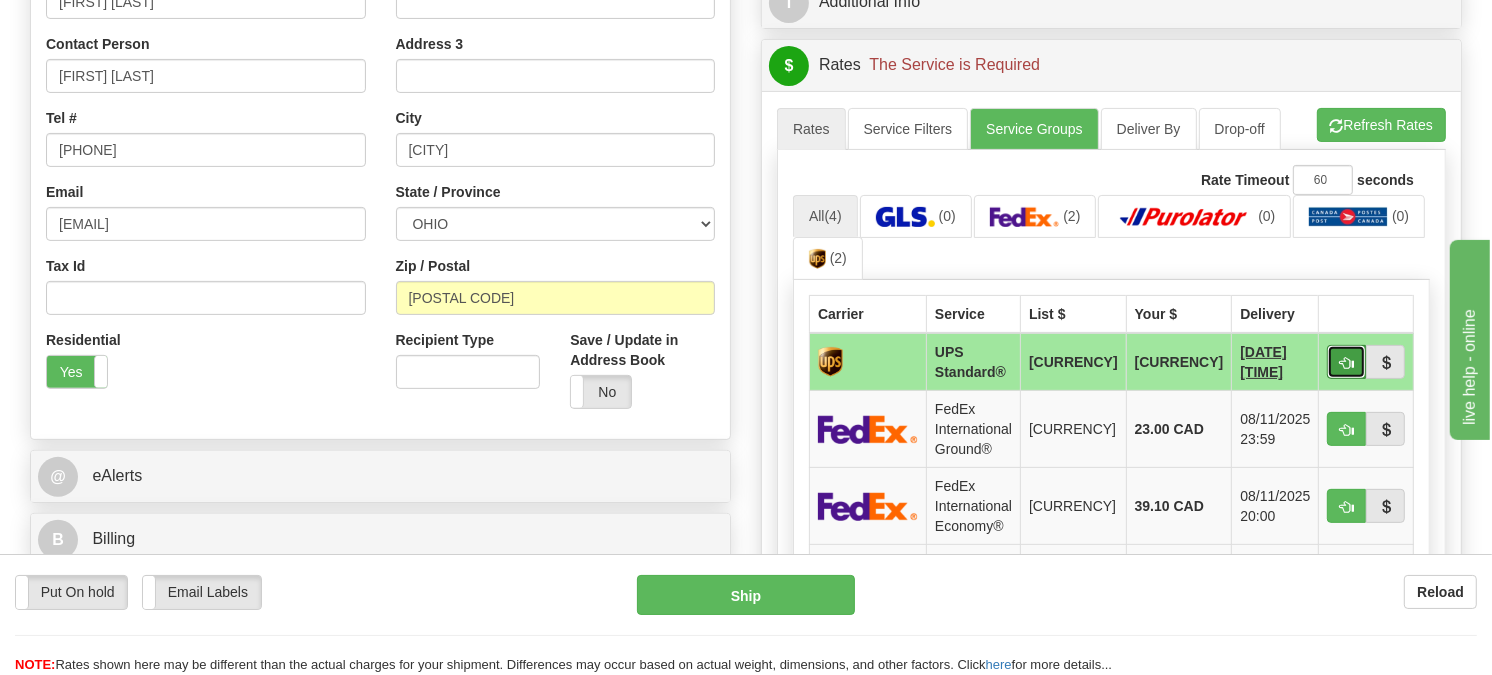 click at bounding box center (1346, 362) 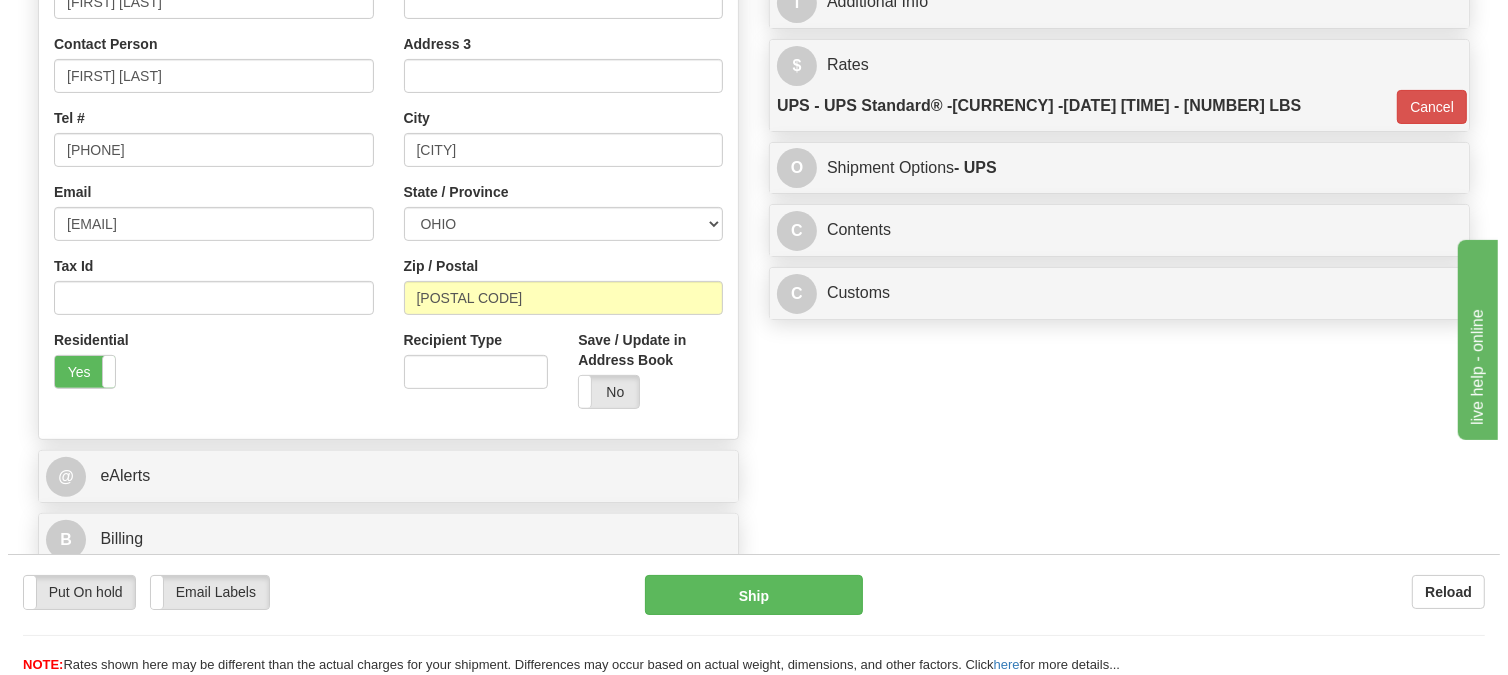 scroll, scrollTop: 385, scrollLeft: 0, axis: vertical 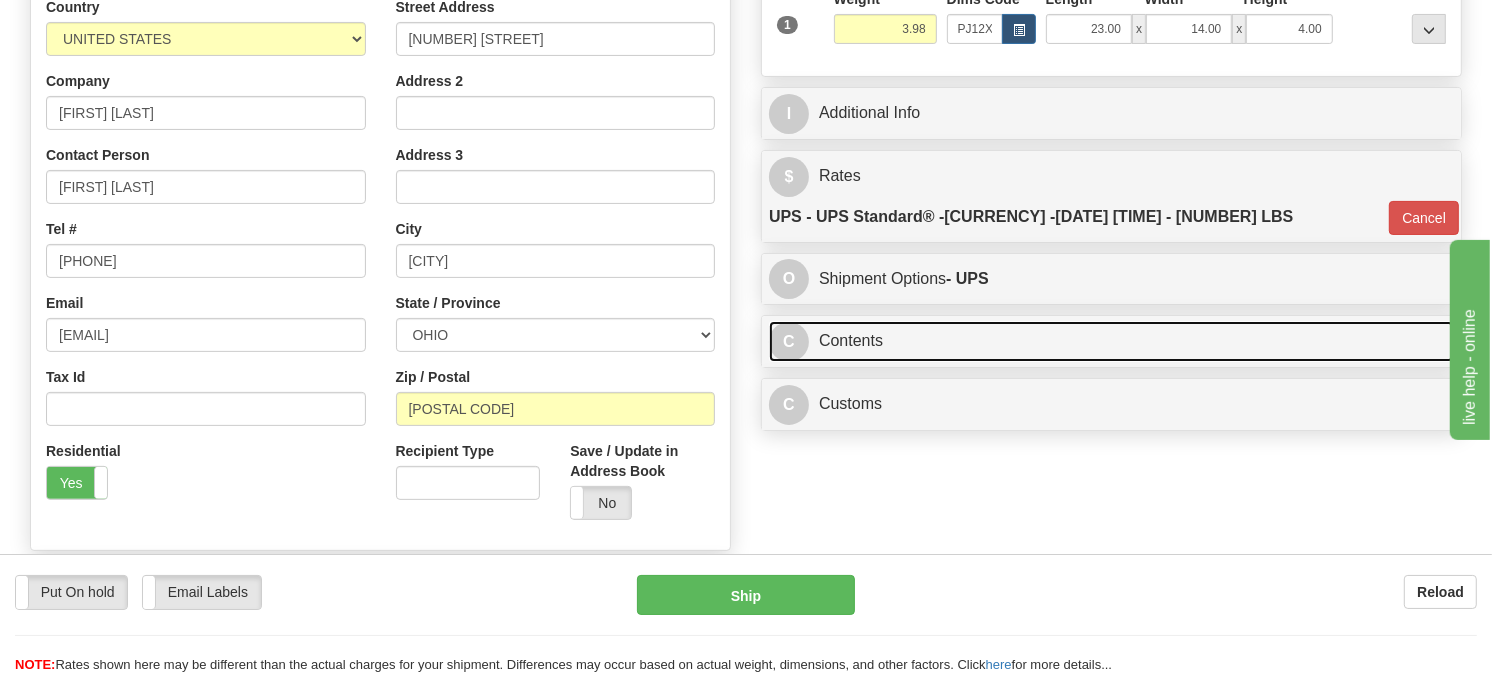 click on "C Contents" at bounding box center [1111, 341] 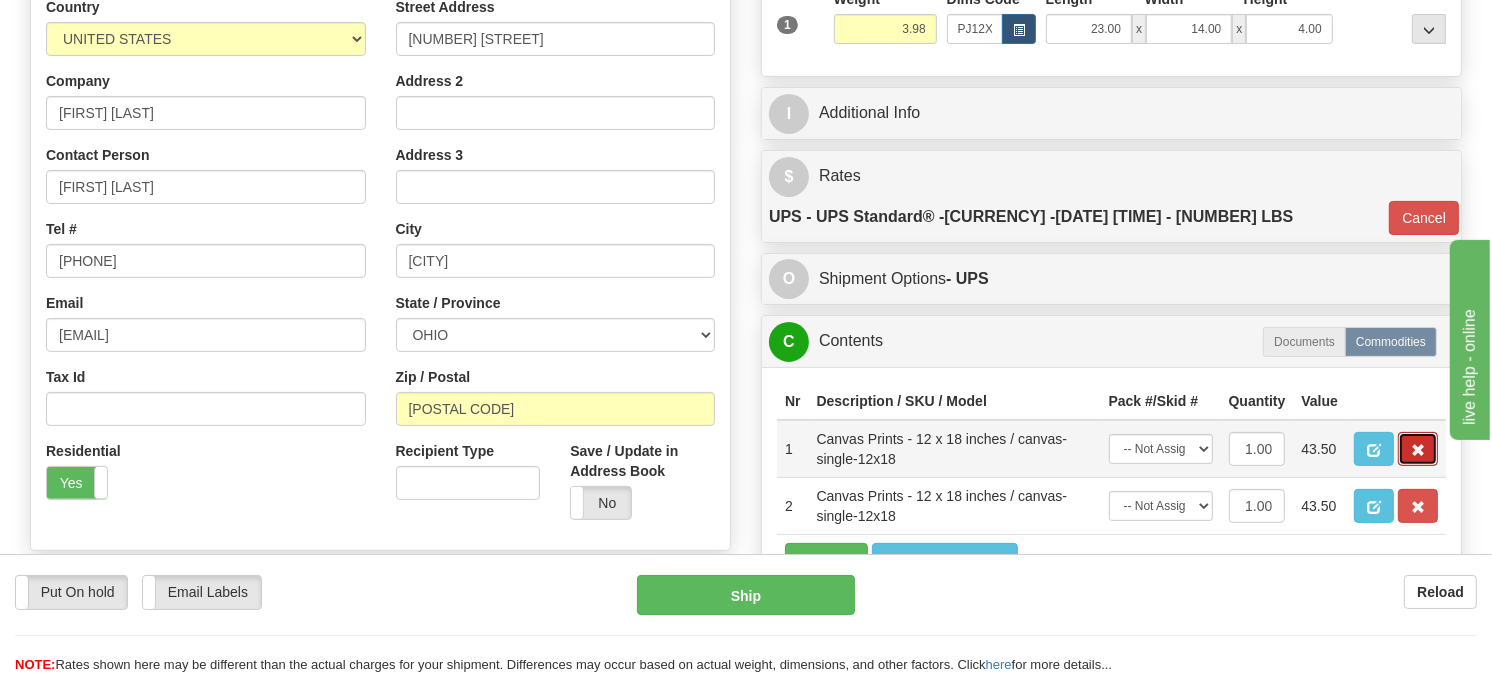 click at bounding box center (1418, 450) 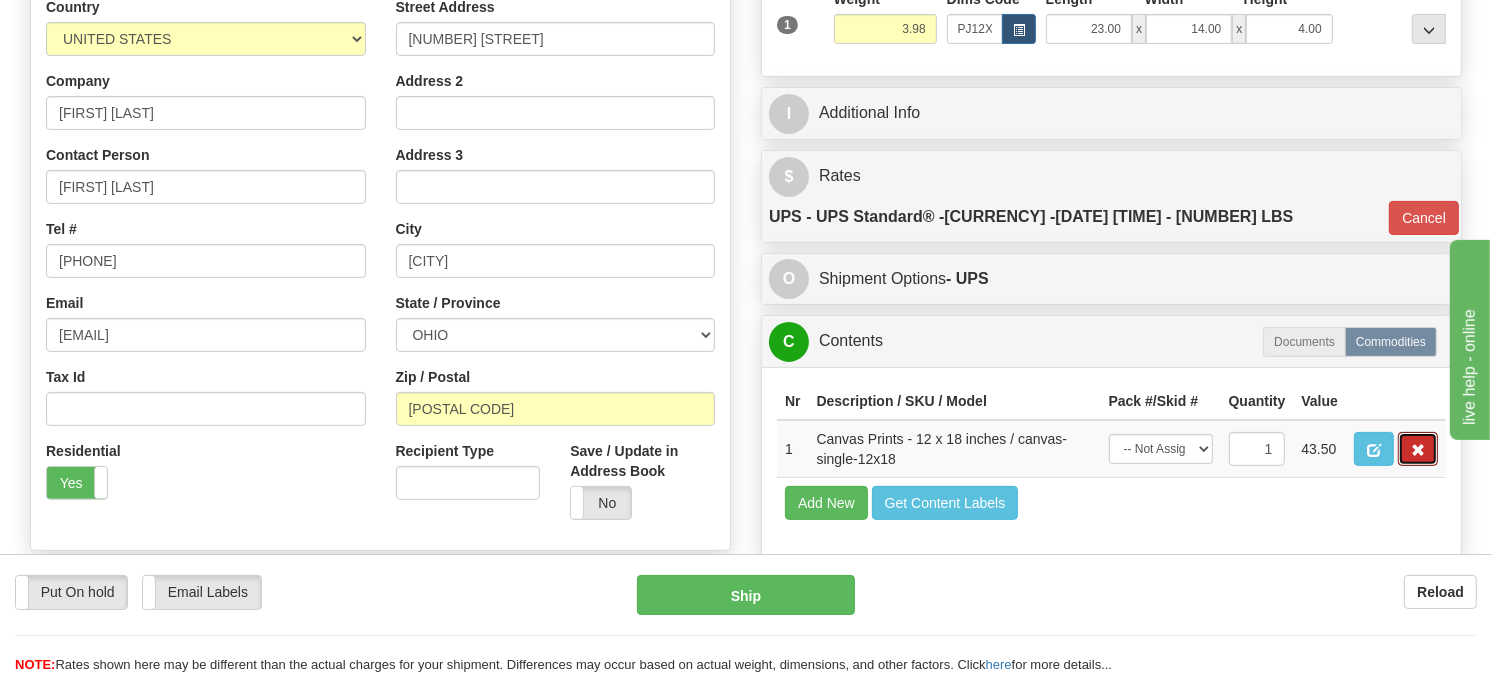 click at bounding box center [1418, 450] 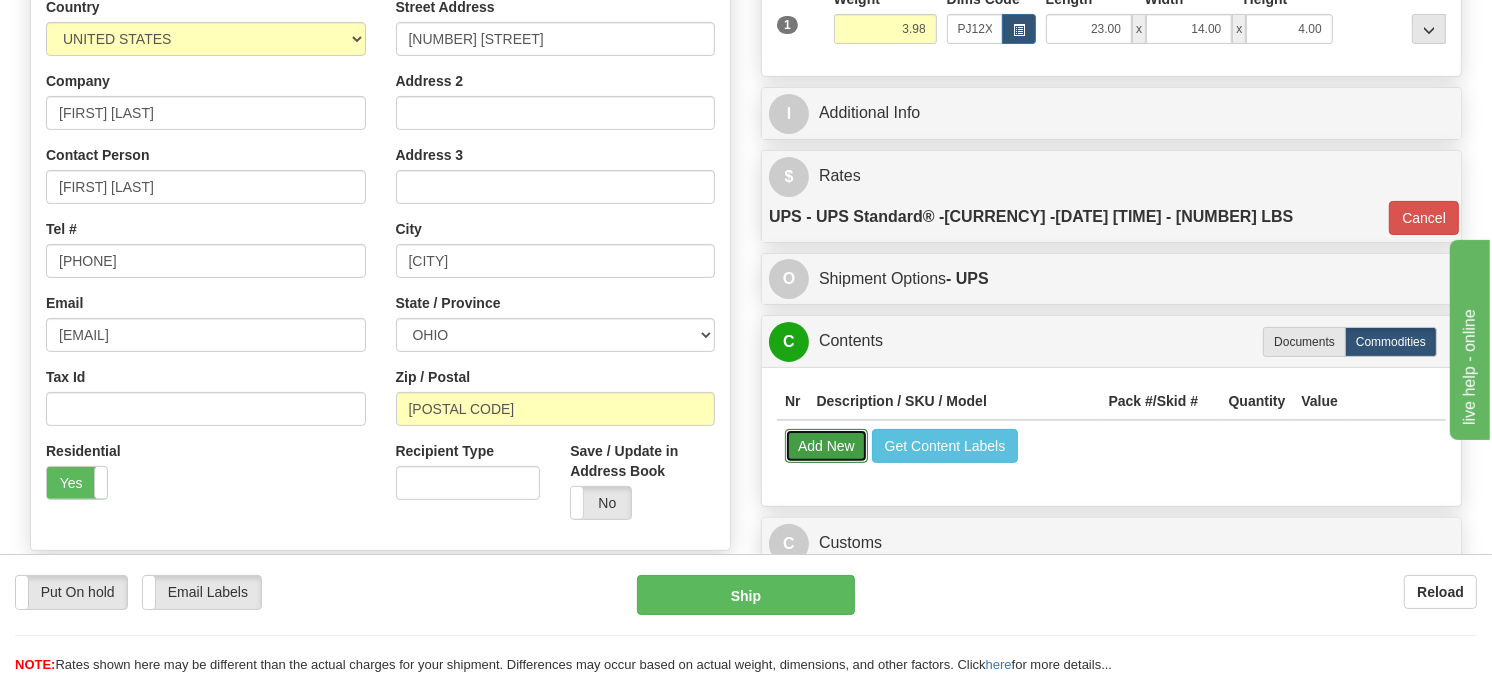 click on "Add New" at bounding box center [826, 446] 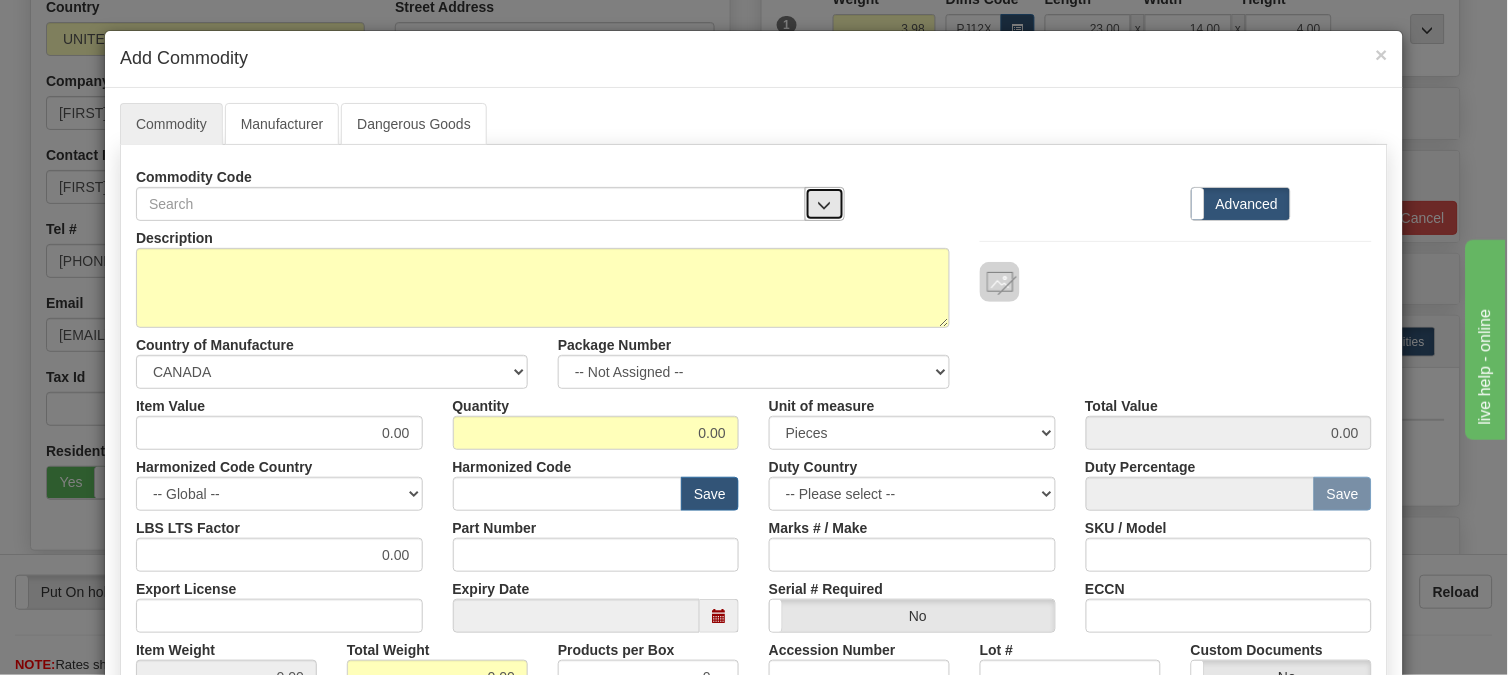 click at bounding box center (825, 205) 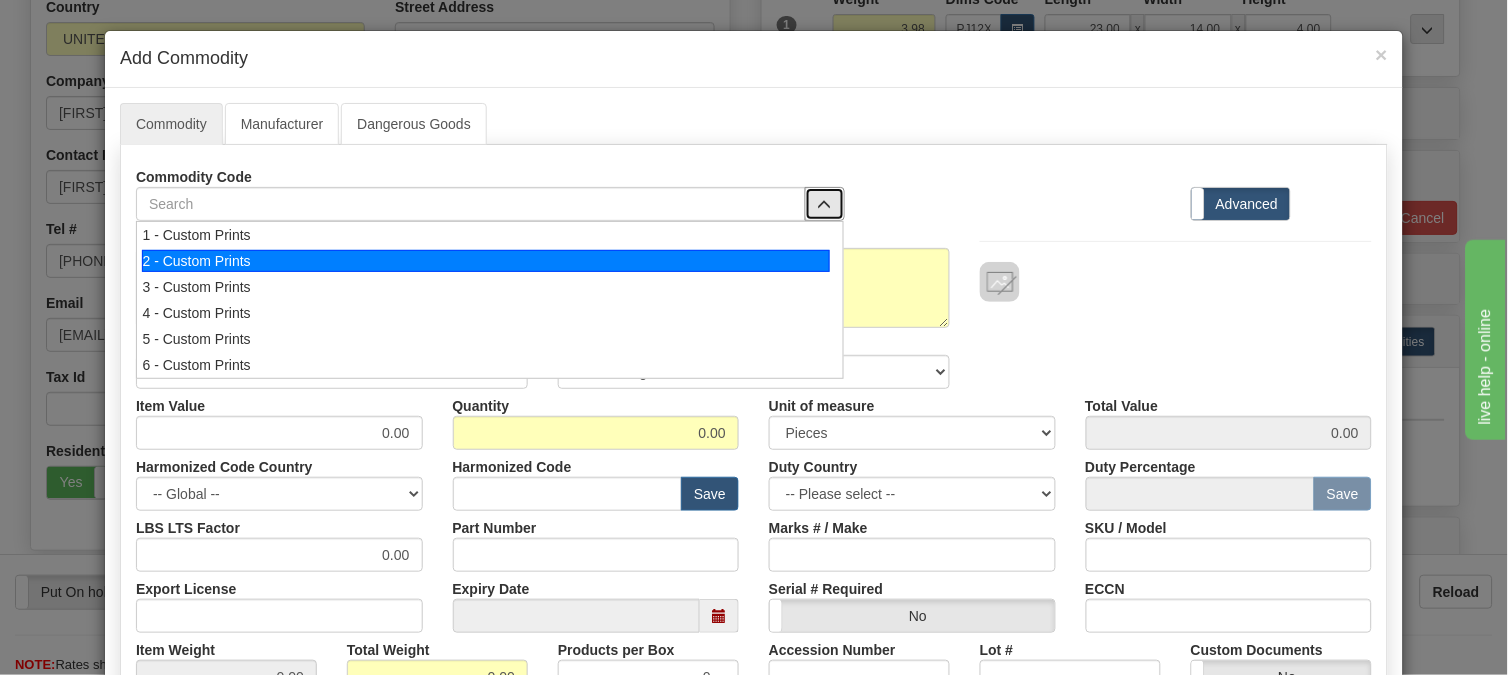 click on "2 - Custom Prints" at bounding box center (486, 261) 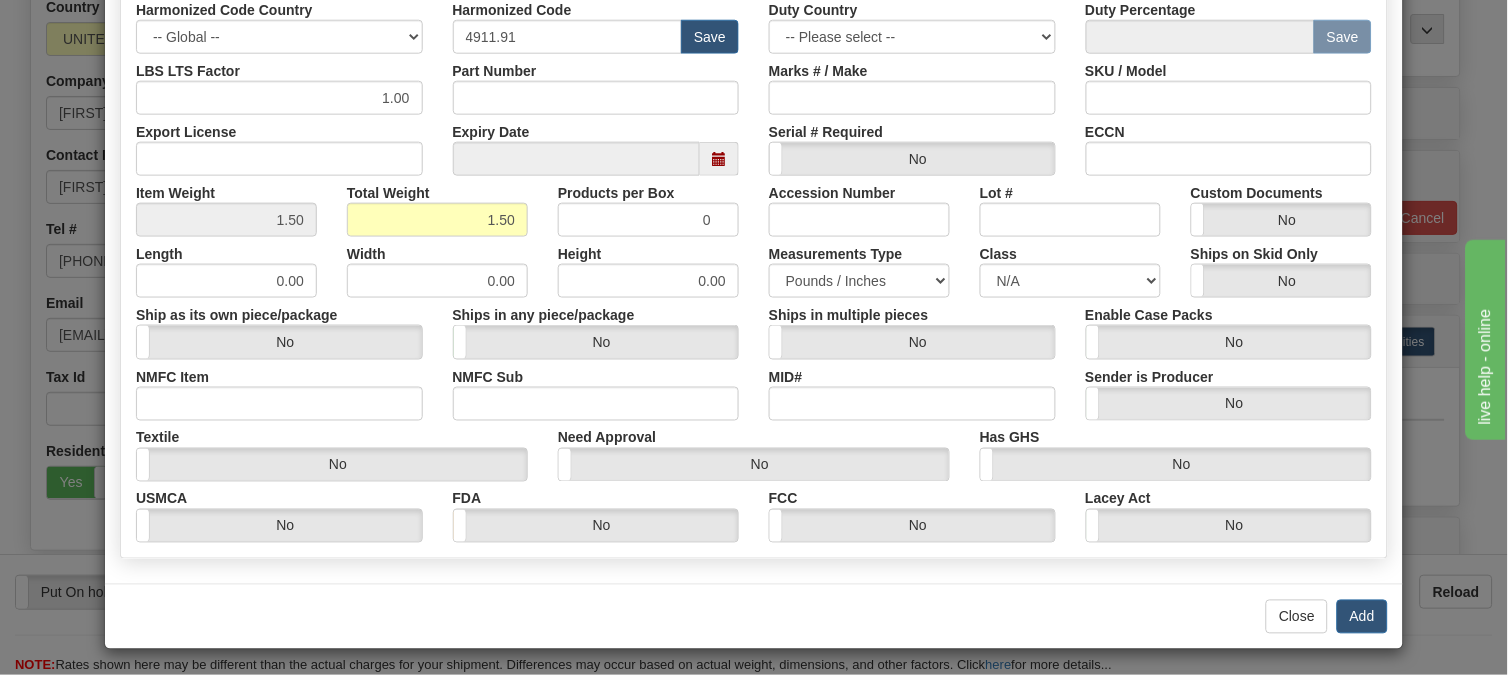 scroll, scrollTop: 462, scrollLeft: 0, axis: vertical 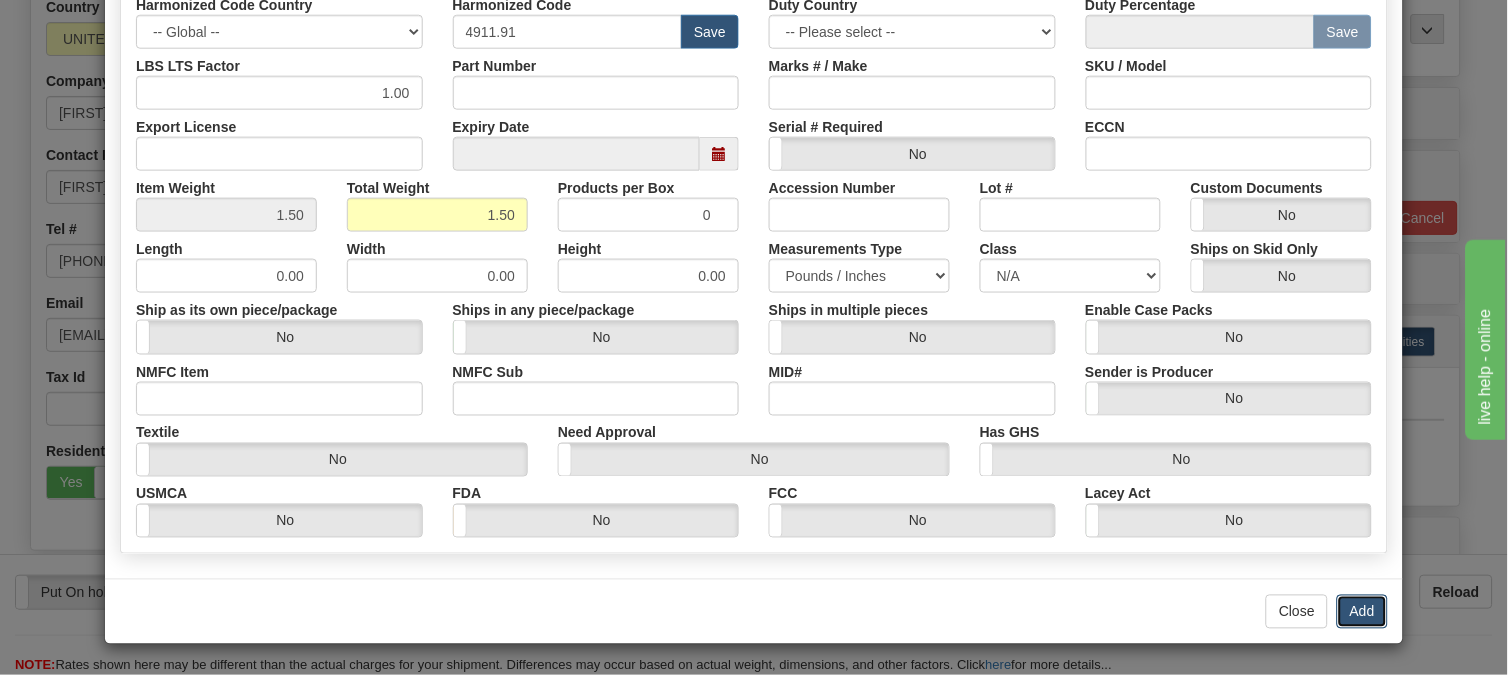 click on "Add" at bounding box center (1362, 612) 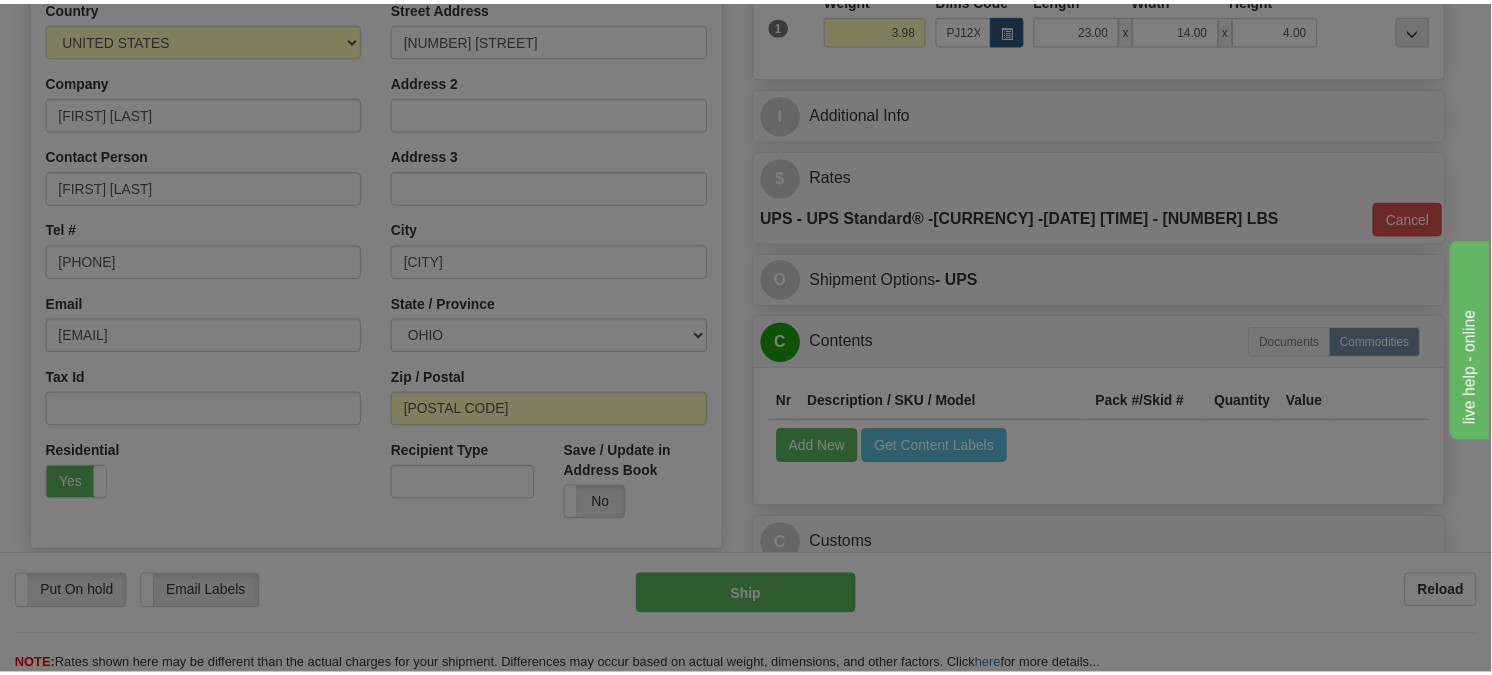 scroll, scrollTop: 0, scrollLeft: 0, axis: both 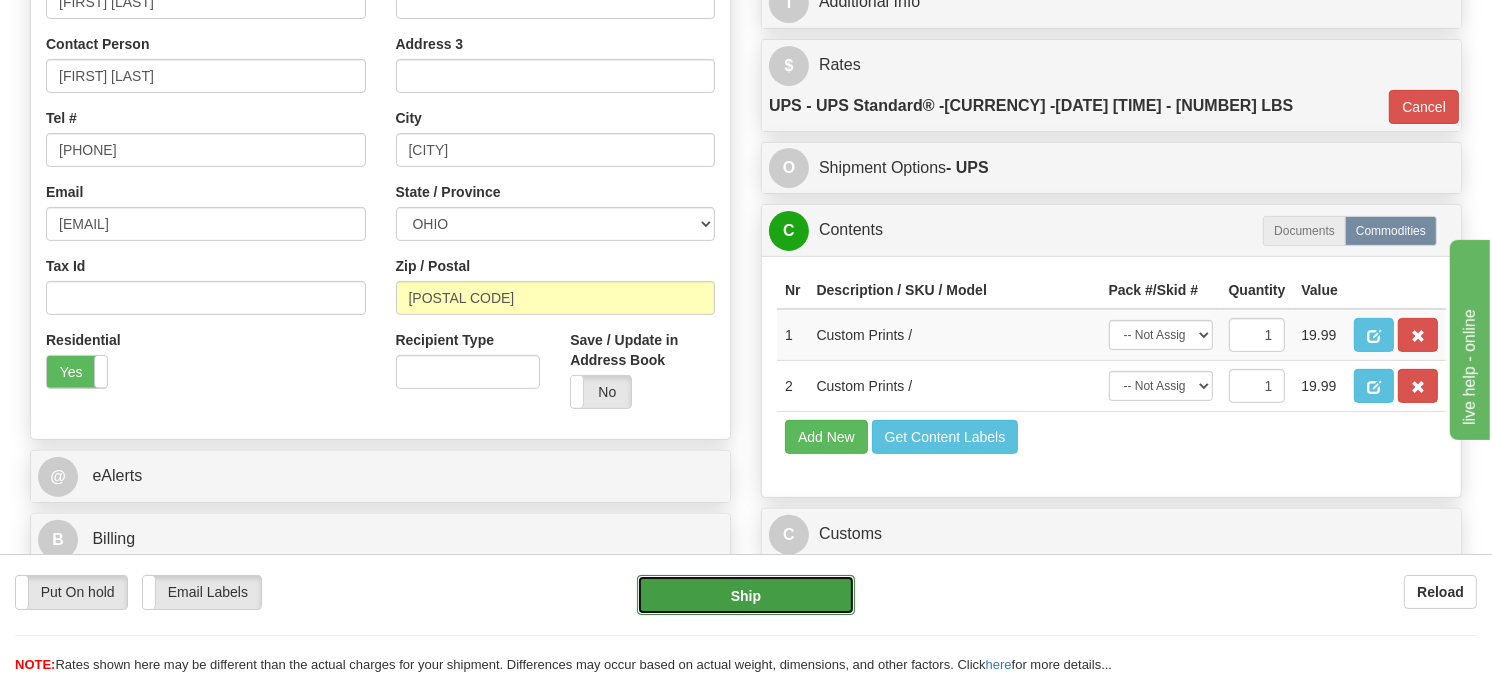 click on "Ship" at bounding box center [746, 595] 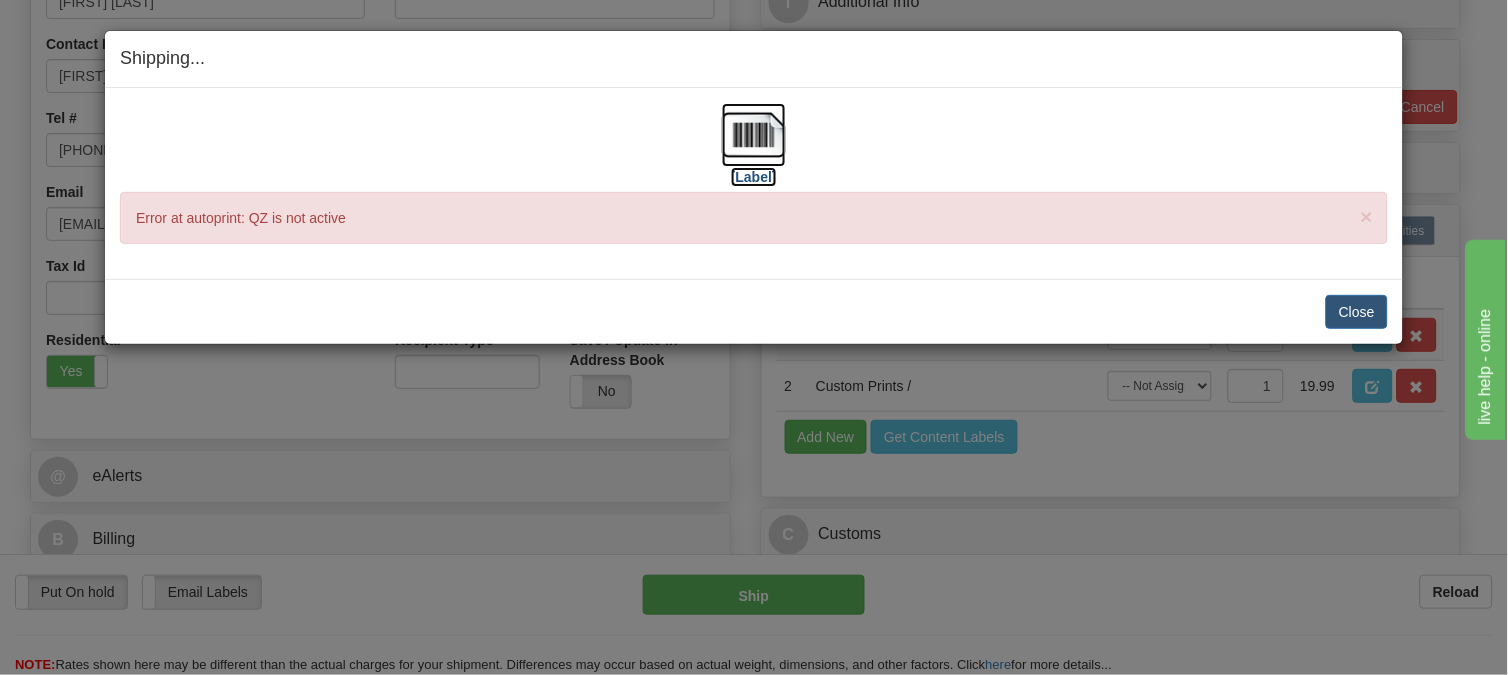 click at bounding box center [754, 135] 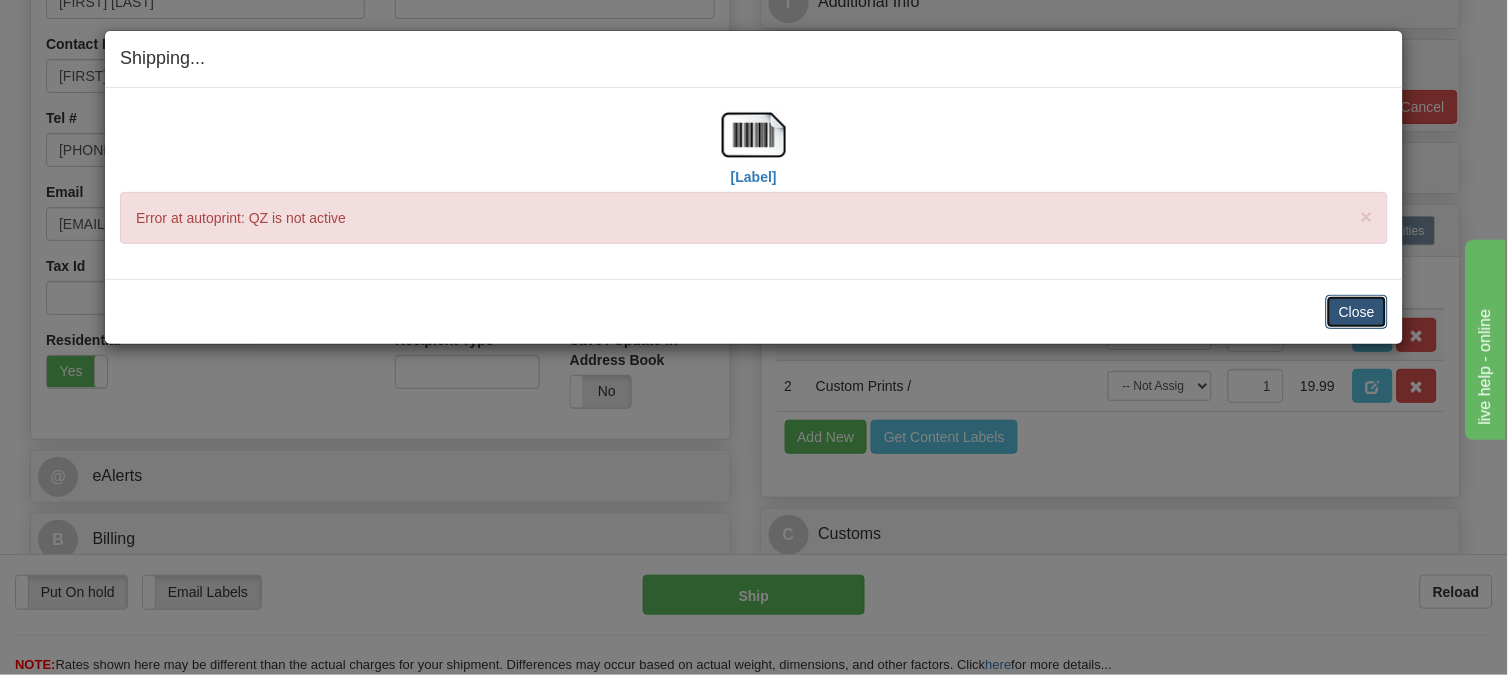 click on "Close" at bounding box center [1357, 312] 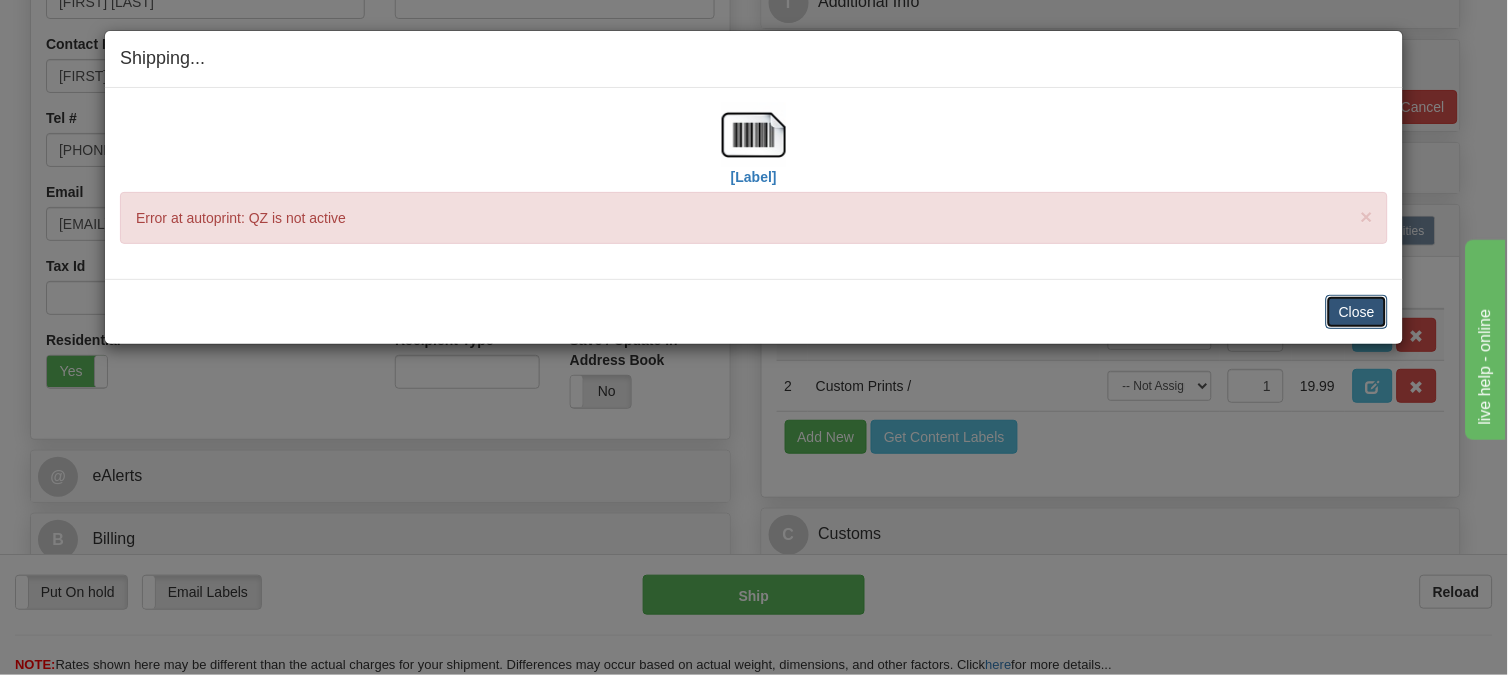 click on "Close" at bounding box center (1357, 312) 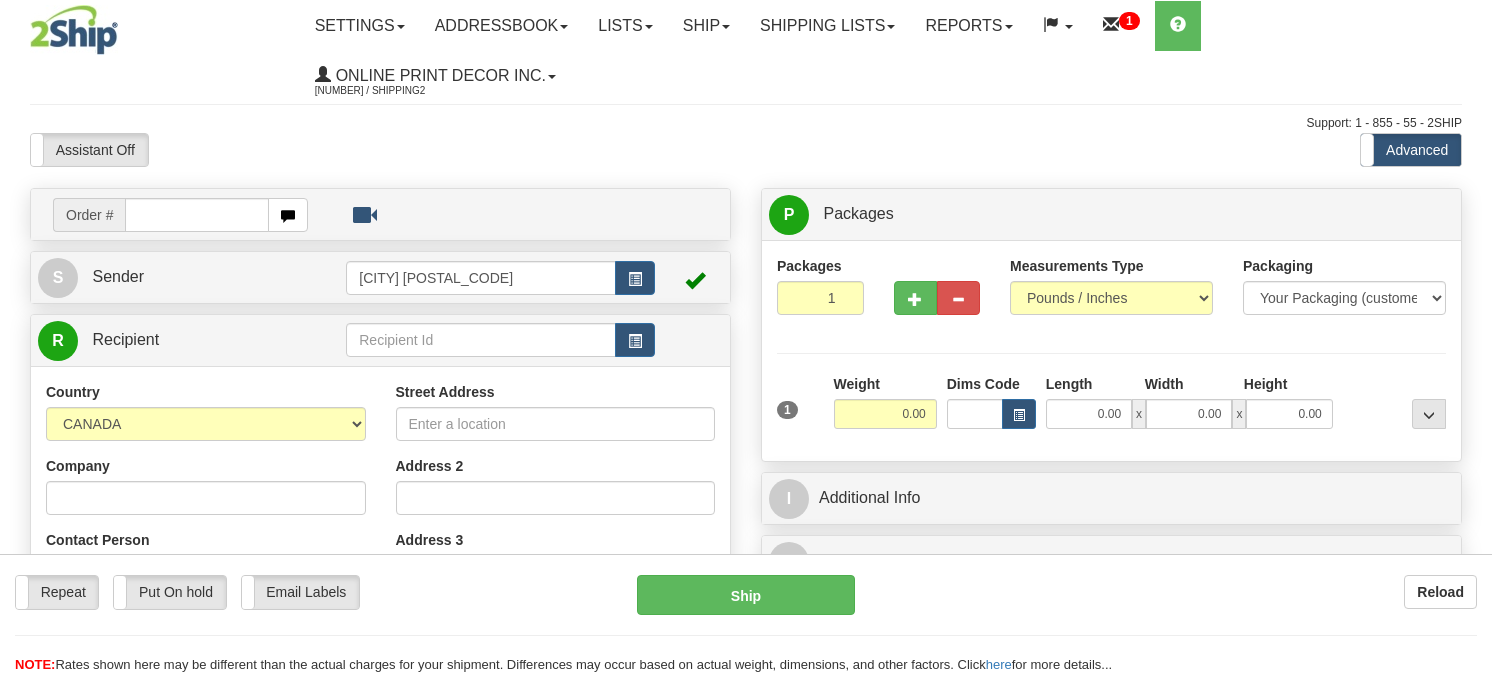scroll, scrollTop: 0, scrollLeft: 0, axis: both 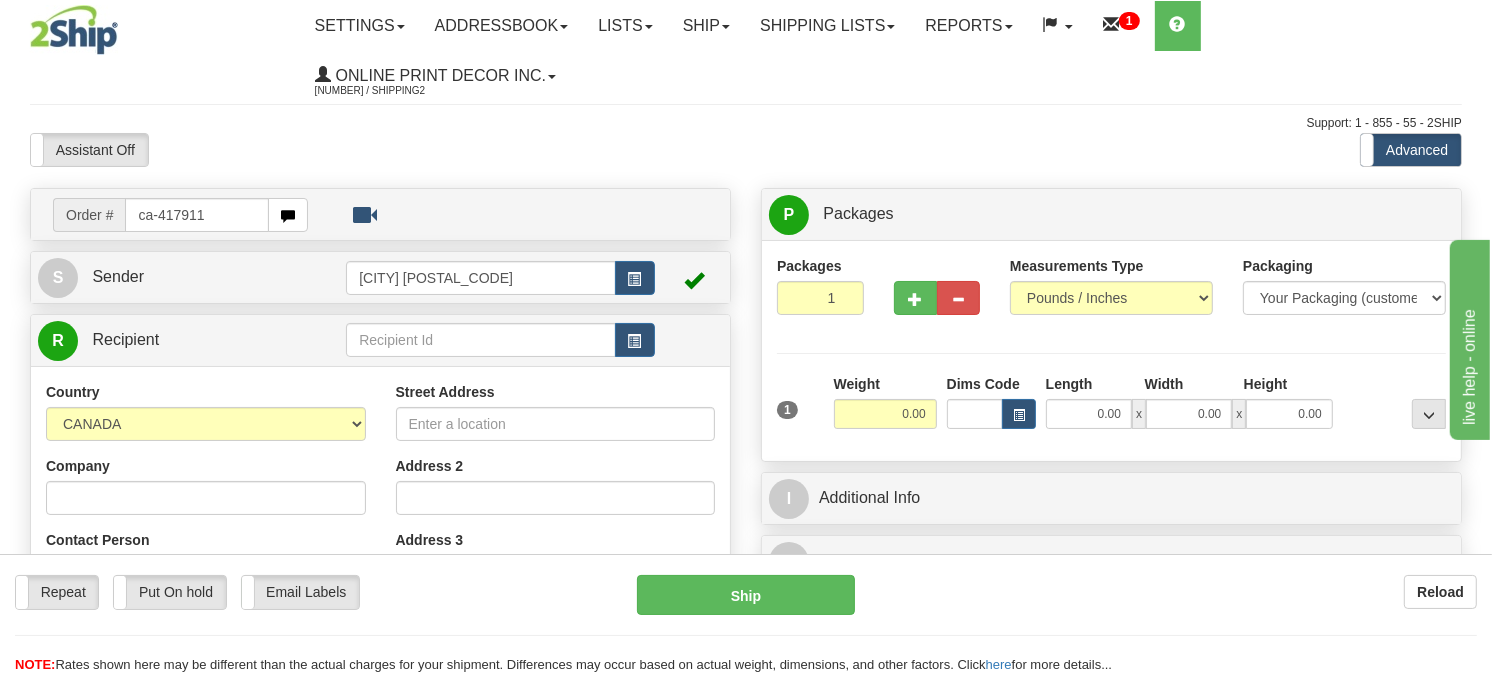 type on "ca-[NUMBER]" 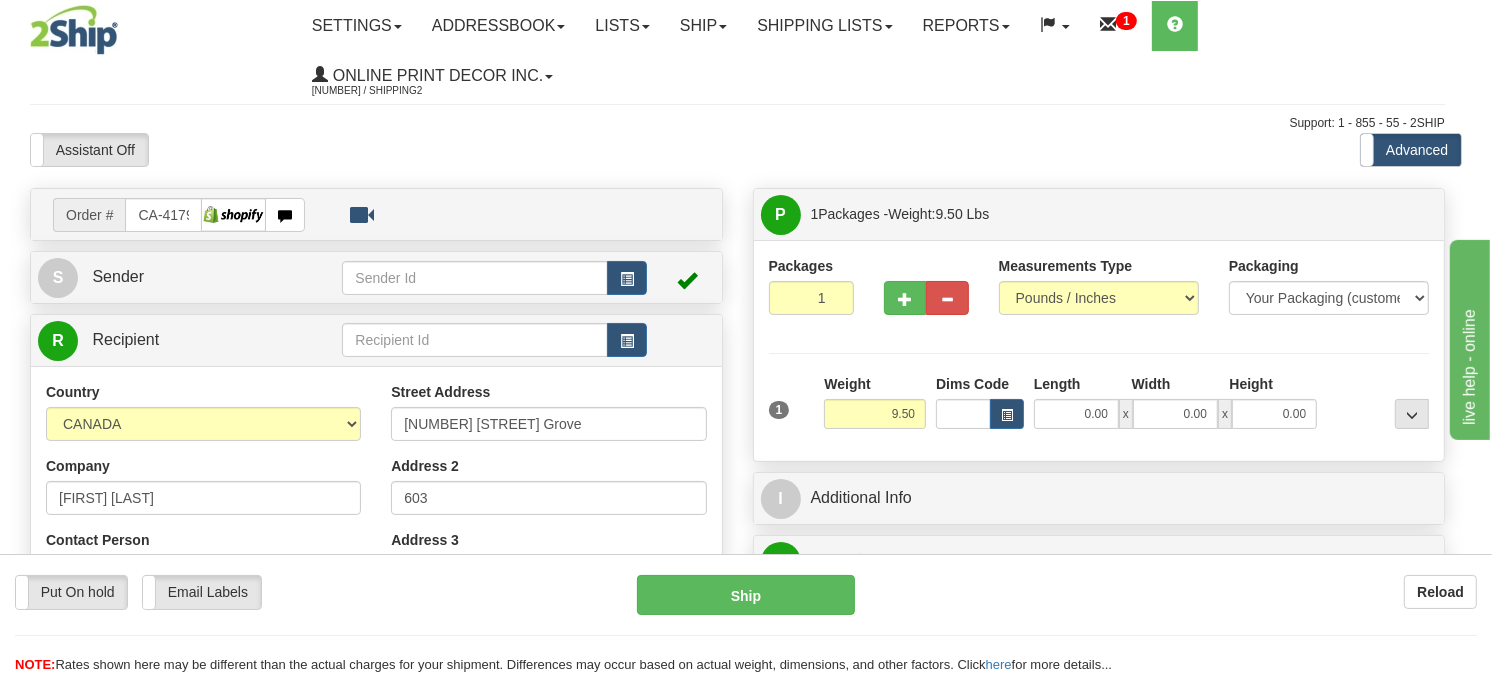 type on "SCARBOROUGH" 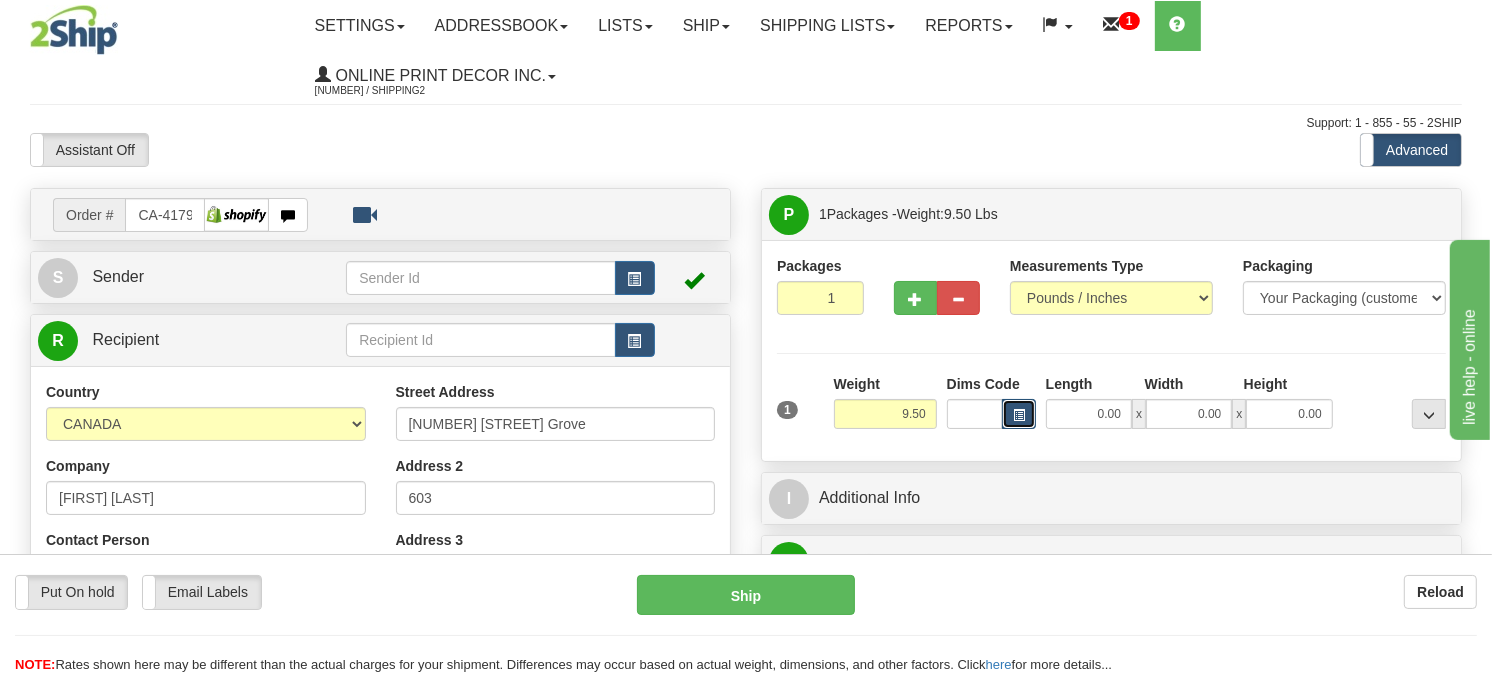 click at bounding box center (1019, 415) 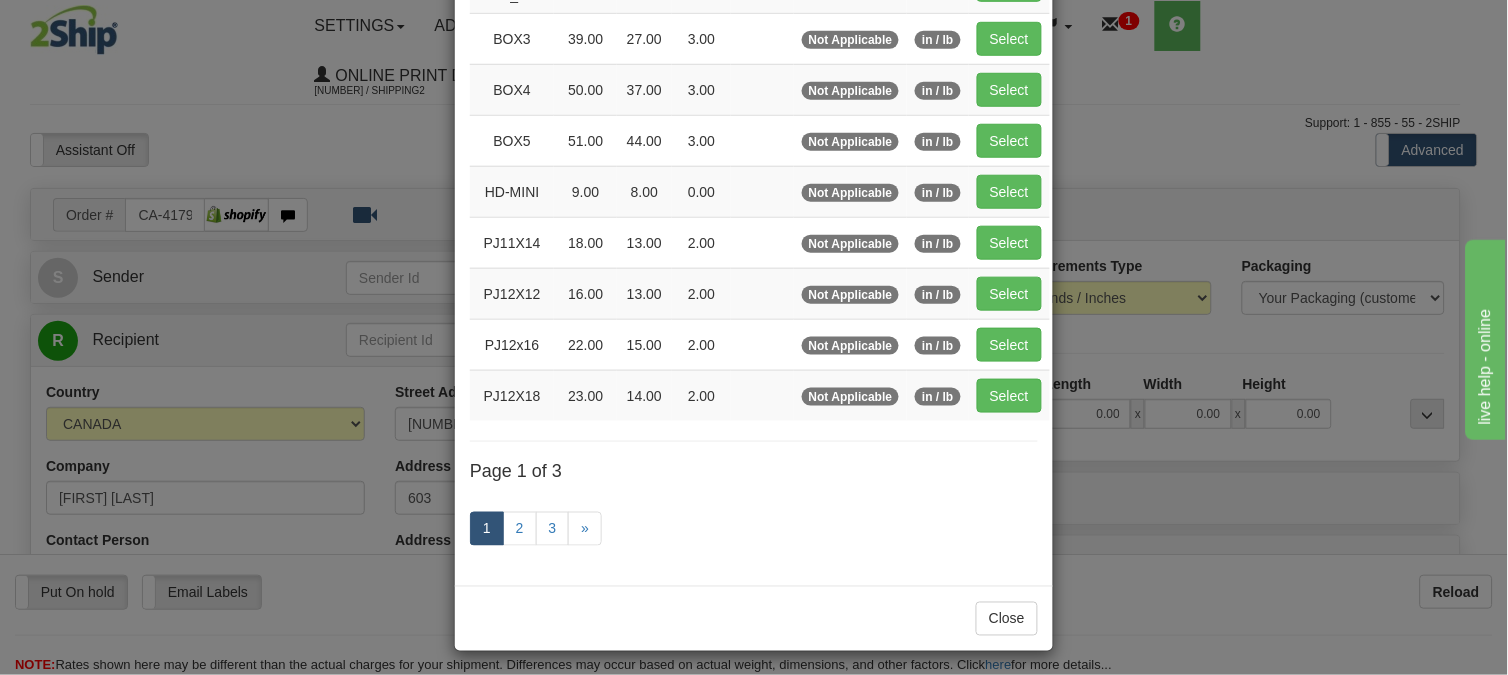 scroll, scrollTop: 326, scrollLeft: 0, axis: vertical 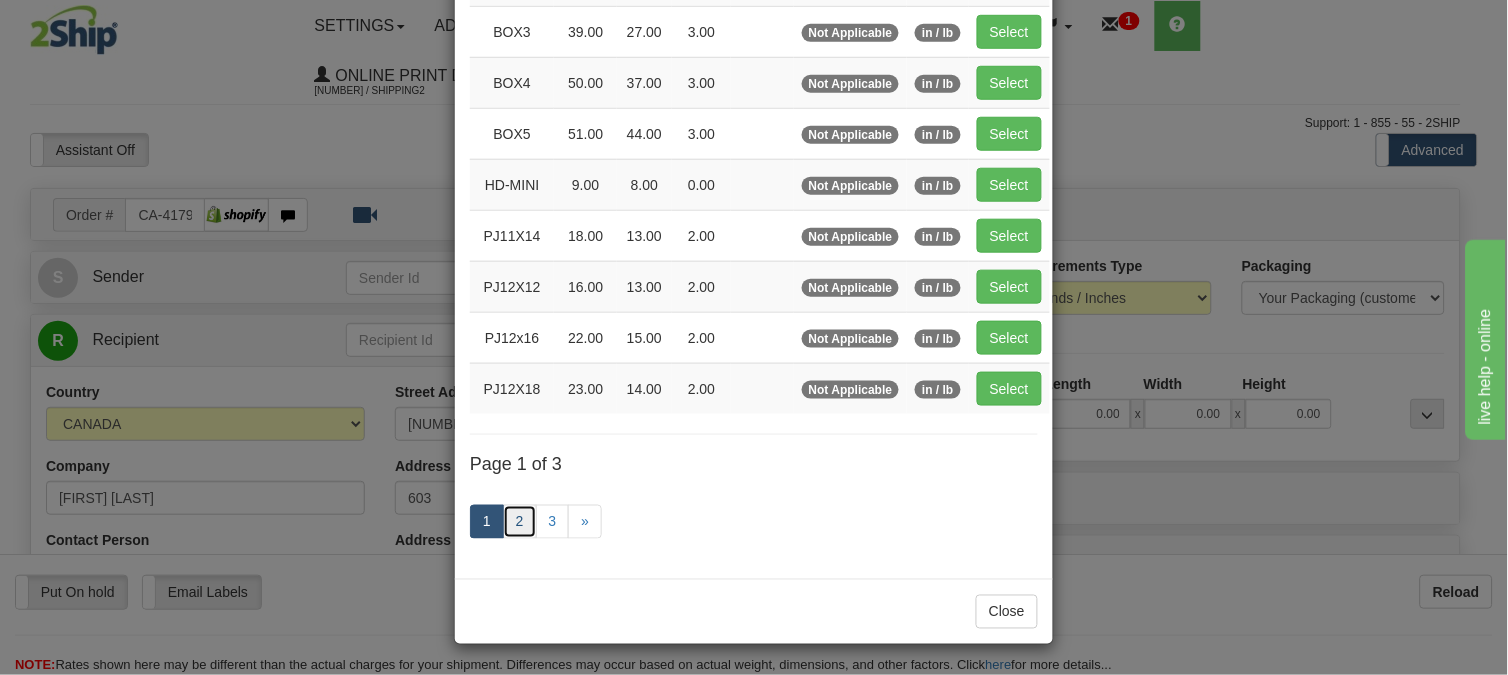 click on "2" at bounding box center [520, 522] 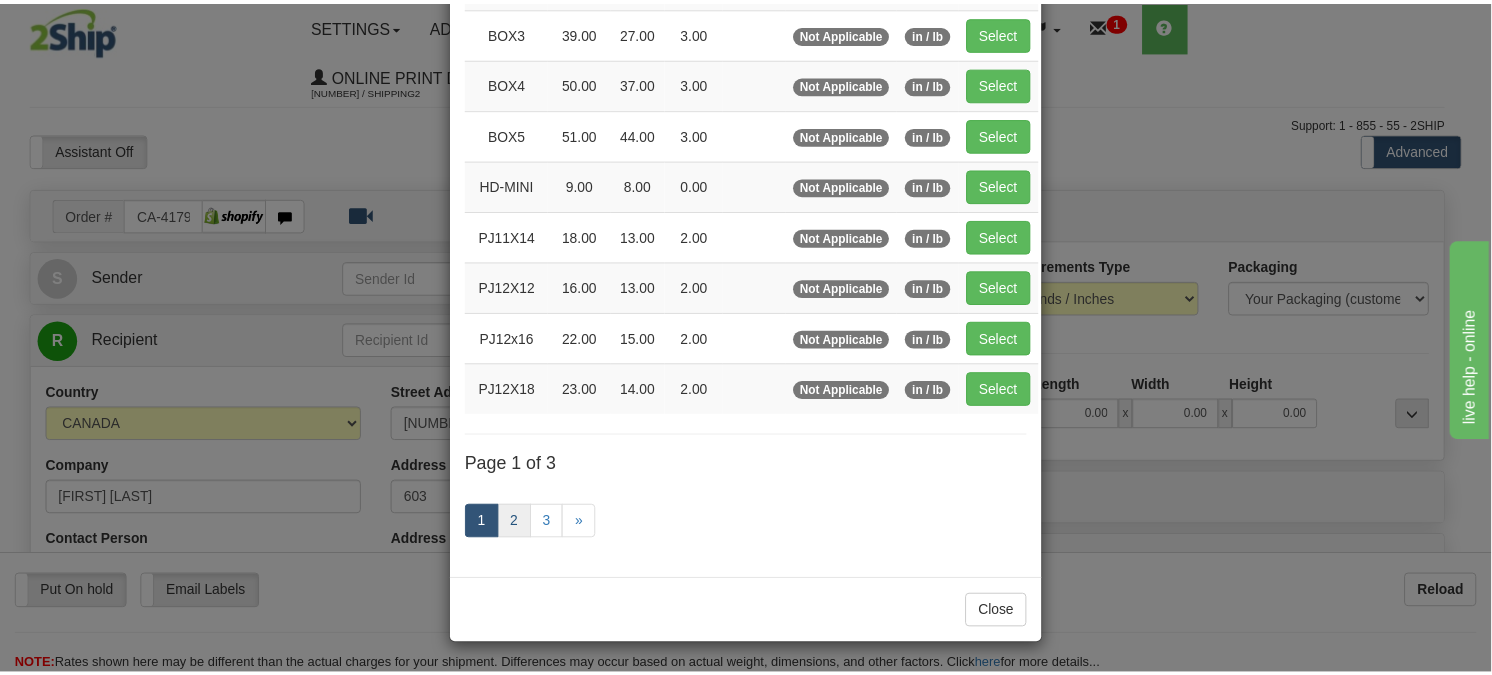 scroll, scrollTop: 315, scrollLeft: 0, axis: vertical 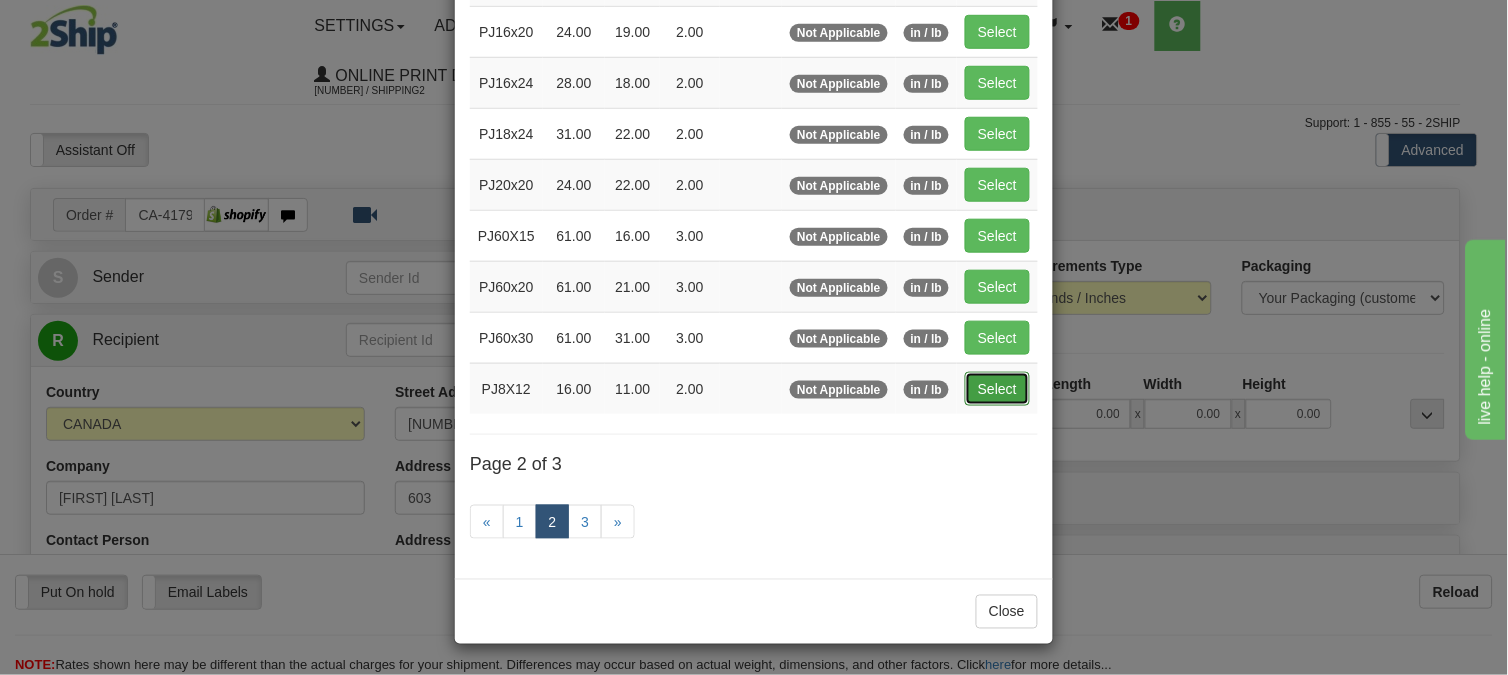 click on "Select" at bounding box center [997, 389] 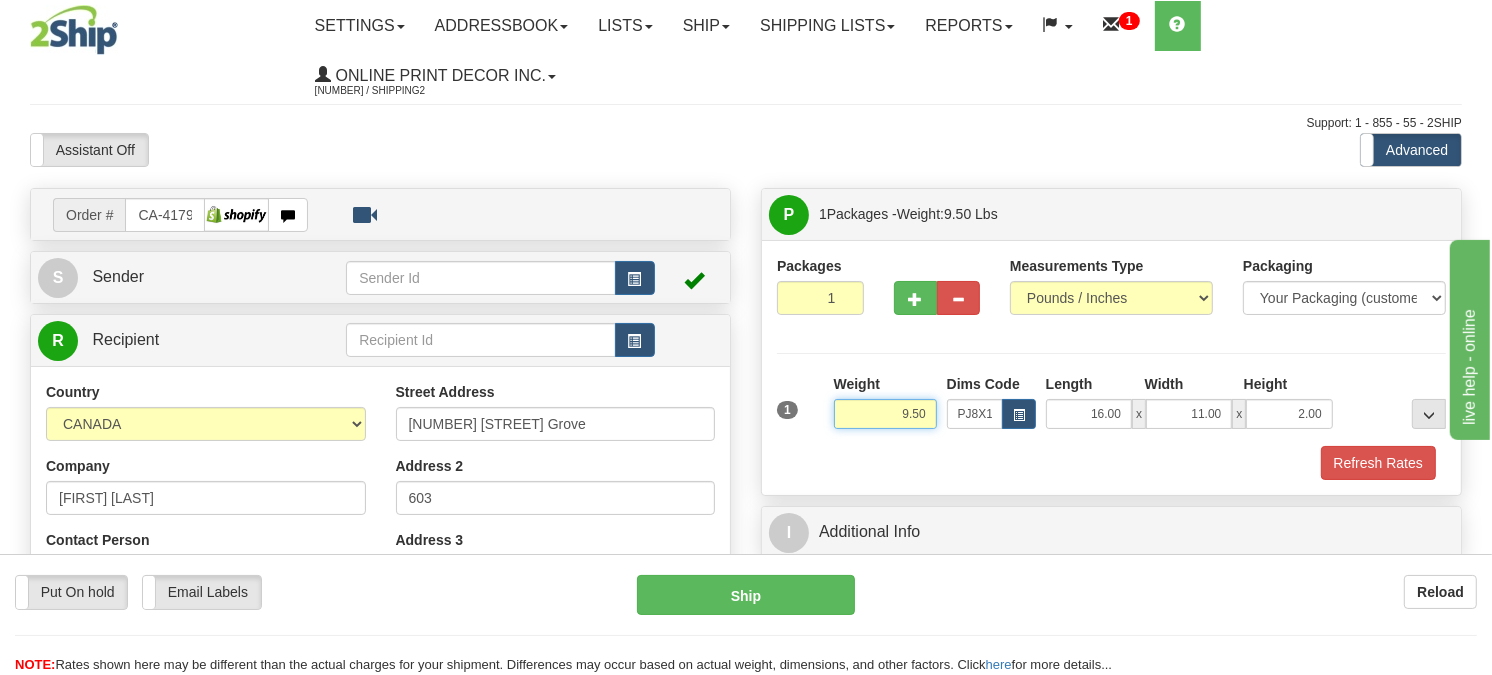 drag, startPoint x: 927, startPoint y: 411, endPoint x: 851, endPoint y: 430, distance: 78.339005 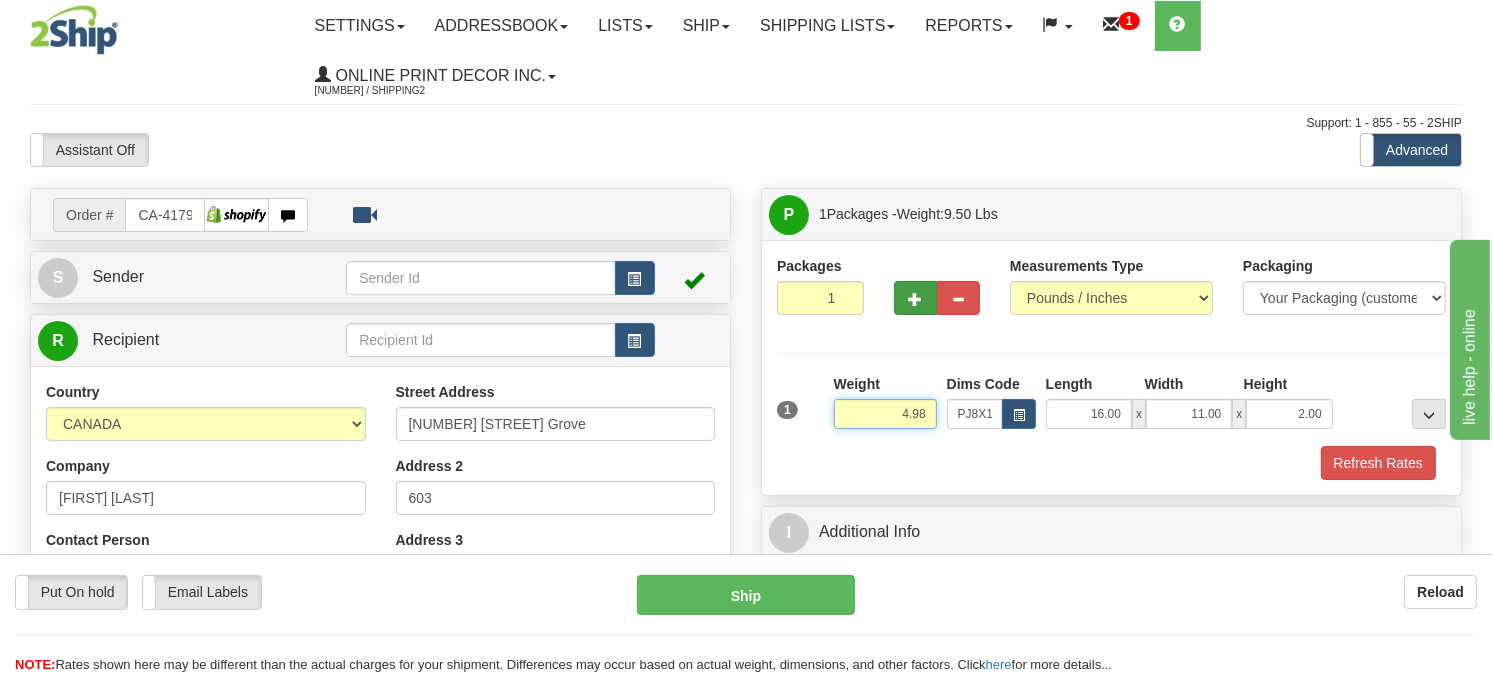 type on "4.98" 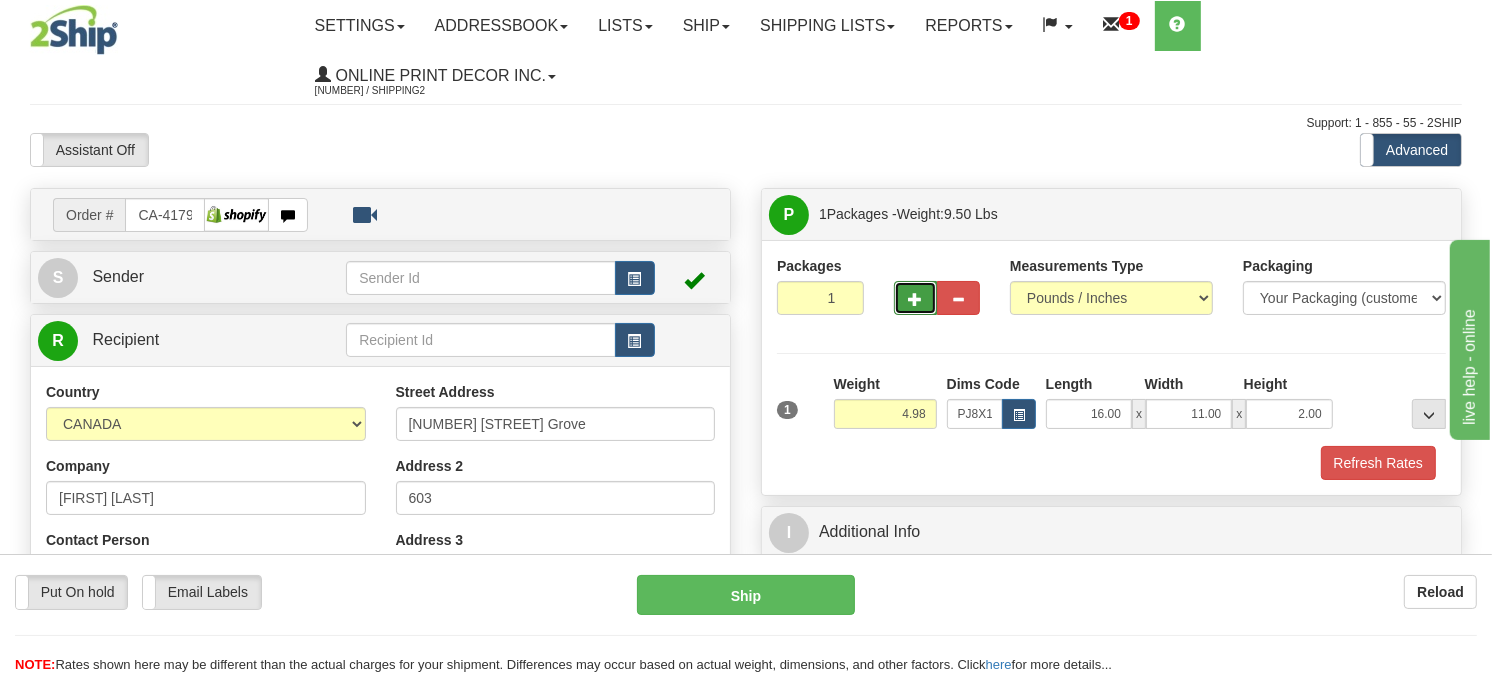 click at bounding box center (915, 298) 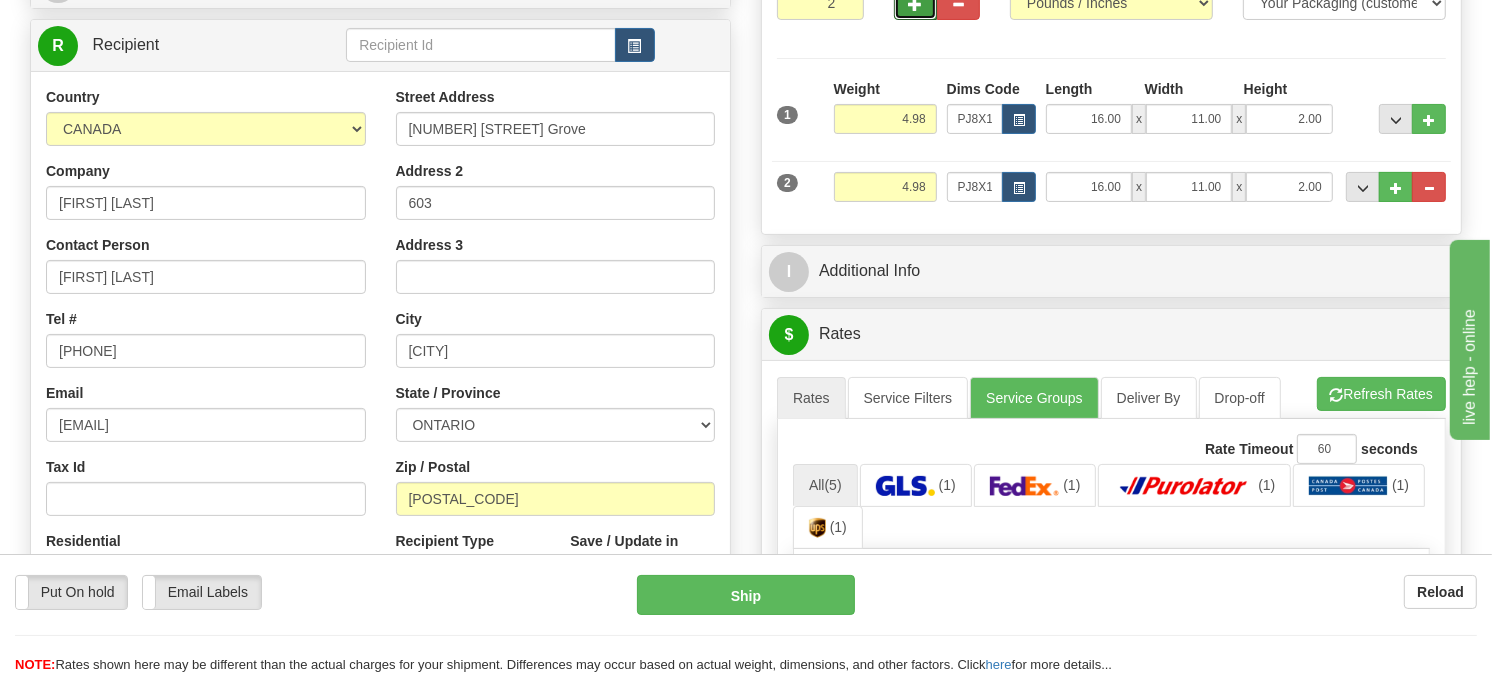 scroll, scrollTop: 324, scrollLeft: 0, axis: vertical 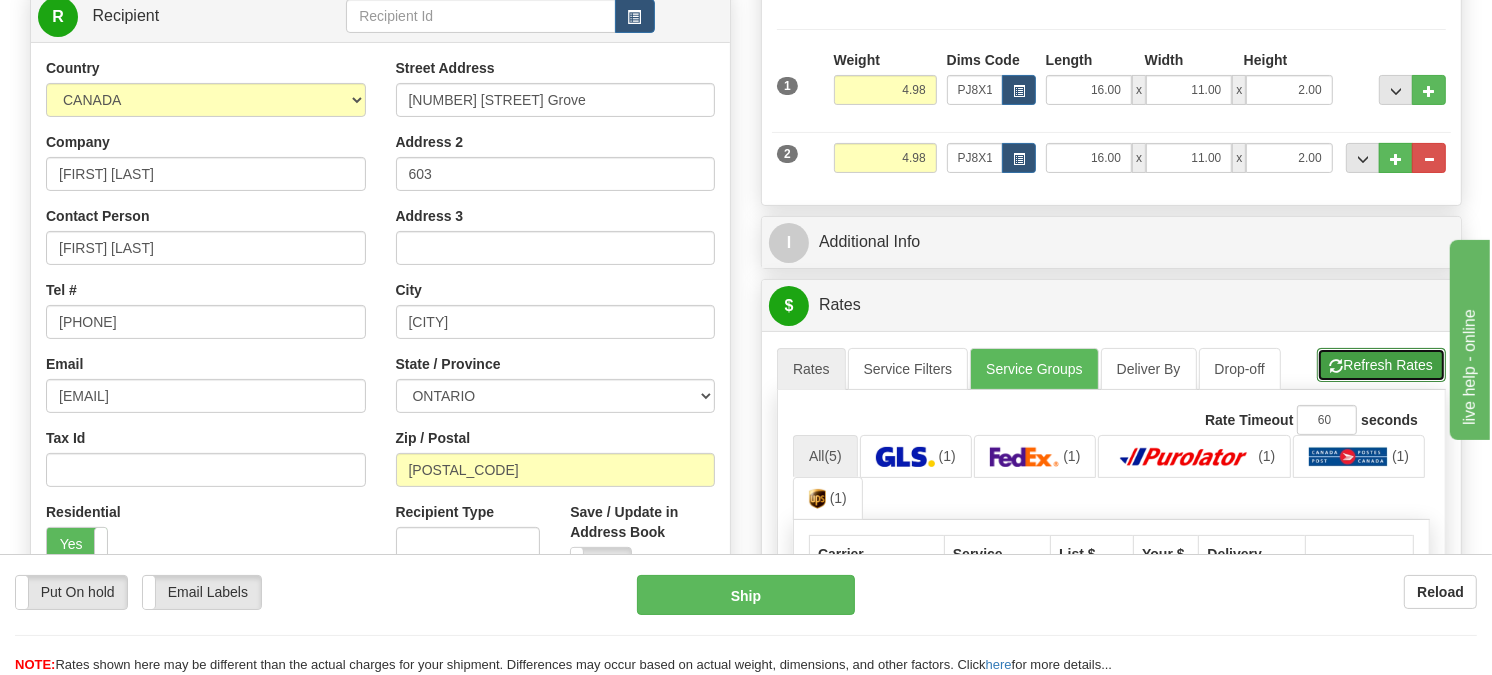 click on "Refresh Rates" at bounding box center [1381, 365] 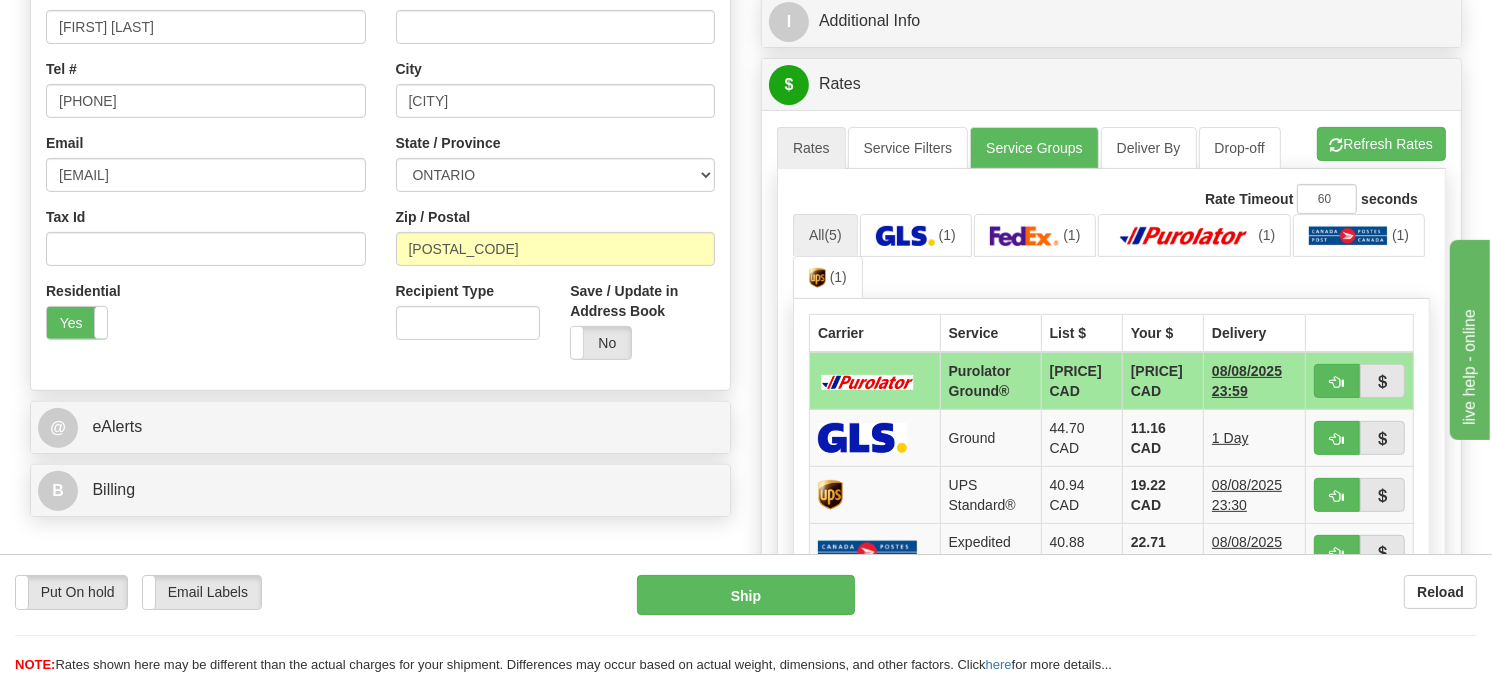 scroll, scrollTop: 546, scrollLeft: 0, axis: vertical 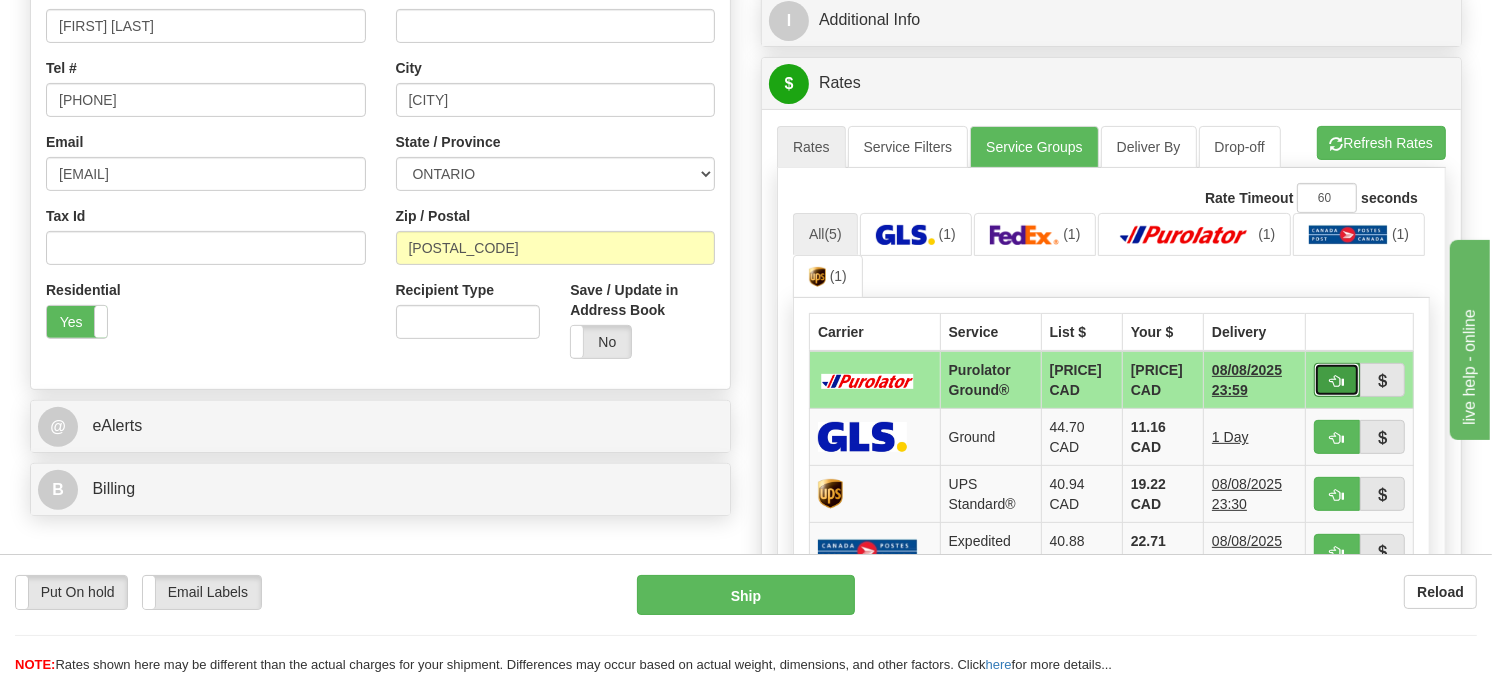 click at bounding box center (1337, 381) 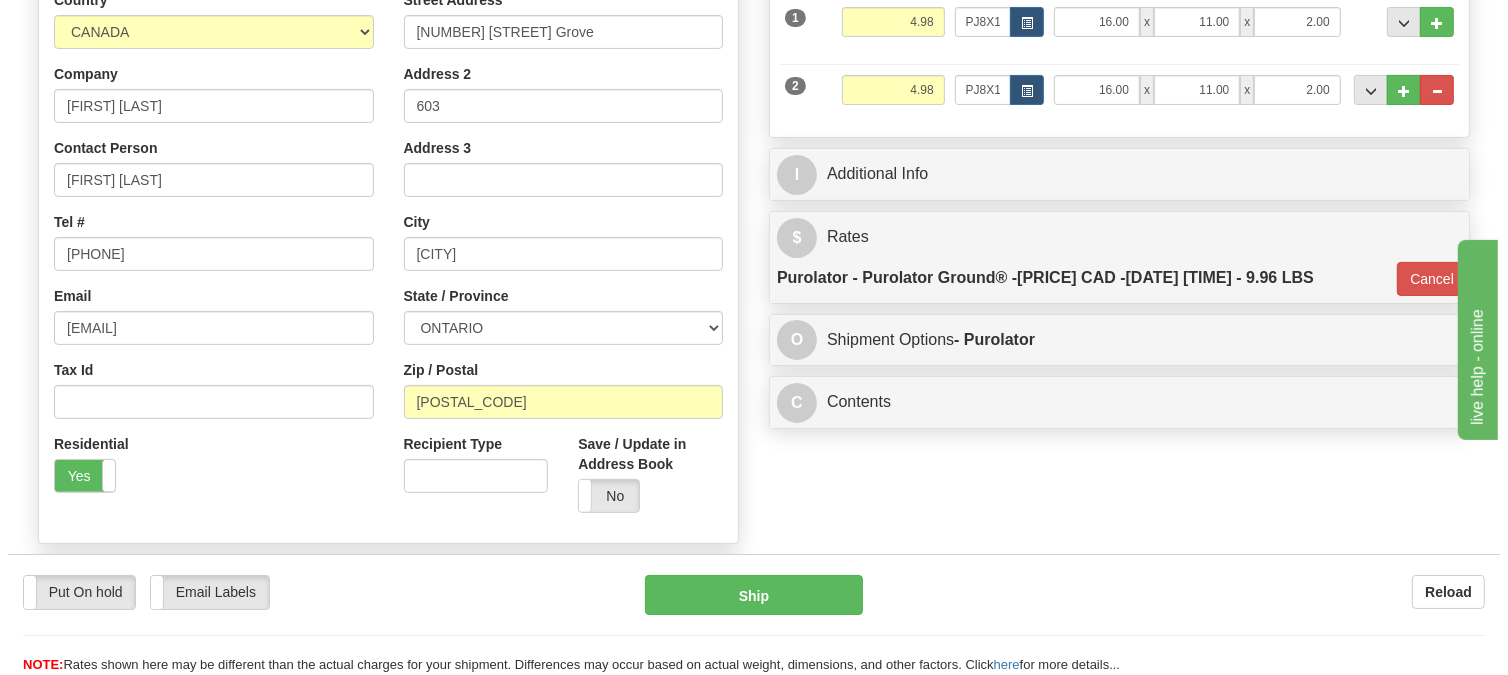 scroll, scrollTop: 213, scrollLeft: 0, axis: vertical 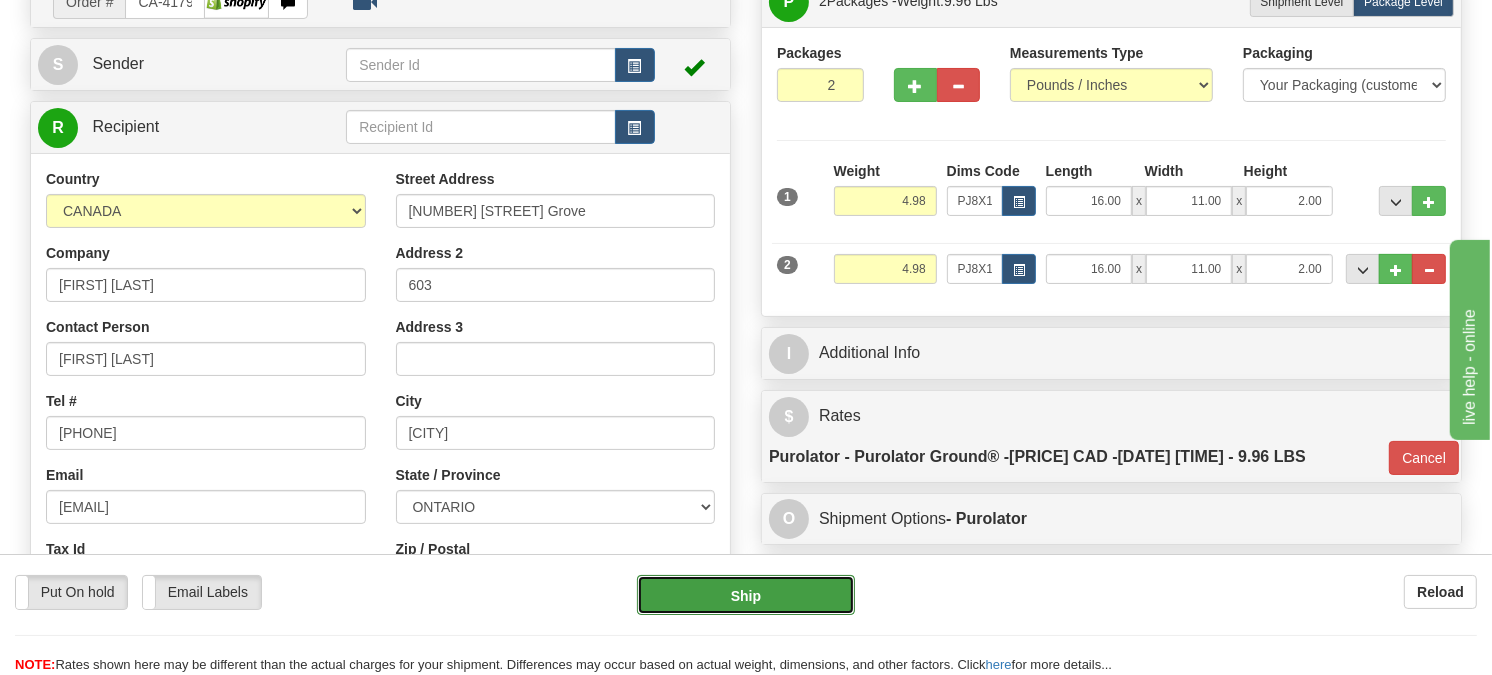 click on "Ship" at bounding box center (746, 595) 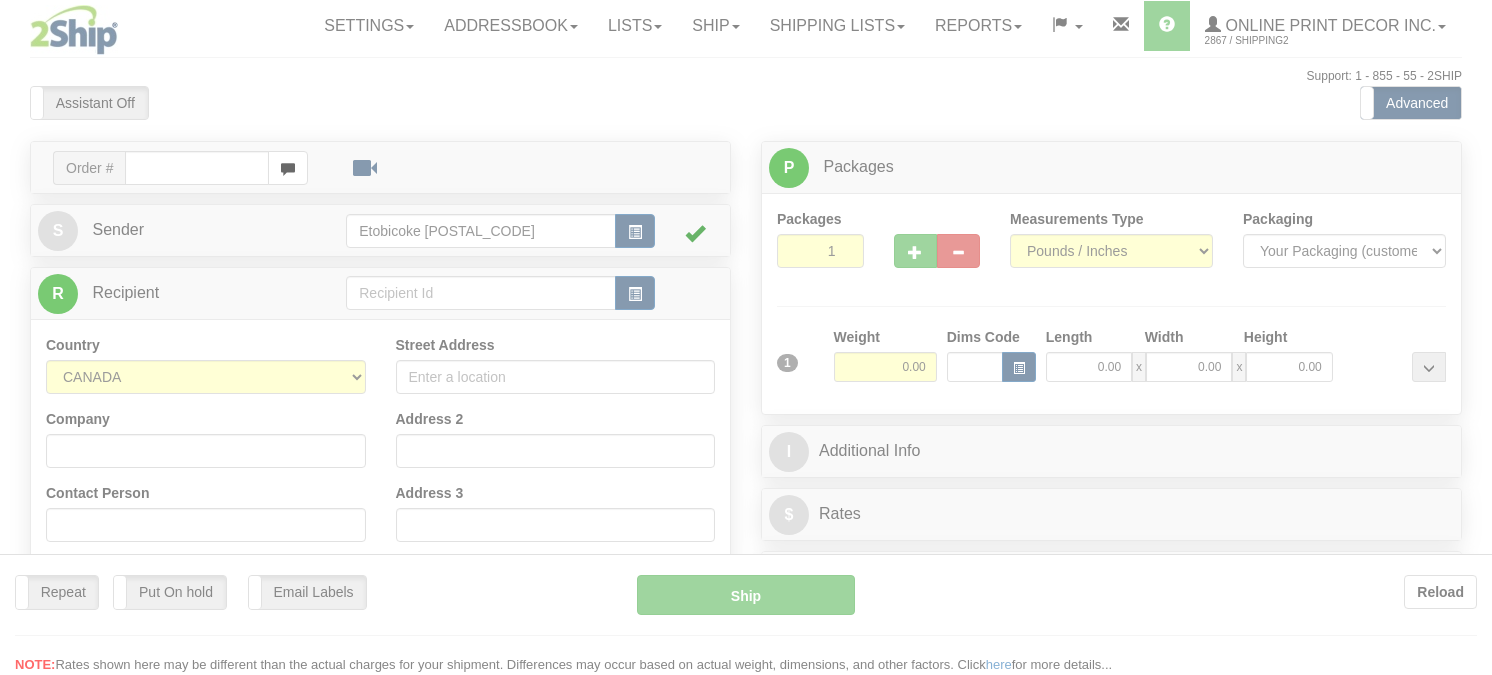 scroll, scrollTop: 0, scrollLeft: 0, axis: both 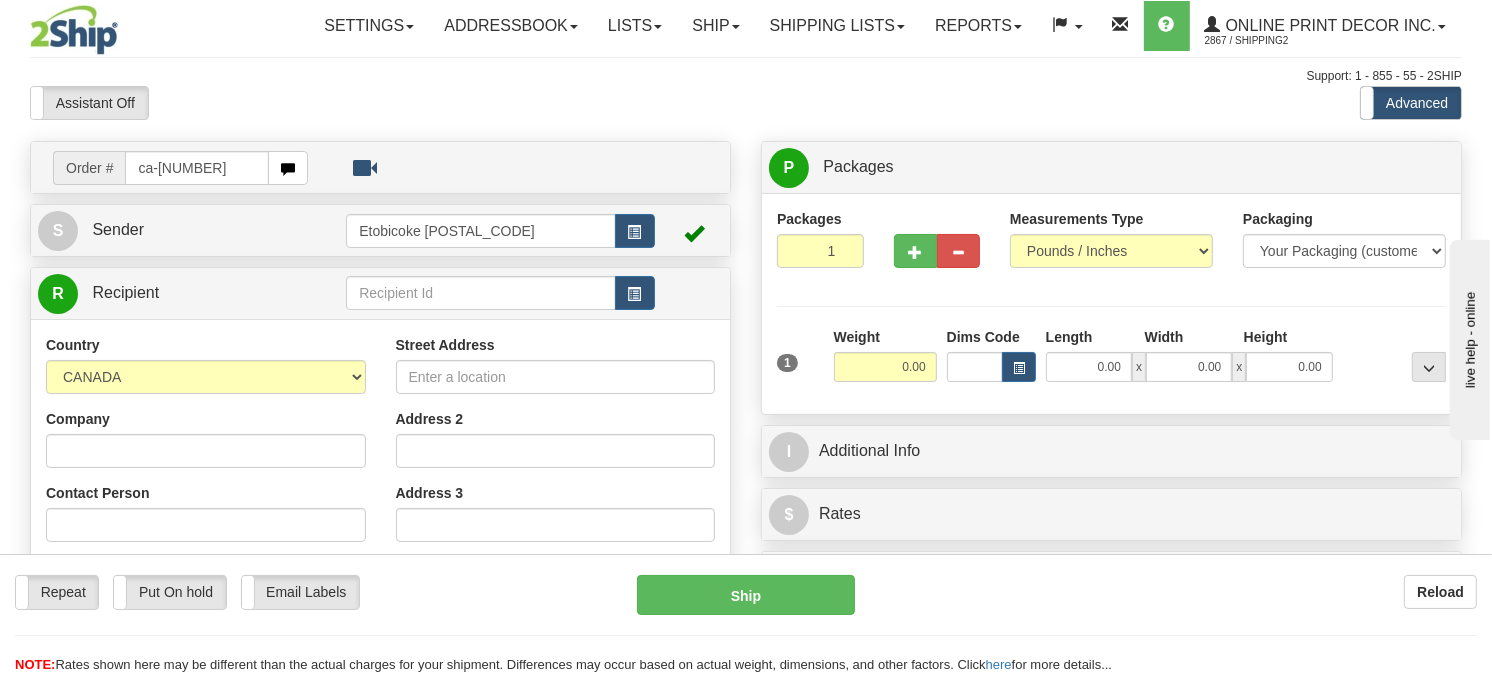type on "ca-[NUMBER]" 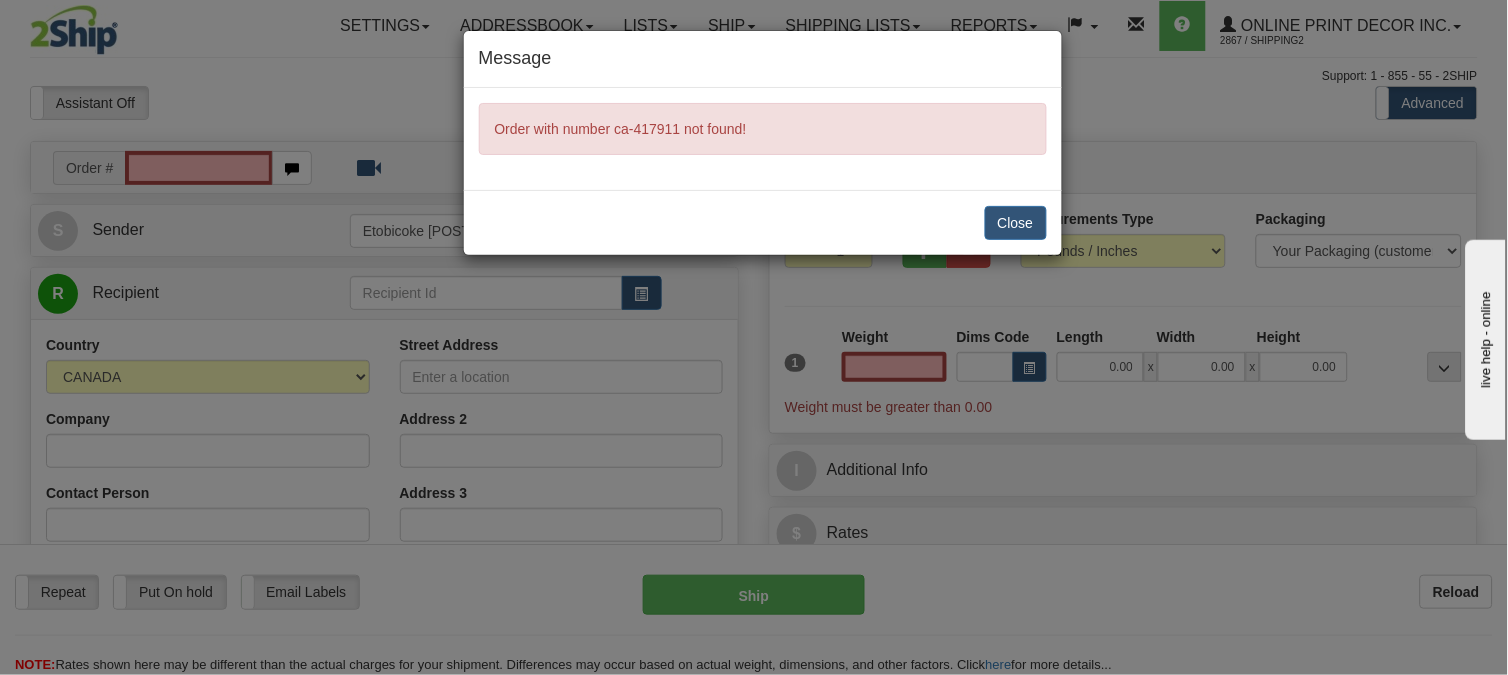type on "0.00" 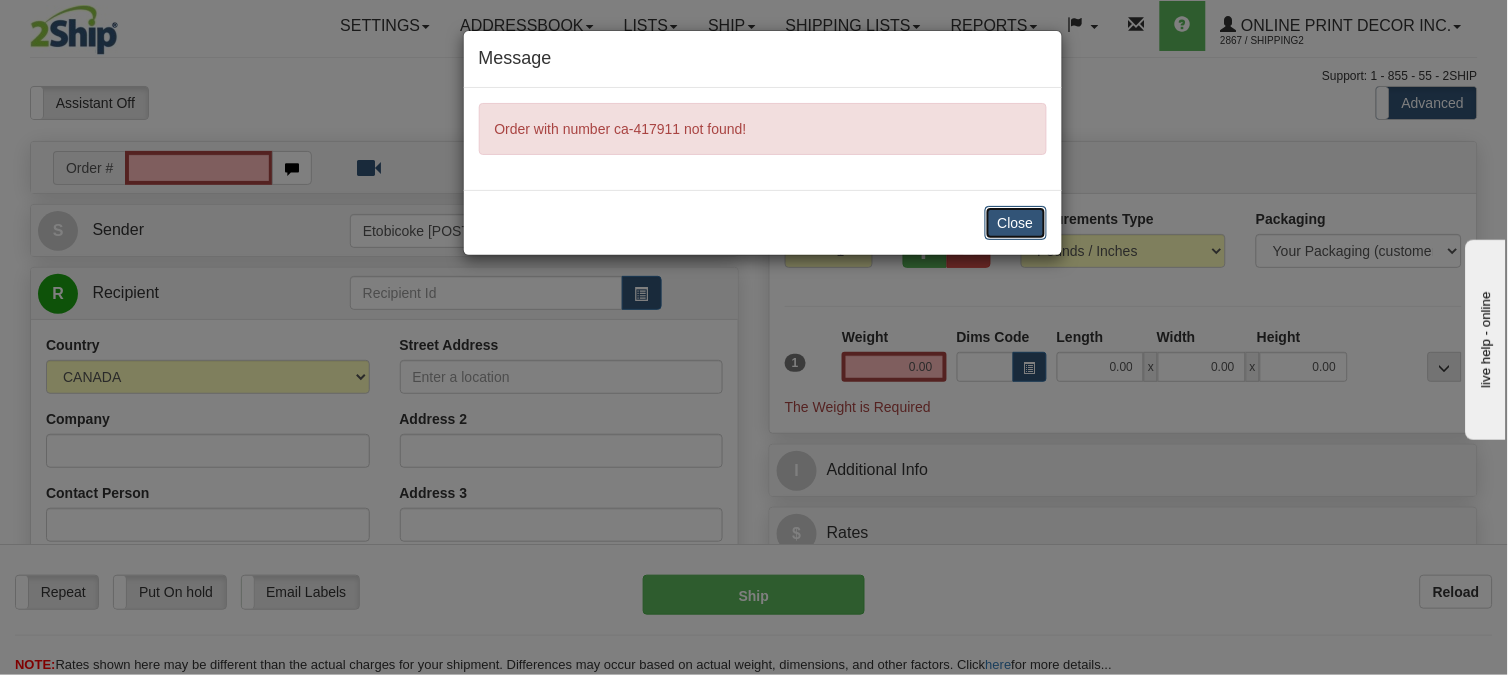 click on "Close" at bounding box center (1016, 223) 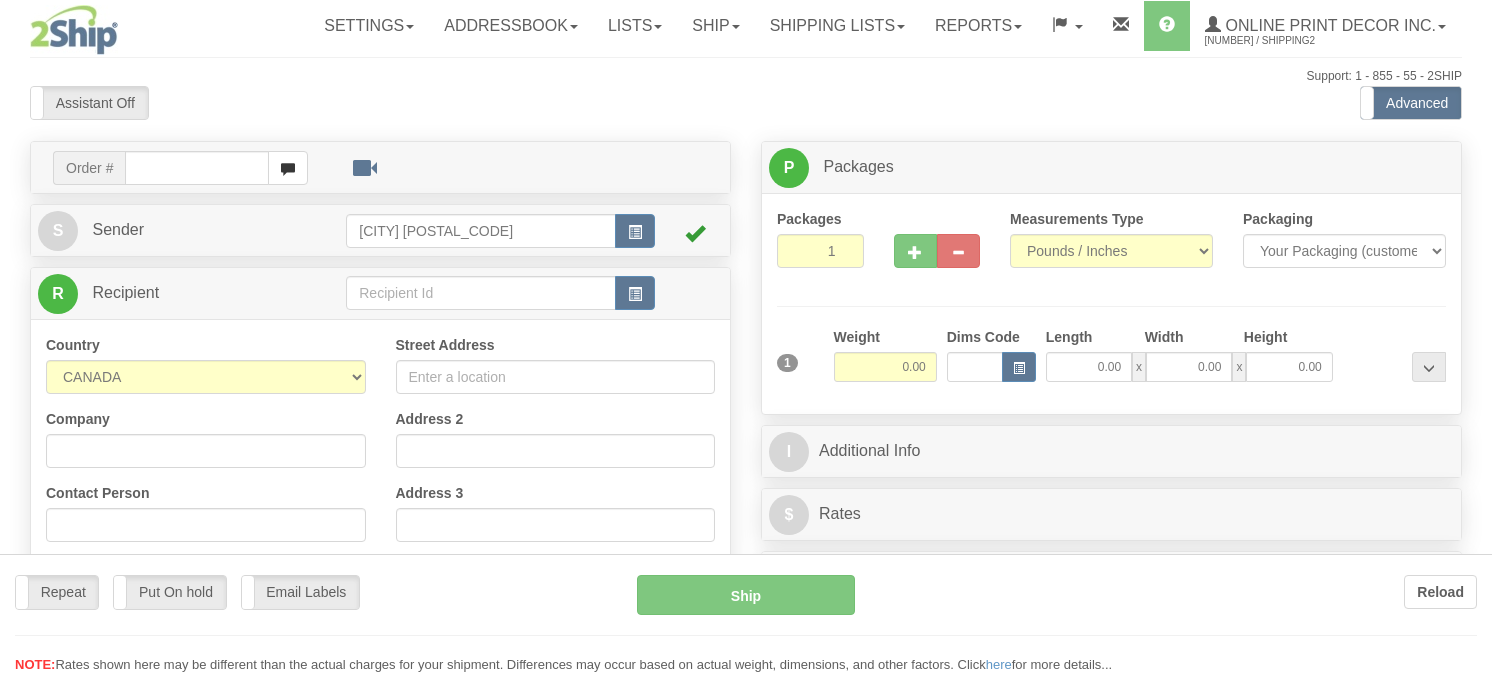 scroll, scrollTop: 0, scrollLeft: 0, axis: both 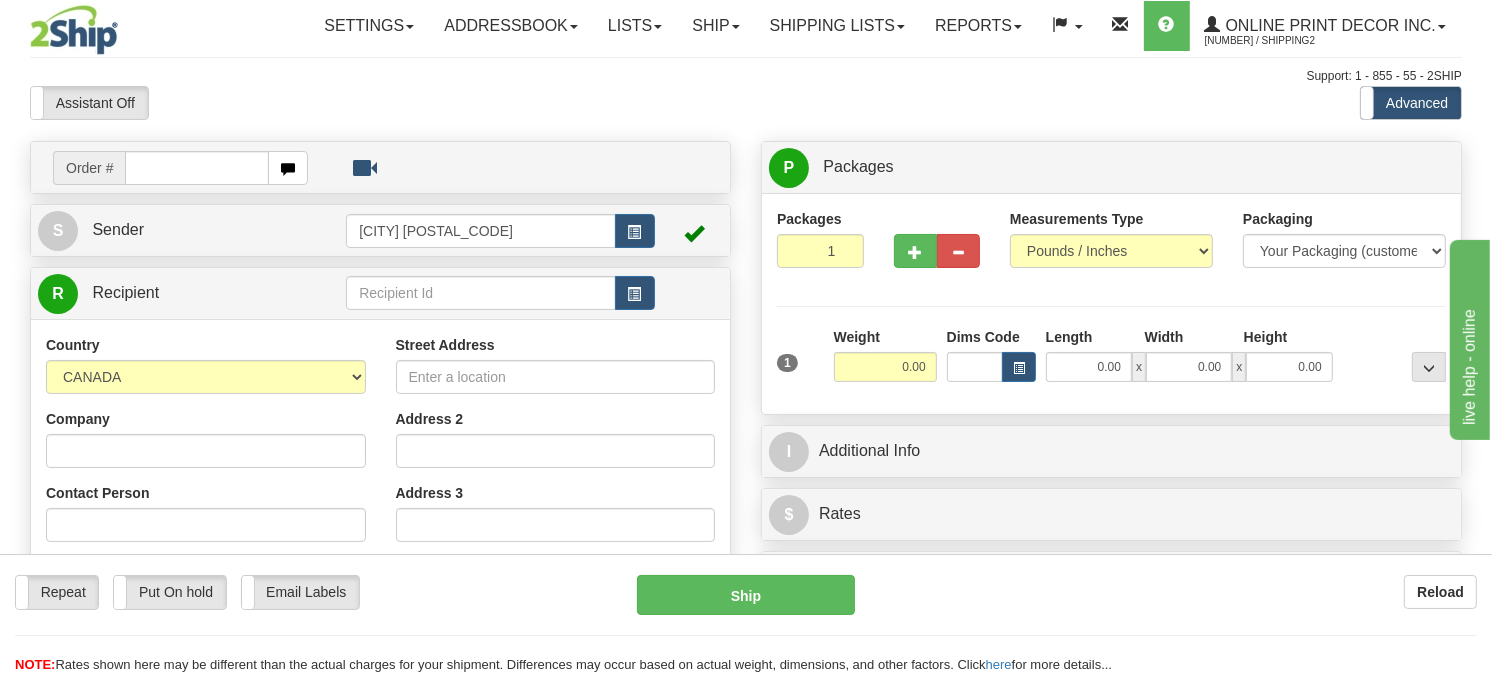 click at bounding box center [197, 168] 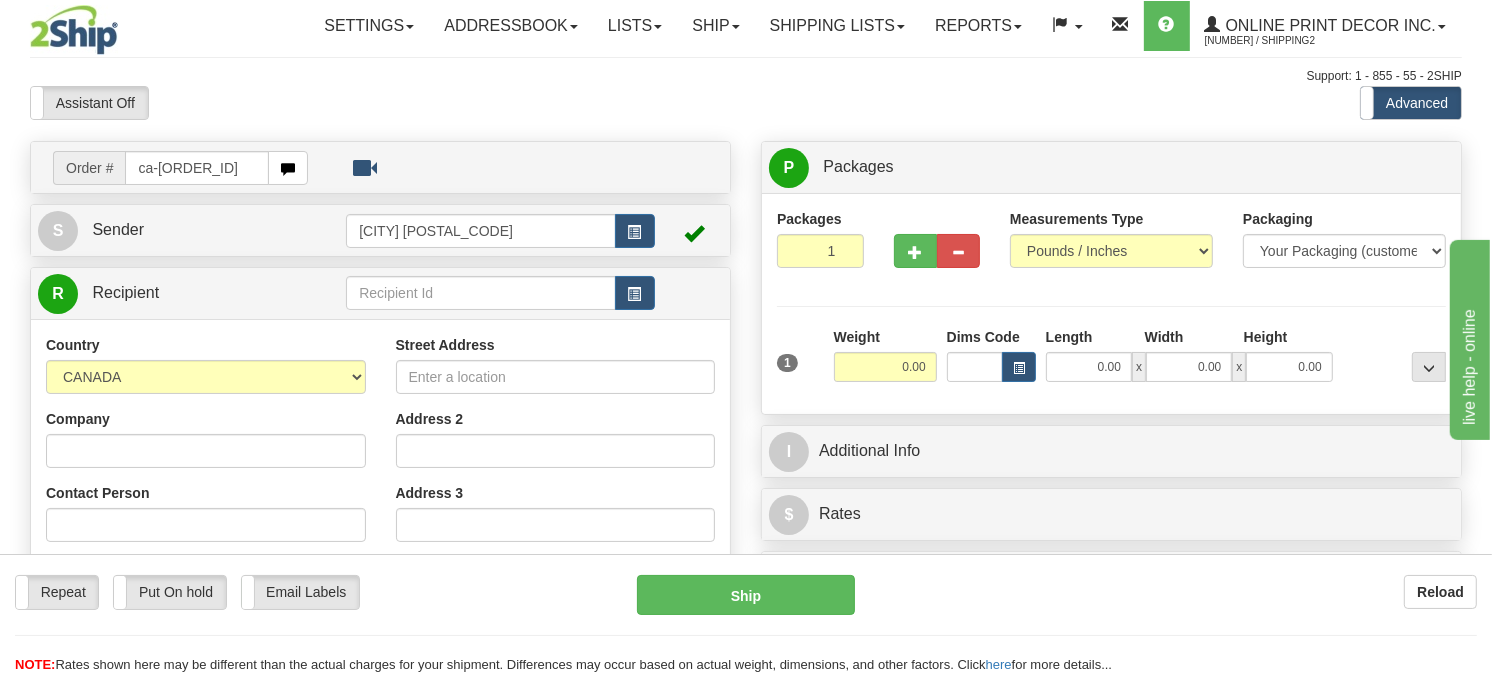 type on "ca-[NUMBER]" 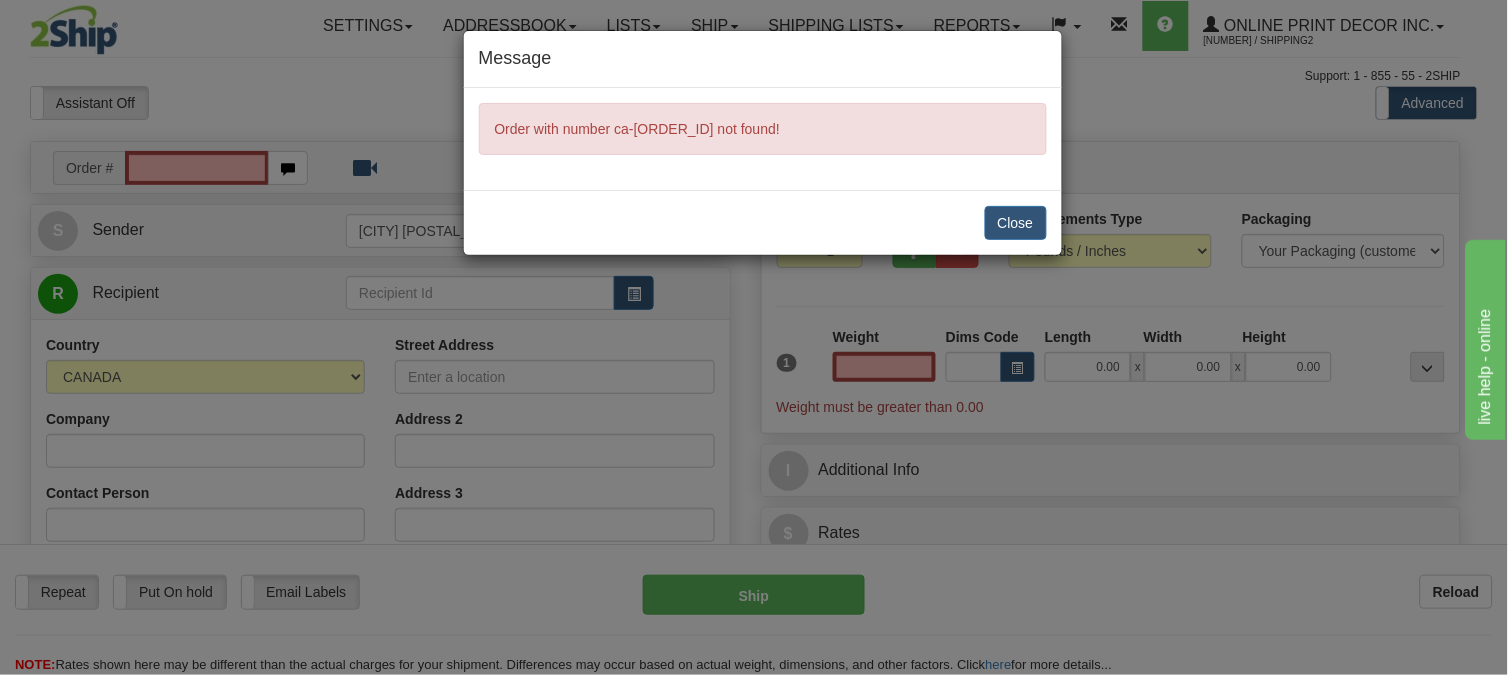 type on "0.00" 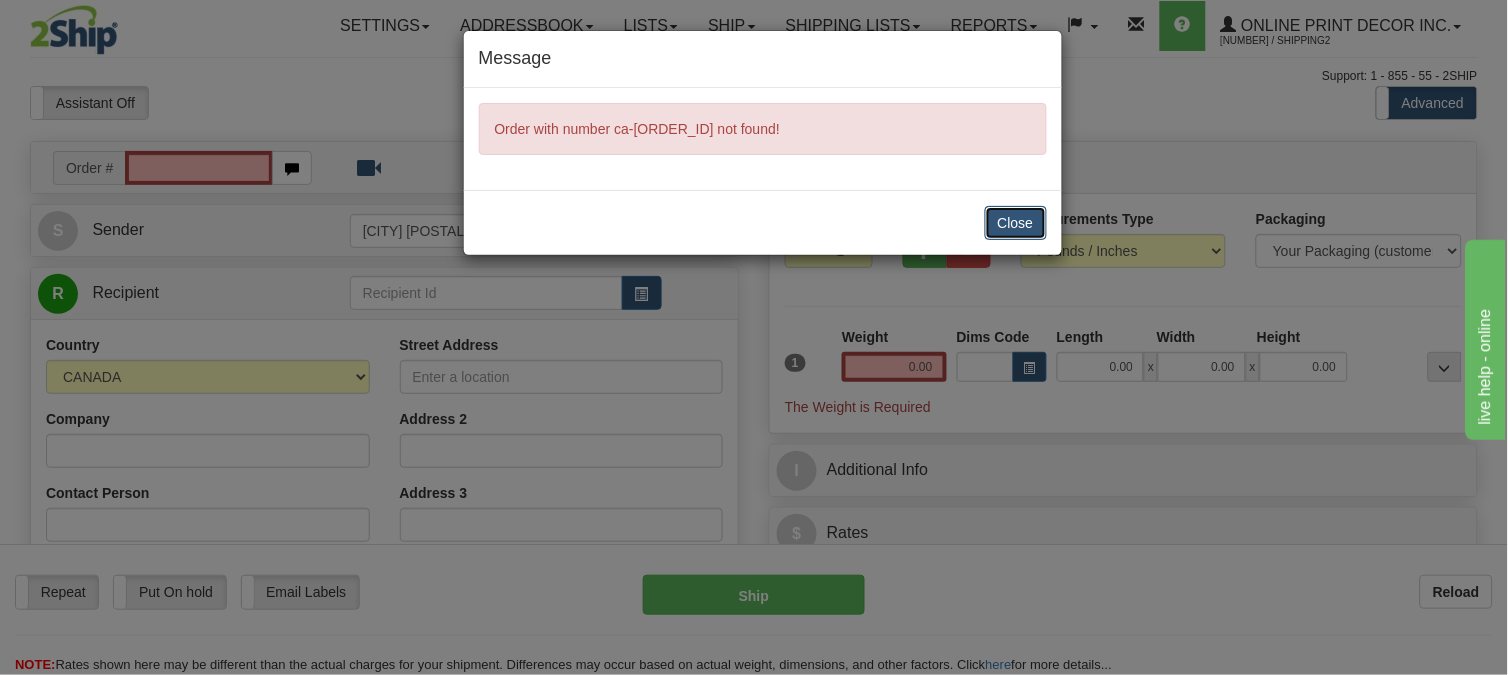 click on "Close" at bounding box center (1016, 223) 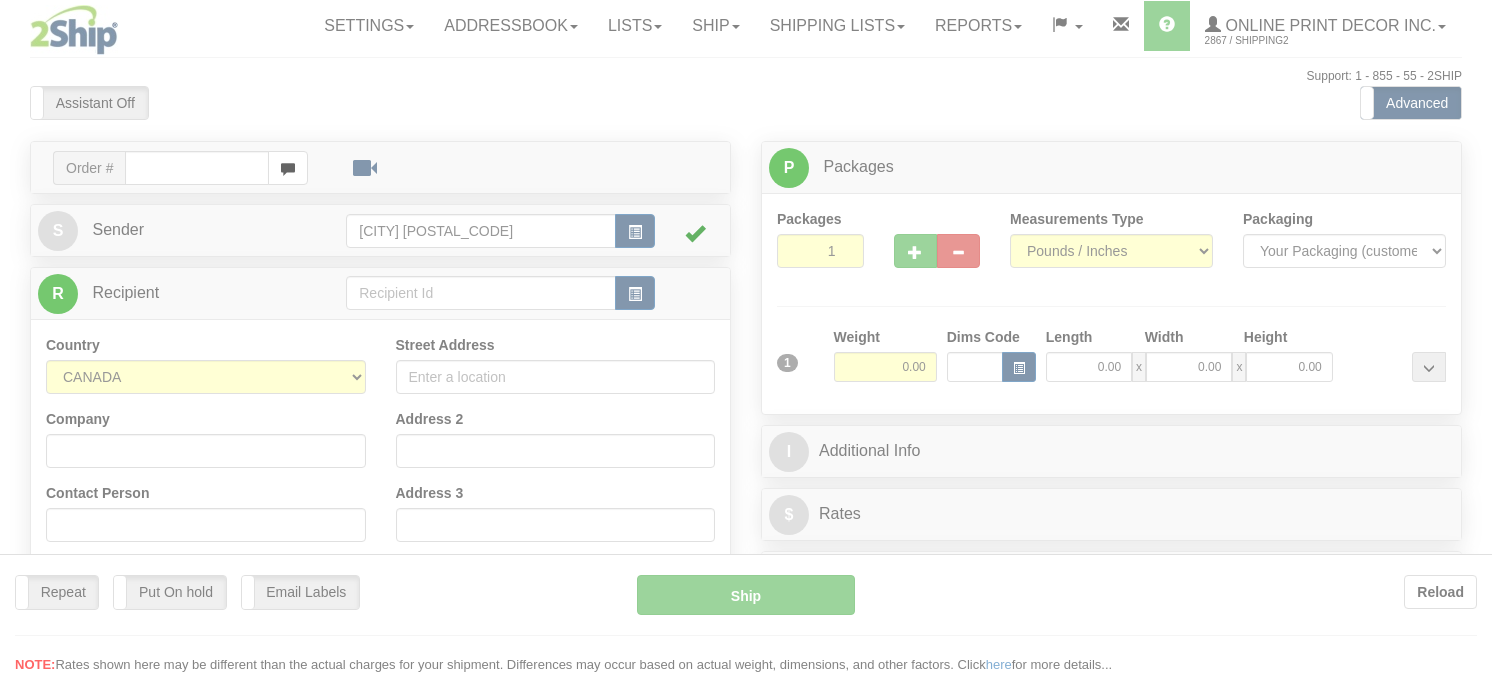 scroll, scrollTop: 0, scrollLeft: 0, axis: both 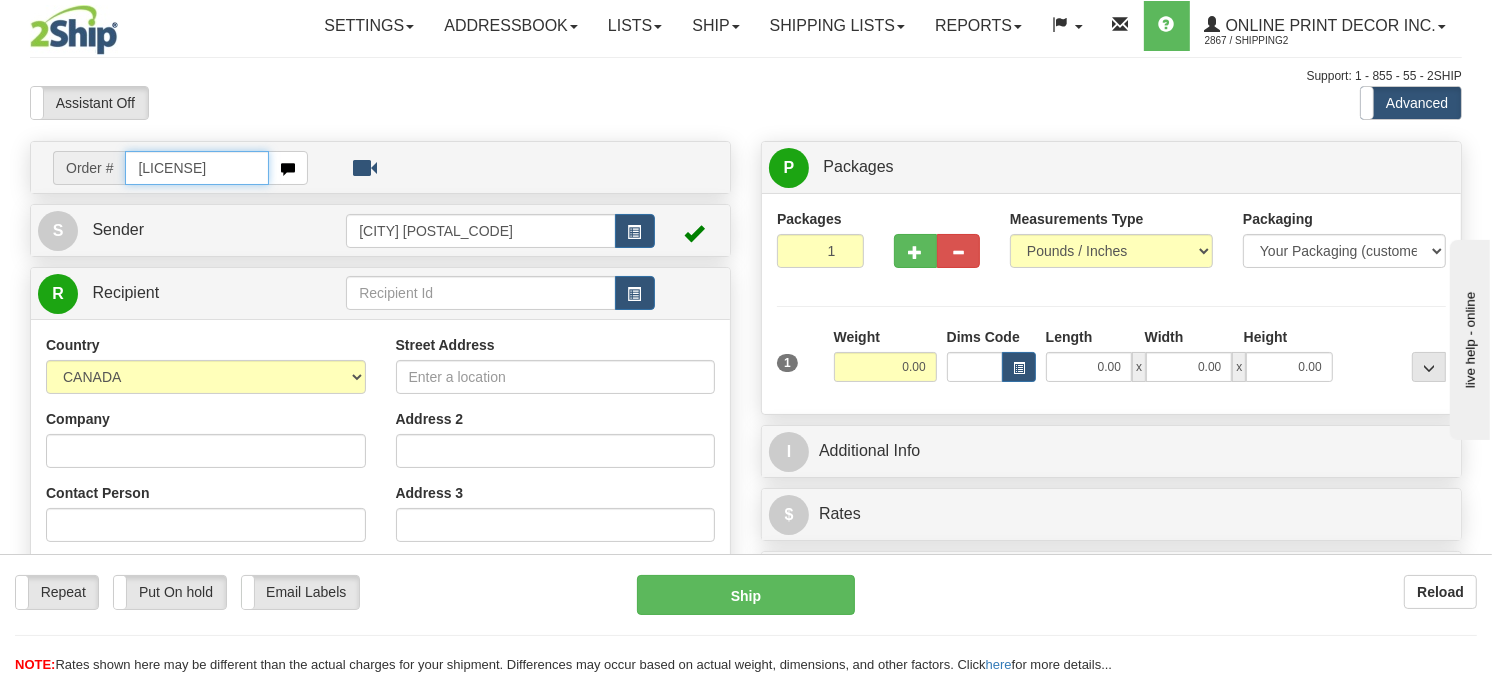type on "[LICENSE]" 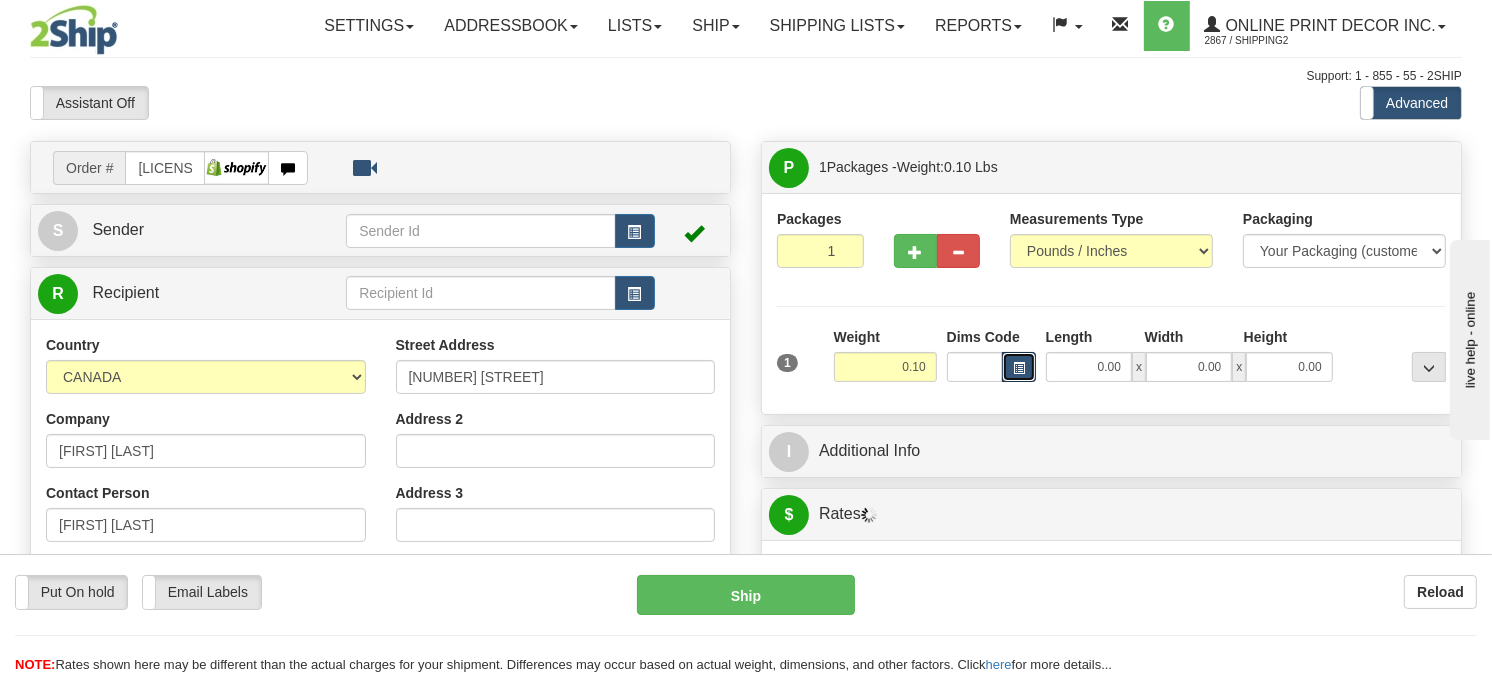click at bounding box center (1019, 368) 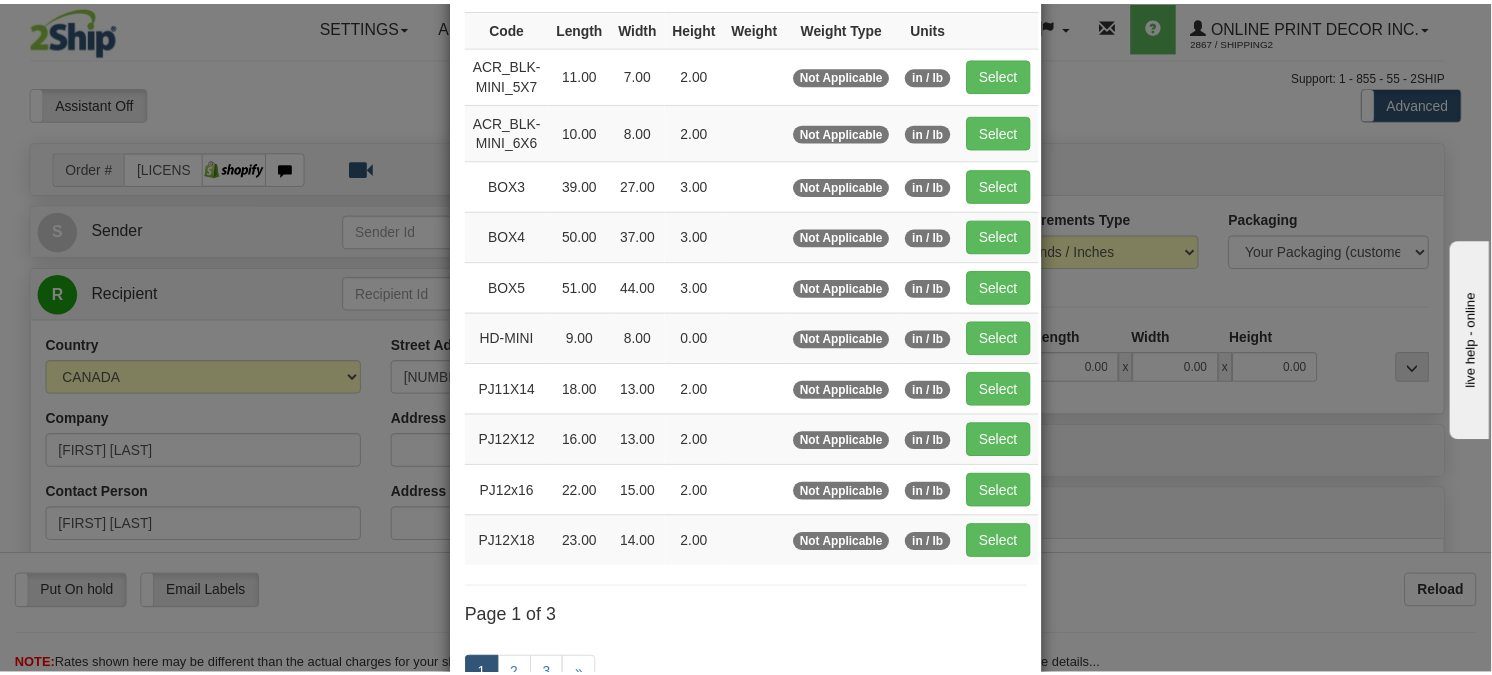 scroll, scrollTop: 222, scrollLeft: 0, axis: vertical 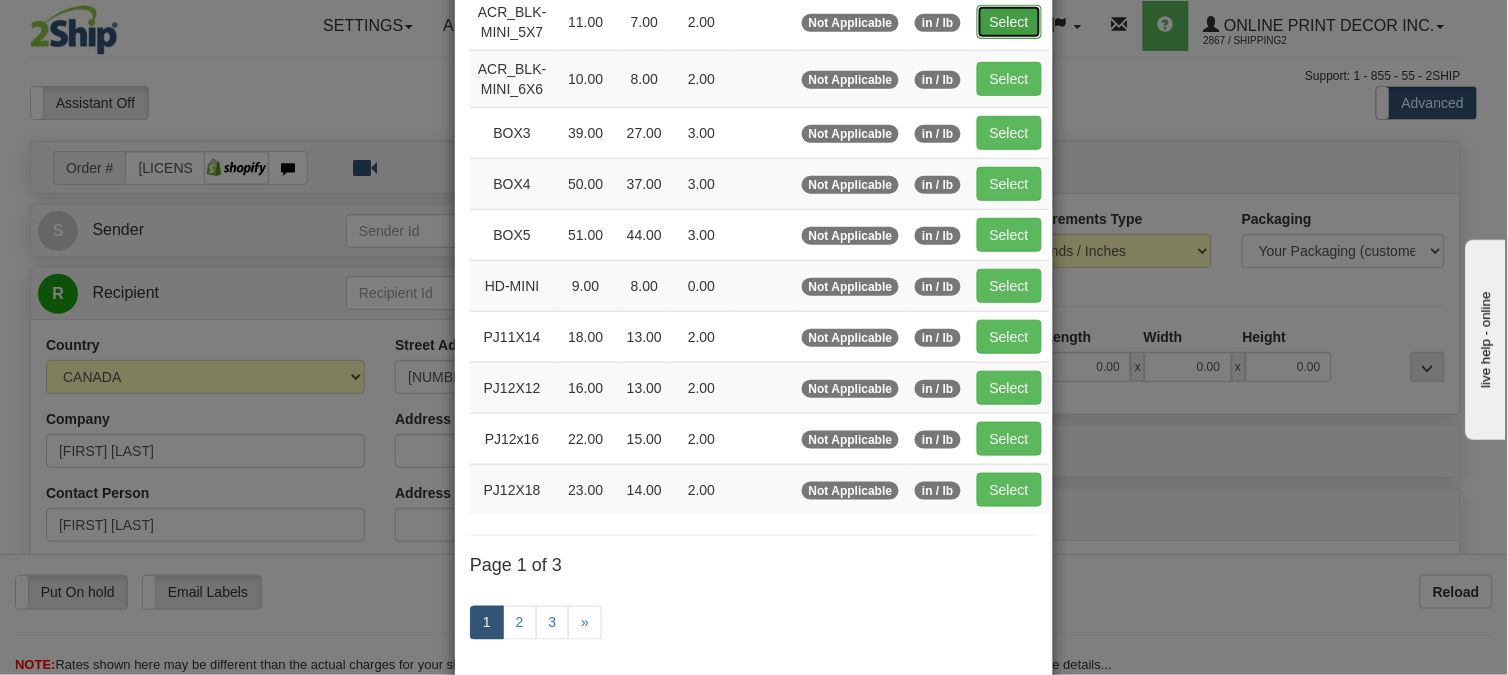 click on "Select" at bounding box center (1009, 22) 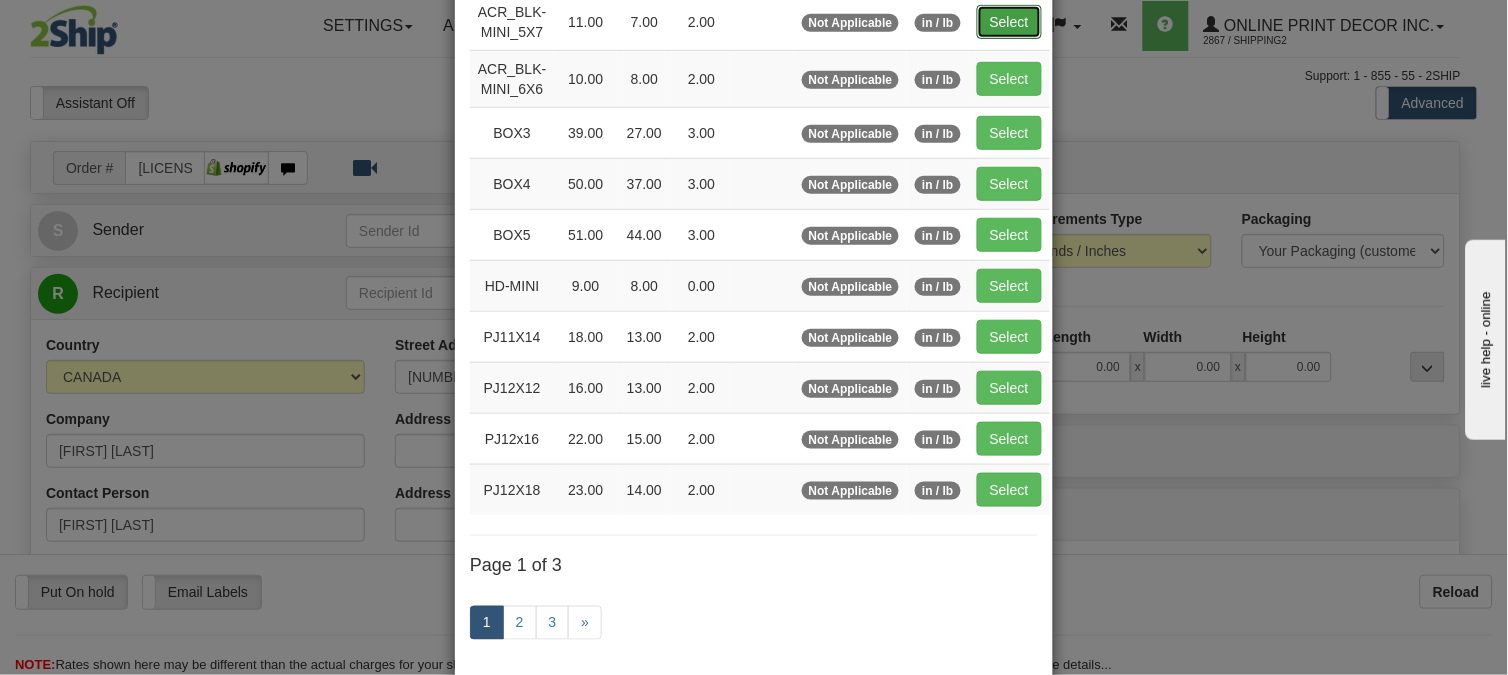 type on "11.00" 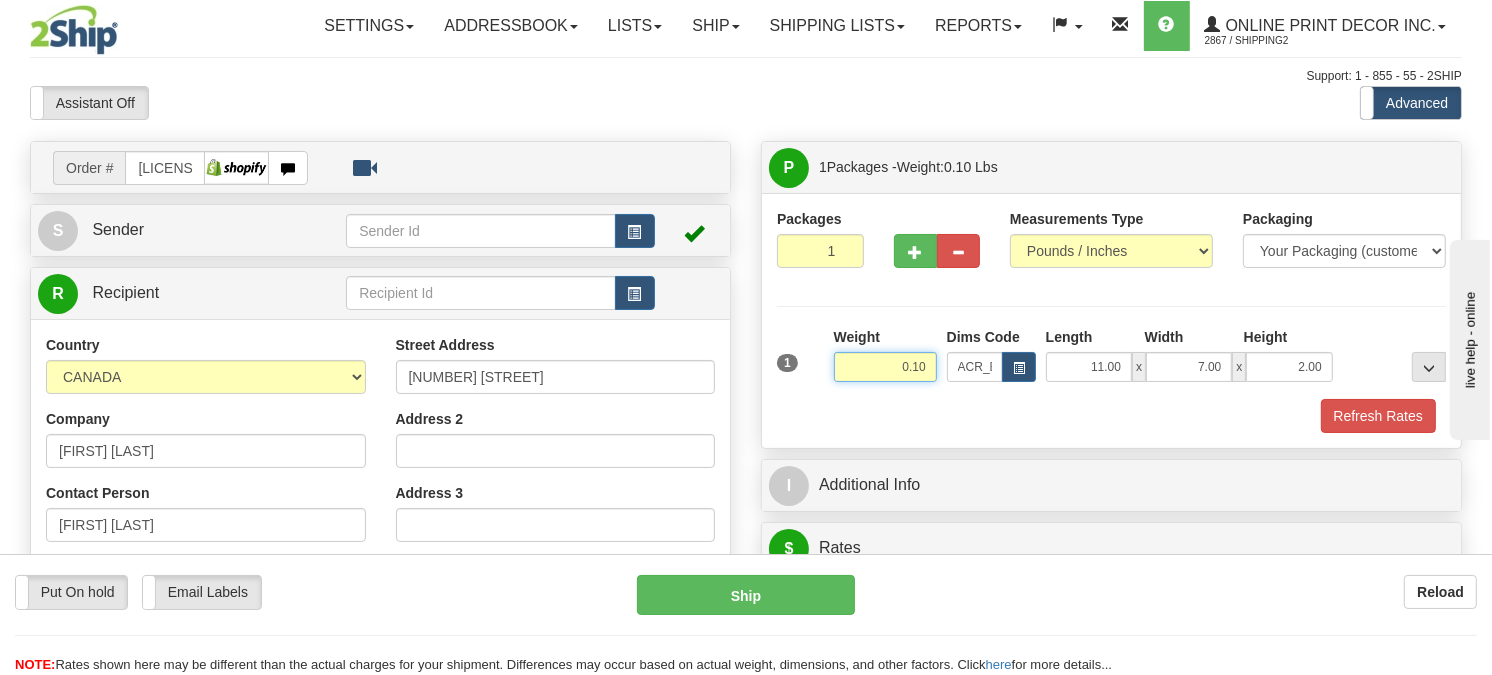 drag, startPoint x: 934, startPoint y: 412, endPoint x: 786, endPoint y: 404, distance: 148.21606 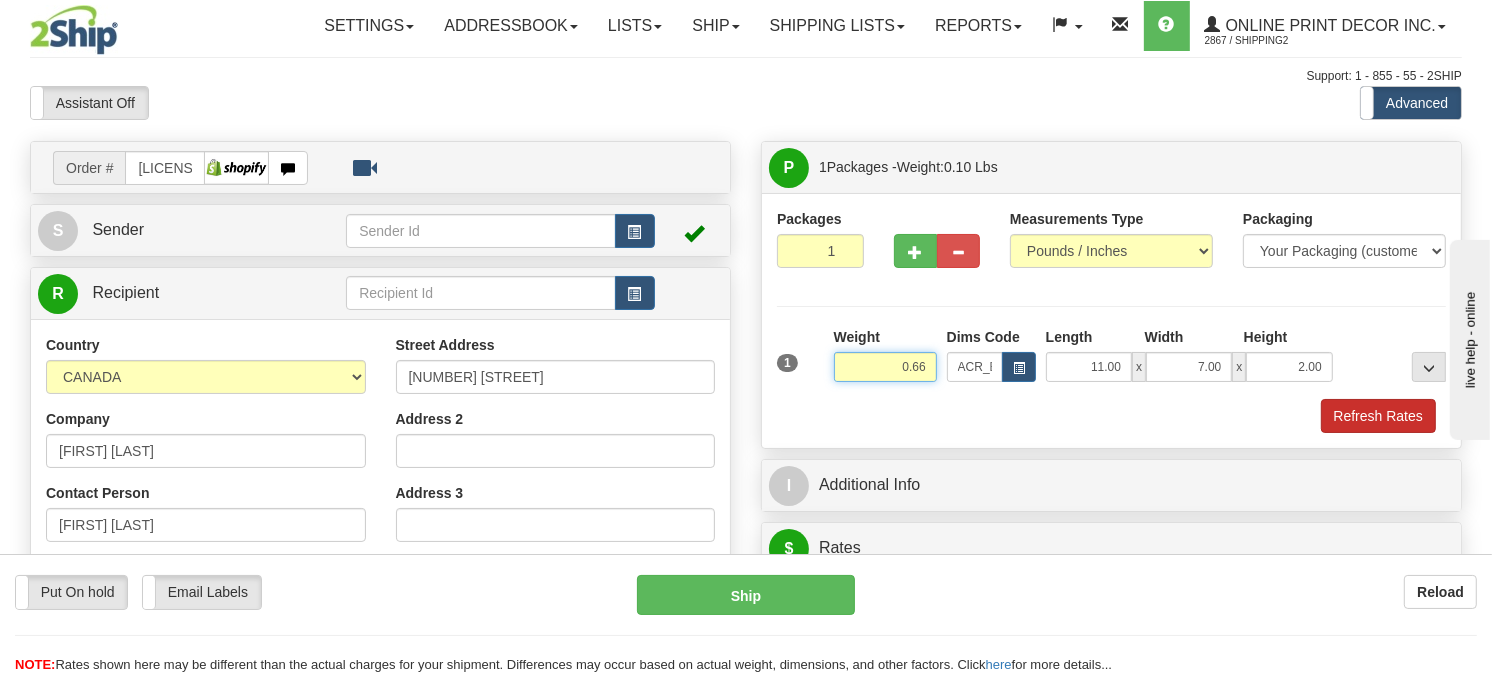 type on "0.66" 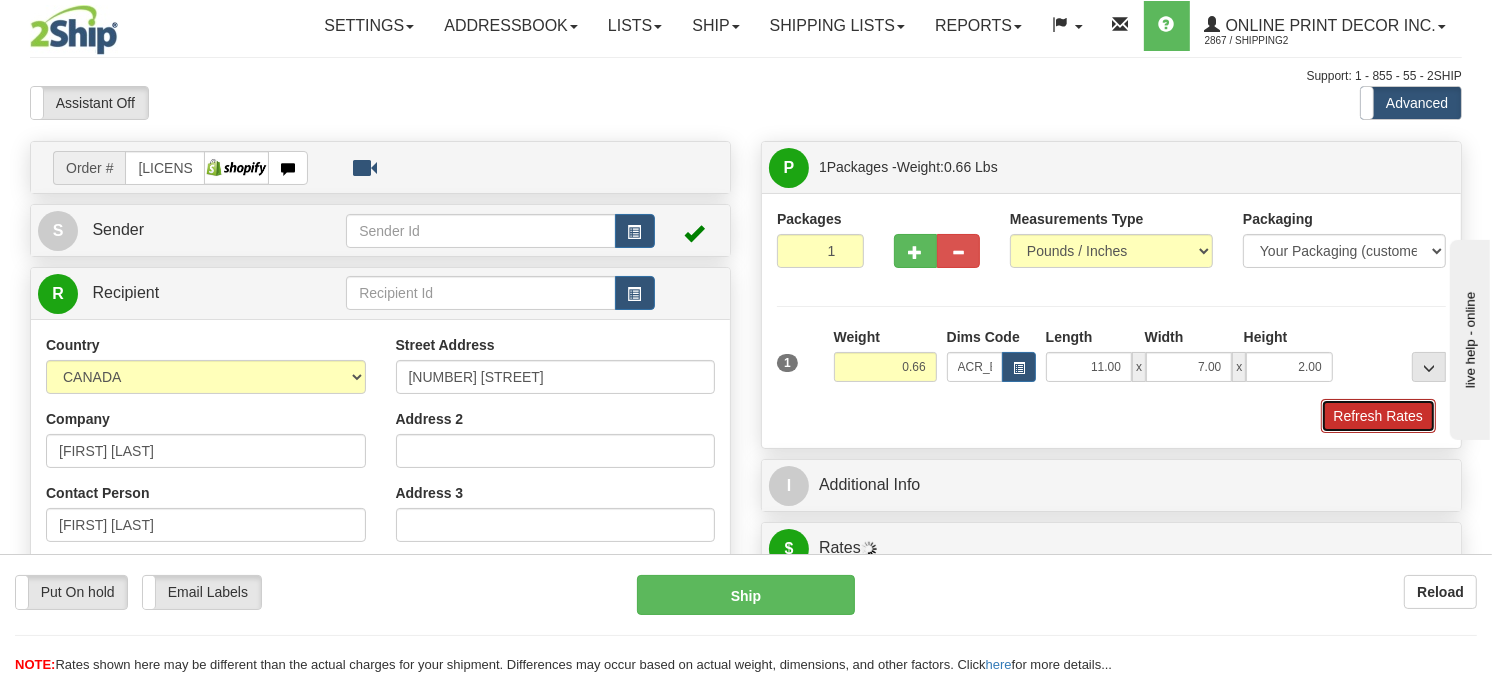 click on "Refresh Rates" at bounding box center [1378, 416] 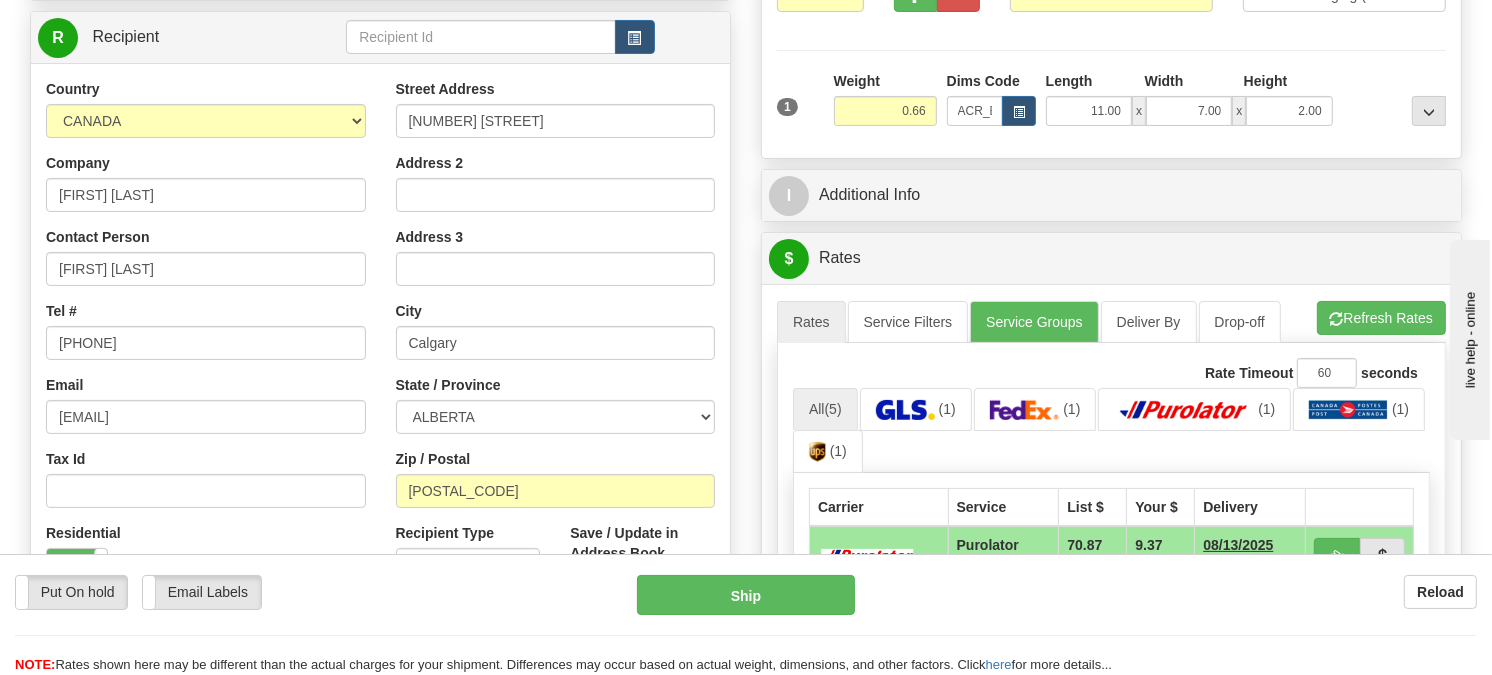 scroll, scrollTop: 374, scrollLeft: 0, axis: vertical 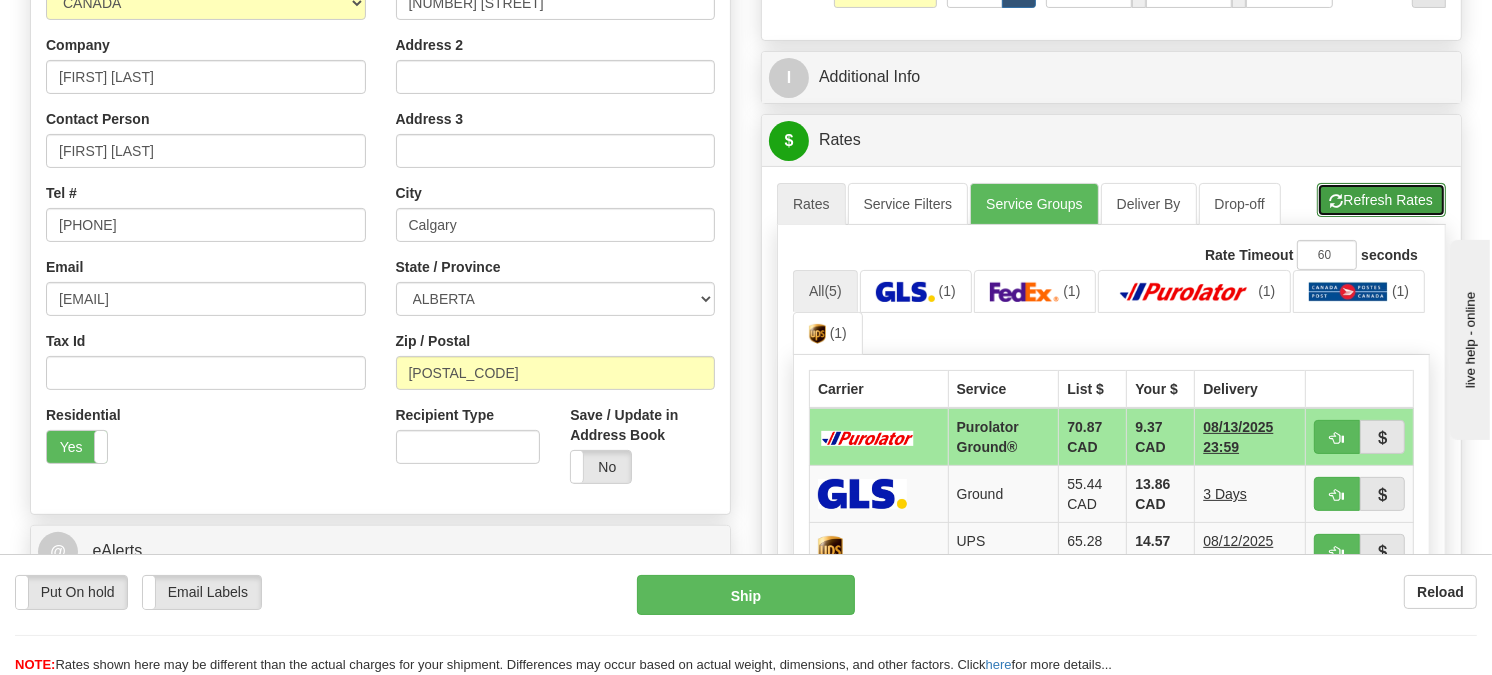 click on "Refresh Rates" at bounding box center [1381, 200] 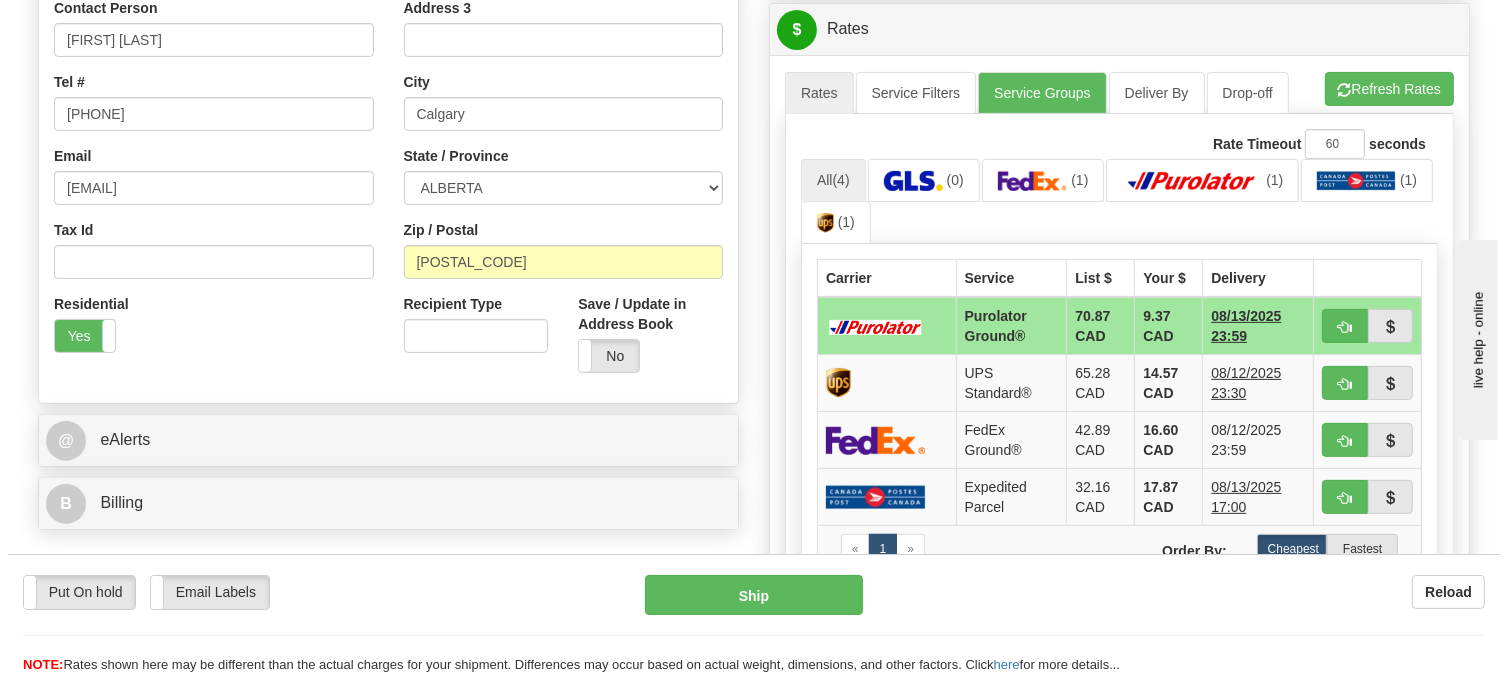 scroll, scrollTop: 596, scrollLeft: 0, axis: vertical 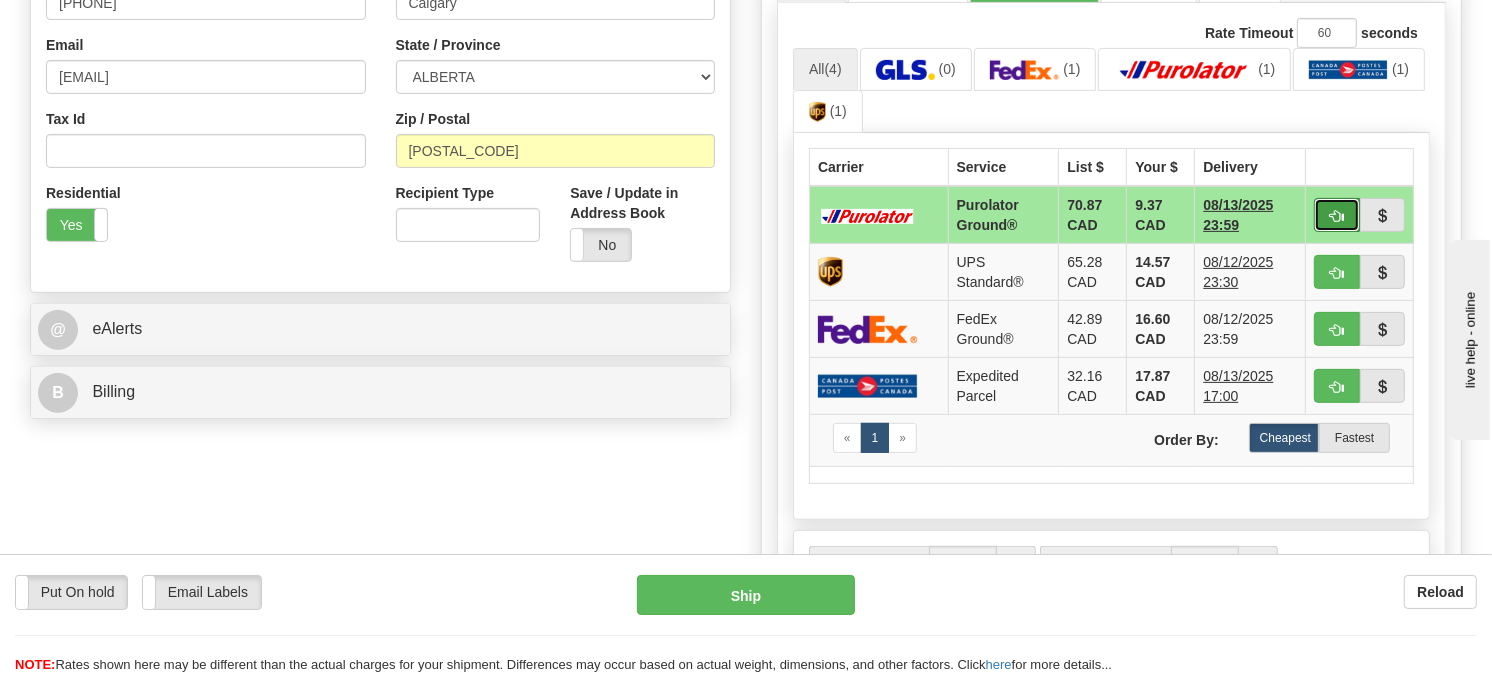 click at bounding box center [1337, 215] 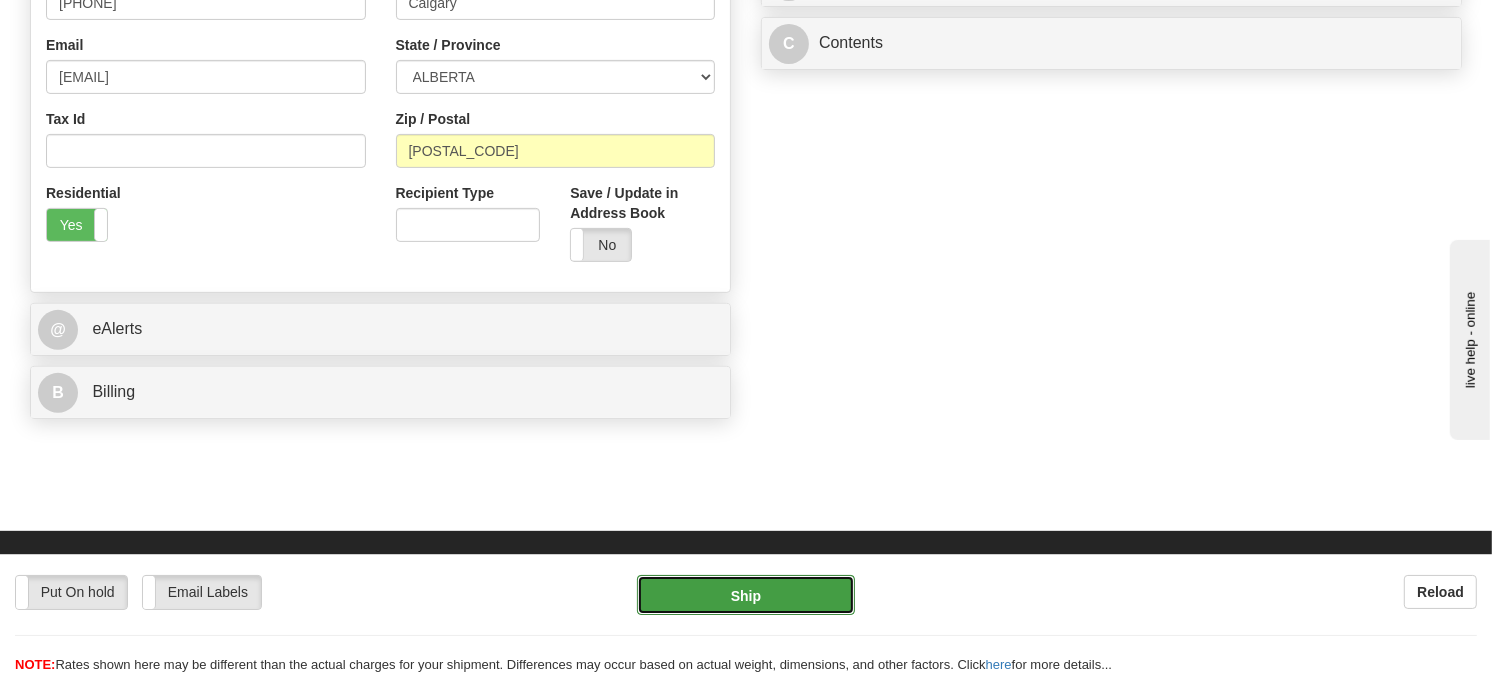 click on "Ship" at bounding box center [746, 595] 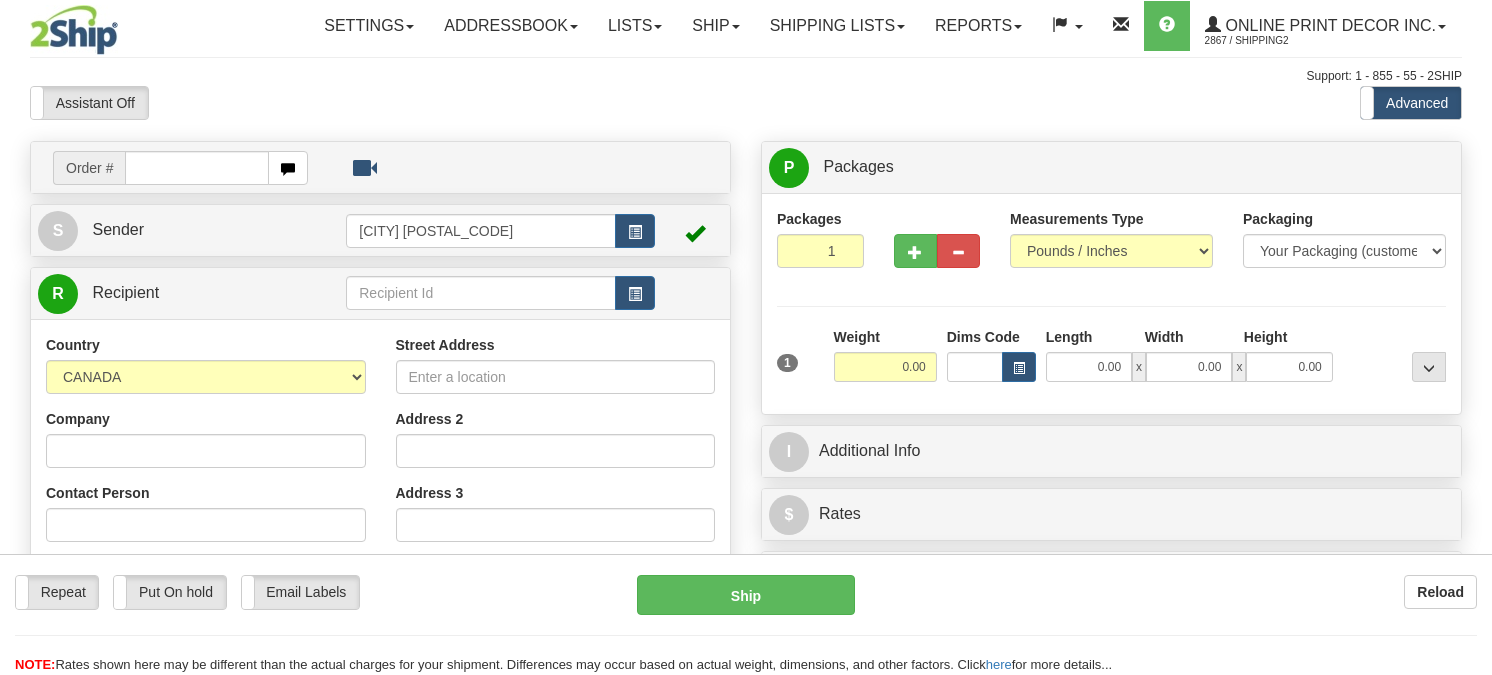 scroll, scrollTop: 0, scrollLeft: 0, axis: both 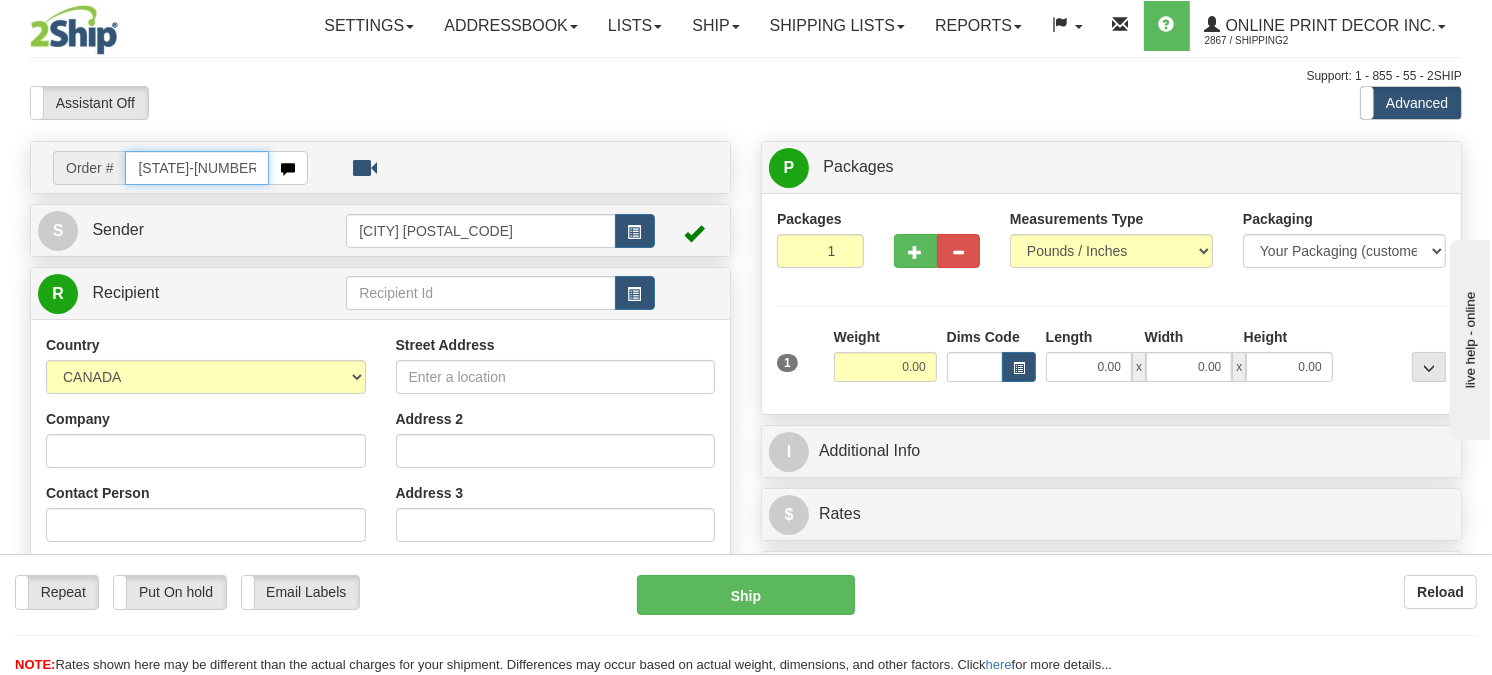 type on "[STATE]-[NUMBER]" 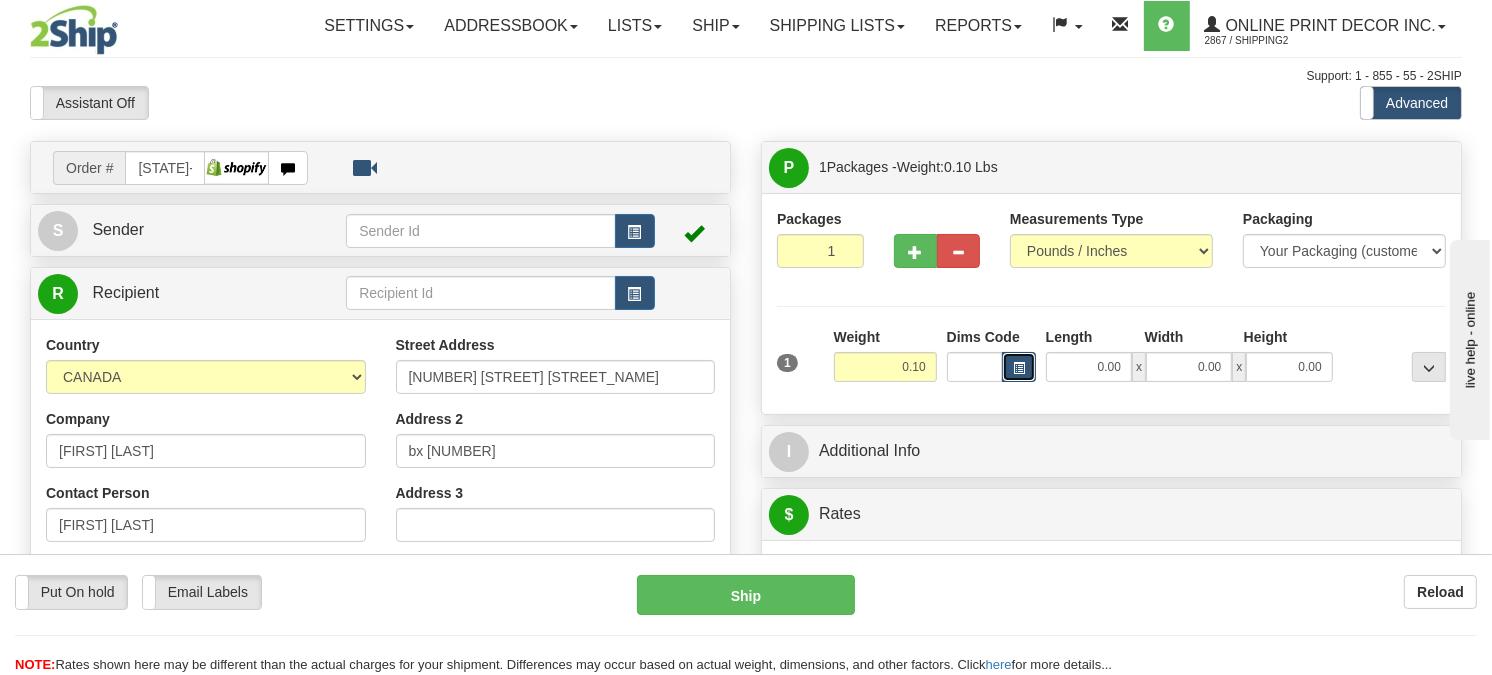 click at bounding box center (1019, 368) 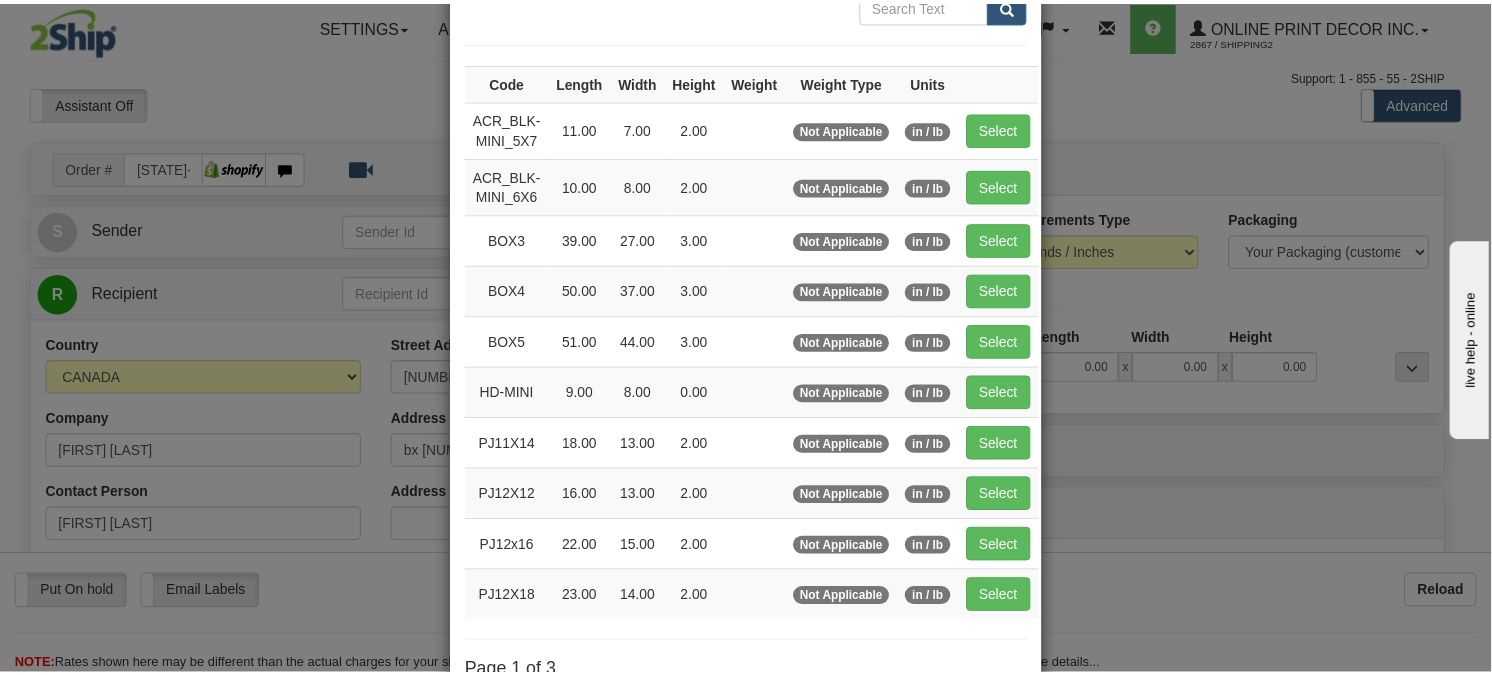 scroll, scrollTop: 222, scrollLeft: 0, axis: vertical 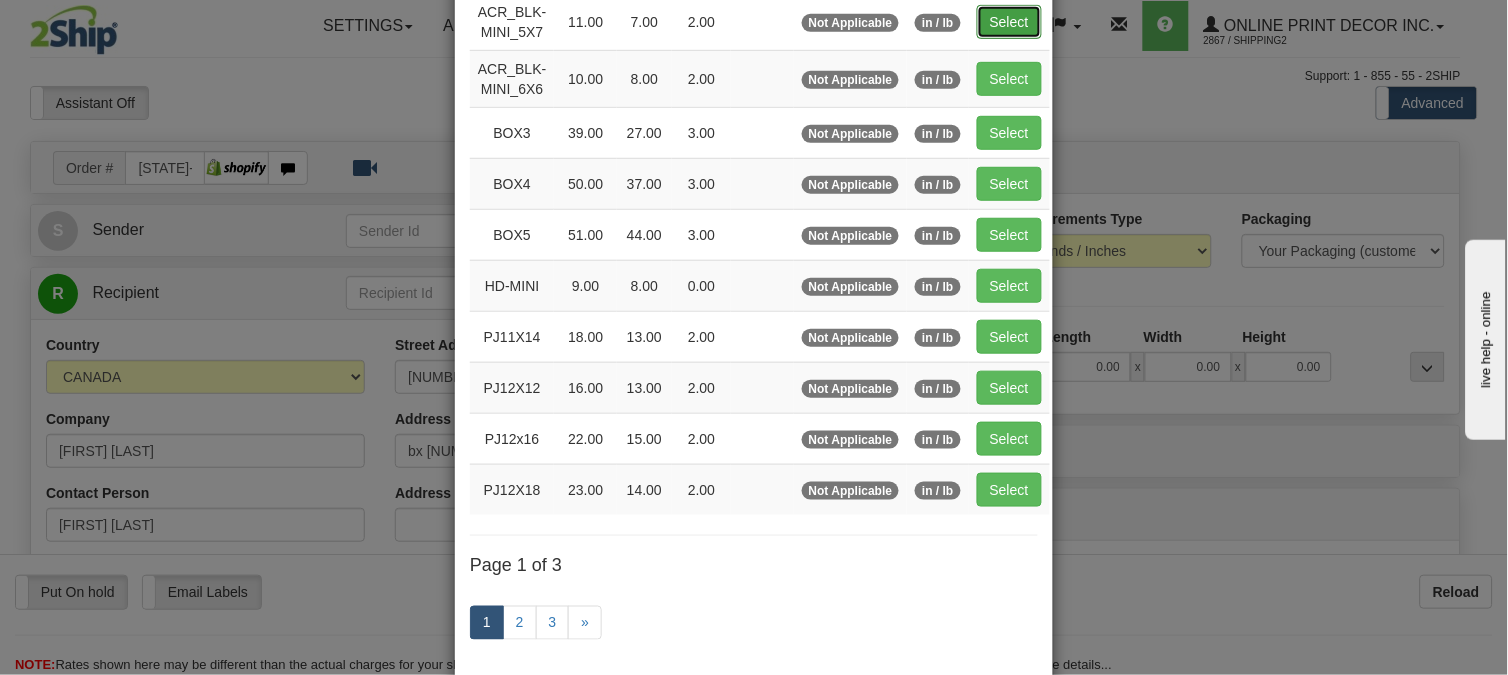click on "Select" at bounding box center (1009, 22) 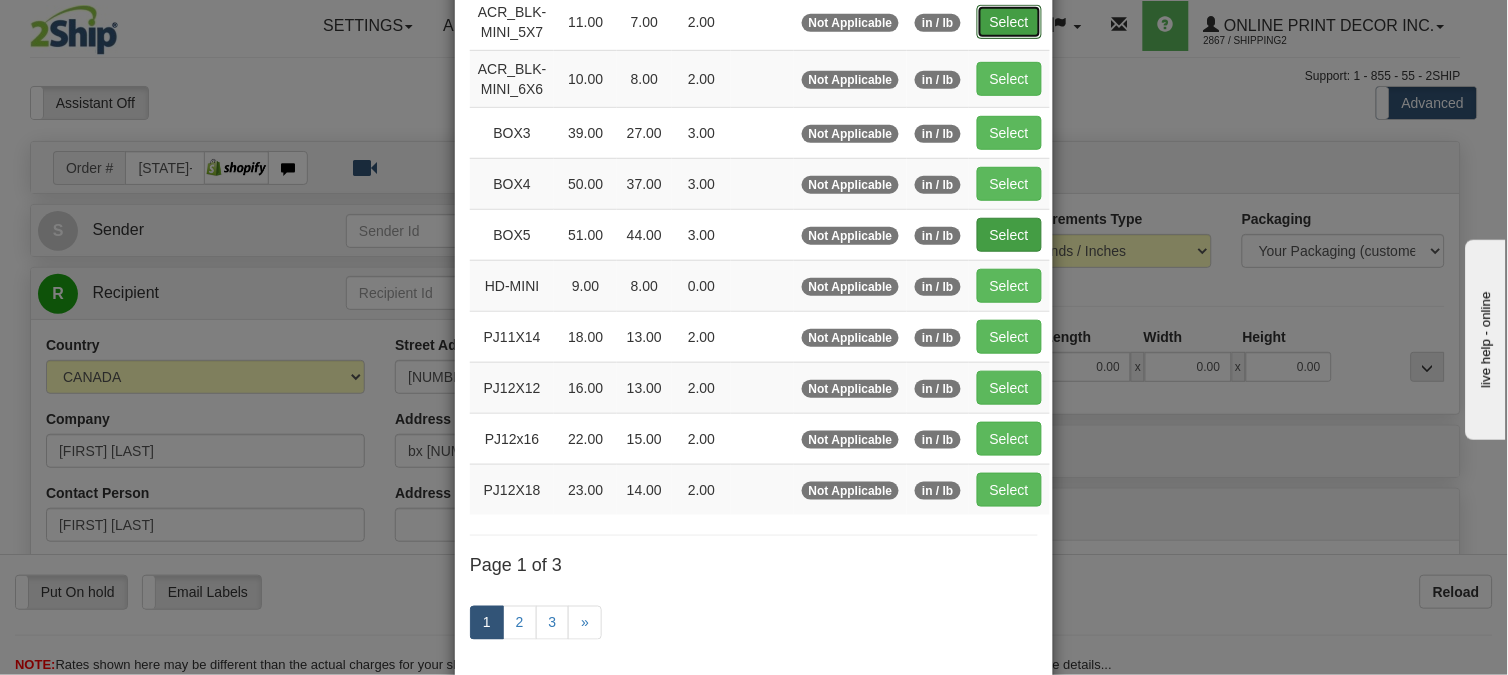 type on "11.00" 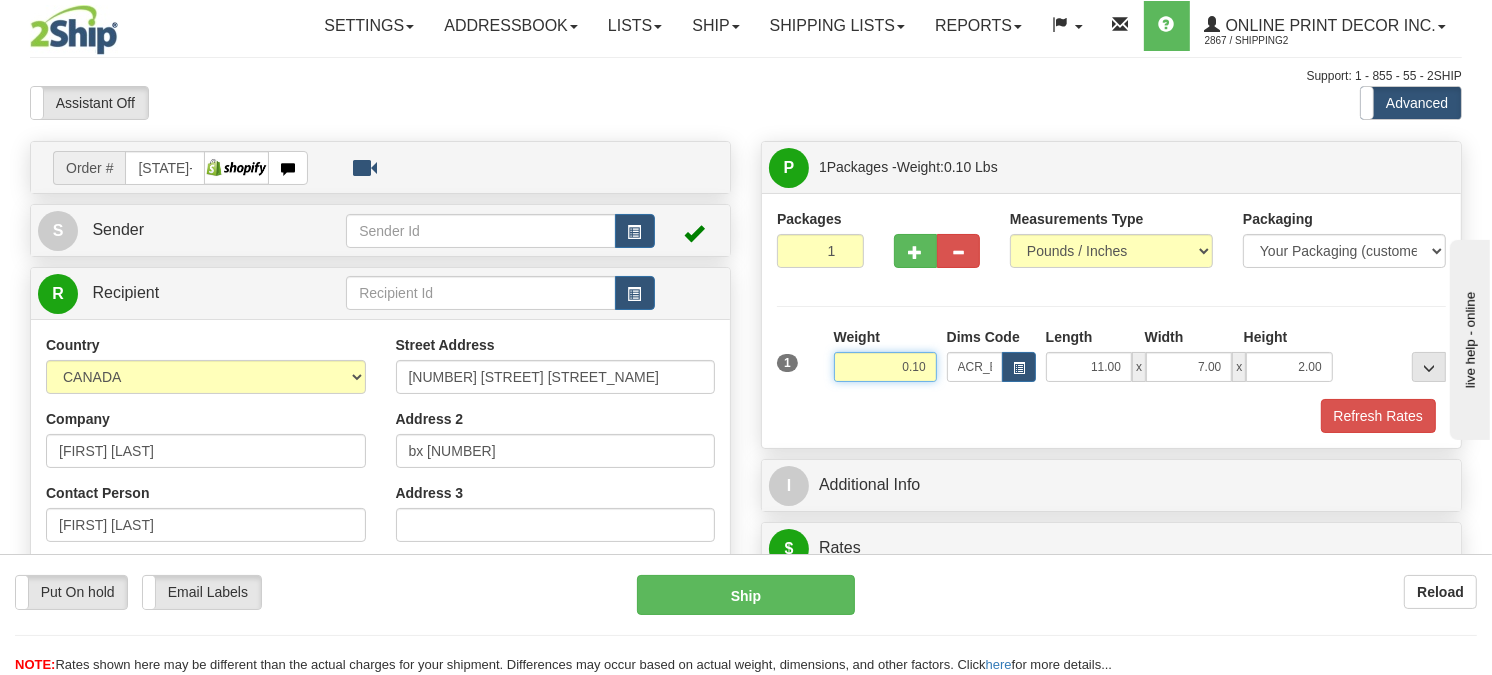 drag, startPoint x: 894, startPoint y: 405, endPoint x: 851, endPoint y: 411, distance: 43.416588 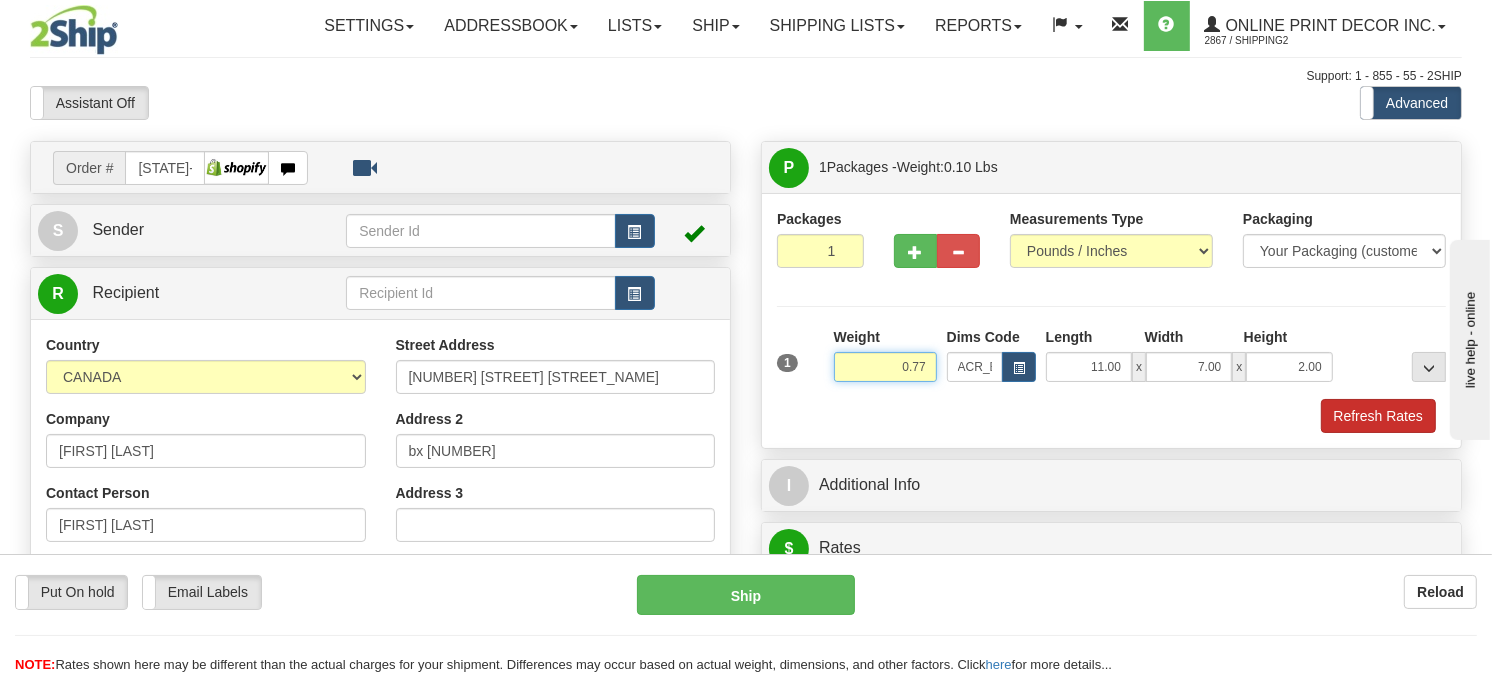type on "0.77" 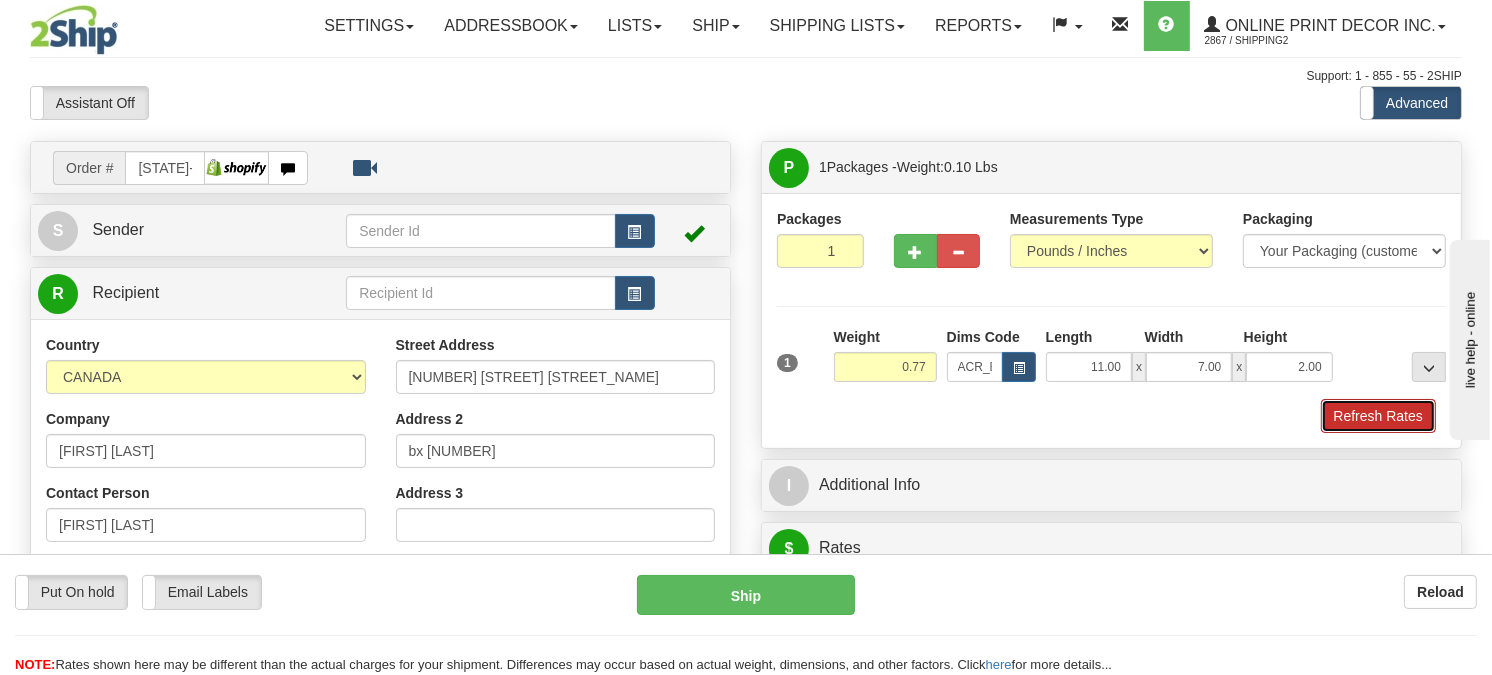 click on "Refresh Rates" at bounding box center [1378, 416] 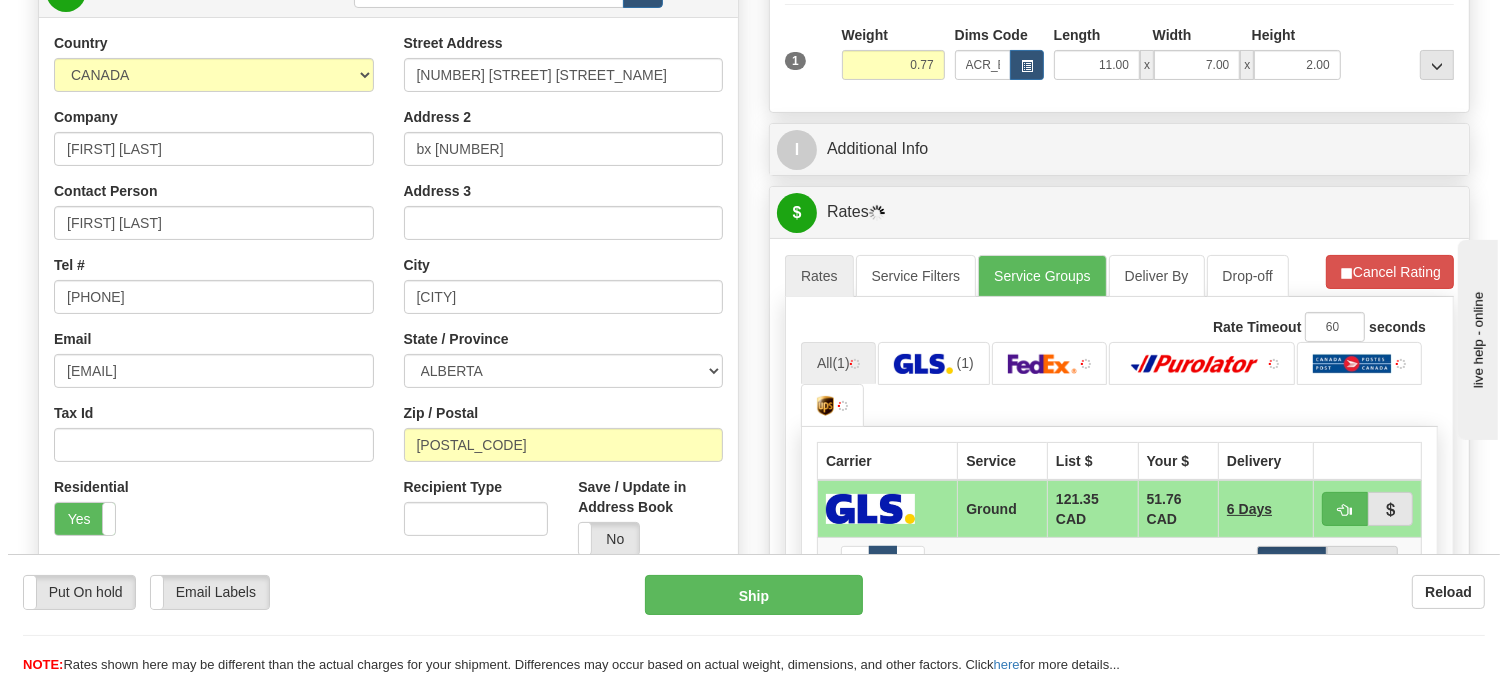 scroll, scrollTop: 382, scrollLeft: 0, axis: vertical 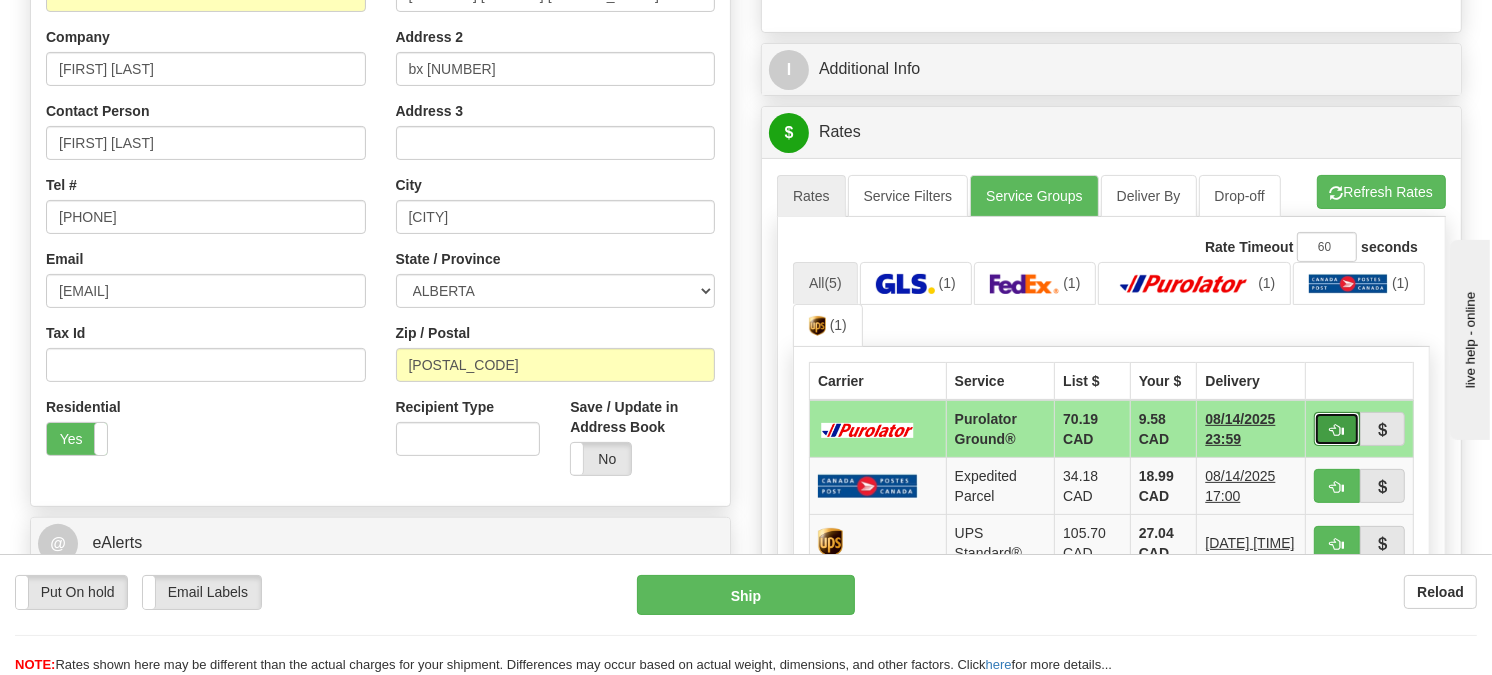 click at bounding box center (1337, 430) 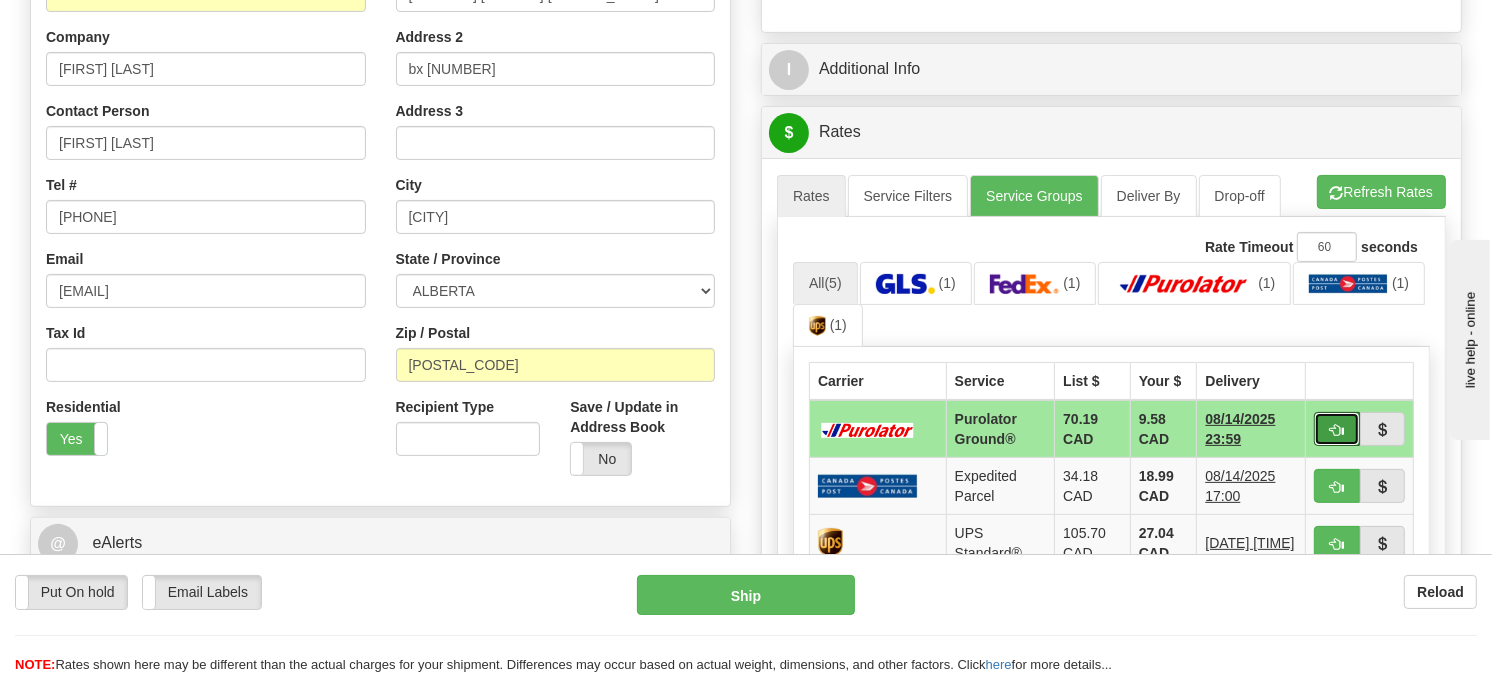 type on "260" 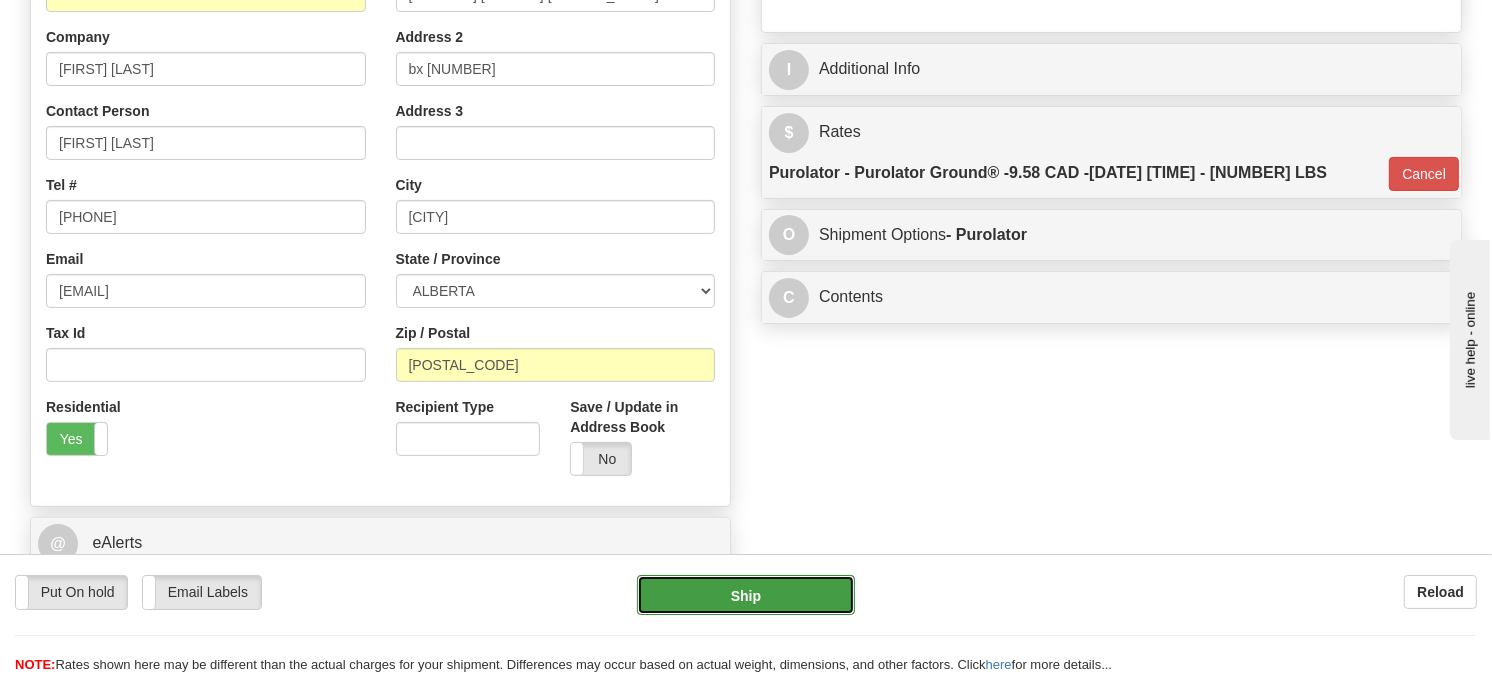 click on "Ship" at bounding box center [746, 595] 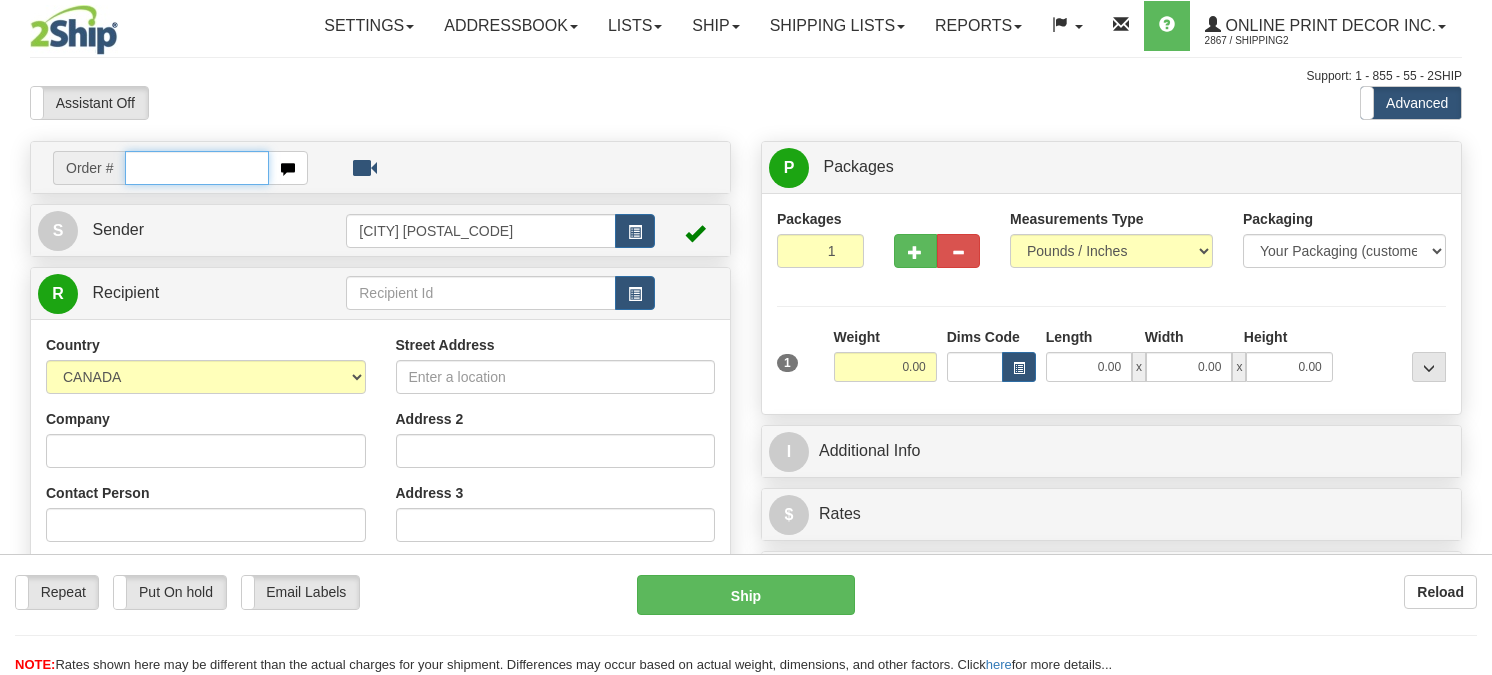 scroll, scrollTop: 0, scrollLeft: 0, axis: both 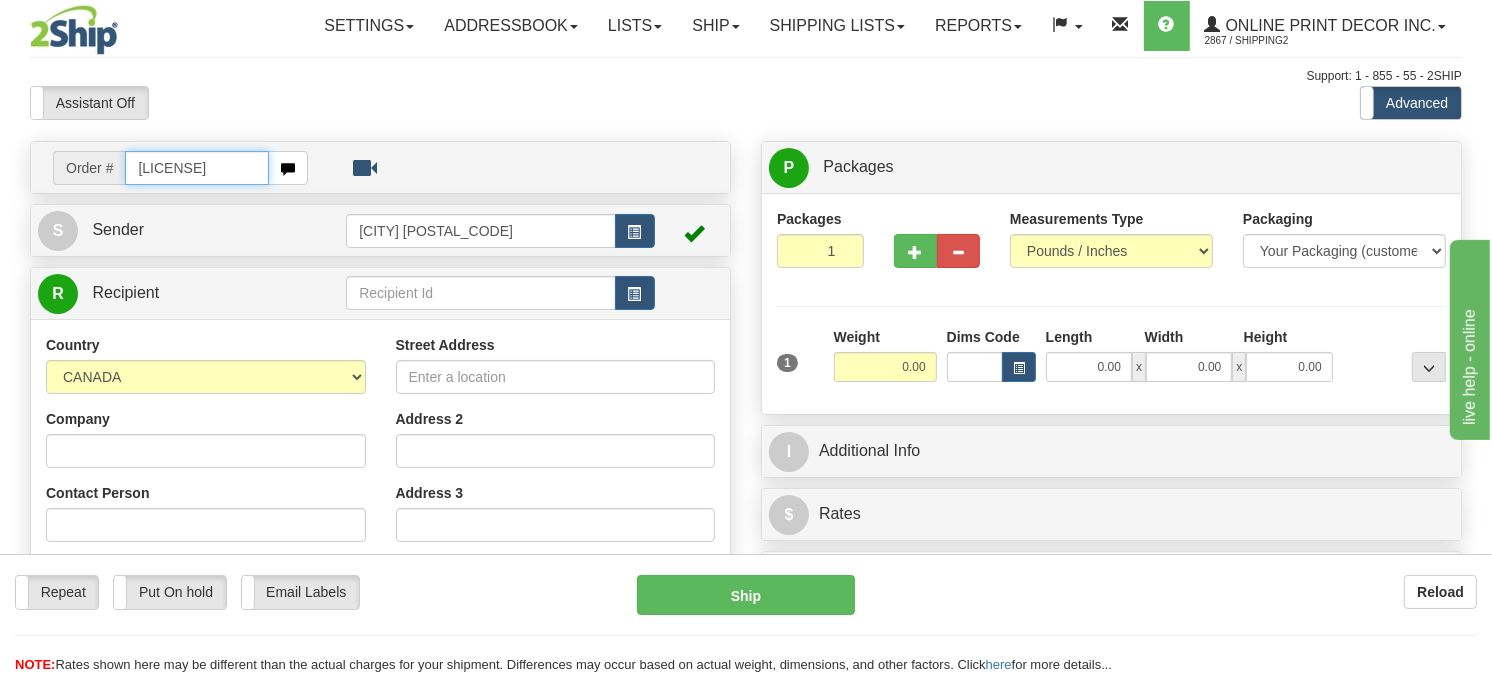 type on "ca-418507" 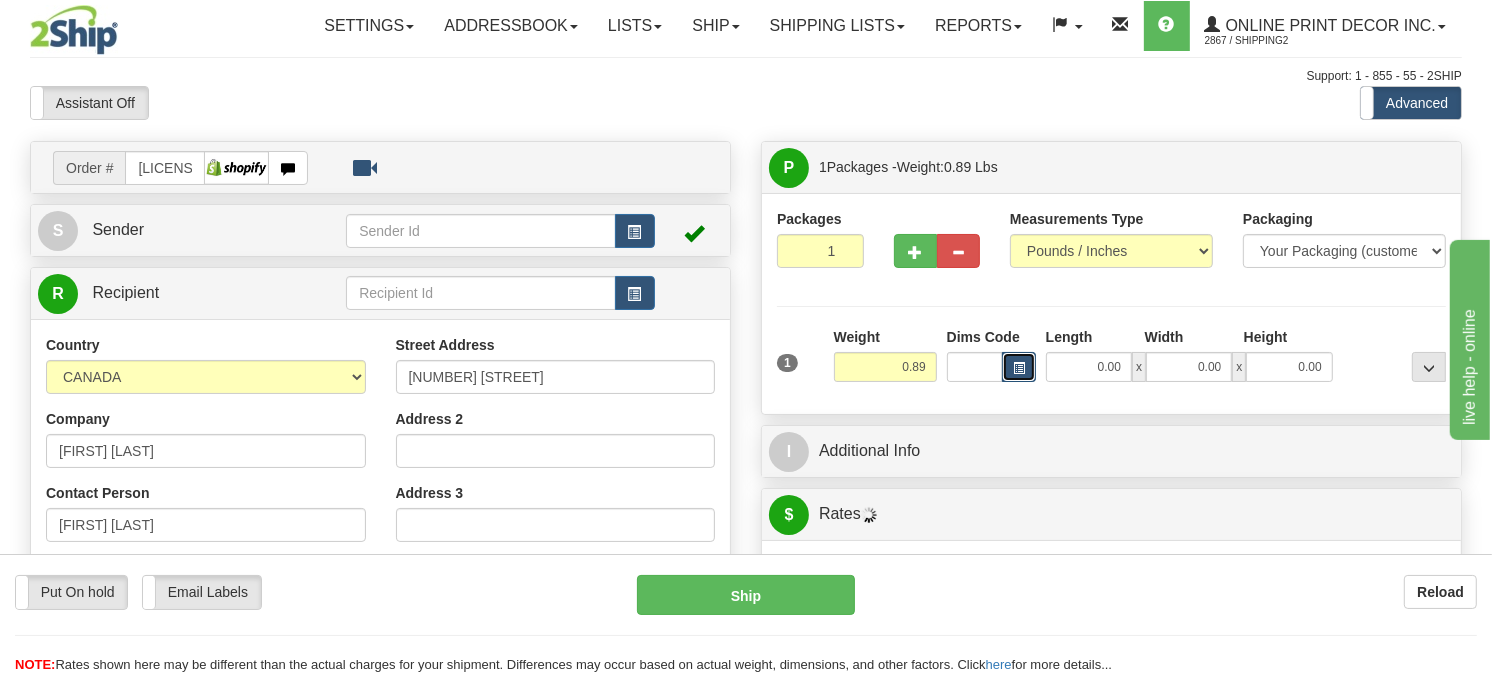 click at bounding box center (1019, 367) 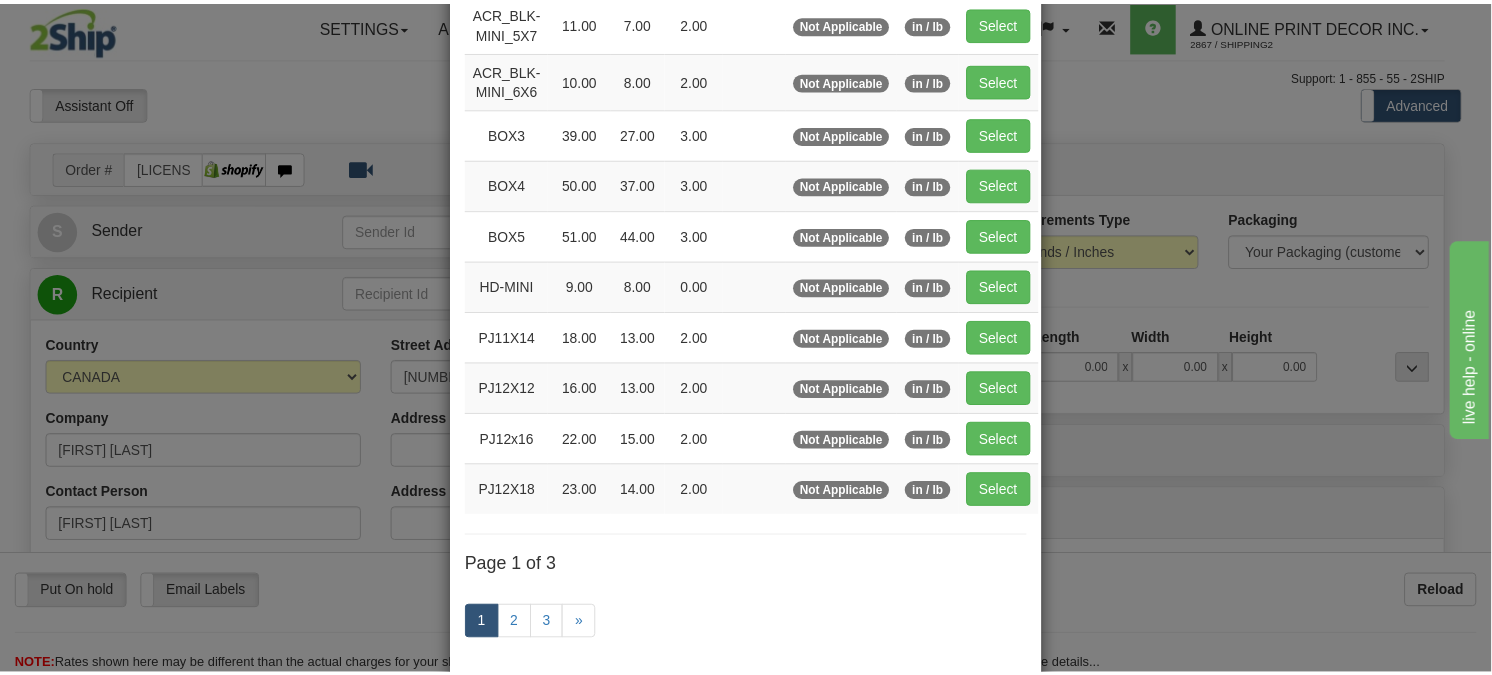 scroll, scrollTop: 222, scrollLeft: 0, axis: vertical 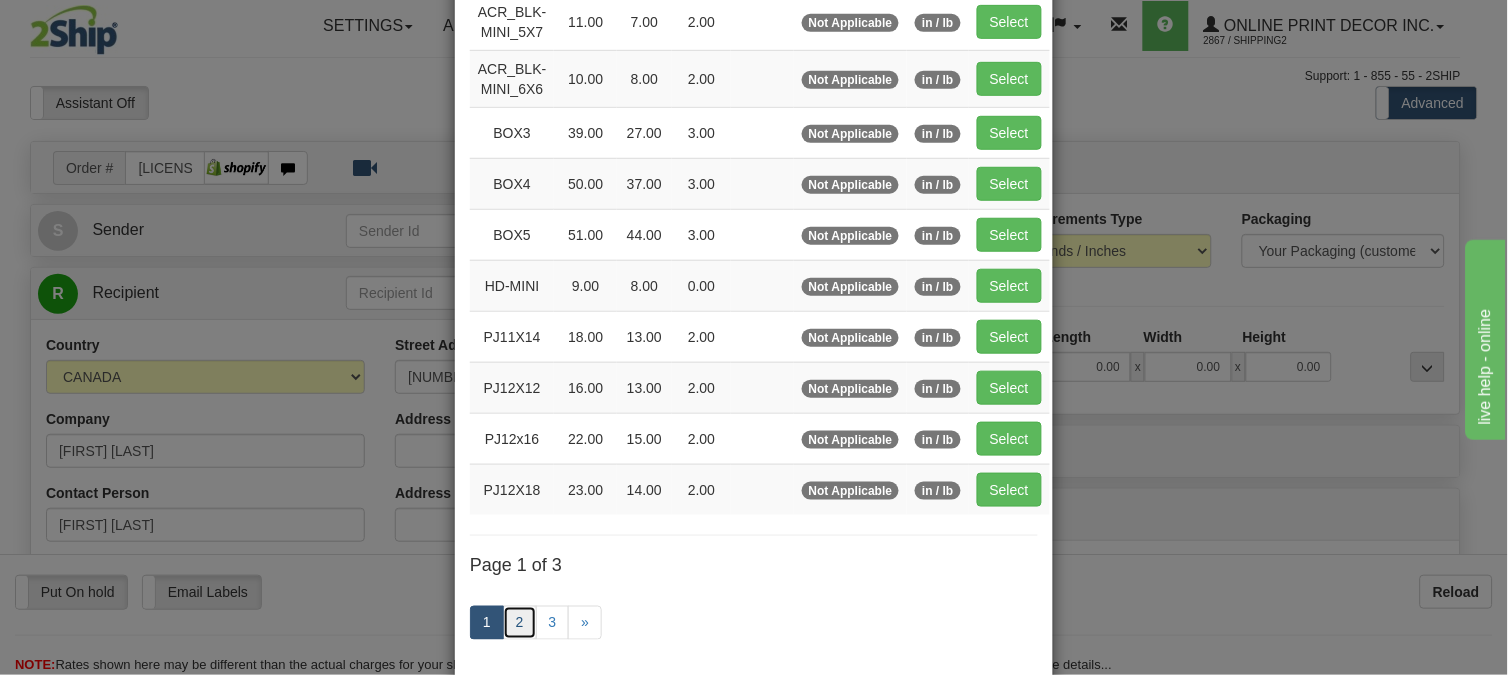 click on "2" at bounding box center [520, 623] 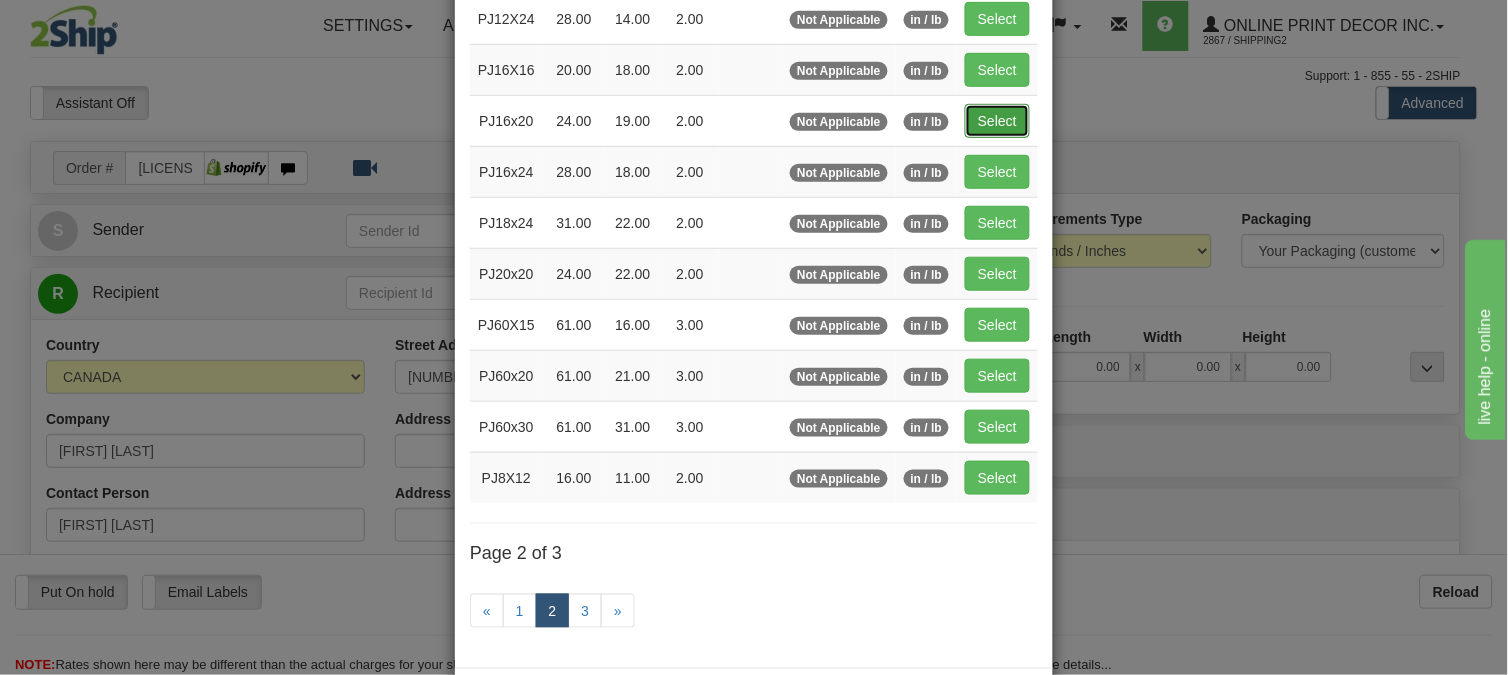 click on "Select" at bounding box center [997, 121] 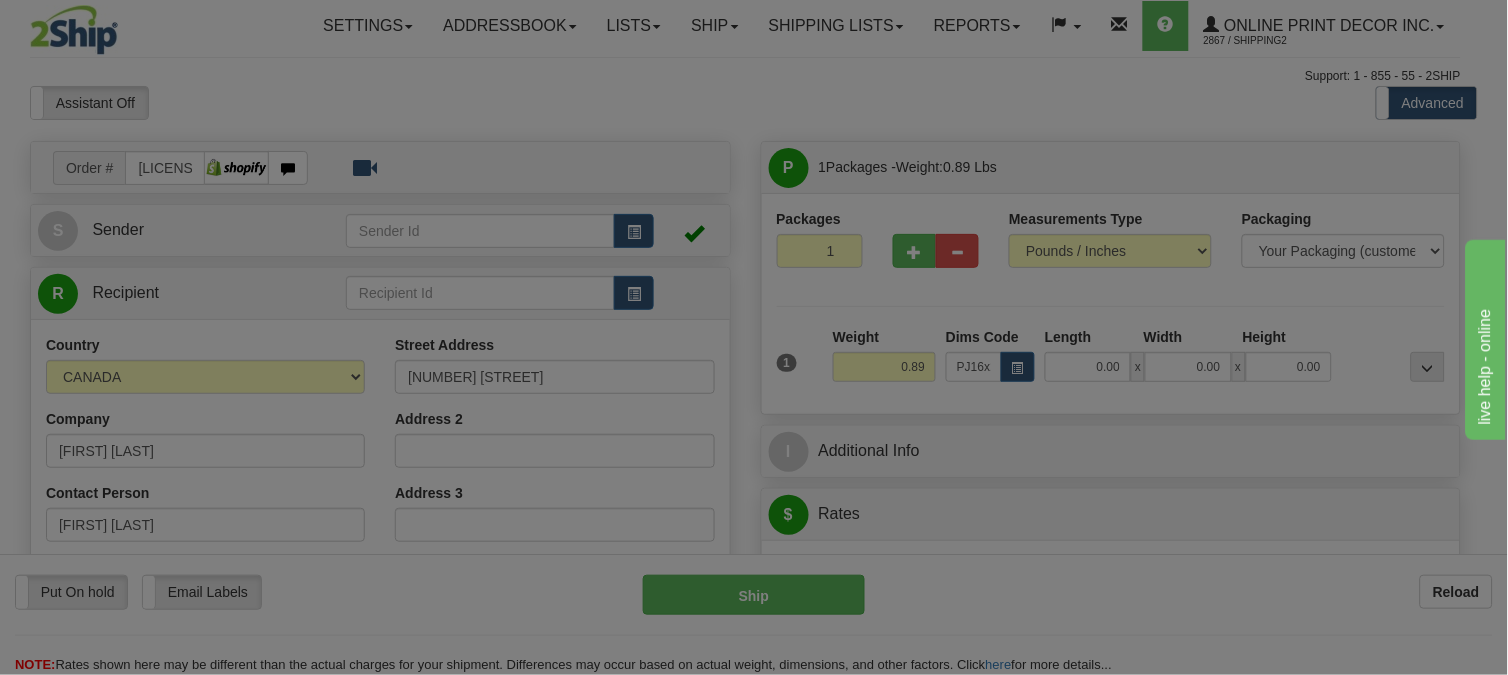 type on "24.00" 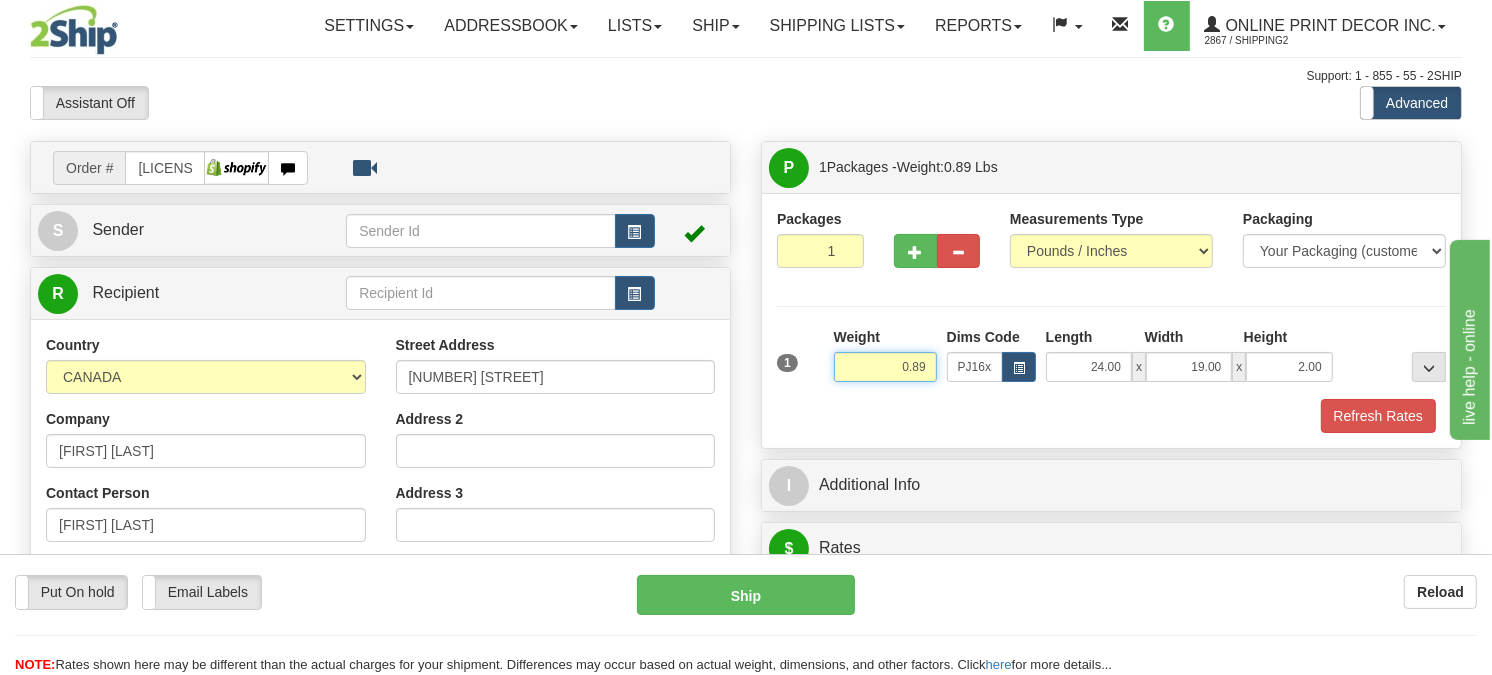 drag, startPoint x: 928, startPoint y: 412, endPoint x: 803, endPoint y: 412, distance: 125 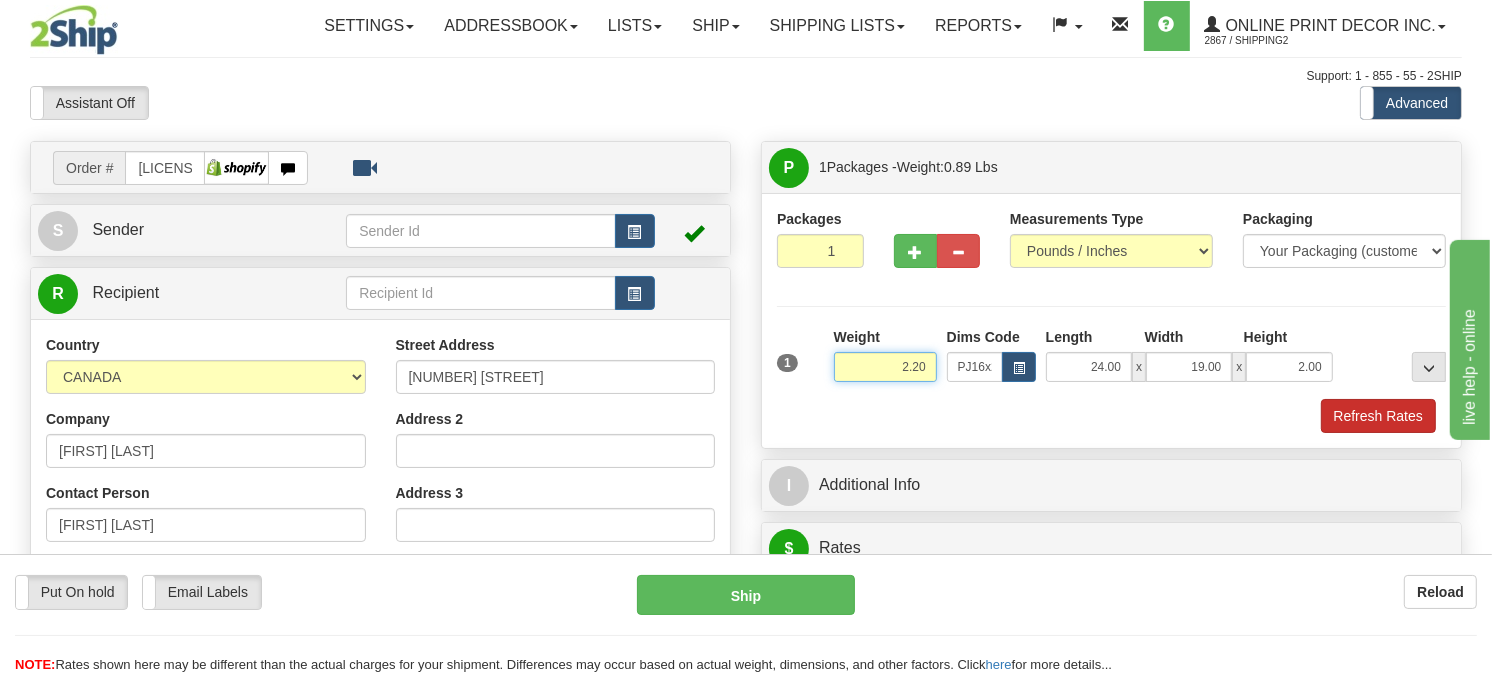 type on "2.20" 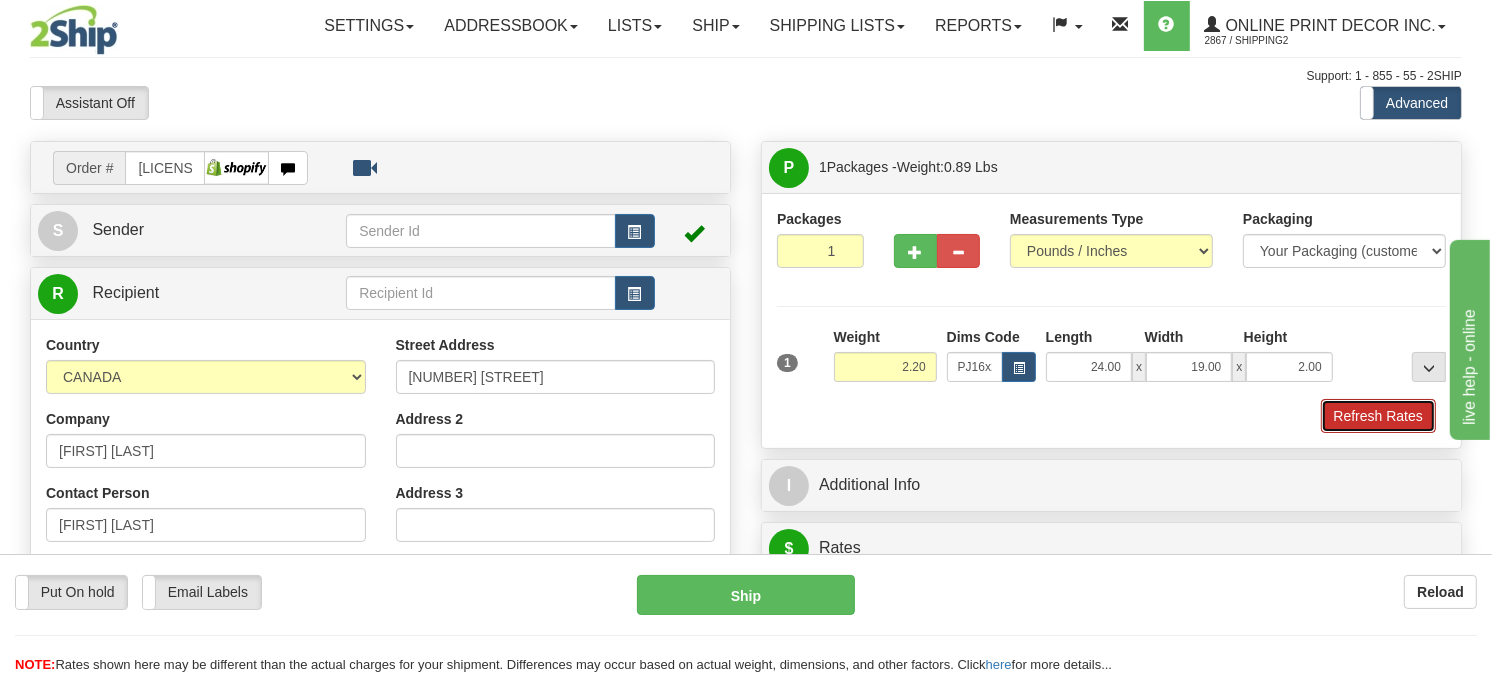 click on "Refresh Rates" at bounding box center [1378, 416] 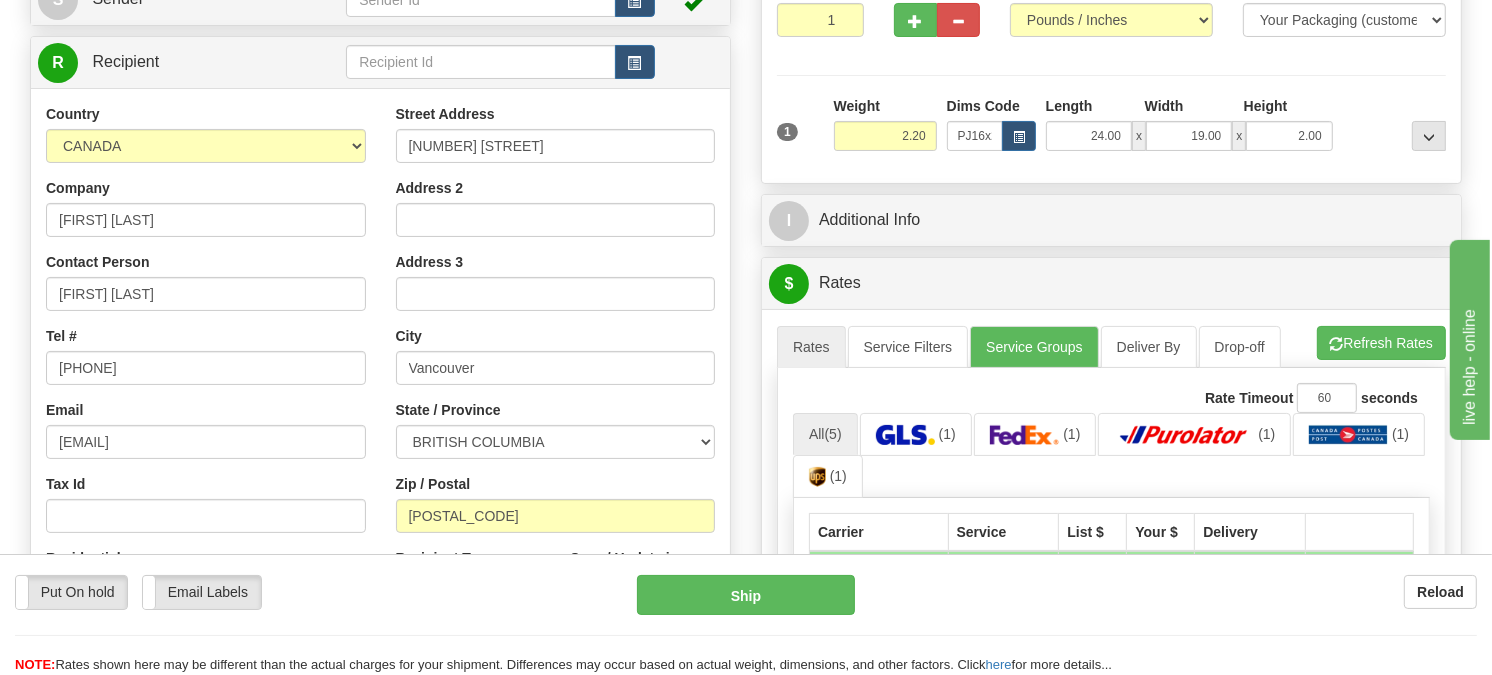 scroll, scrollTop: 333, scrollLeft: 0, axis: vertical 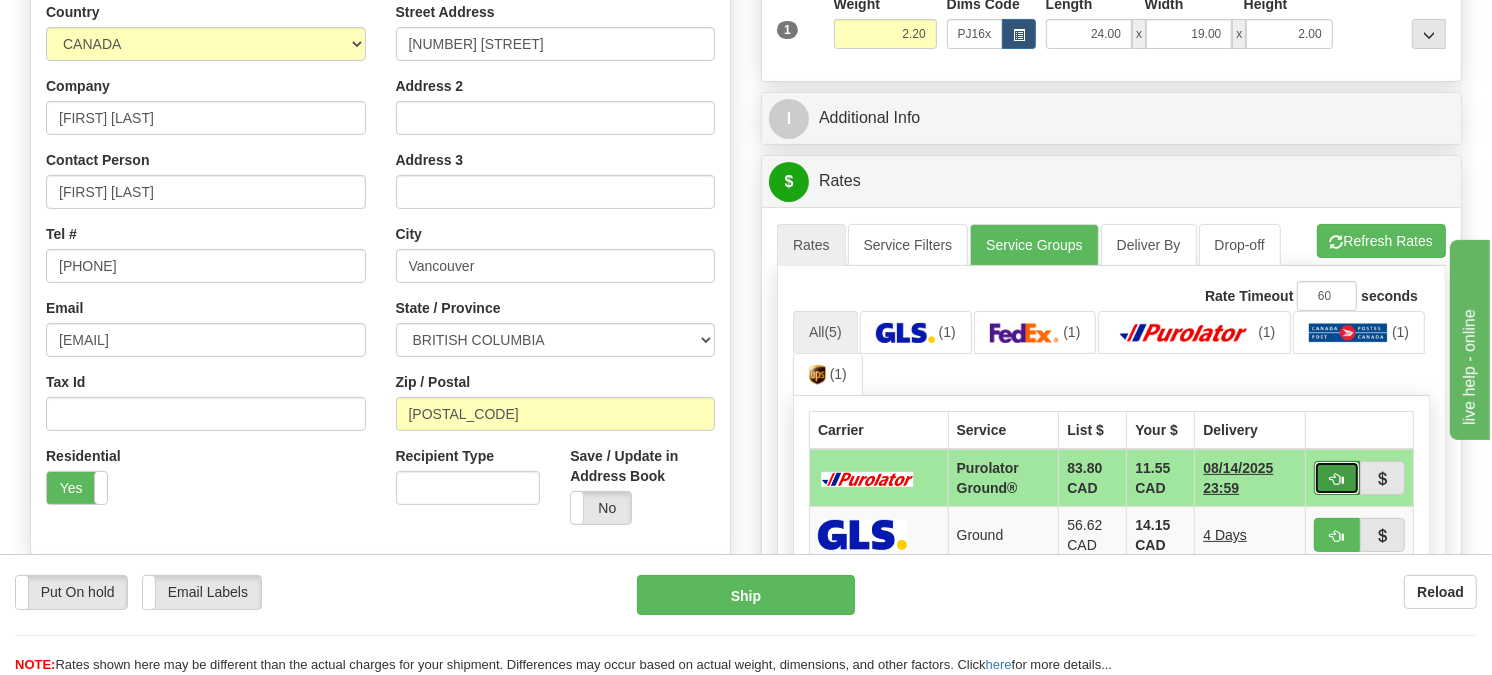 click at bounding box center [1337, 479] 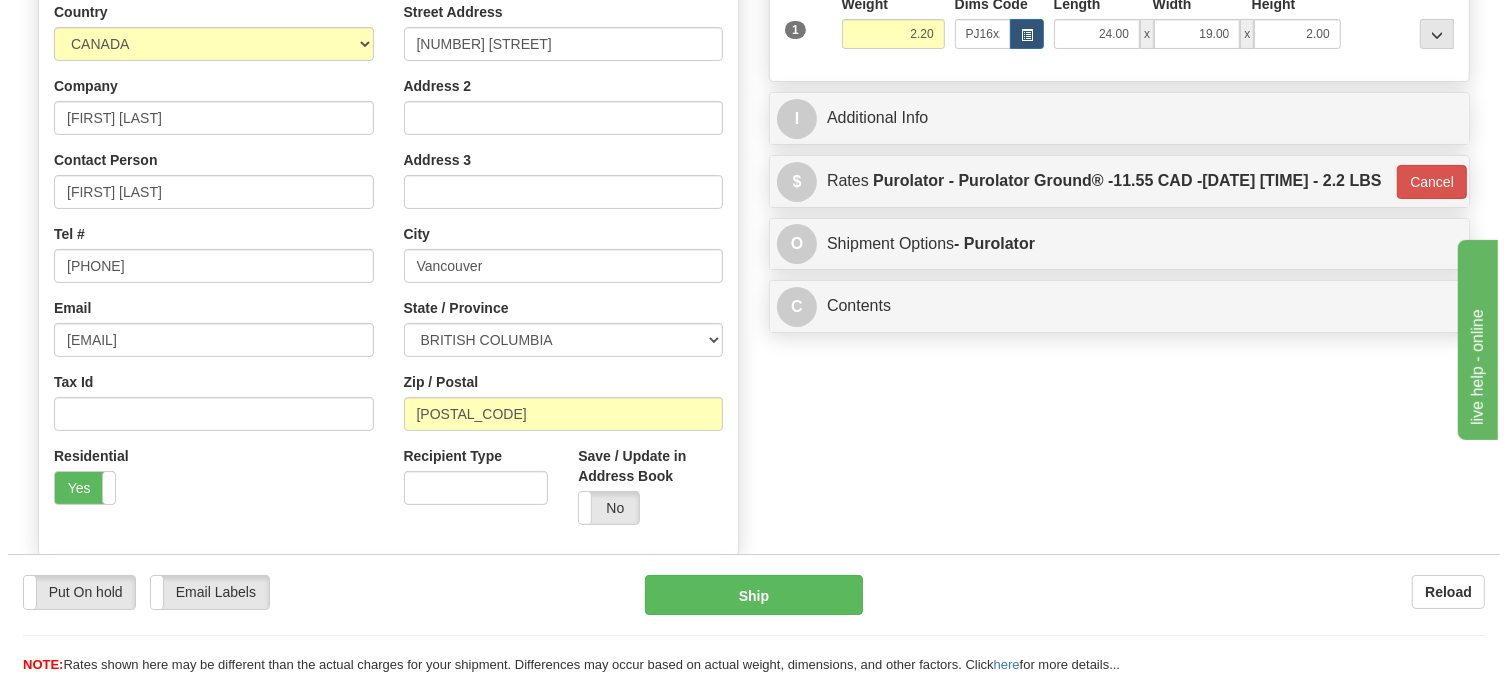 scroll, scrollTop: 0, scrollLeft: 0, axis: both 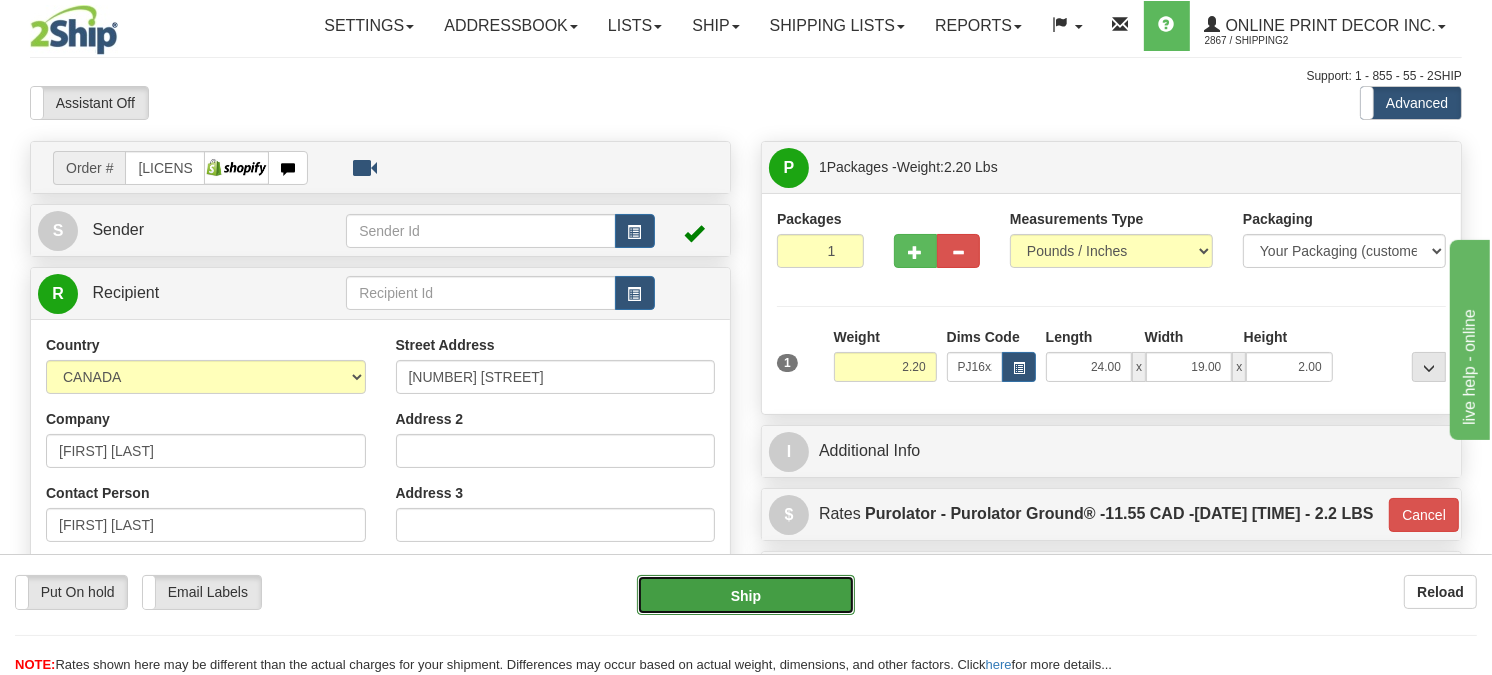 click on "Ship" at bounding box center [746, 595] 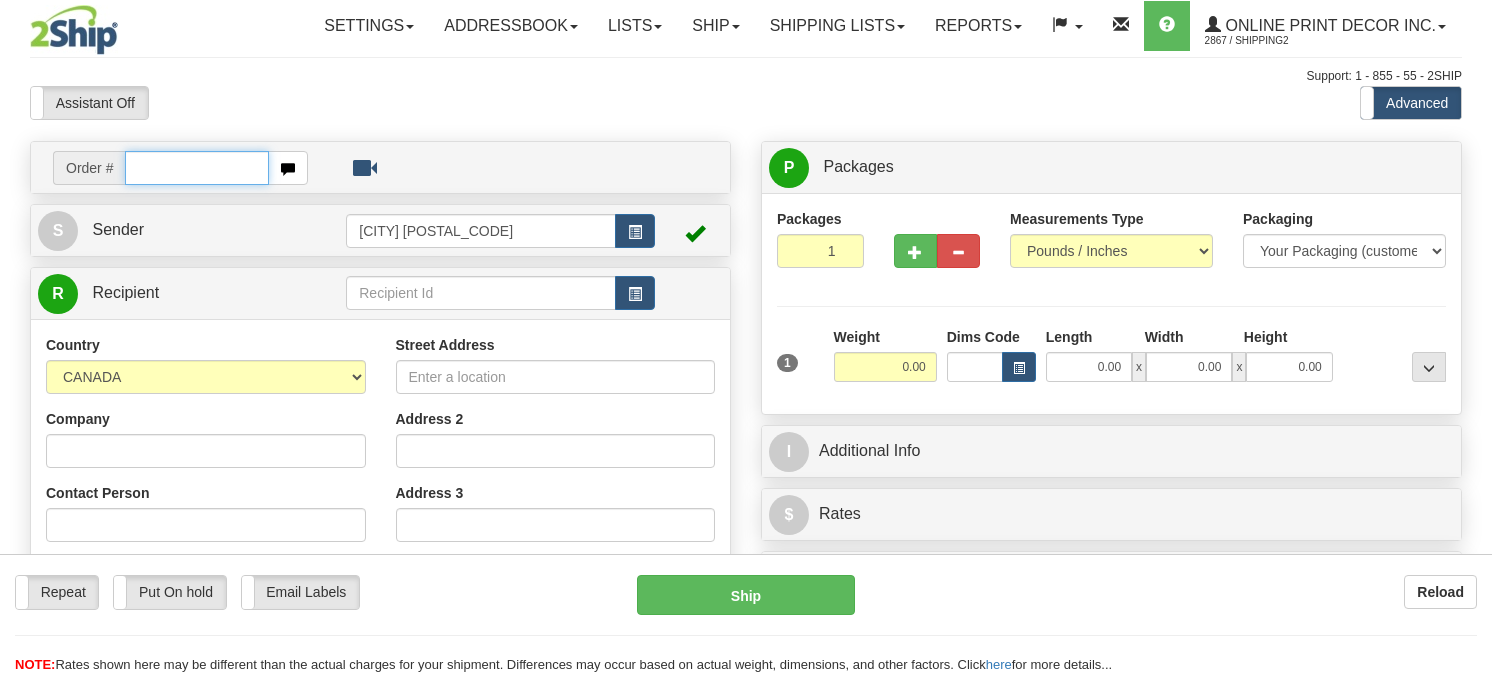scroll, scrollTop: 0, scrollLeft: 0, axis: both 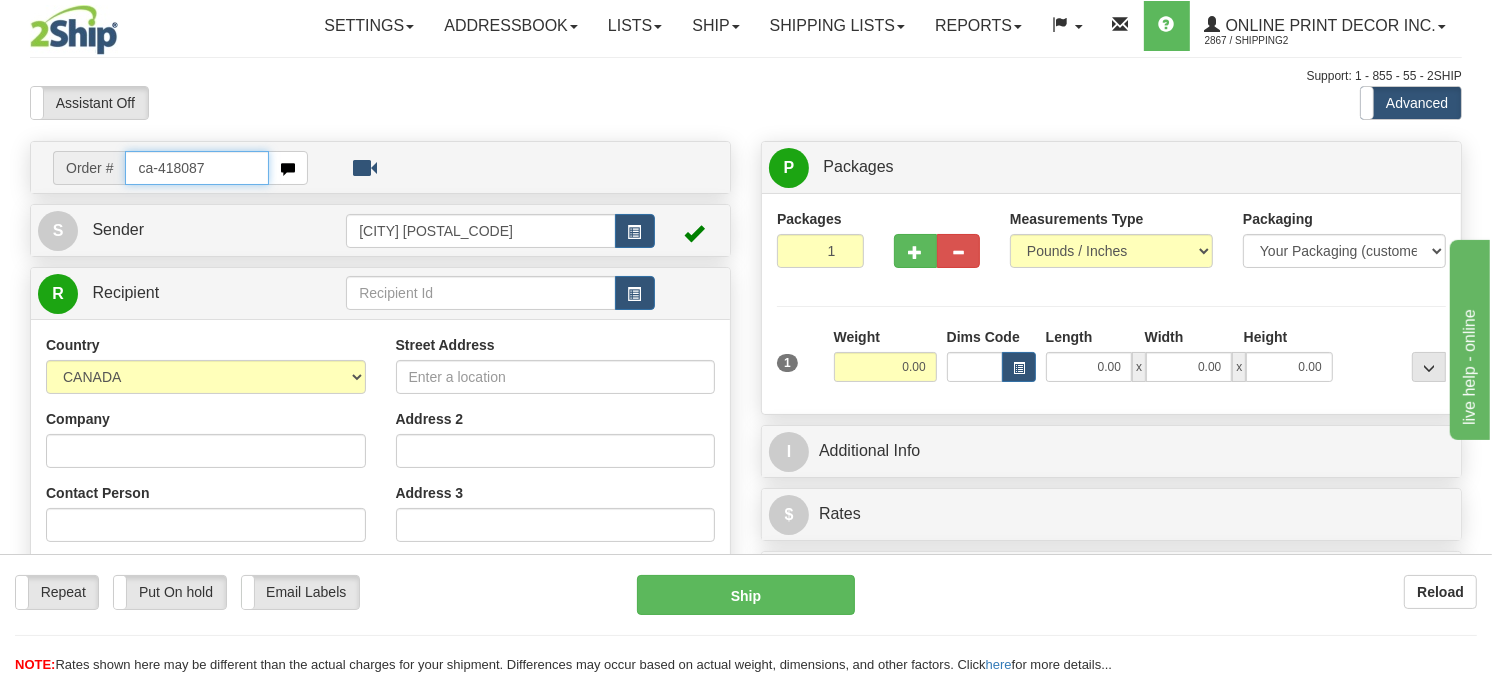 type on "ca-418087" 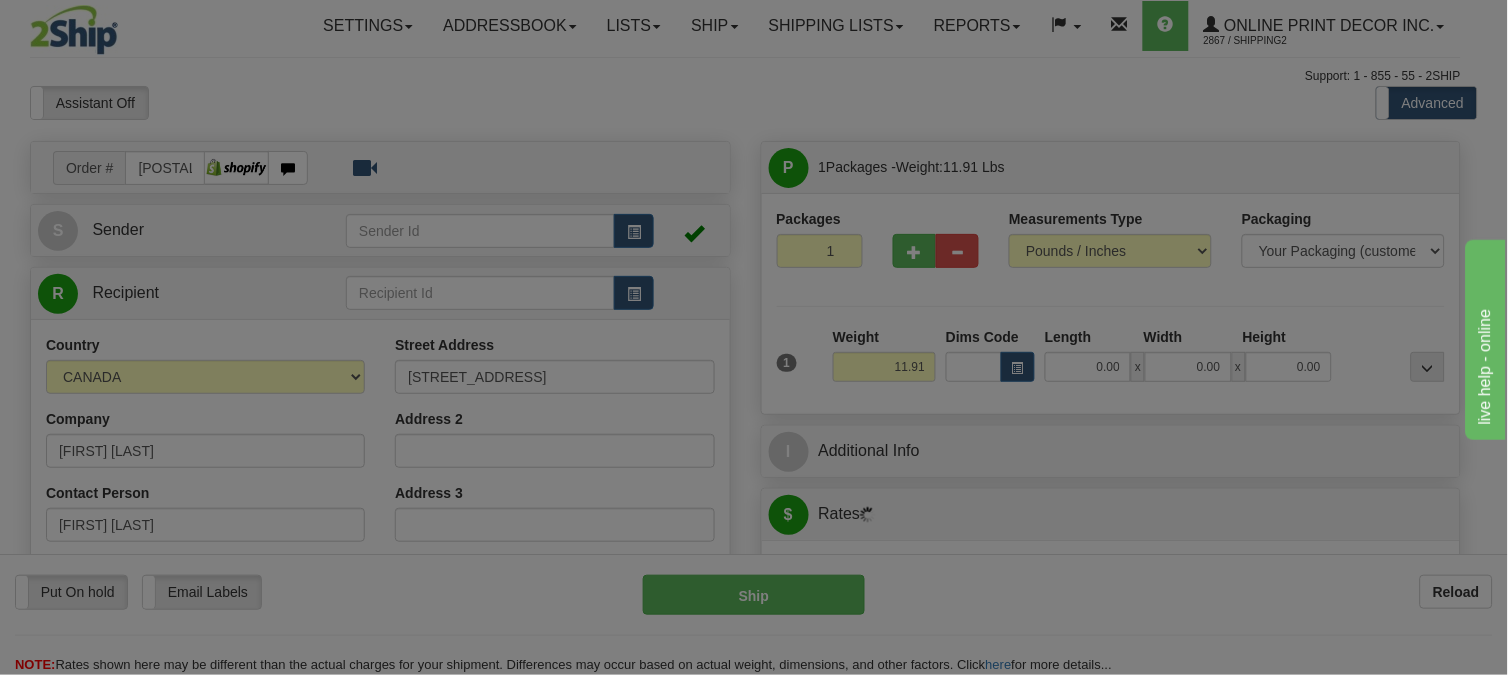 type on "NORTH YORK" 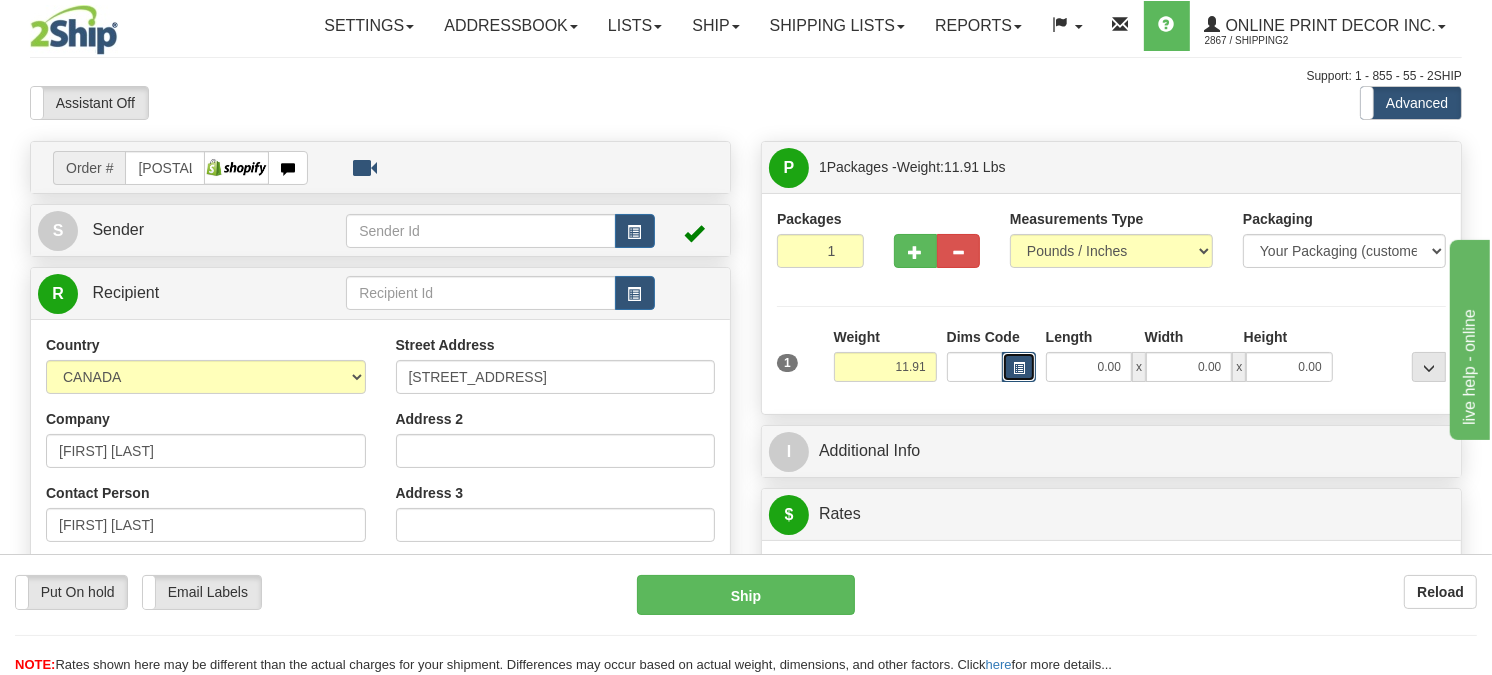 click at bounding box center (1019, 367) 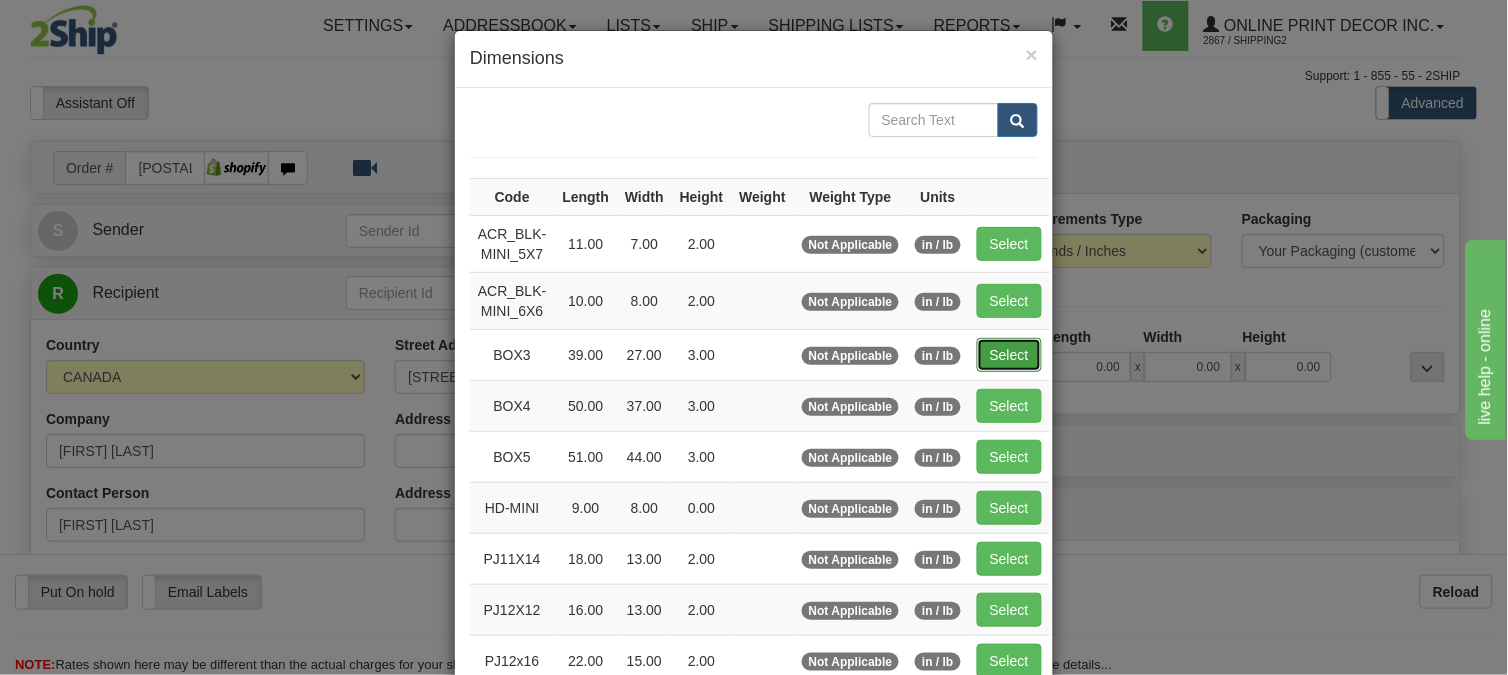 click on "Select" at bounding box center (1009, 355) 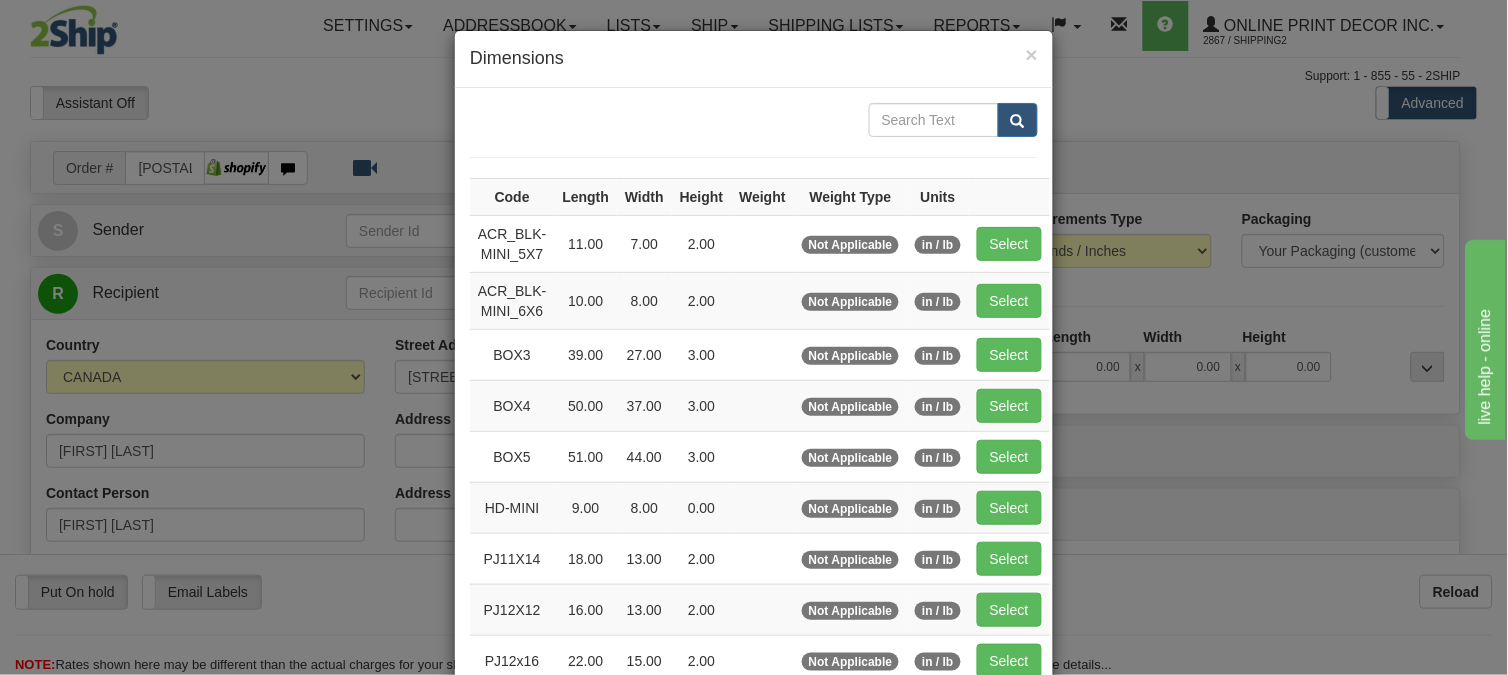 type on "39.00" 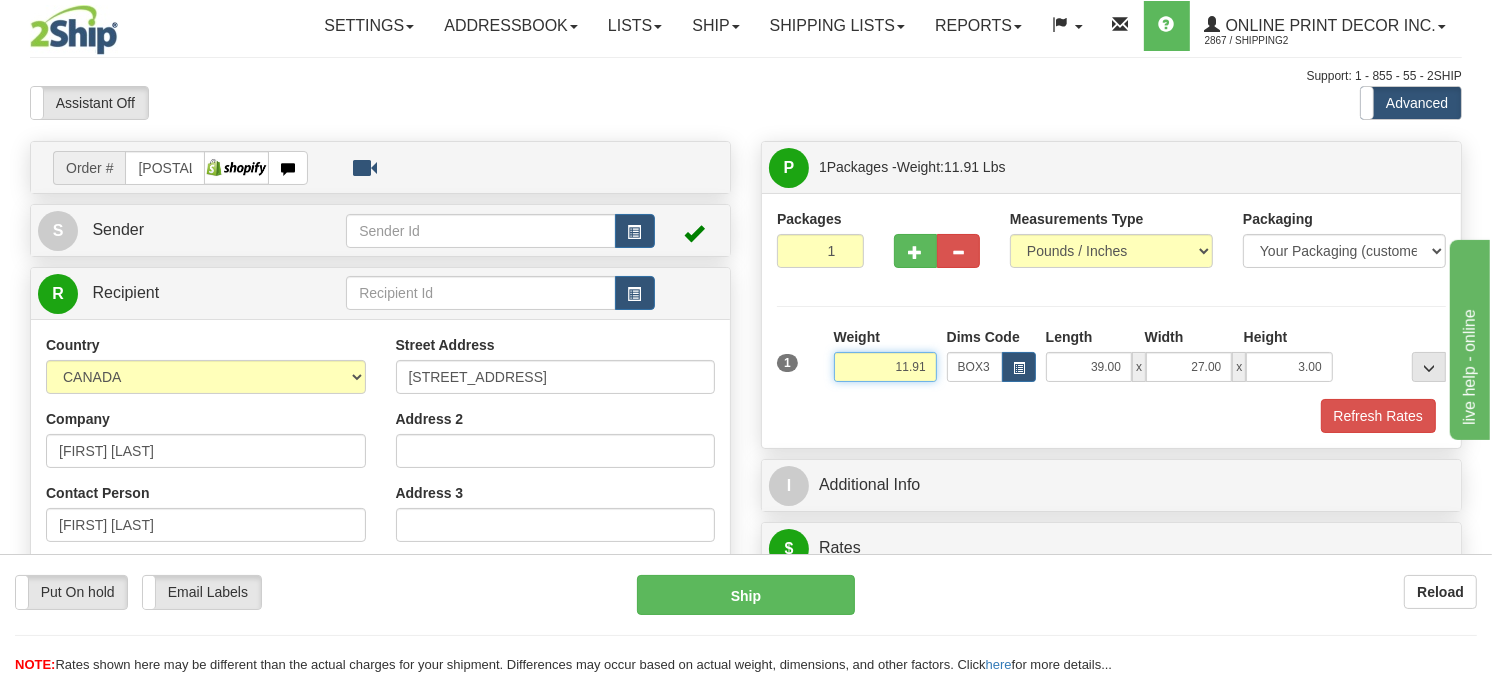 drag, startPoint x: 907, startPoint y: 416, endPoint x: 821, endPoint y: 432, distance: 87.47571 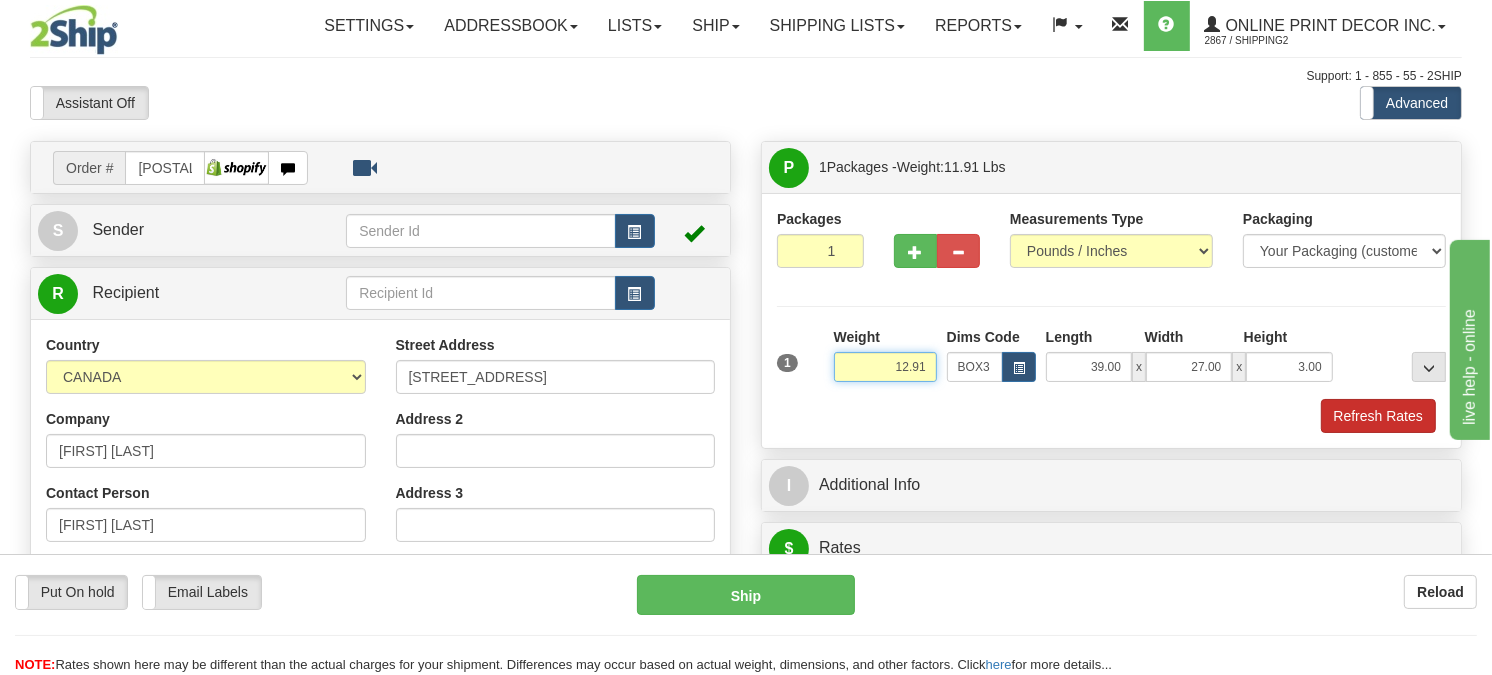 type on "12.91" 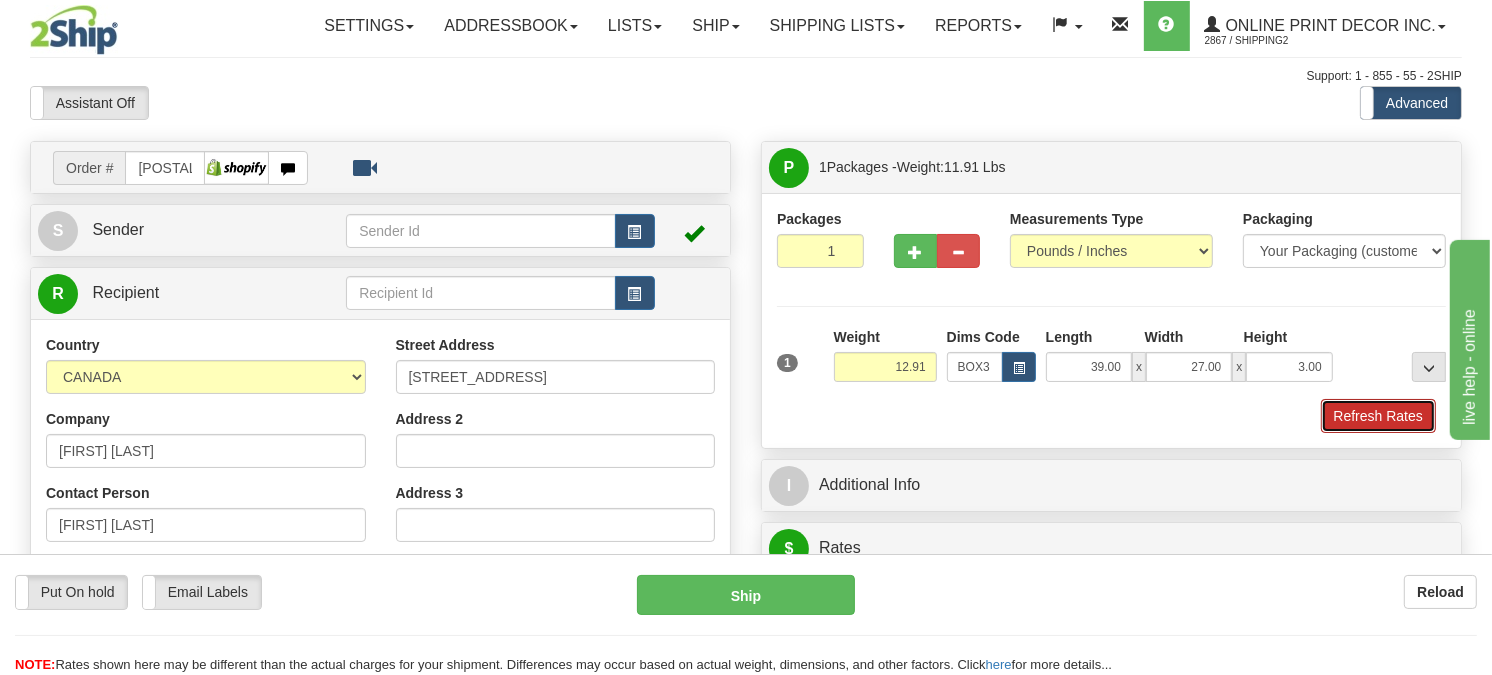 click on "Refresh Rates" at bounding box center [1378, 416] 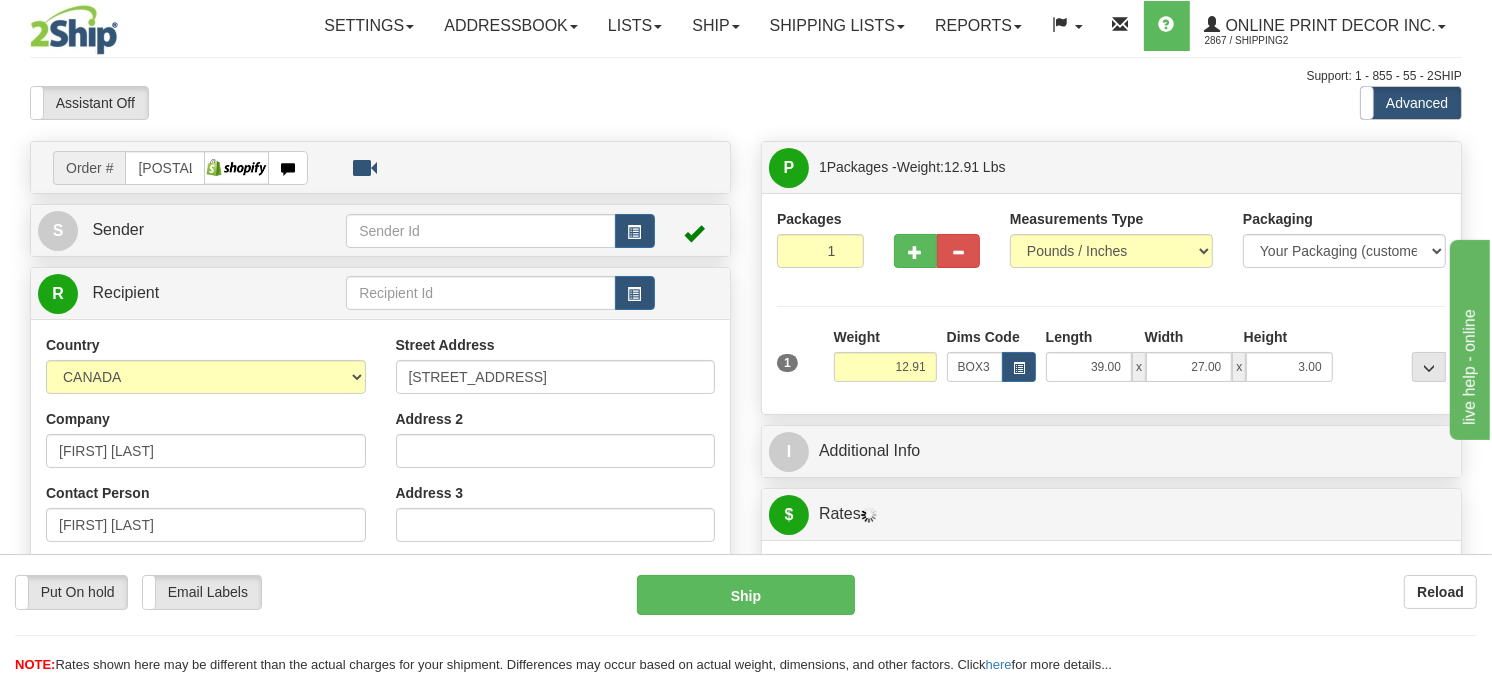 scroll, scrollTop: 133, scrollLeft: 0, axis: vertical 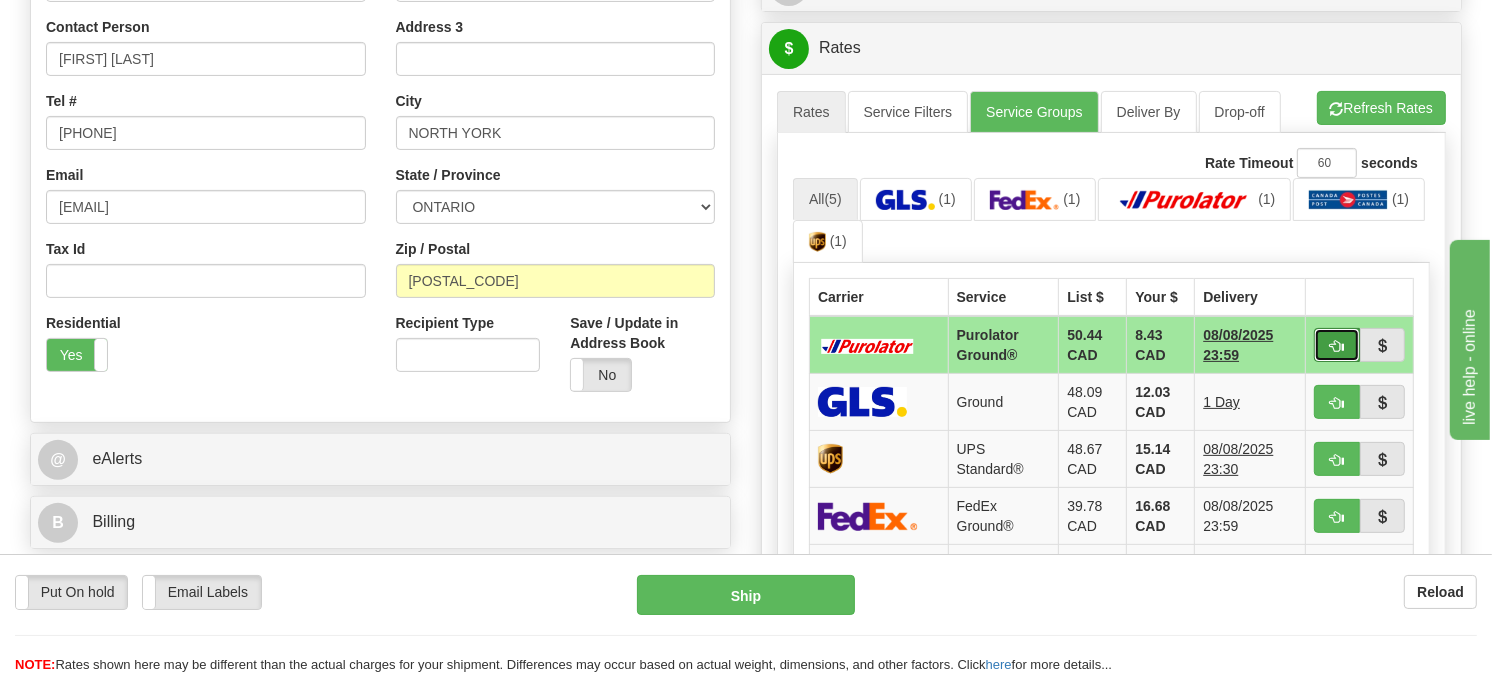 click at bounding box center [1337, 346] 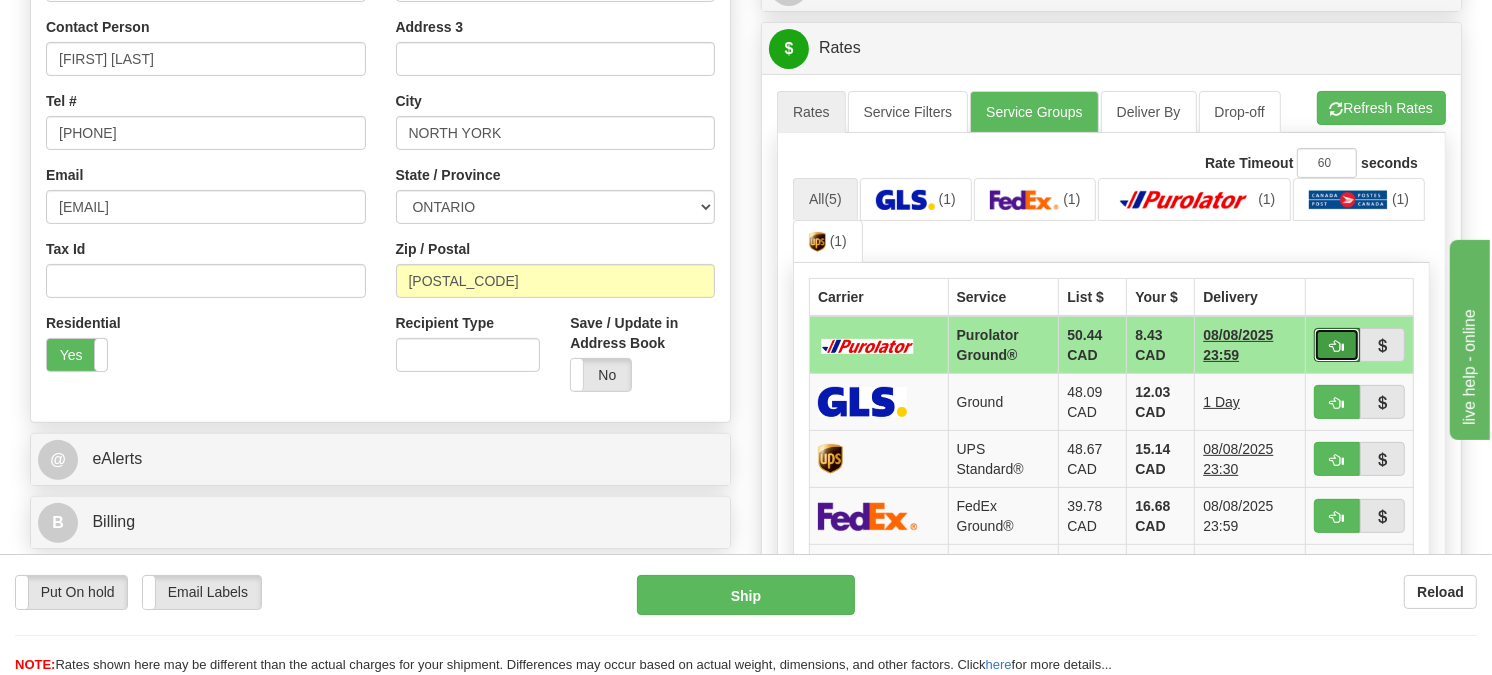 type on "260" 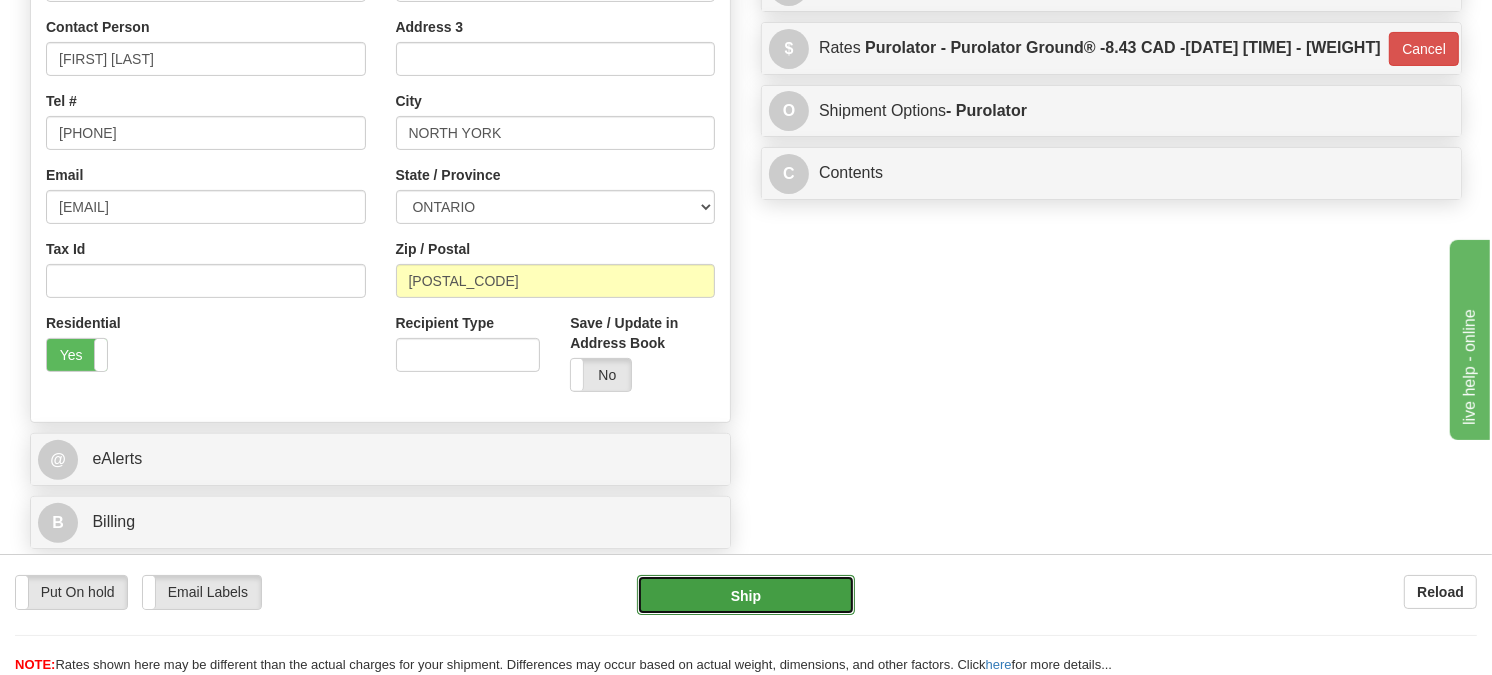 click on "Ship" at bounding box center (746, 595) 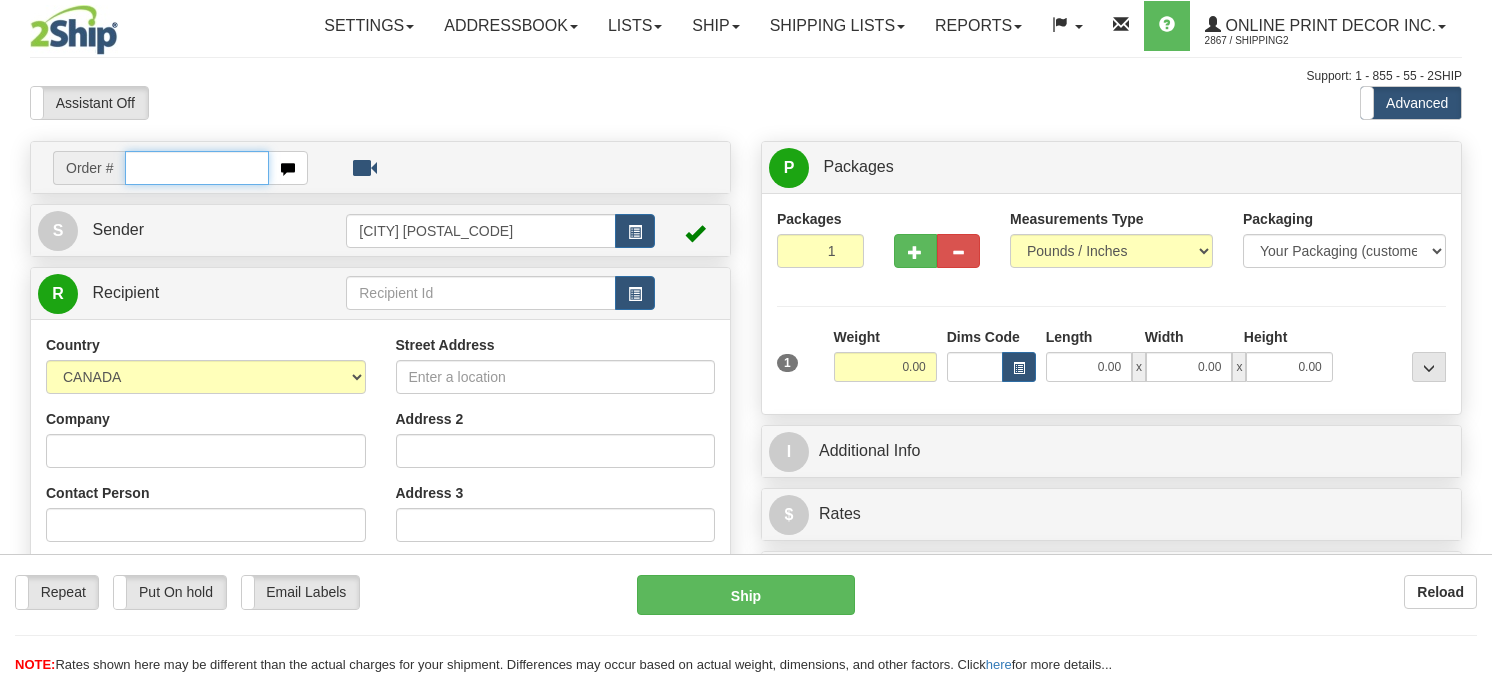 scroll, scrollTop: 0, scrollLeft: 0, axis: both 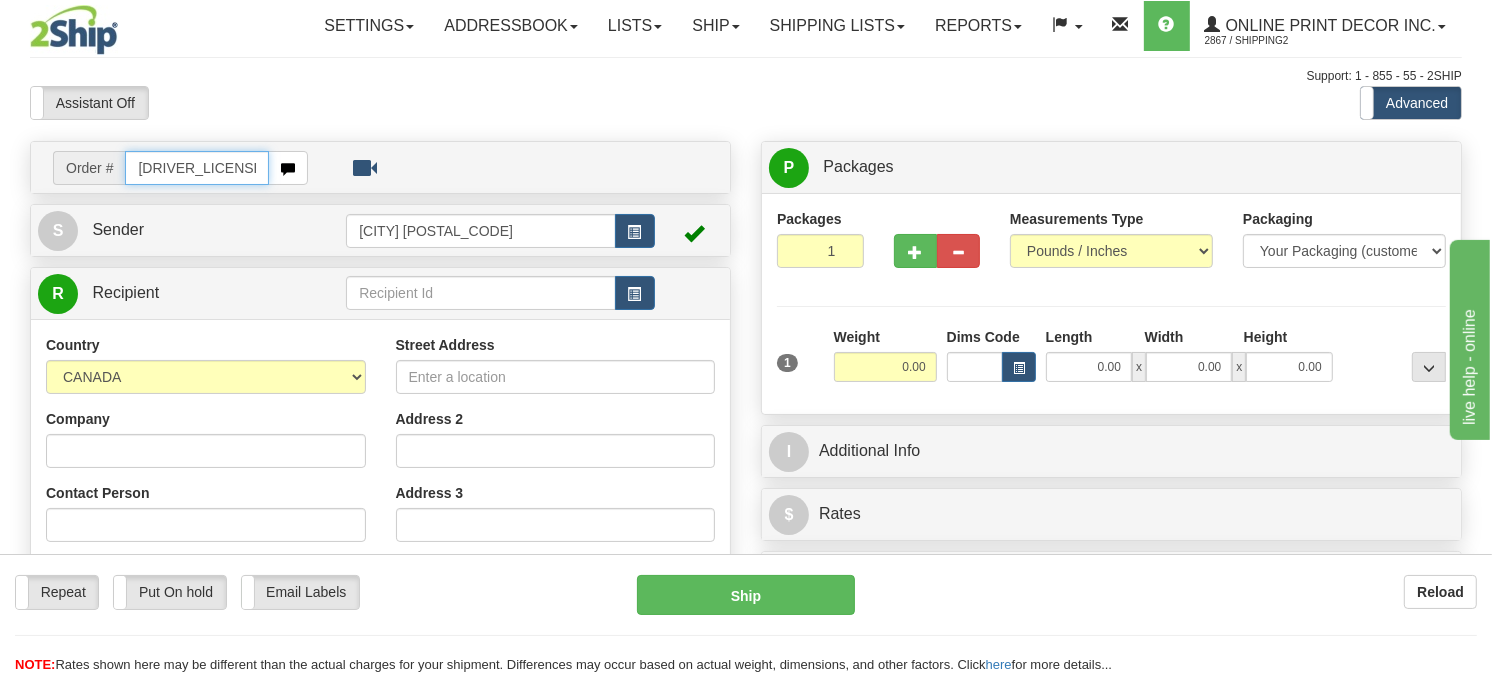 type on "ca-418559" 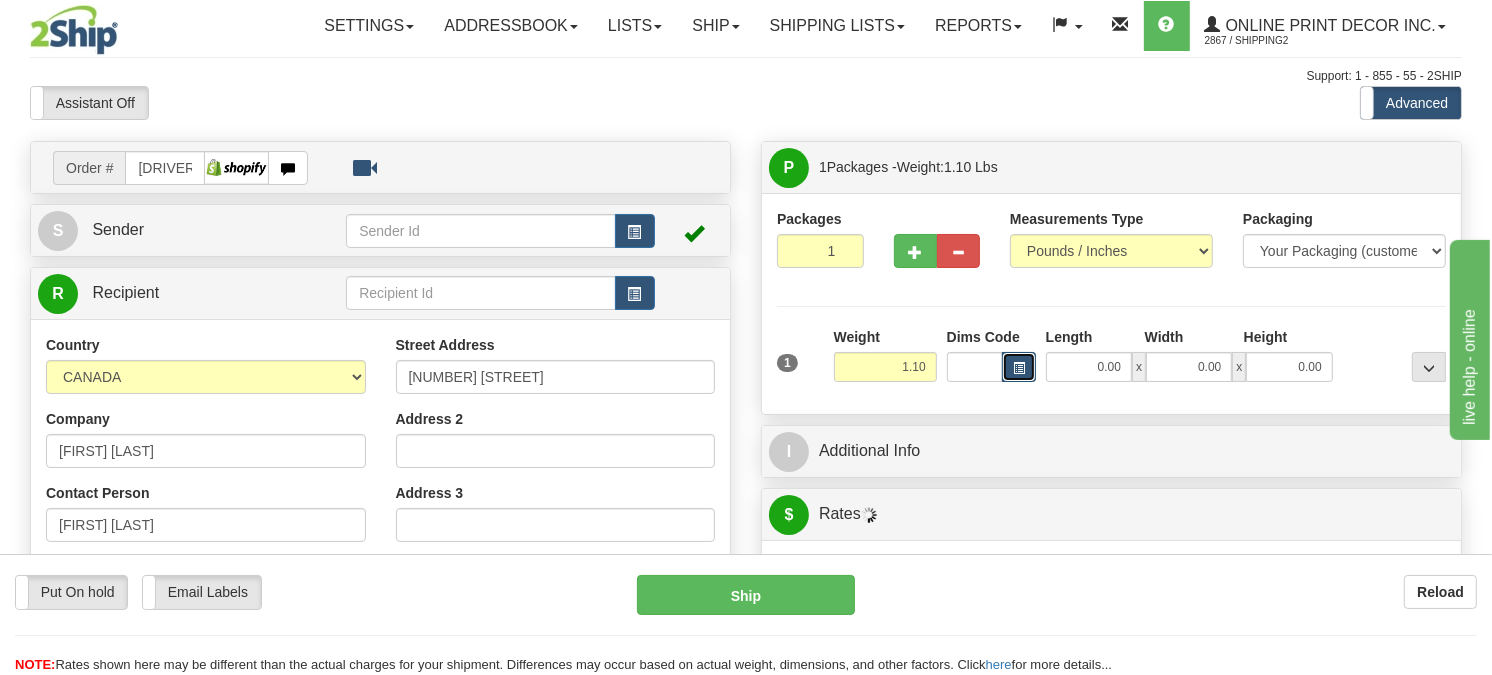 click at bounding box center (1019, 368) 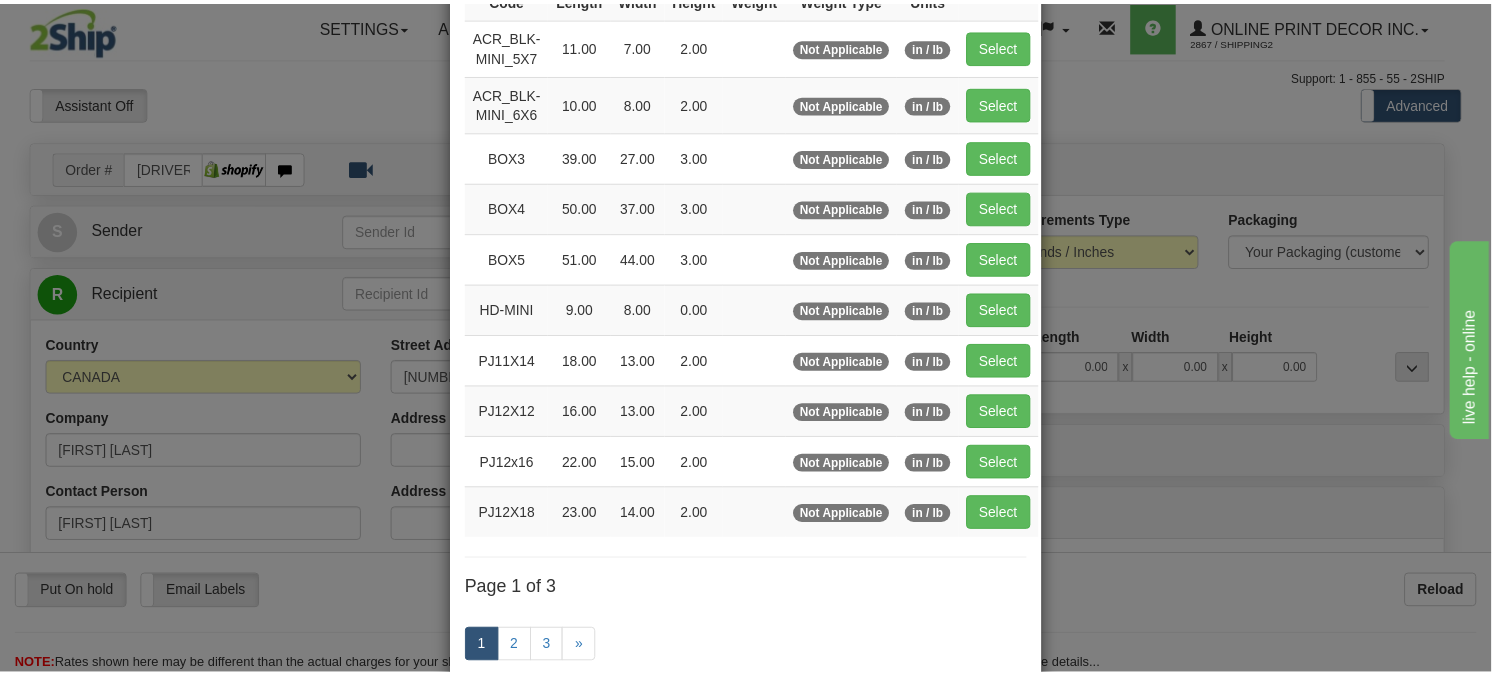 scroll, scrollTop: 222, scrollLeft: 0, axis: vertical 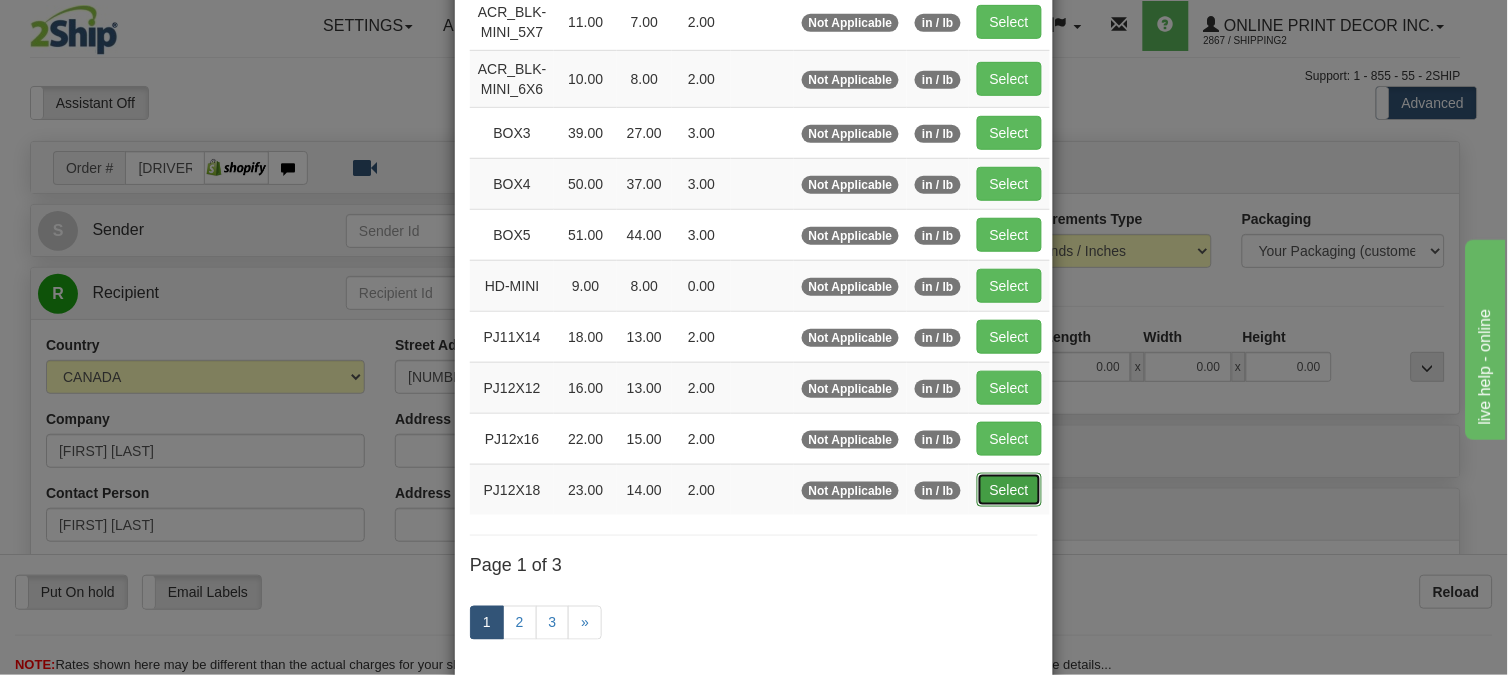 click on "Select" at bounding box center (1009, 490) 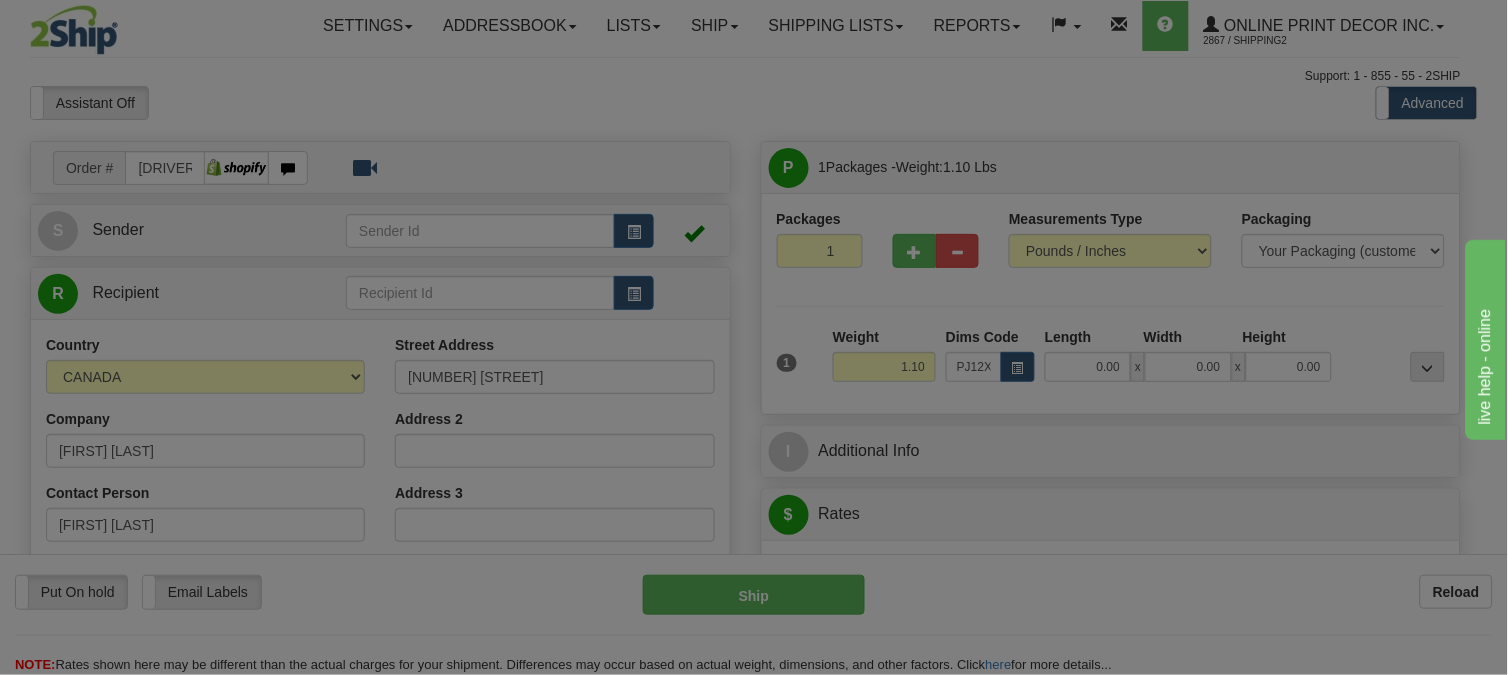 type on "23.00" 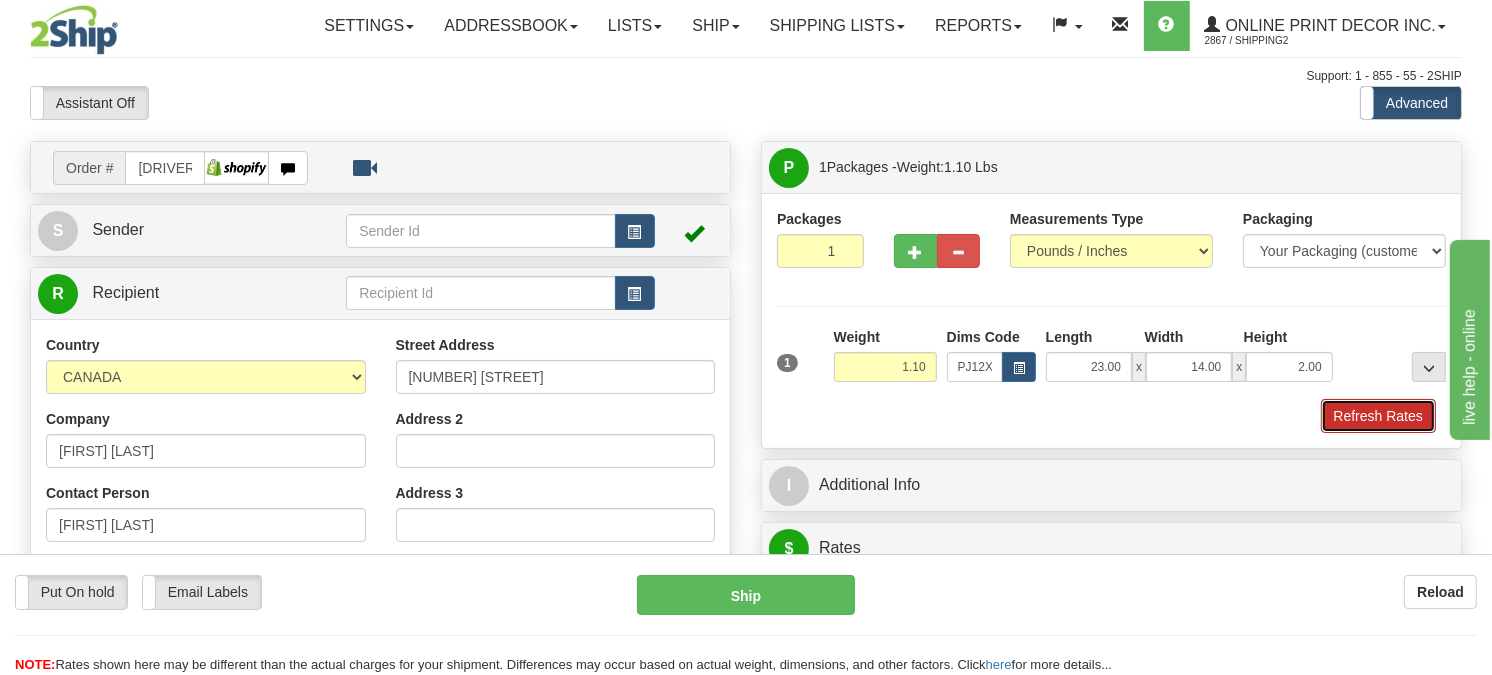 drag, startPoint x: 1404, startPoint y: 458, endPoint x: 60, endPoint y: 16, distance: 1414.8145 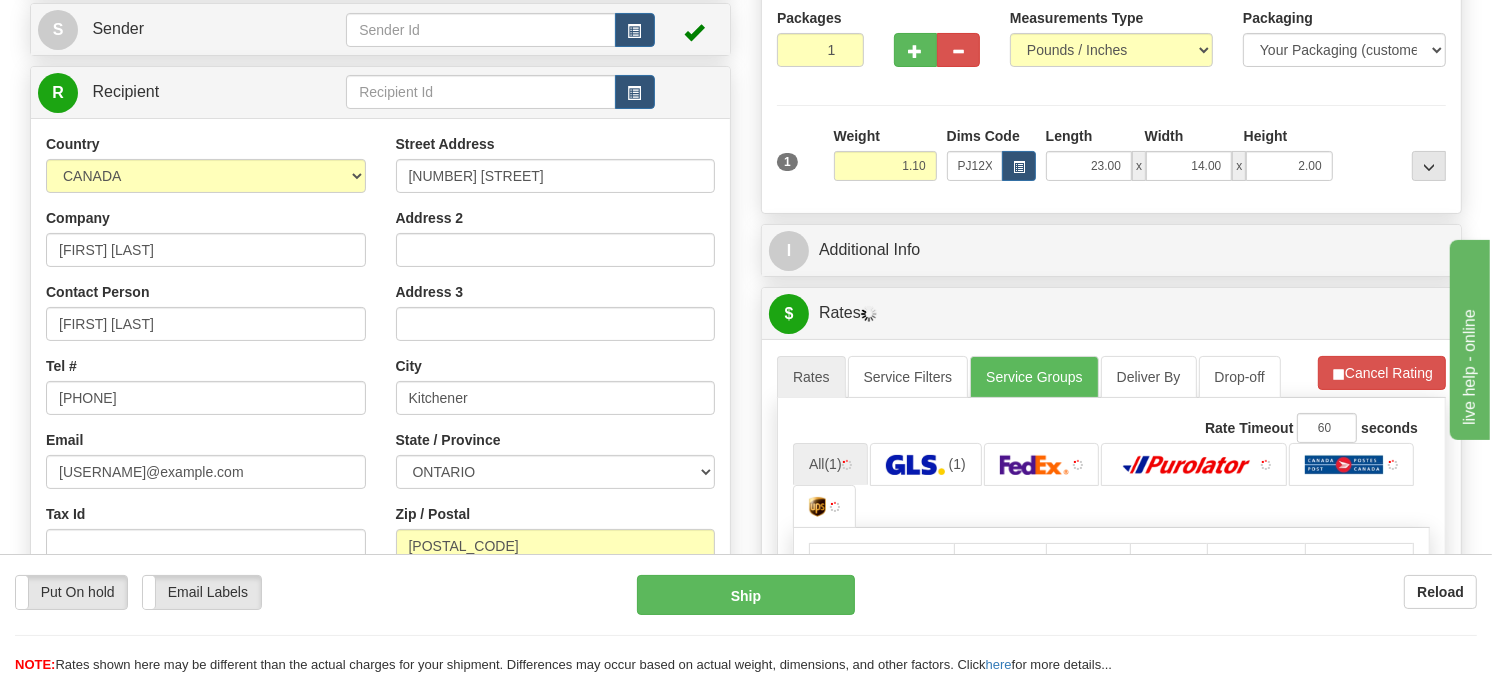 scroll, scrollTop: 384, scrollLeft: 0, axis: vertical 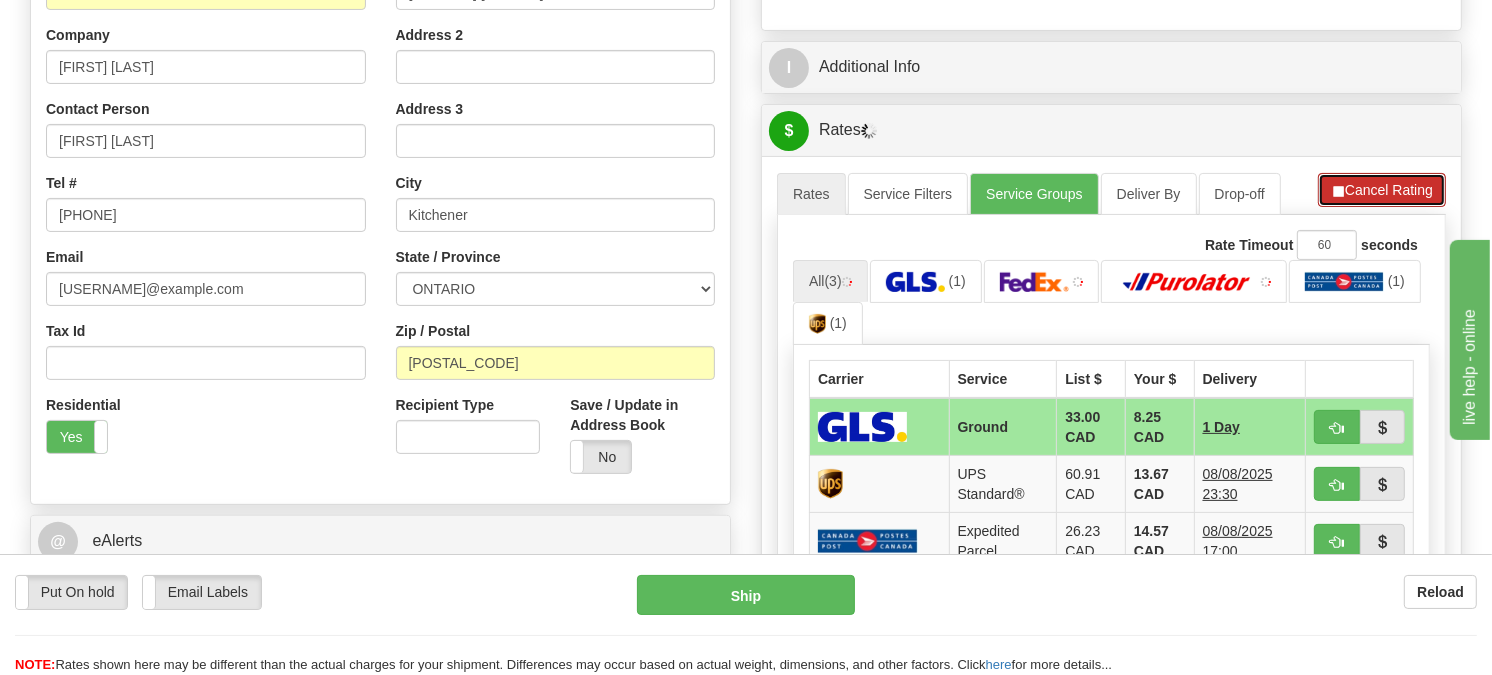 click on "Cancel Rating" at bounding box center (1382, 190) 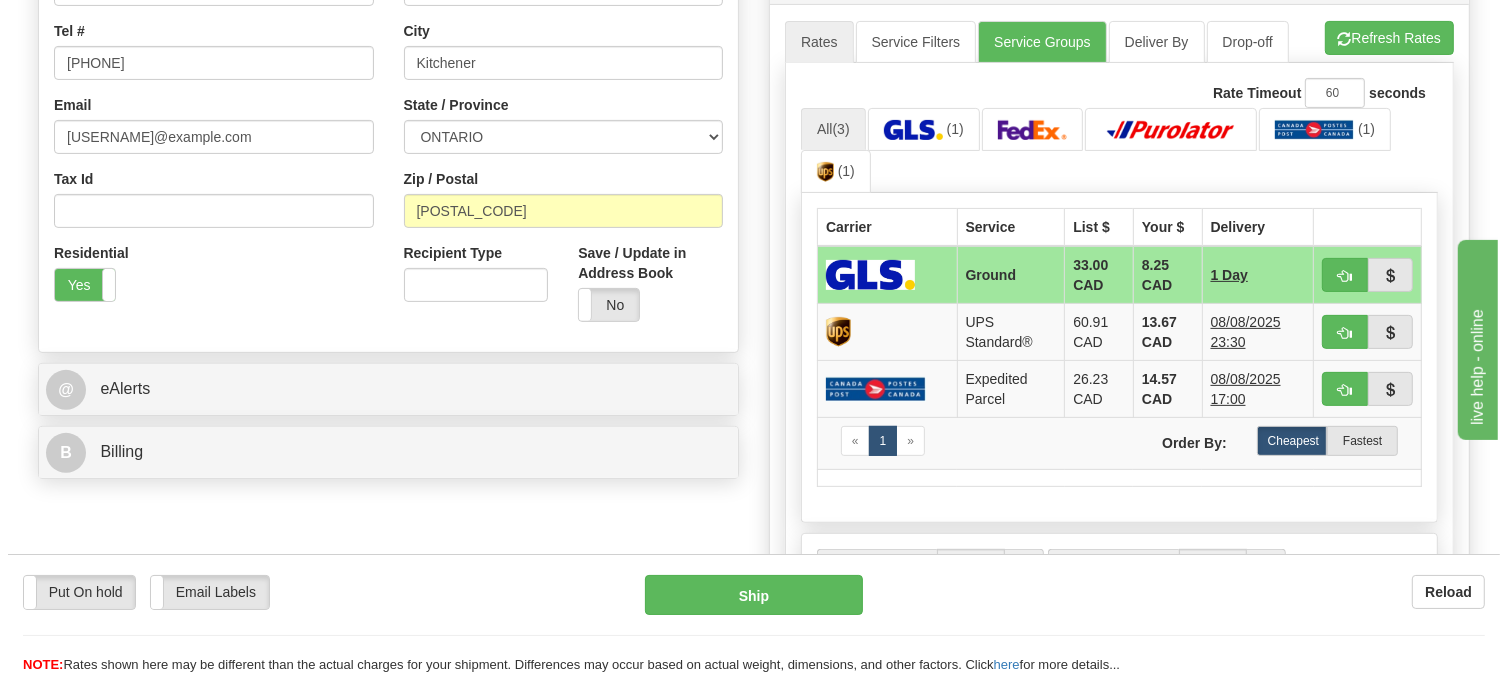 scroll, scrollTop: 576, scrollLeft: 0, axis: vertical 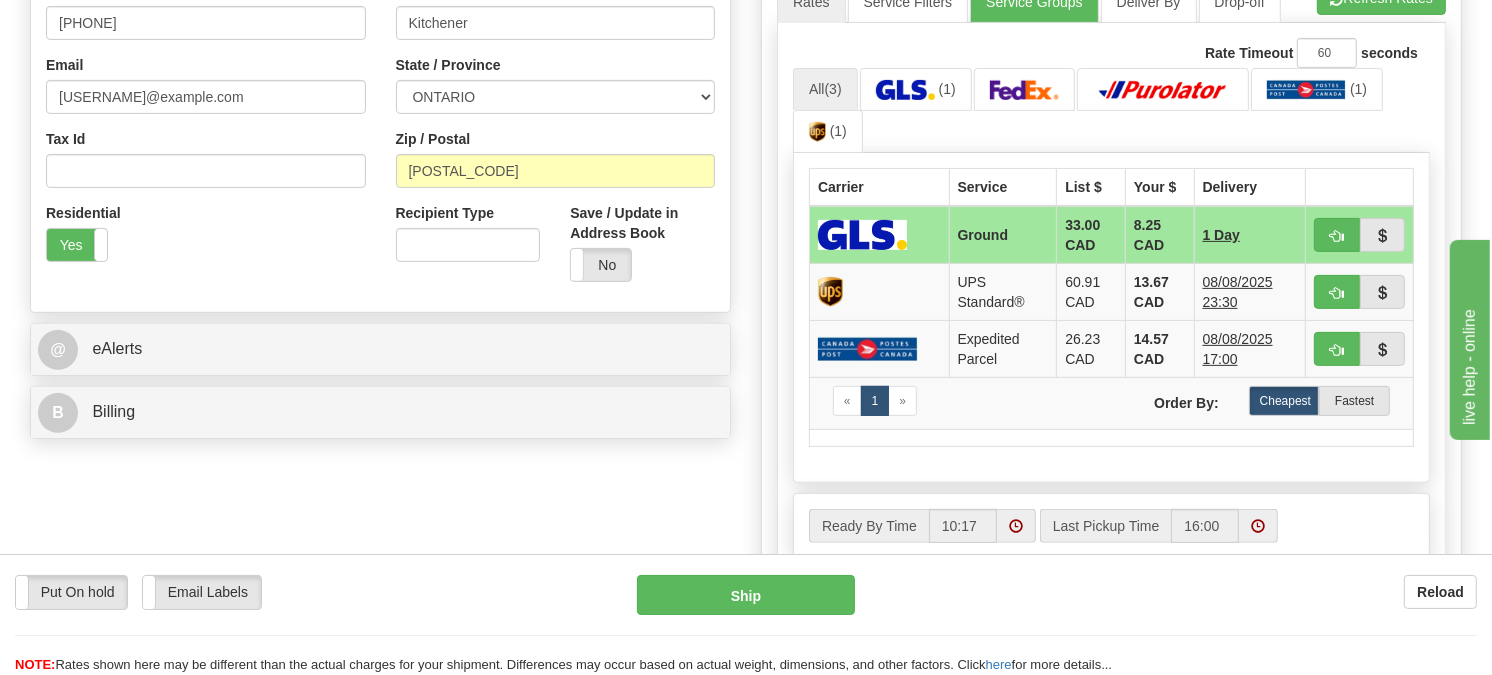 click on "Rate Timeout
60
seconds
All  (3)
(1)
(1) (1) 1" at bounding box center (1111, 304) 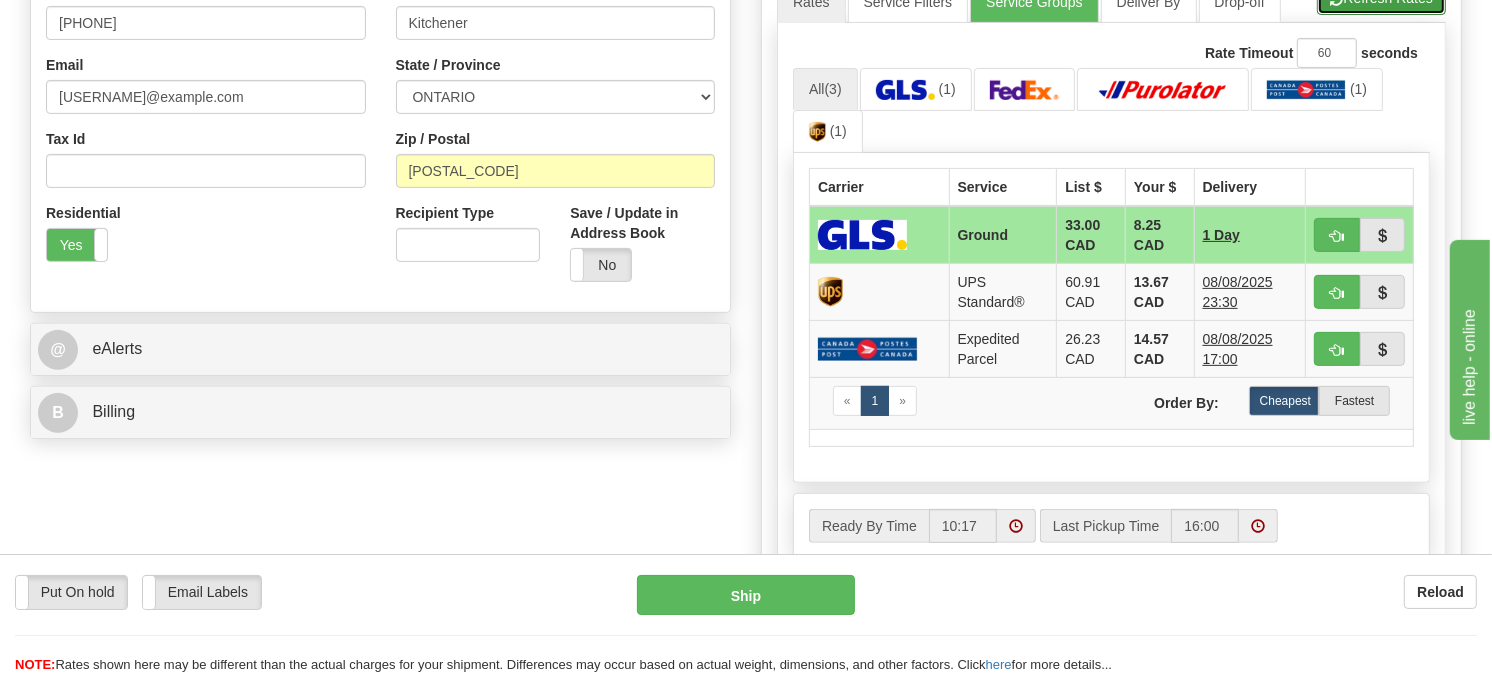 click on "Refresh Rates" at bounding box center (1381, -2) 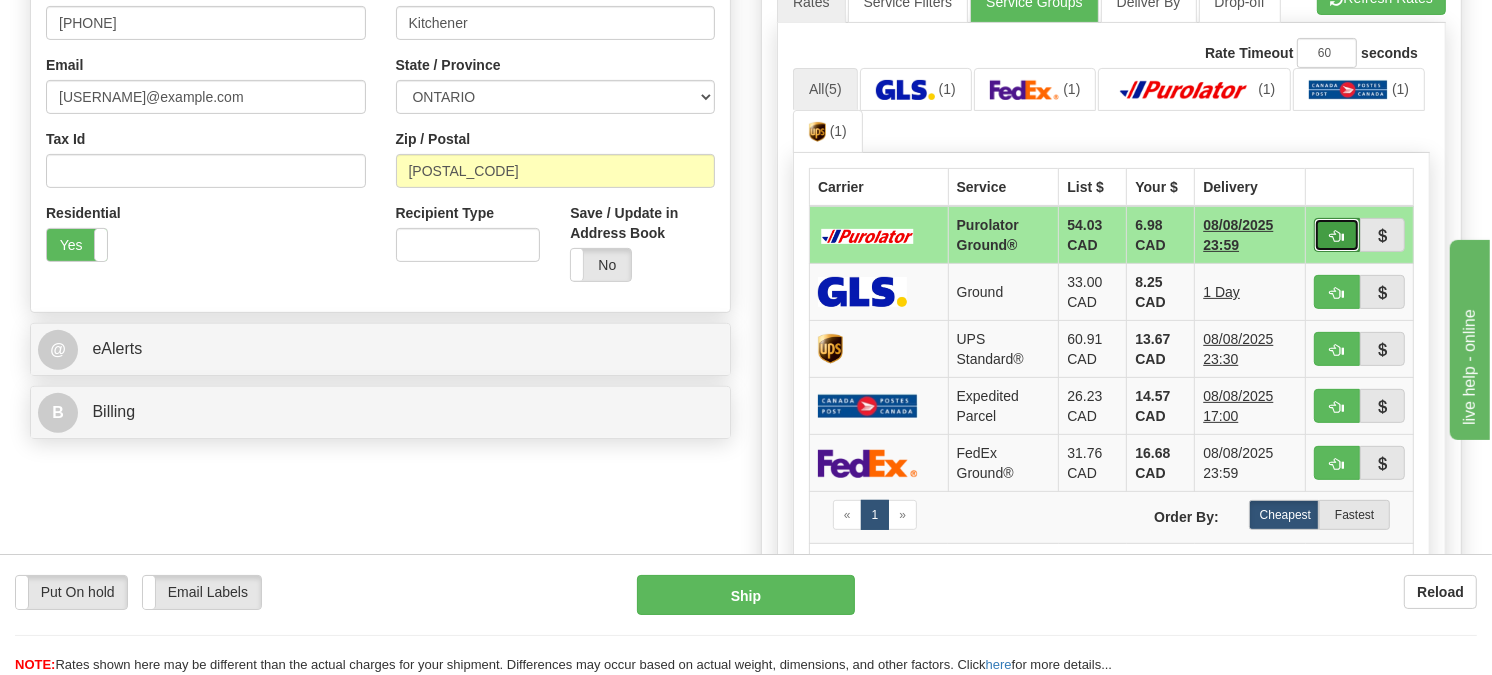 click at bounding box center [1337, 236] 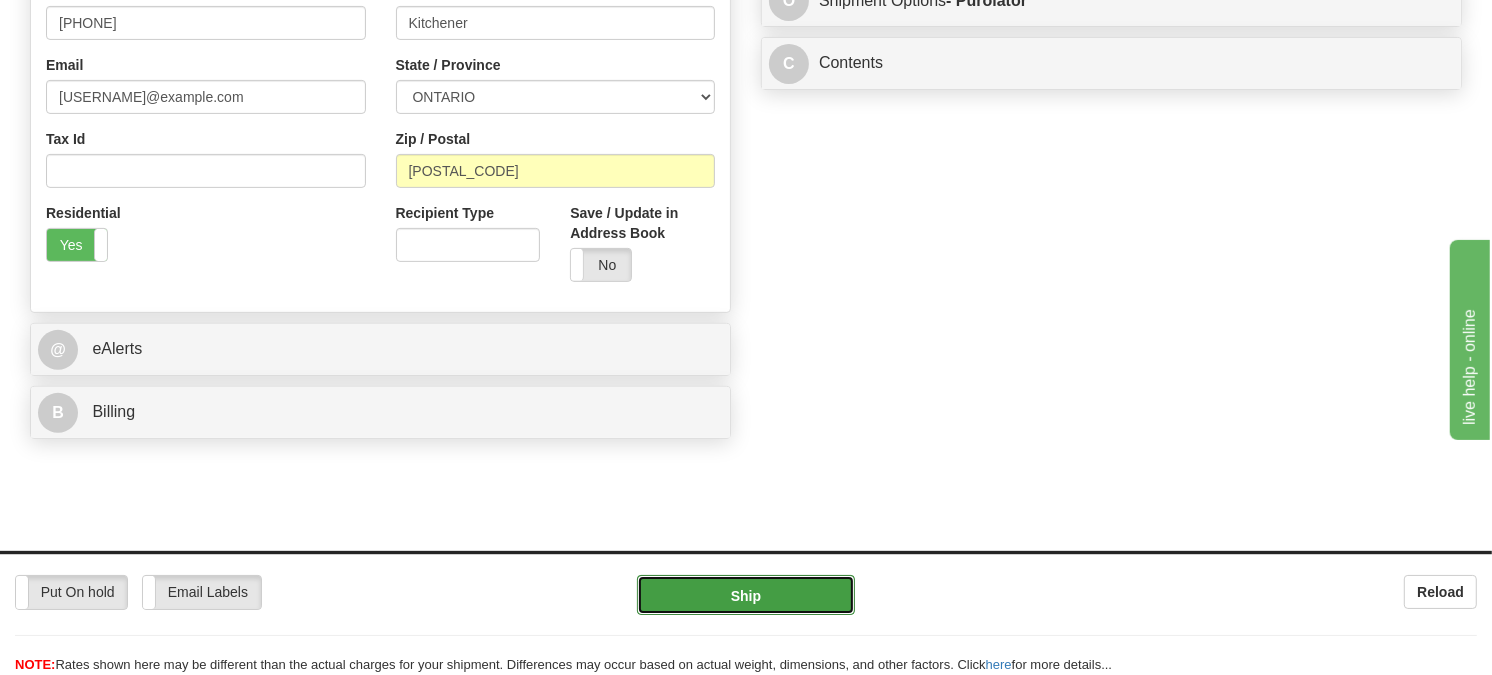click on "Ship" at bounding box center (746, 595) 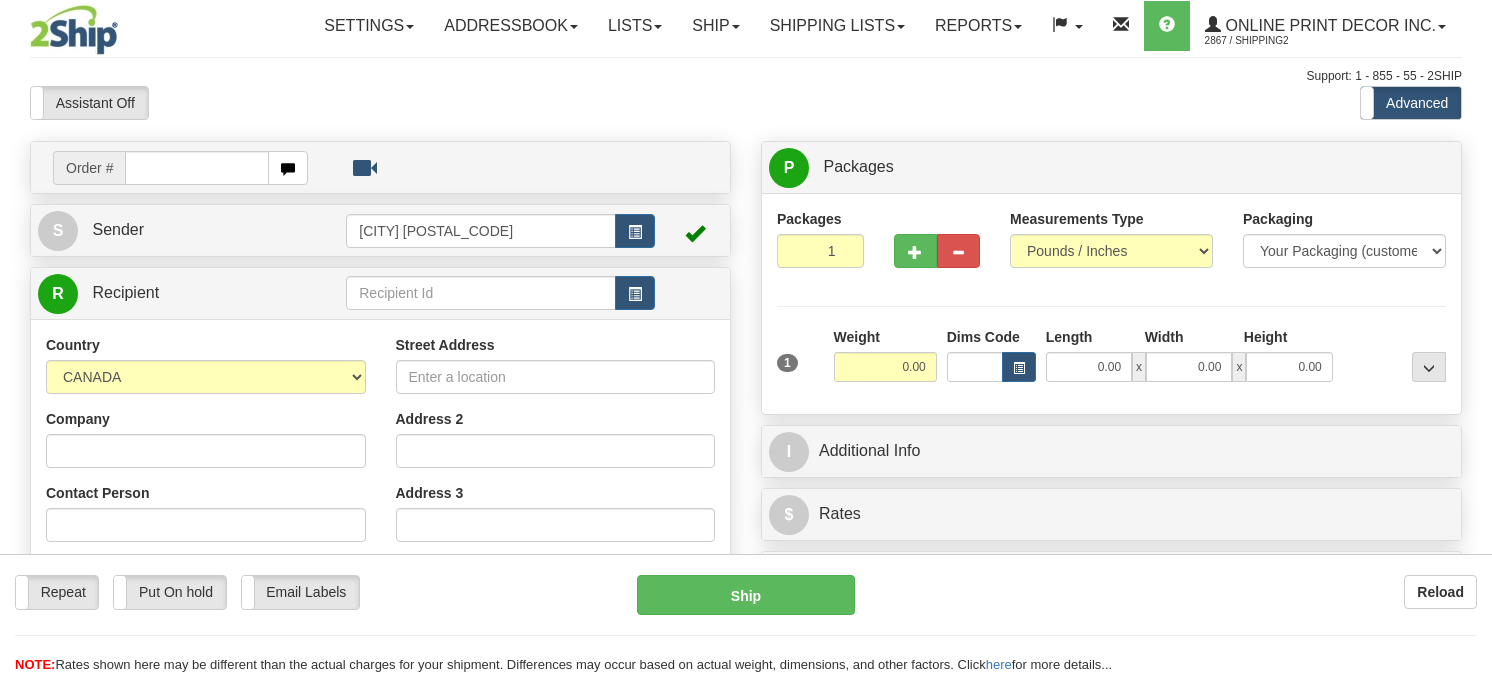 scroll, scrollTop: 0, scrollLeft: 0, axis: both 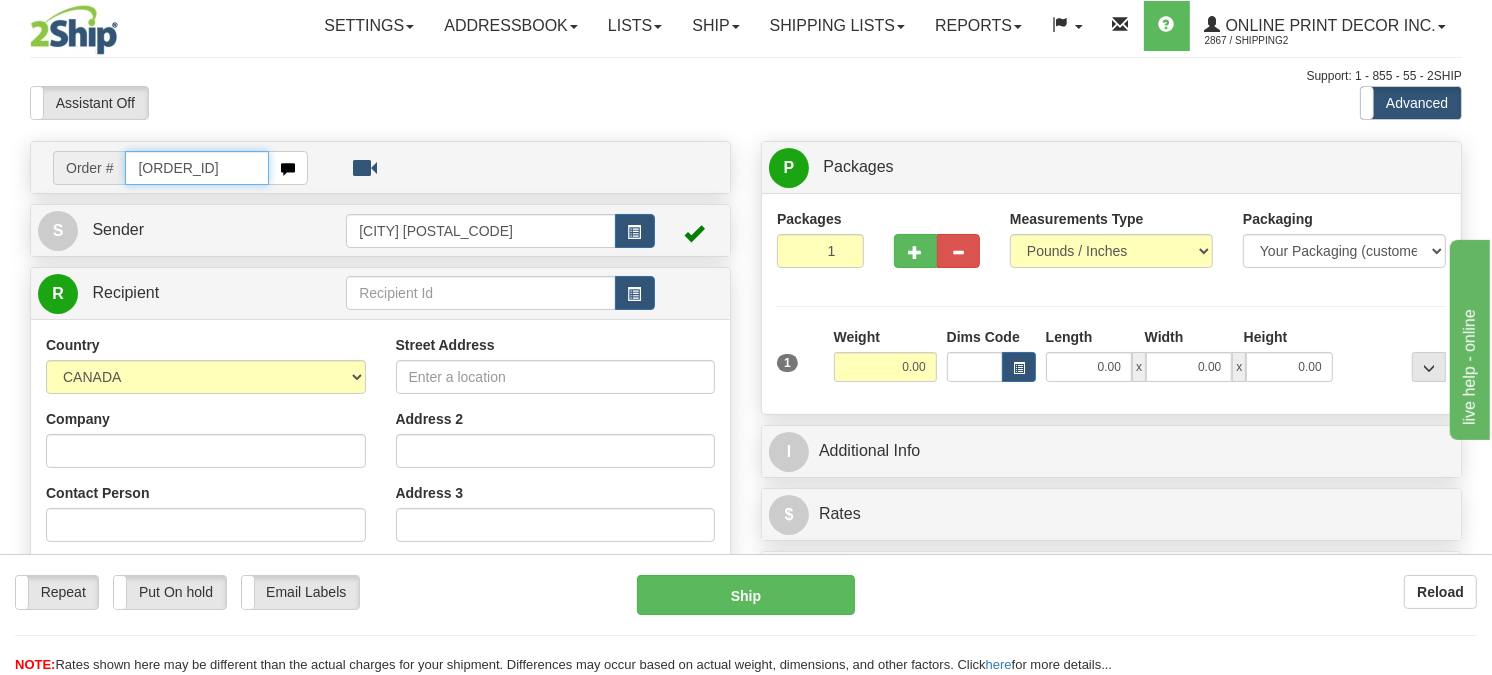 type on "[ORDER_ID]" 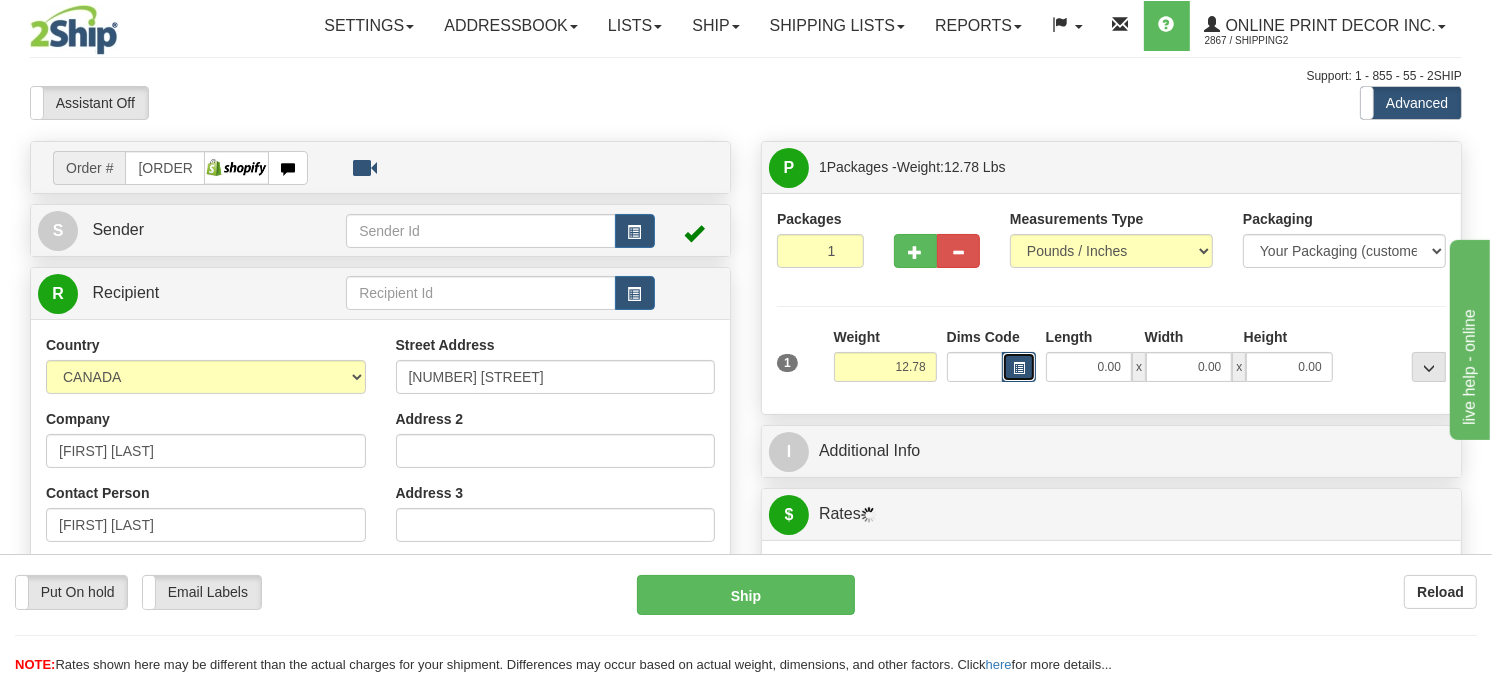 click at bounding box center [1019, 368] 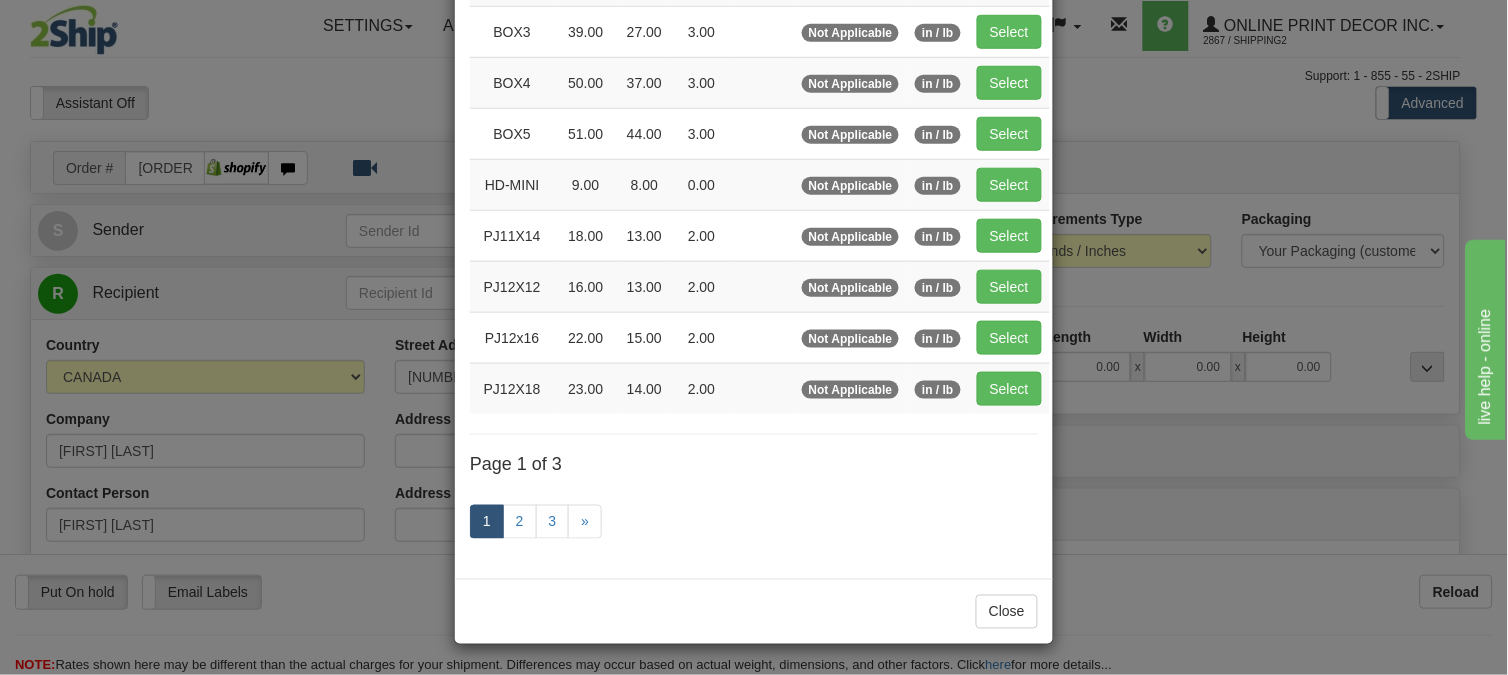 scroll, scrollTop: 326, scrollLeft: 0, axis: vertical 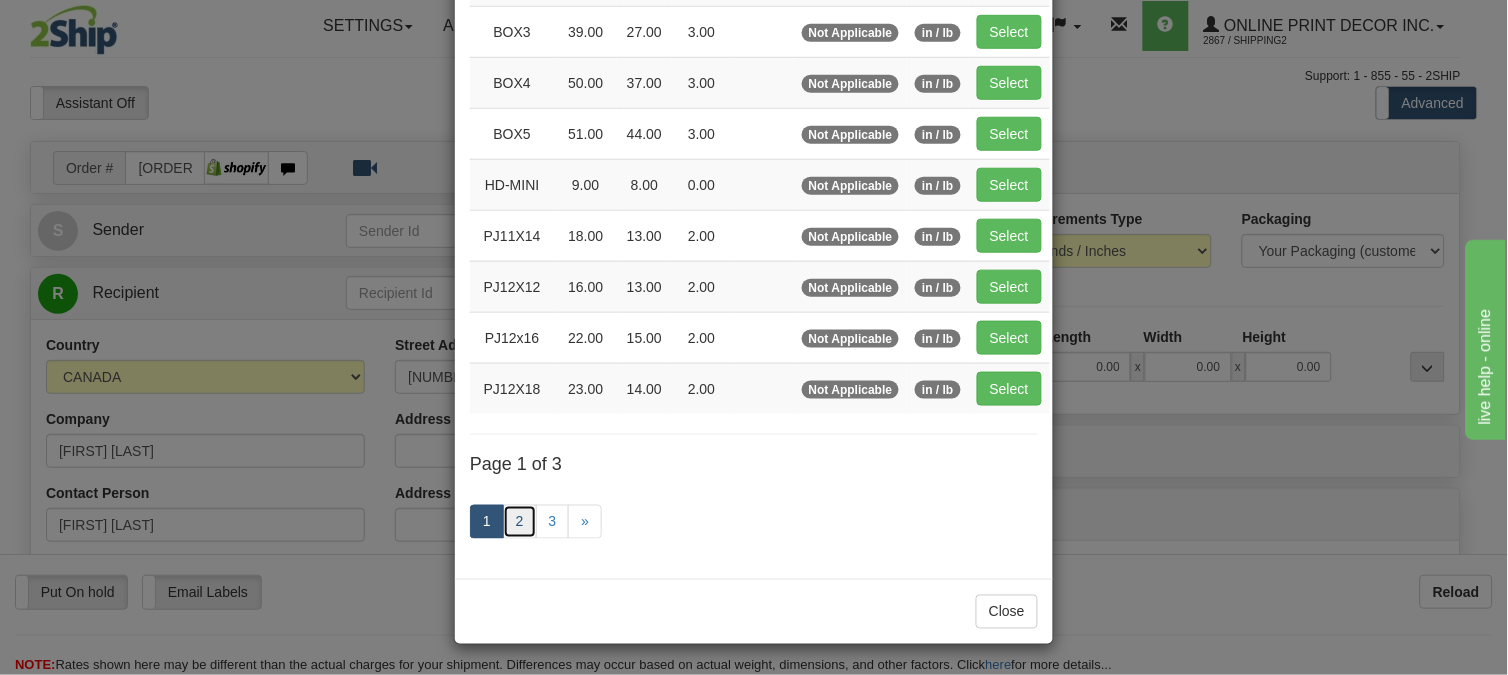 click on "2" at bounding box center [520, 522] 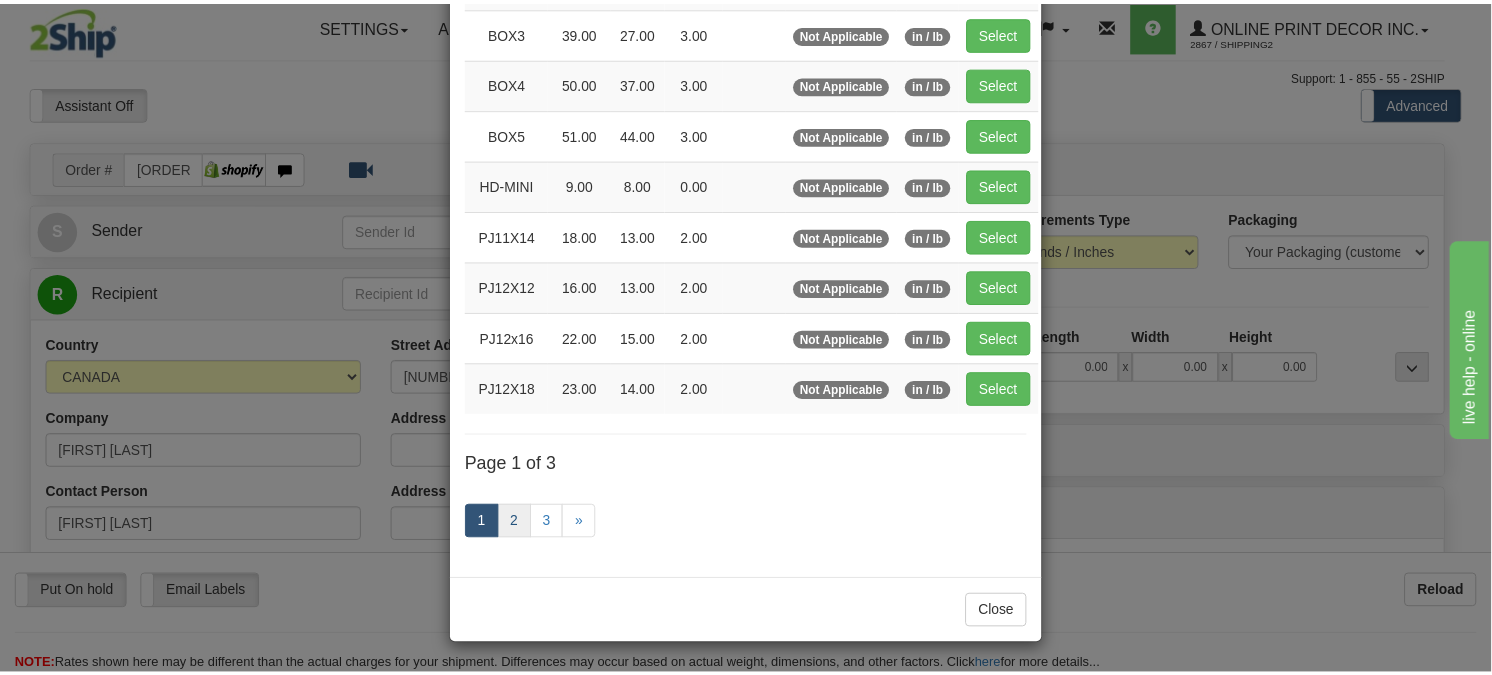 scroll, scrollTop: 315, scrollLeft: 0, axis: vertical 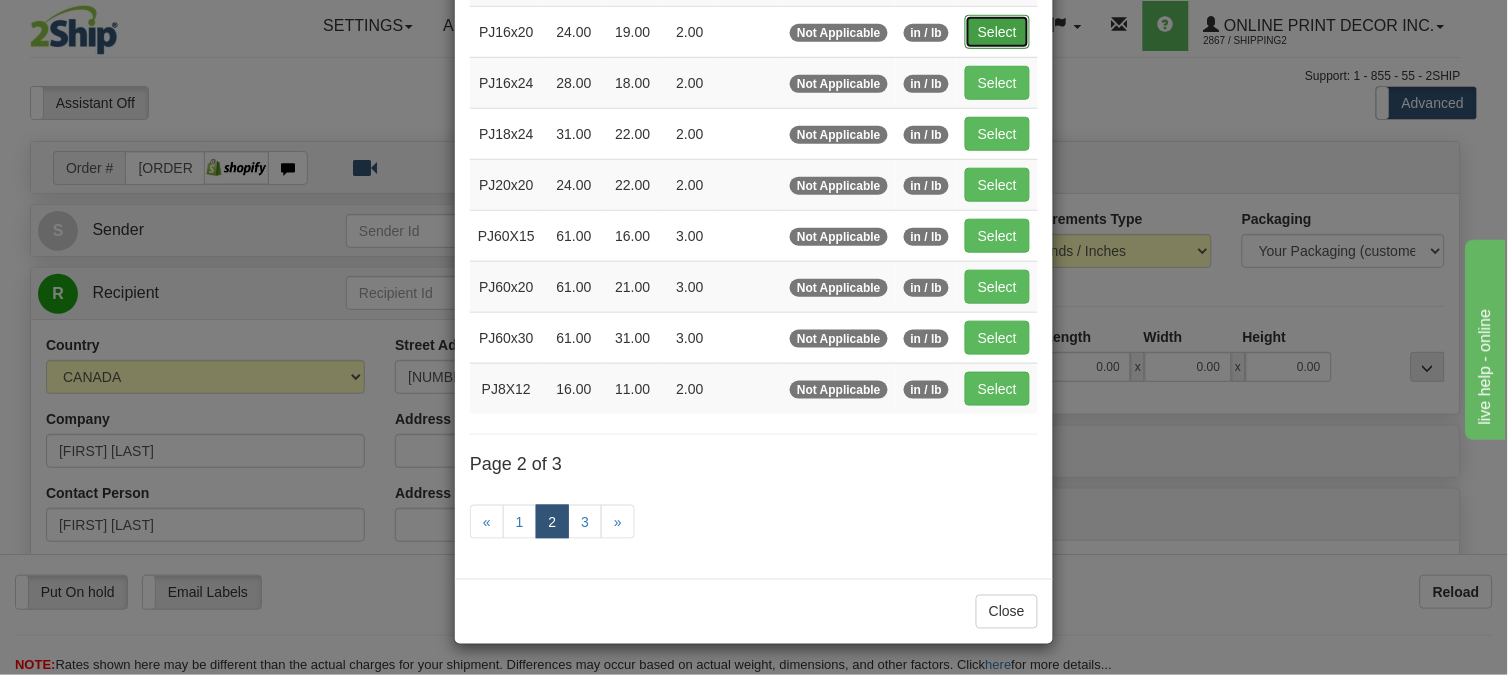 click on "Select" at bounding box center [997, 32] 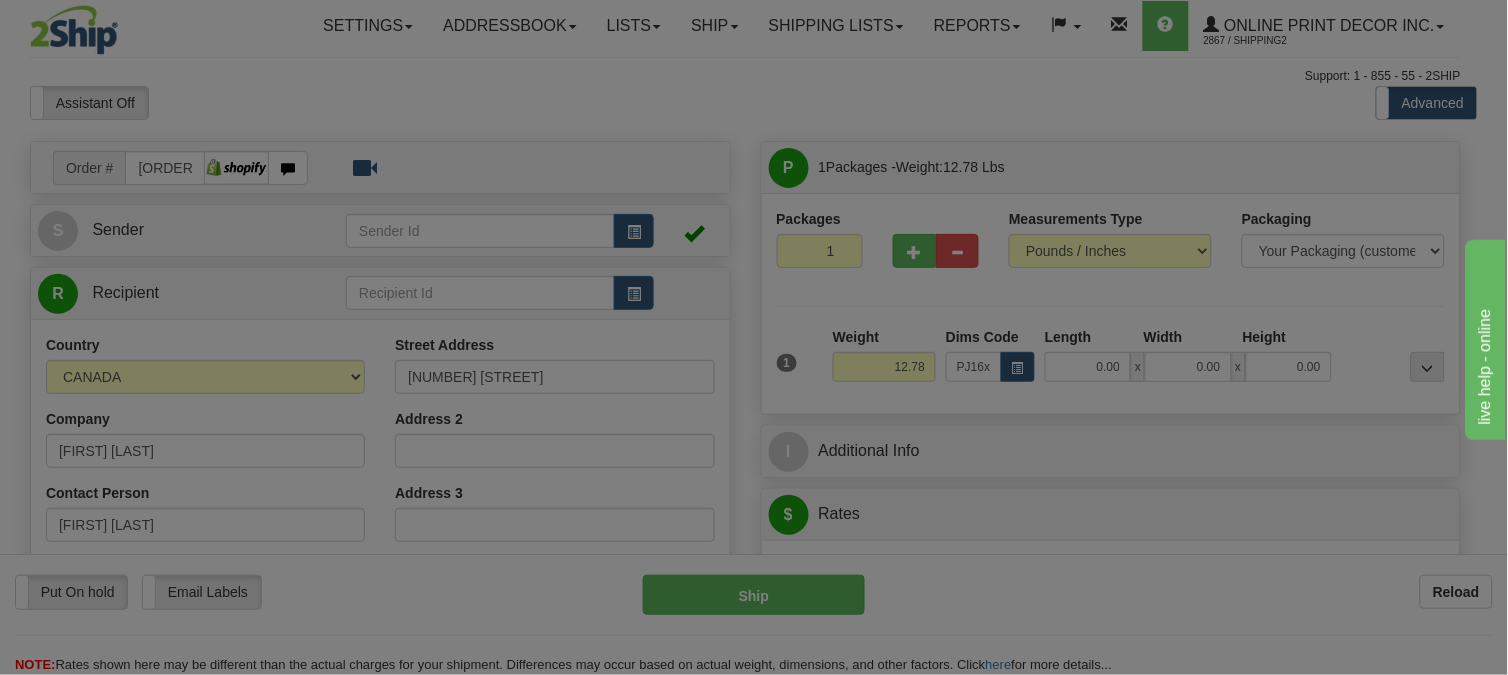 type on "24.00" 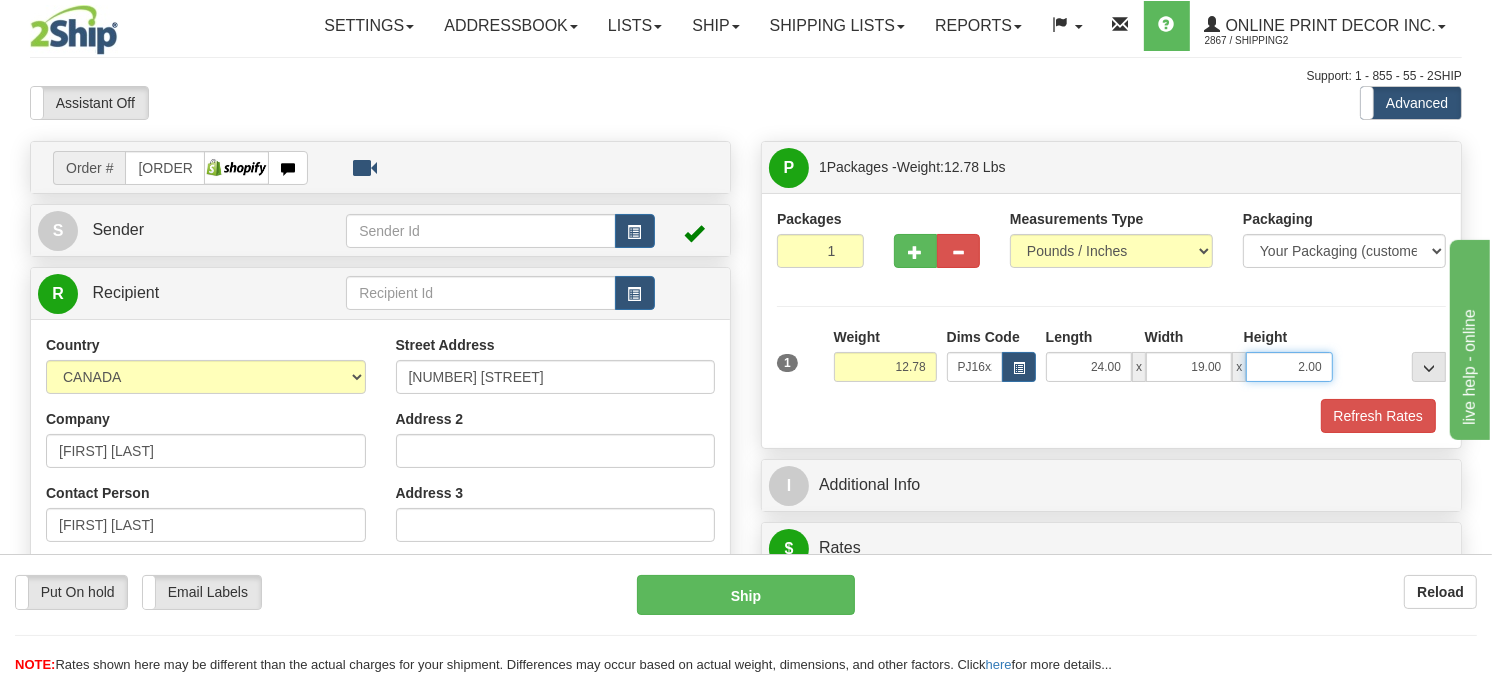 drag, startPoint x: 1321, startPoint y: 412, endPoint x: 1261, endPoint y: 418, distance: 60.299255 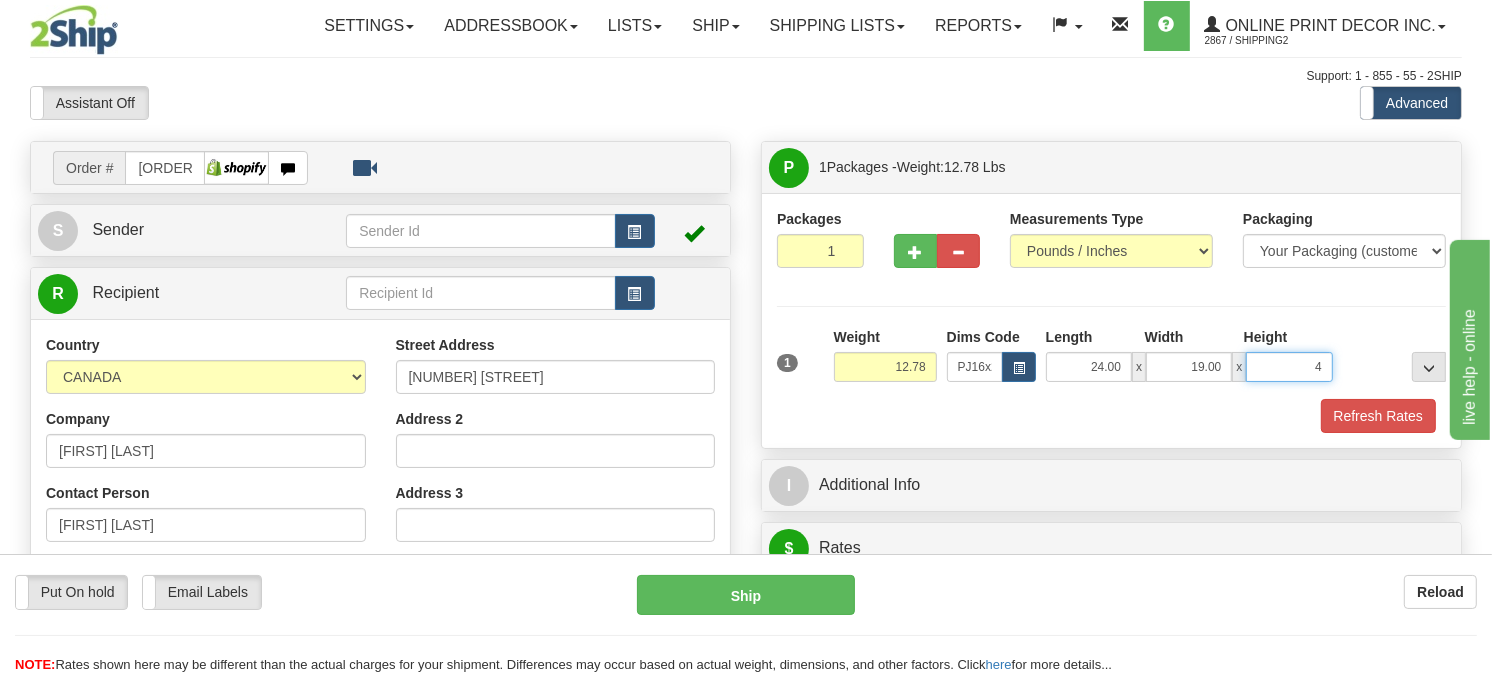click on "Delete" at bounding box center (0, 0) 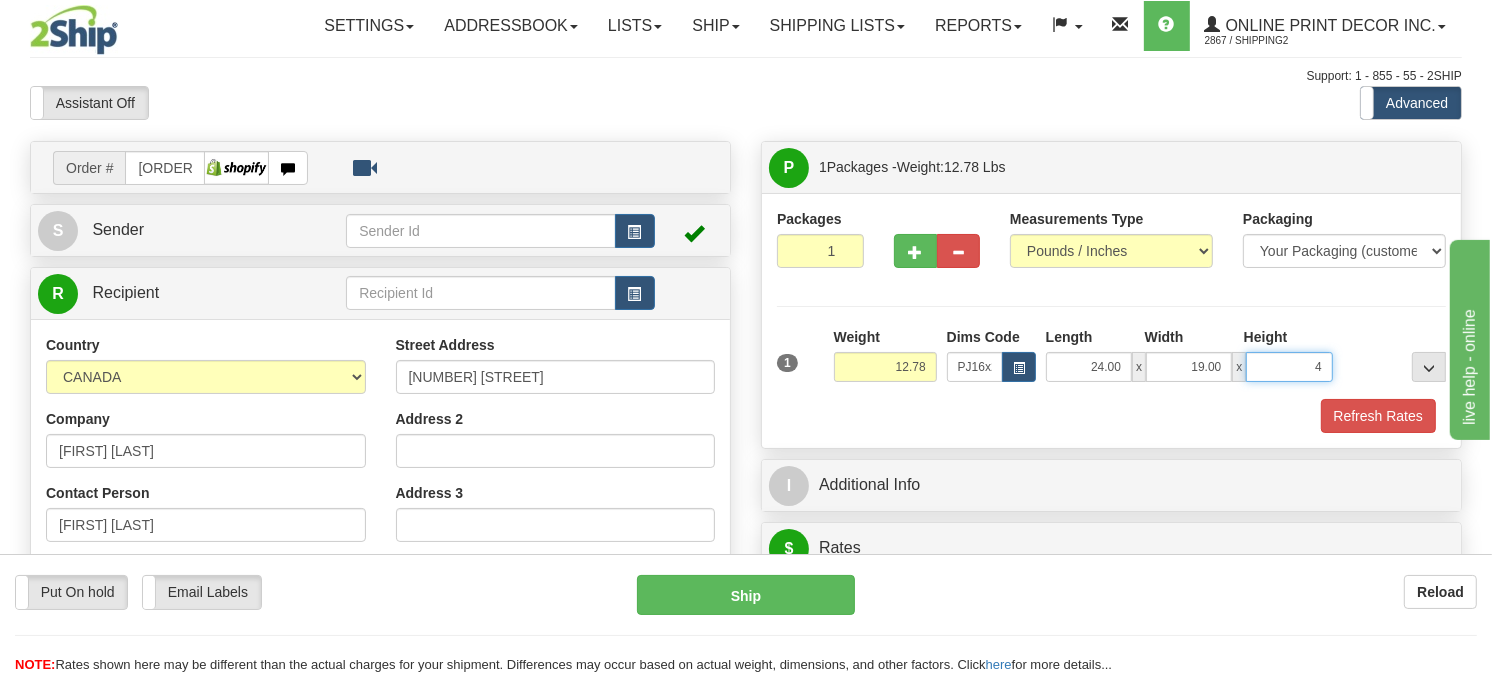 type on "4.00" 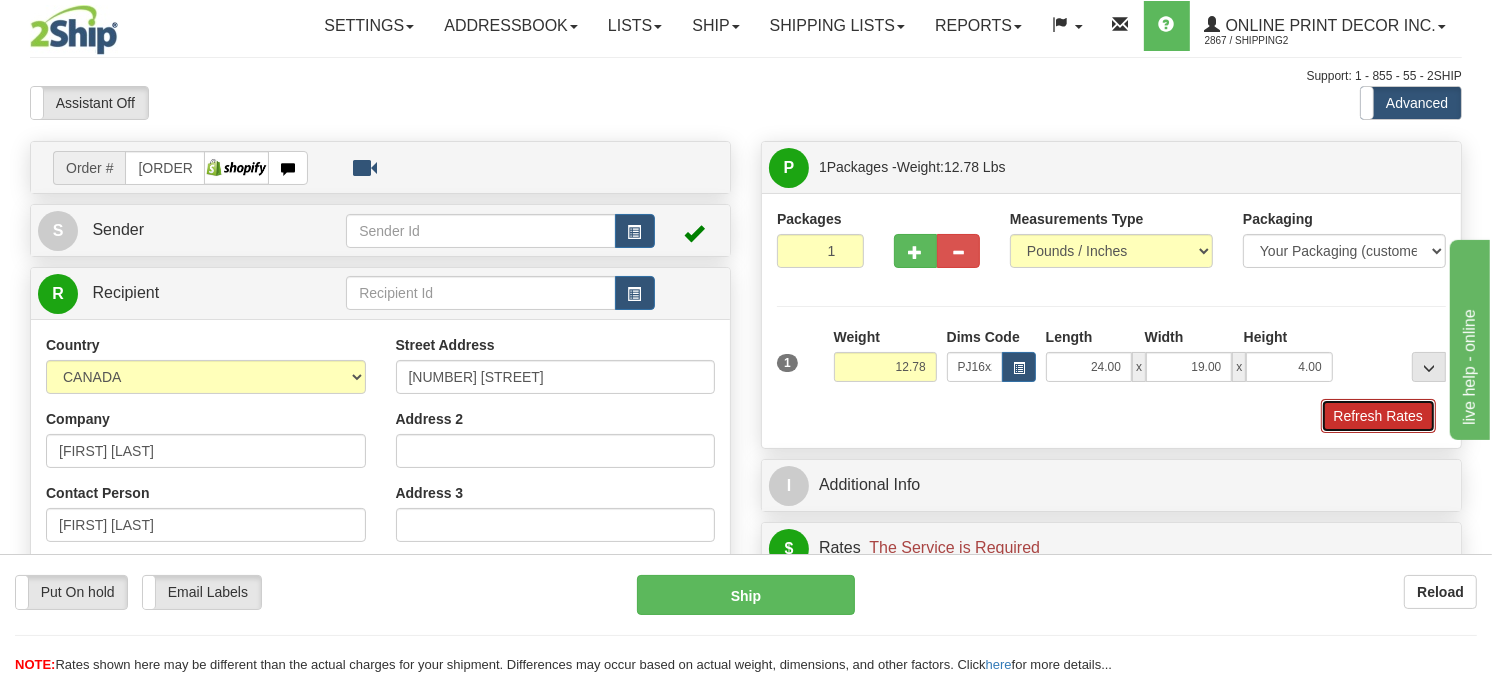 click on "Refresh Rates" at bounding box center [1378, 416] 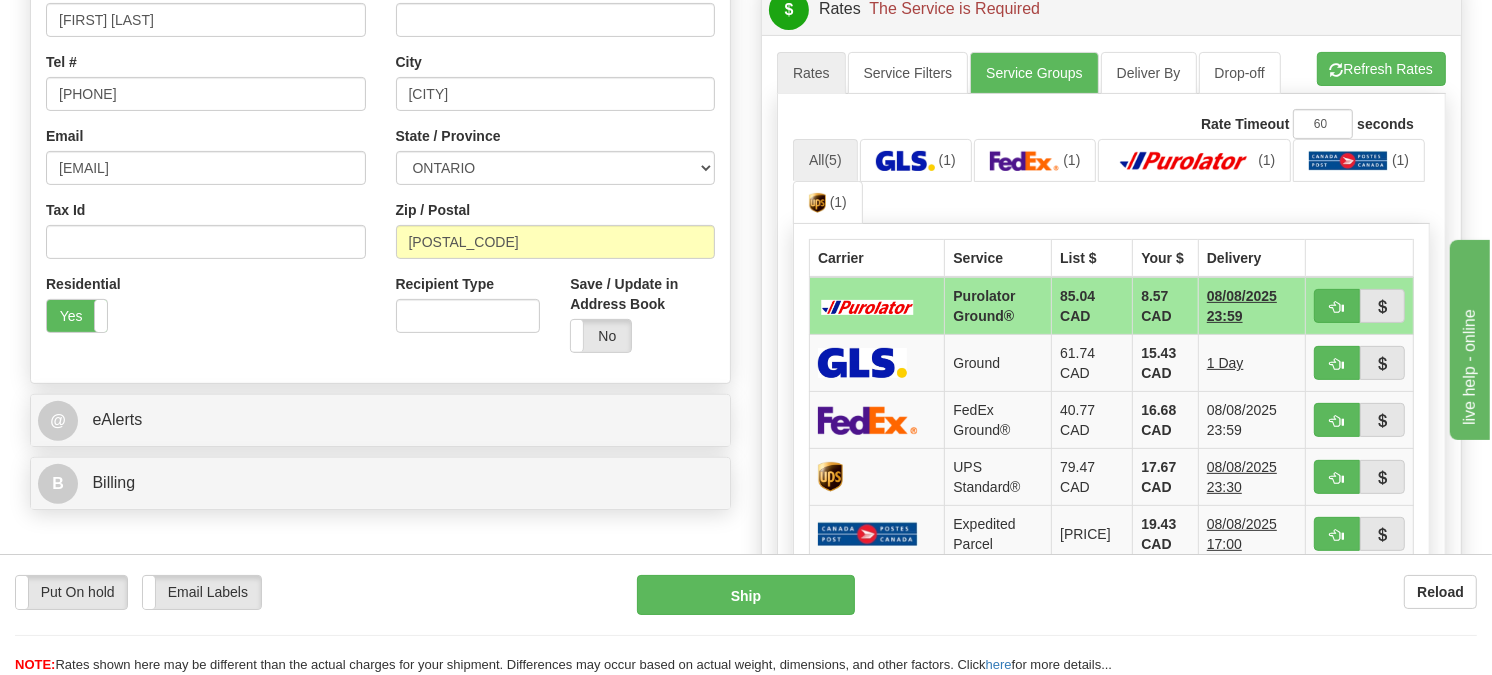 scroll, scrollTop: 598, scrollLeft: 0, axis: vertical 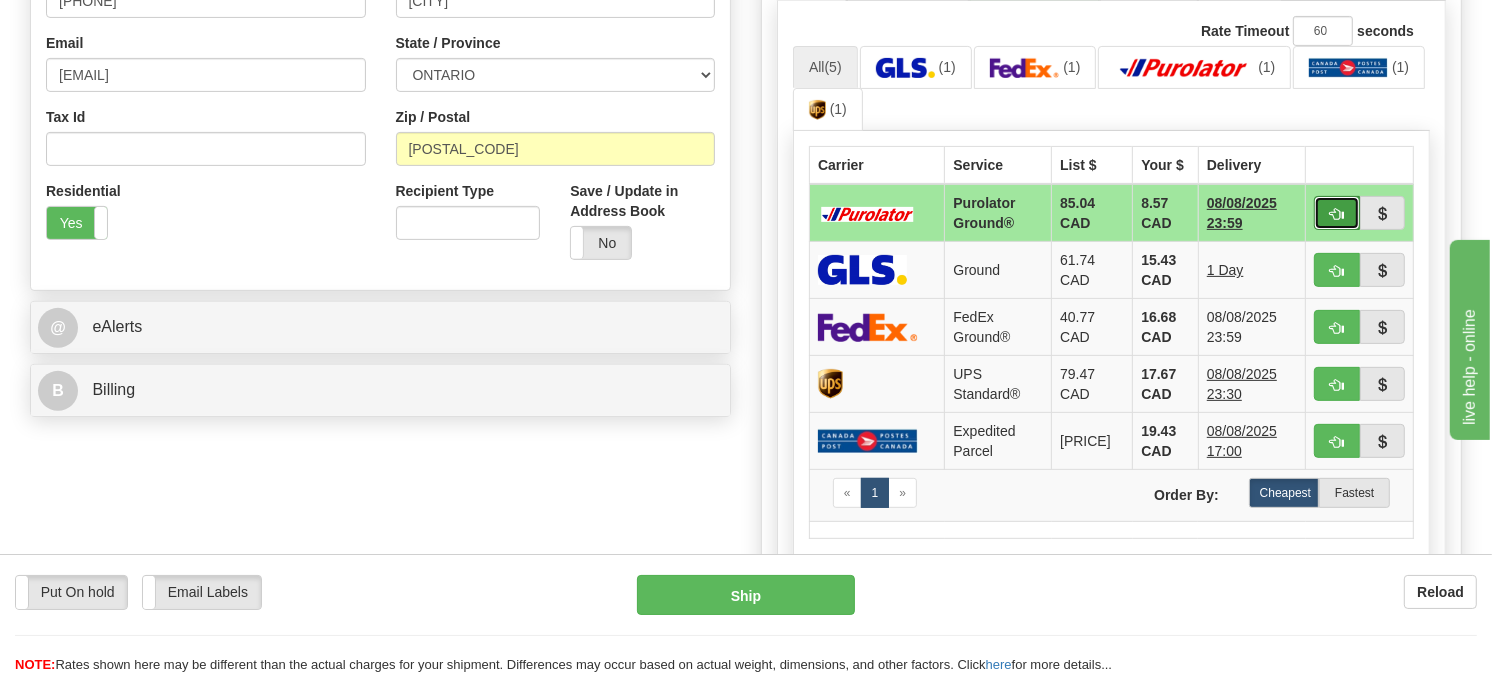click at bounding box center [1337, 214] 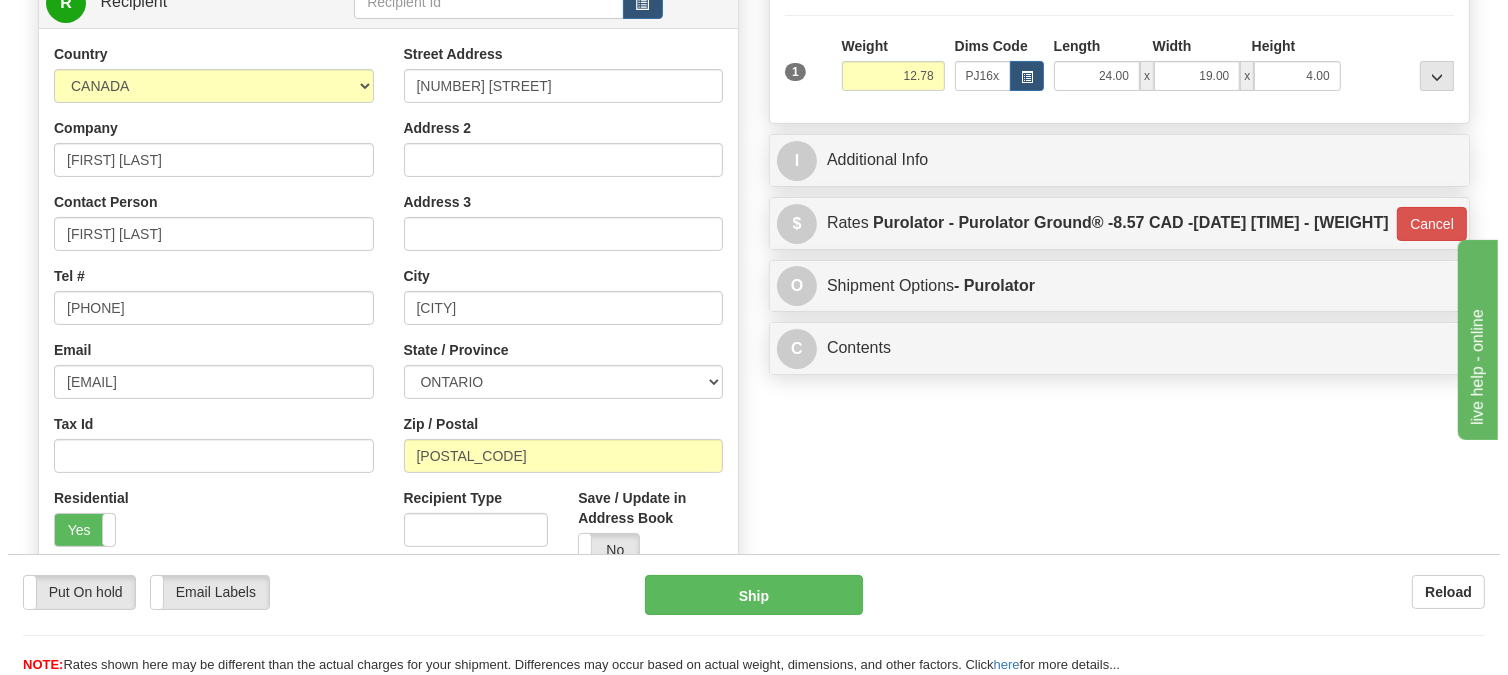 scroll, scrollTop: 265, scrollLeft: 0, axis: vertical 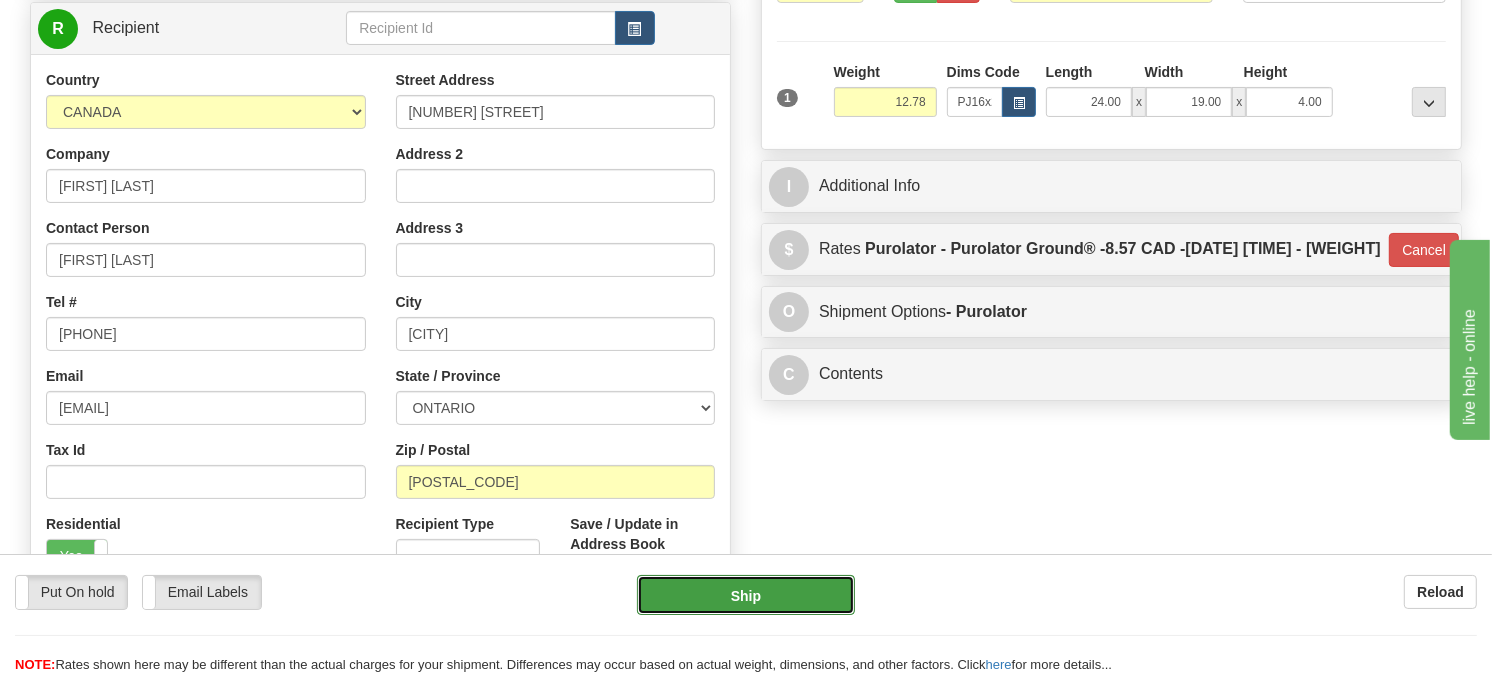 click on "Ship" at bounding box center (746, 595) 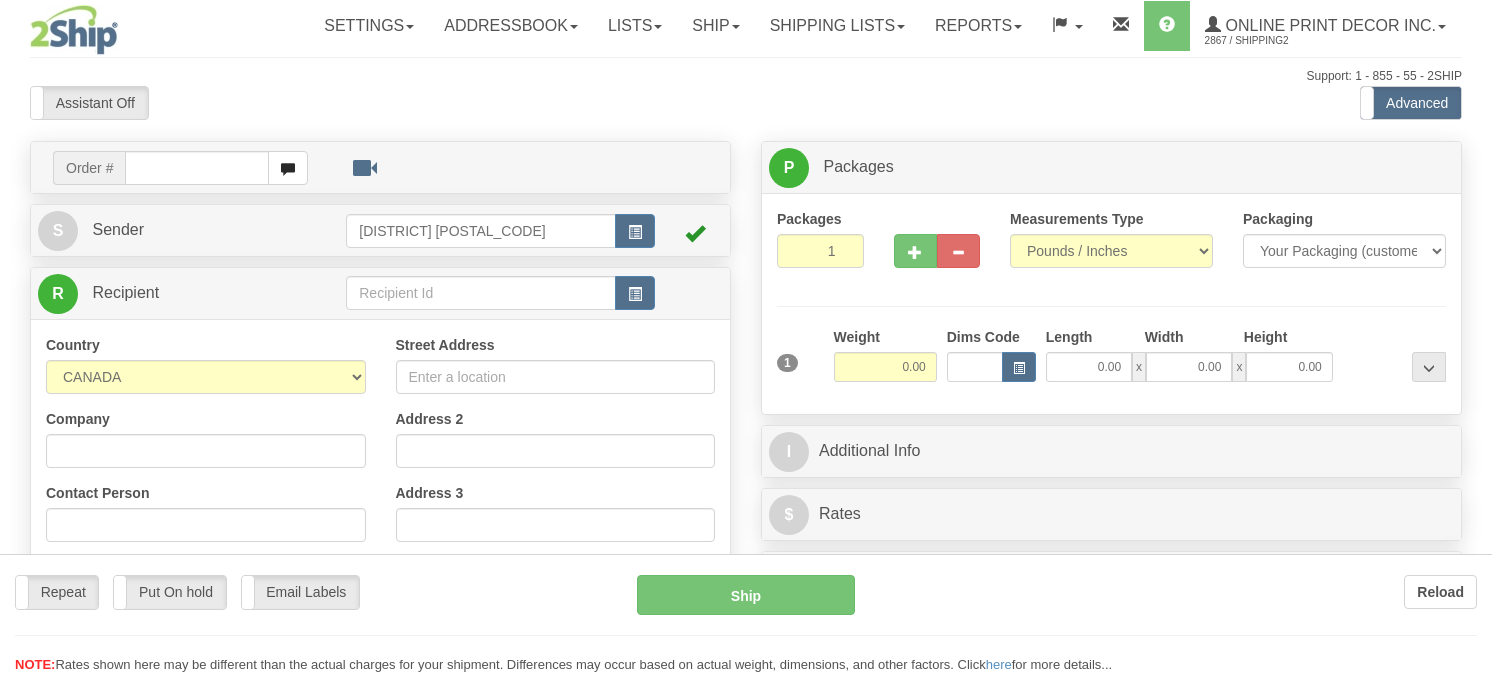 scroll, scrollTop: 0, scrollLeft: 0, axis: both 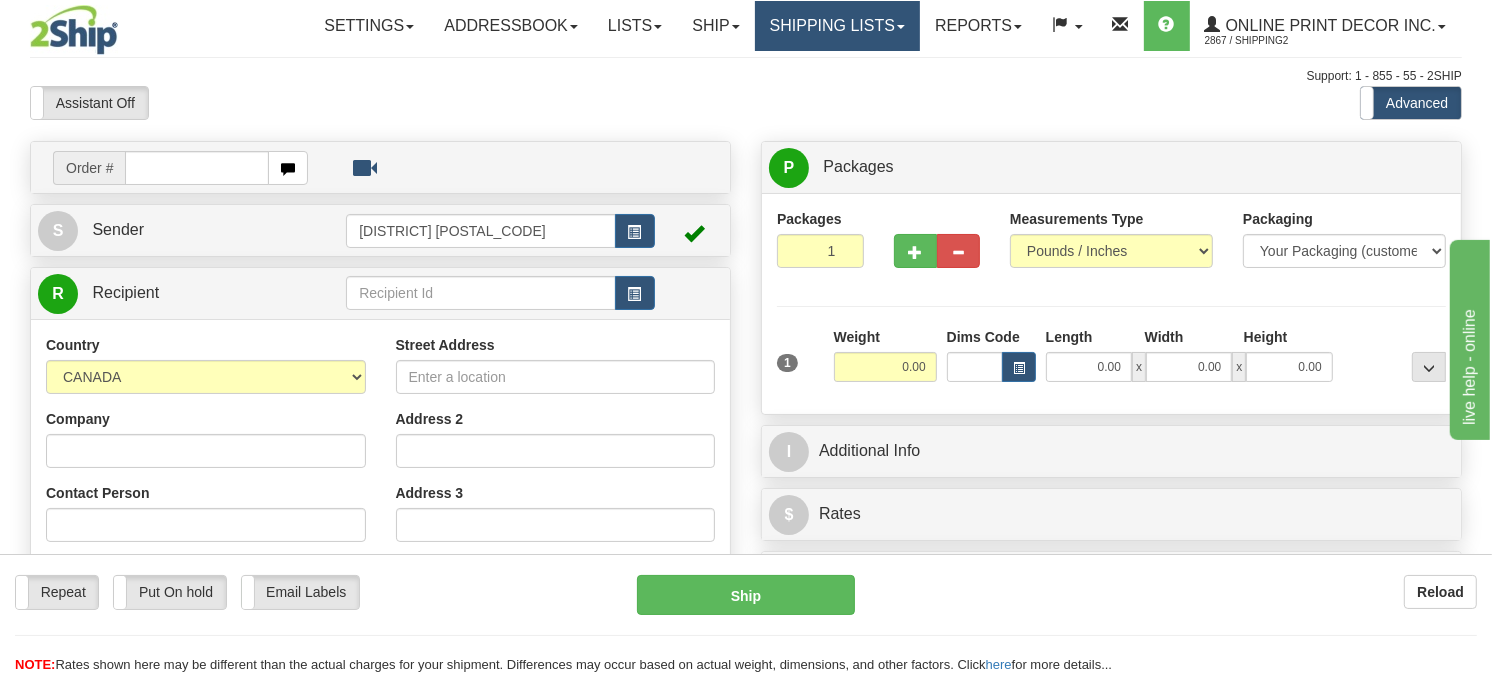 click on "Shipping lists" at bounding box center [837, 26] 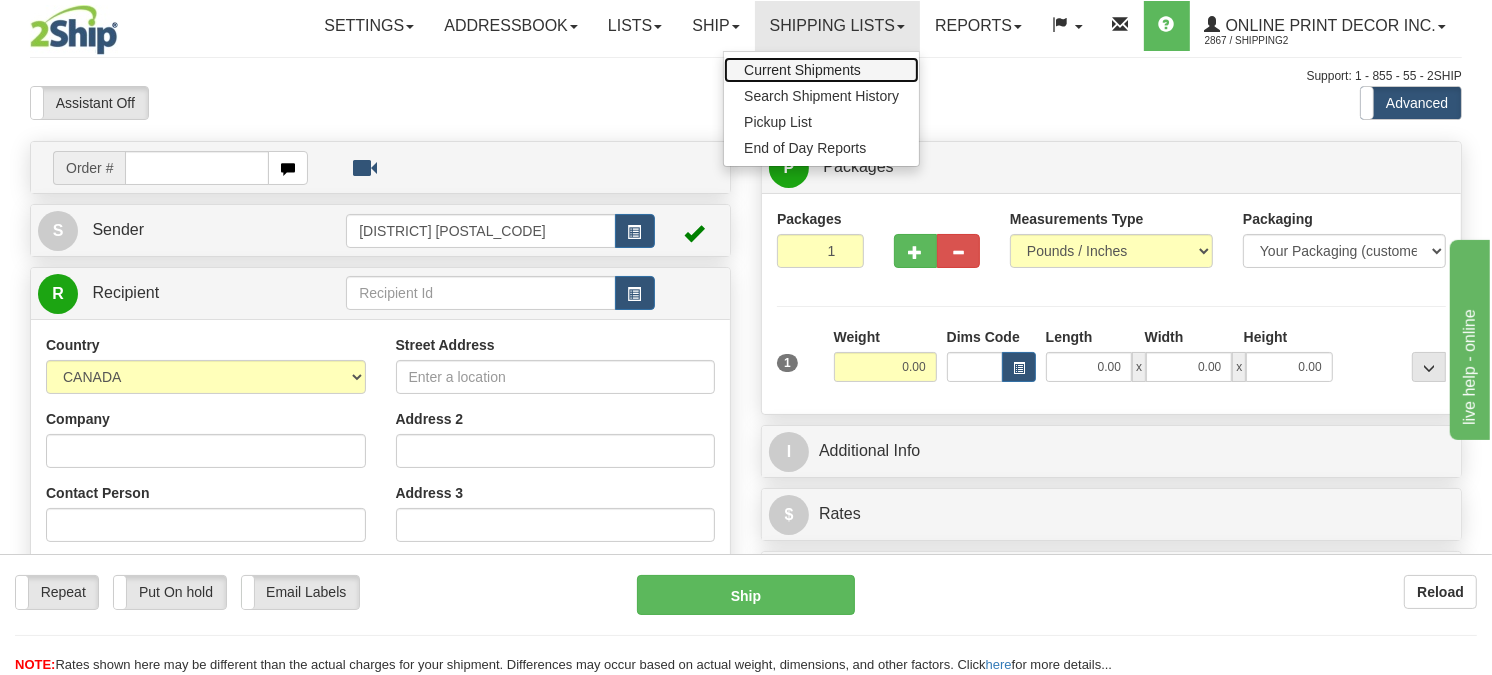 click on "Current Shipments" at bounding box center (802, 70) 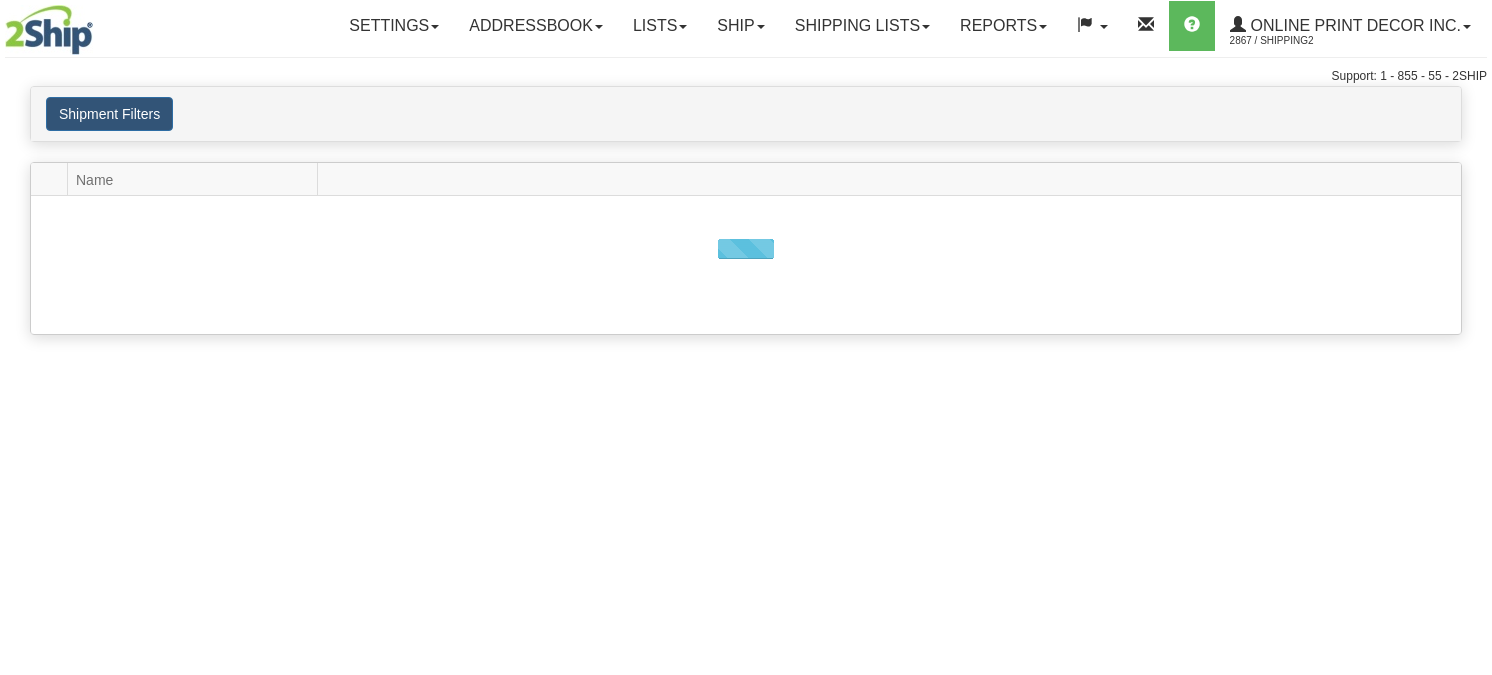 scroll, scrollTop: 0, scrollLeft: 0, axis: both 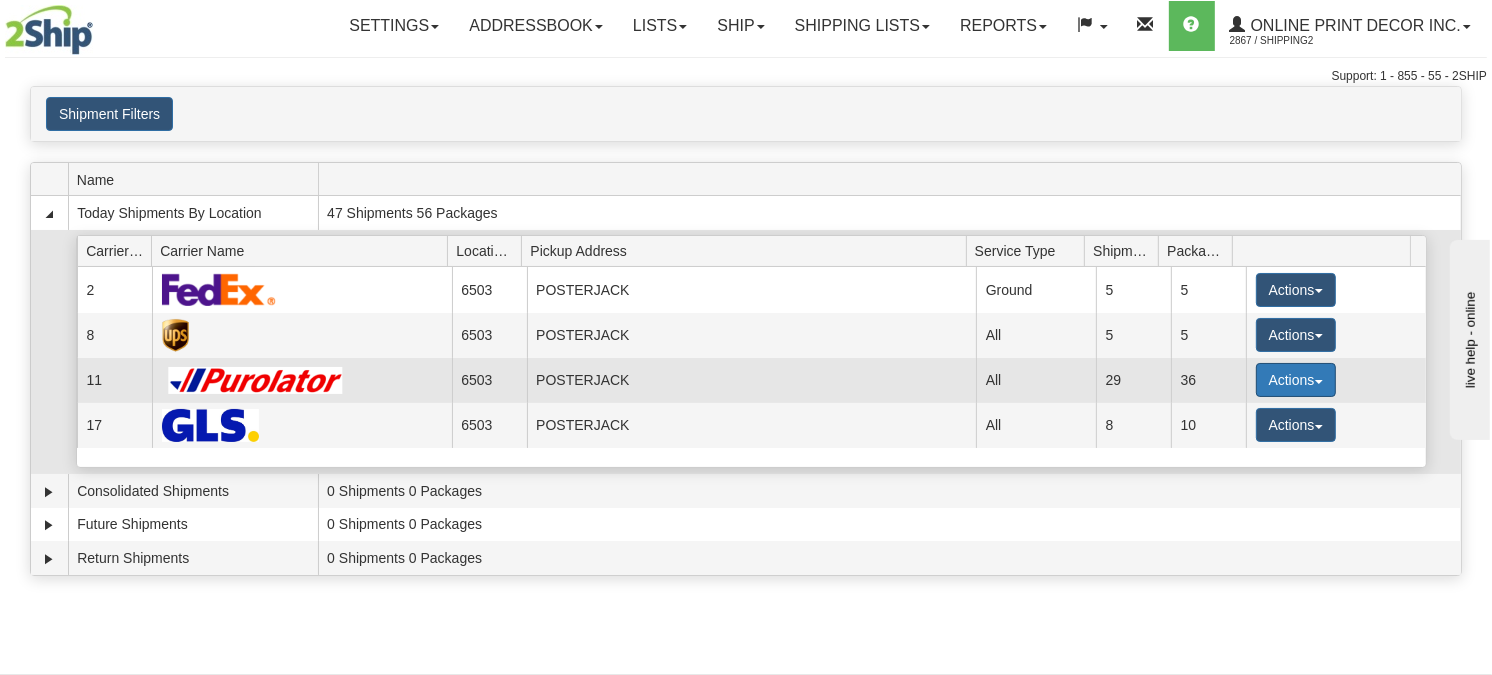 click on "Actions" at bounding box center (1296, 380) 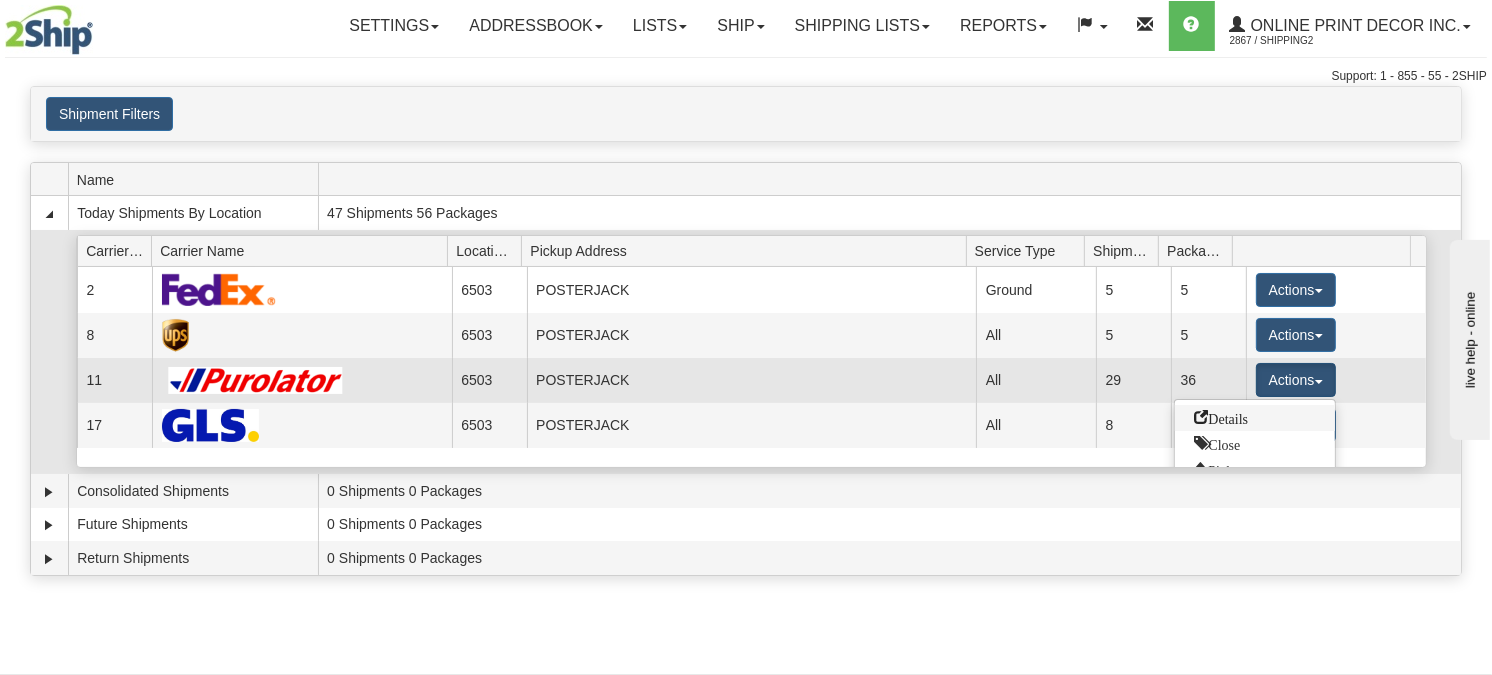 click on "Details" at bounding box center [1222, 417] 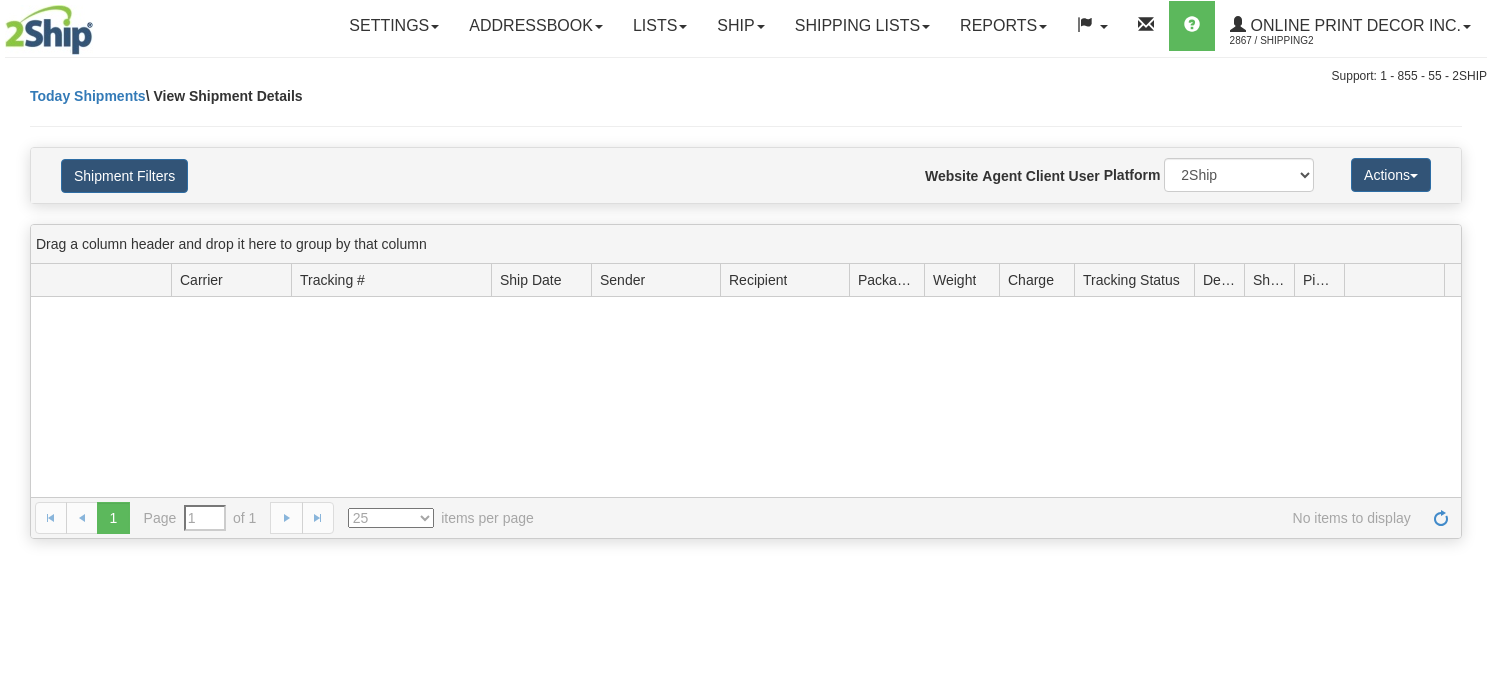 scroll, scrollTop: 0, scrollLeft: 0, axis: both 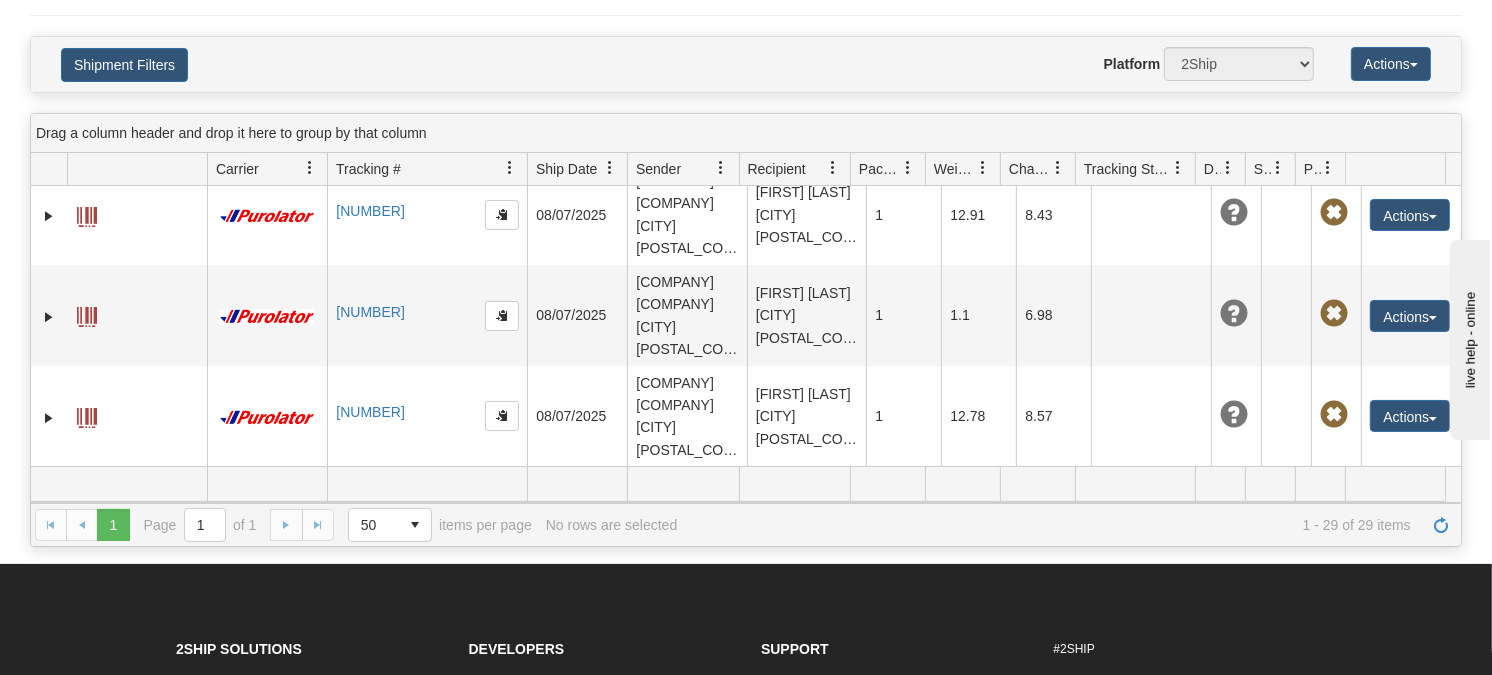 click on "Peter Blake Peter Blake CA ON SCARBOROUGH M1B 4Z3" at bounding box center [807, -189] 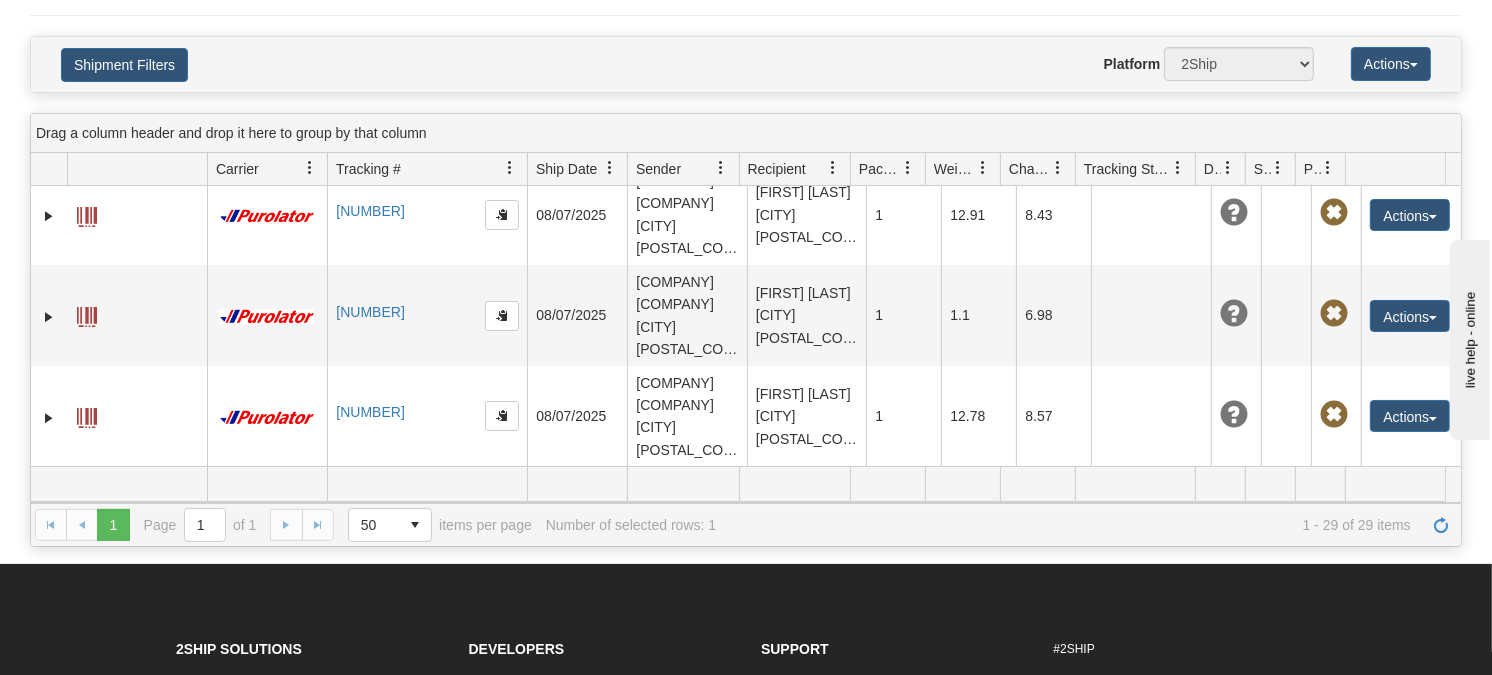 click on "Actions" at bounding box center [1410, -188] 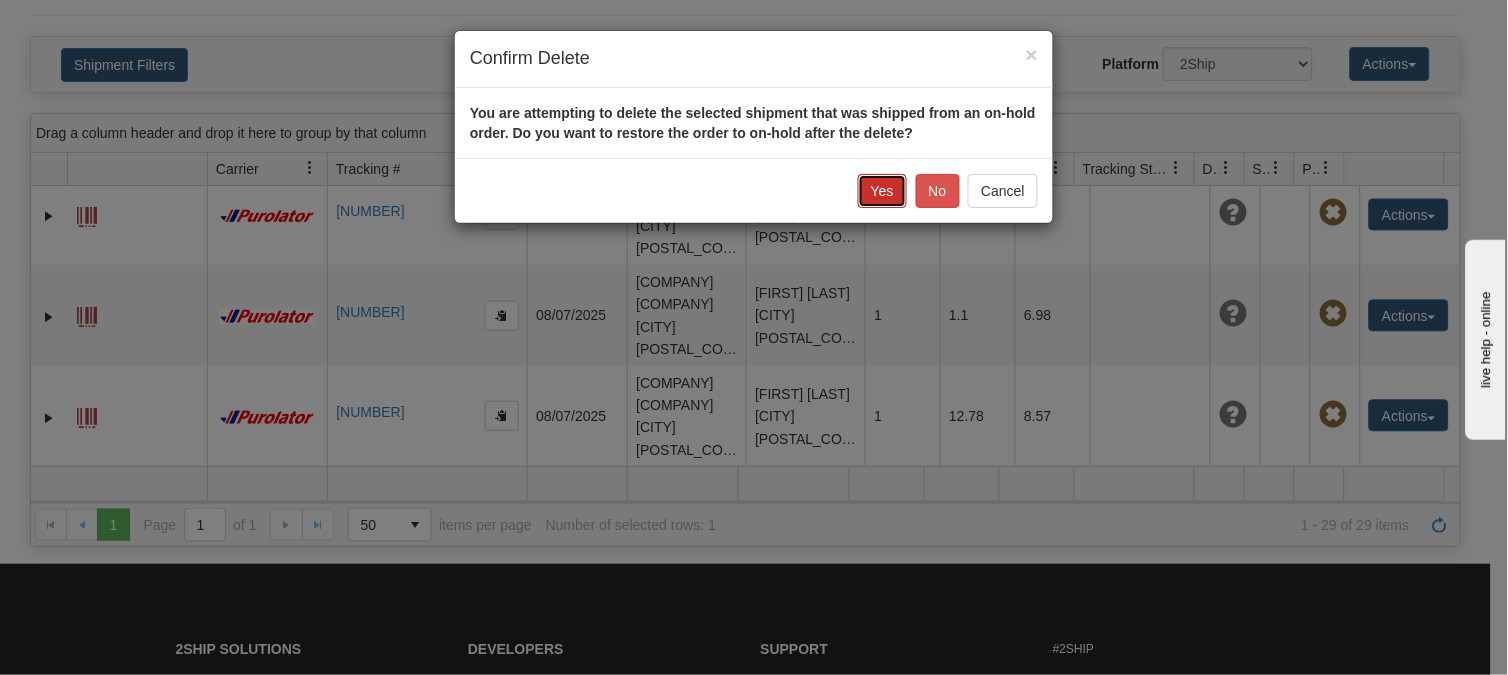click on "Yes" at bounding box center (882, 191) 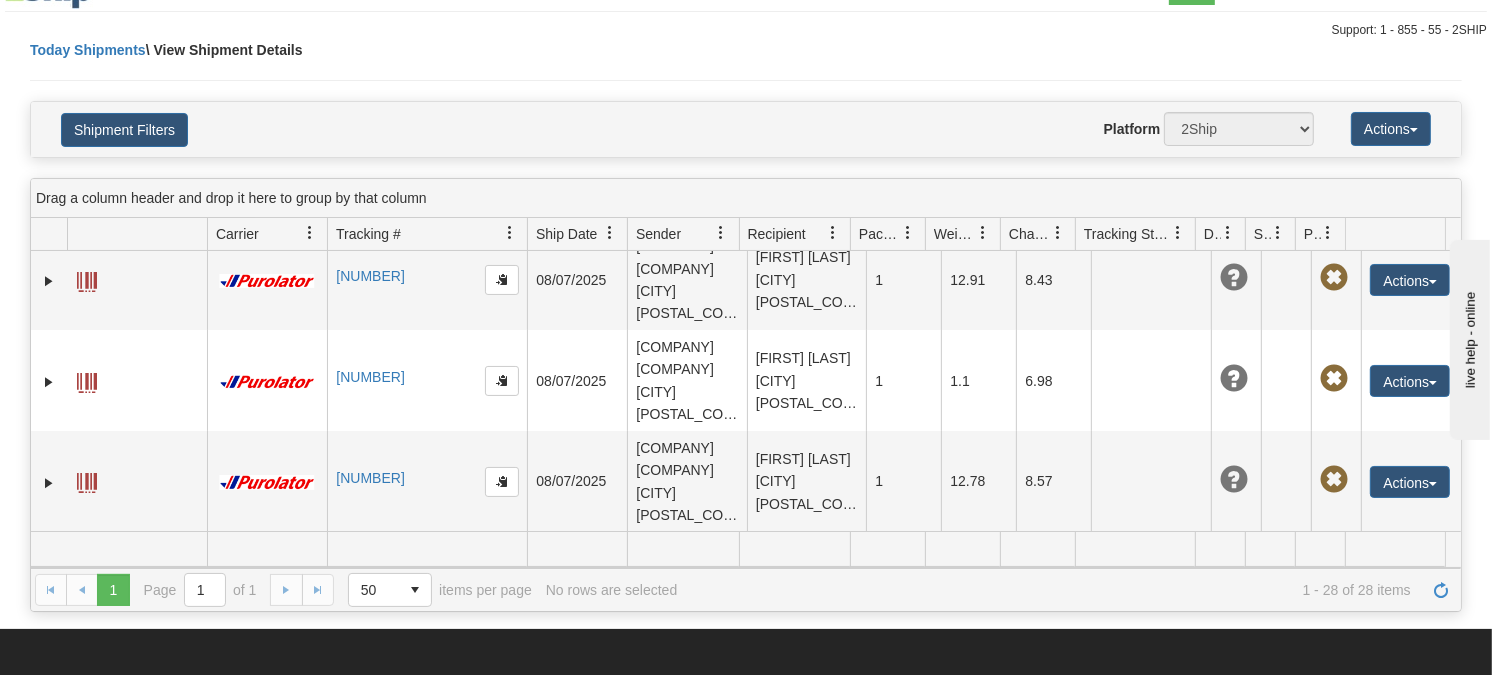 scroll, scrollTop: 0, scrollLeft: 0, axis: both 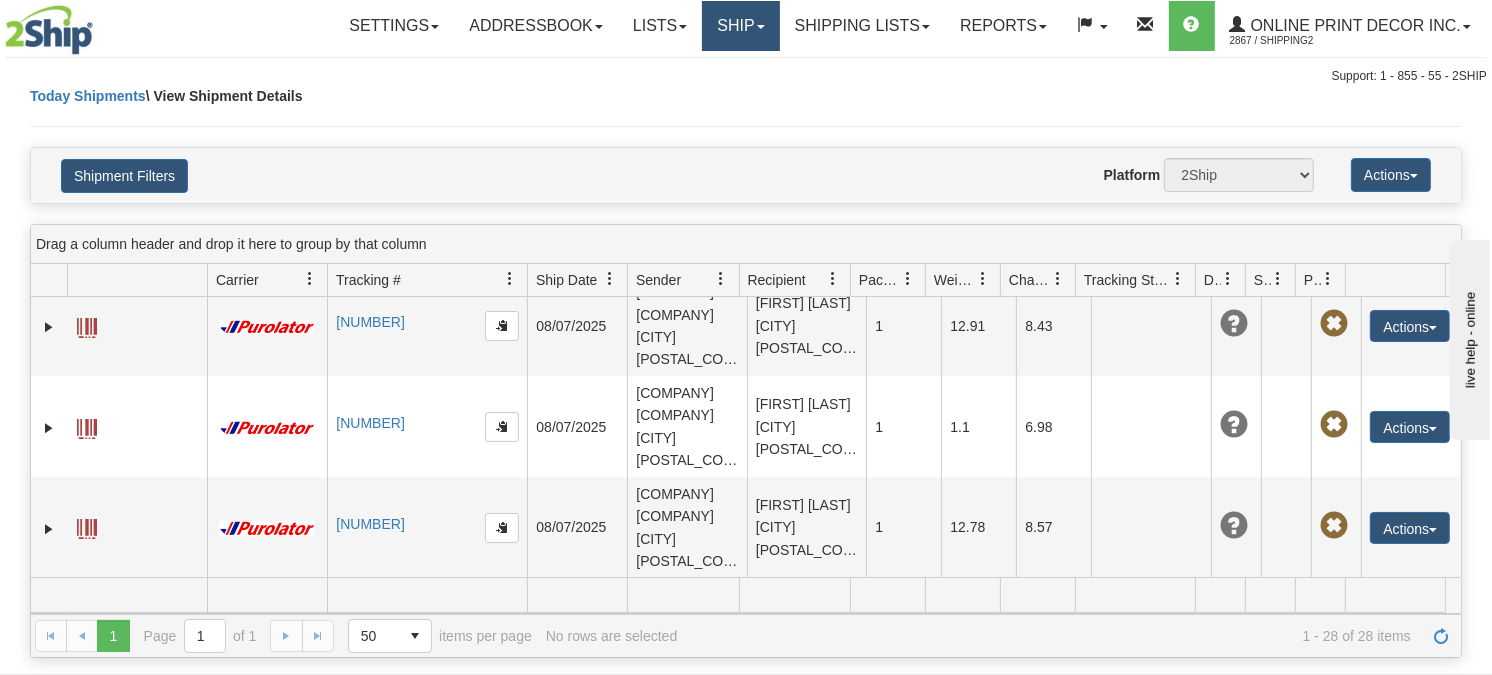 click on "Ship" at bounding box center (740, 26) 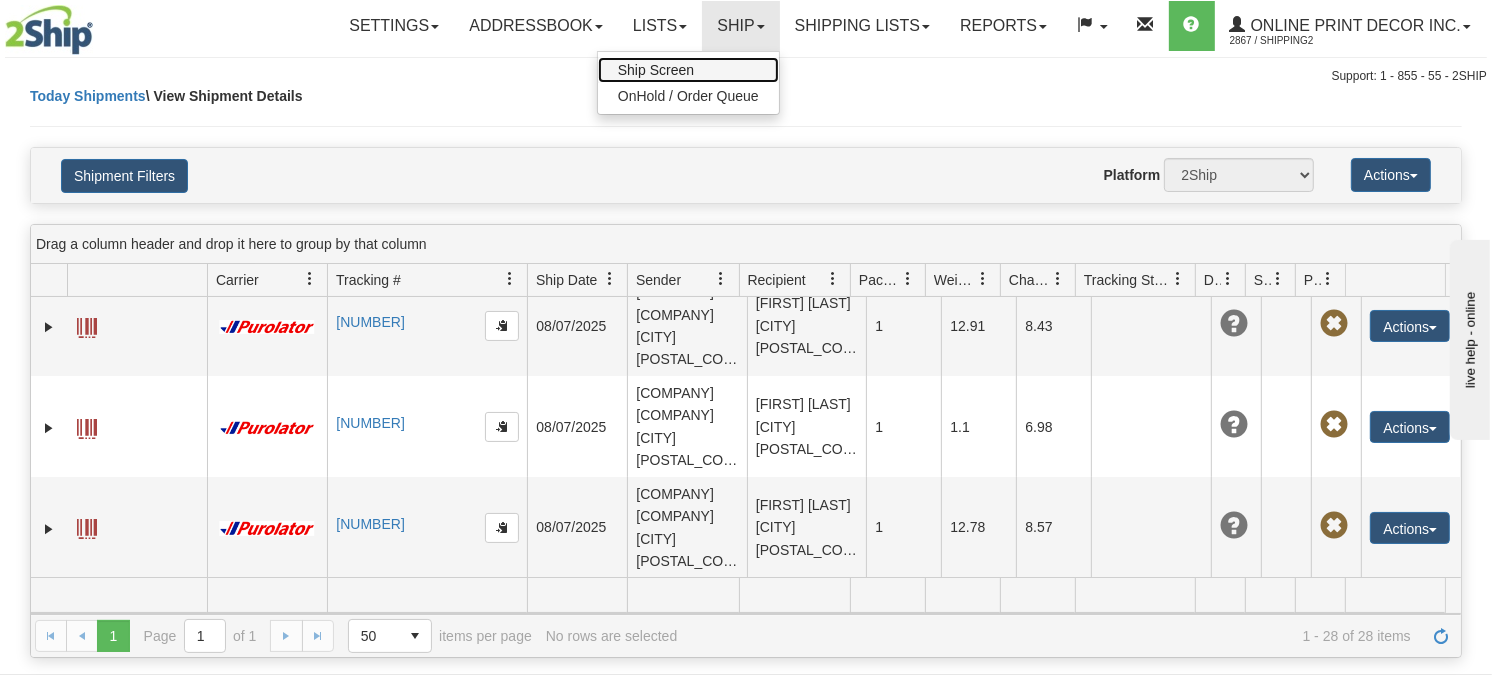 click on "Ship Screen" at bounding box center (688, 70) 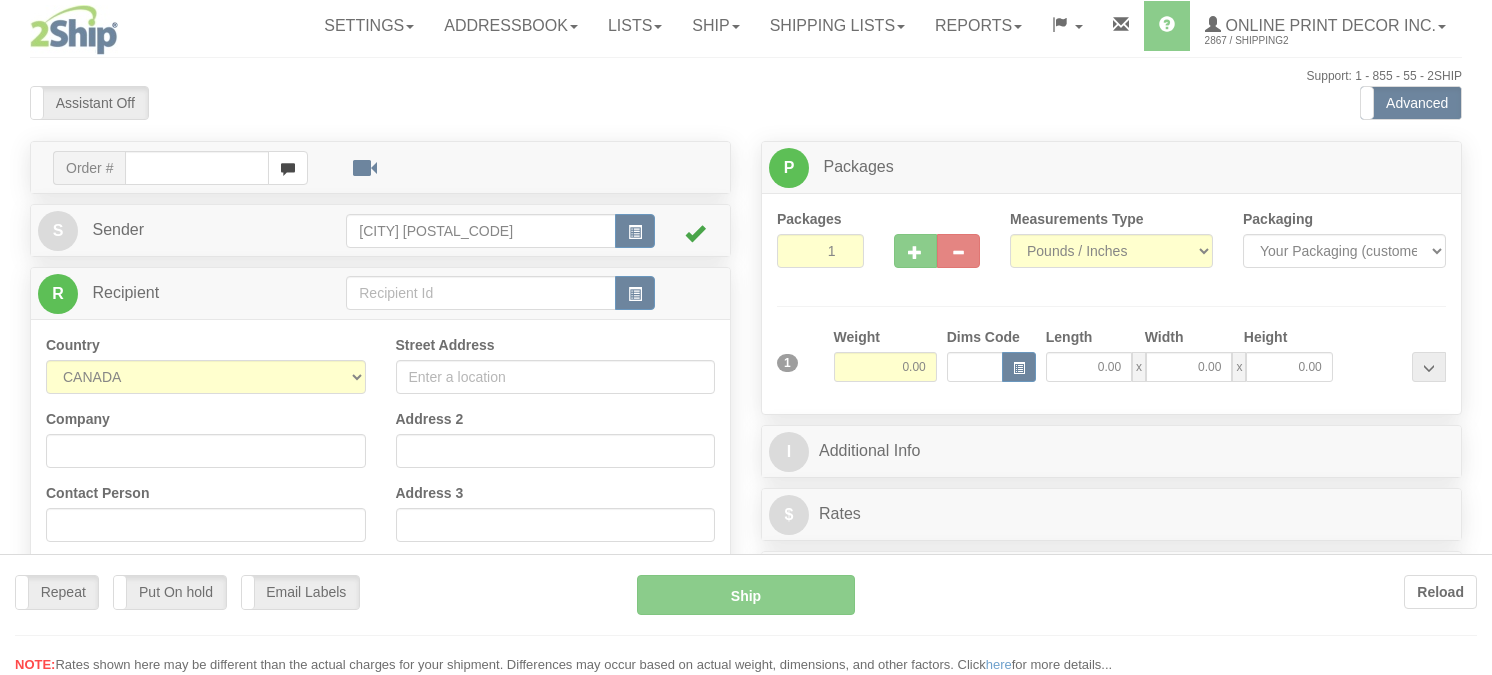 scroll, scrollTop: 0, scrollLeft: 0, axis: both 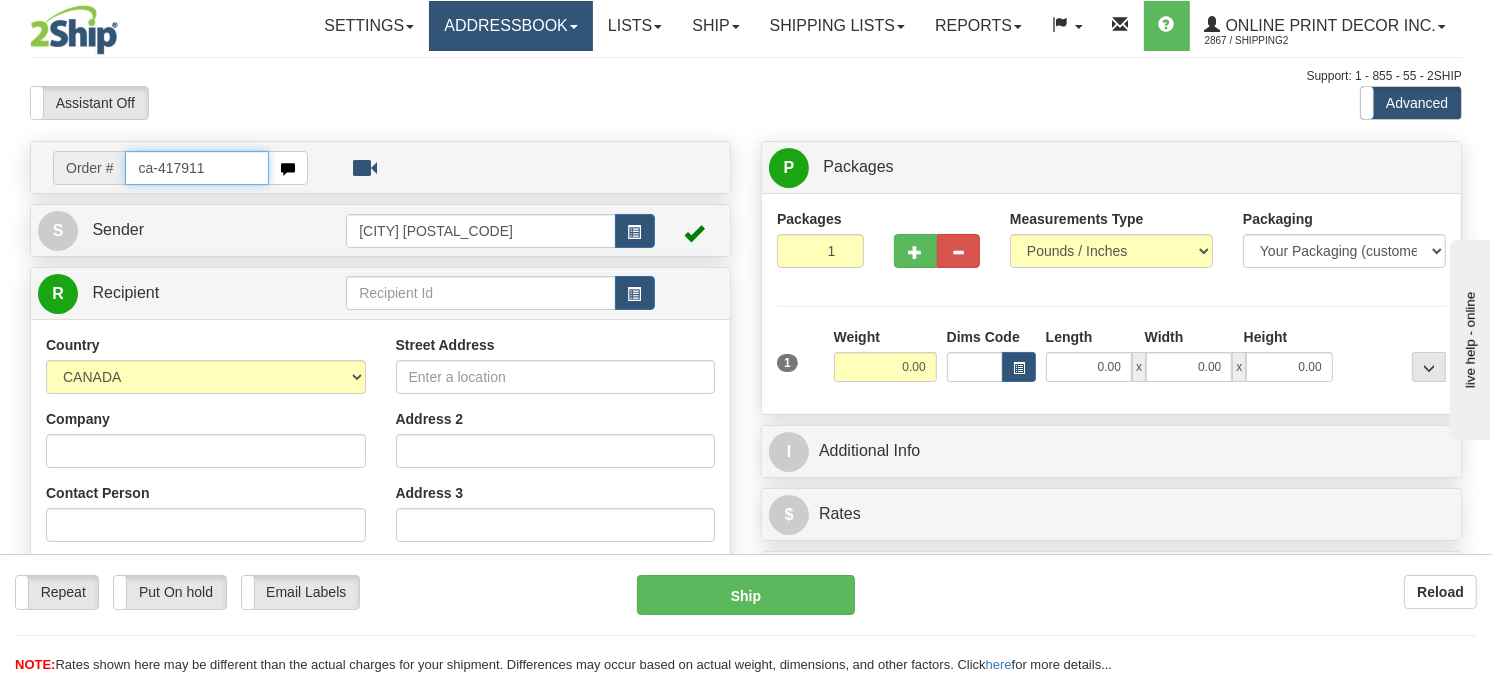 type on "ca-417911" 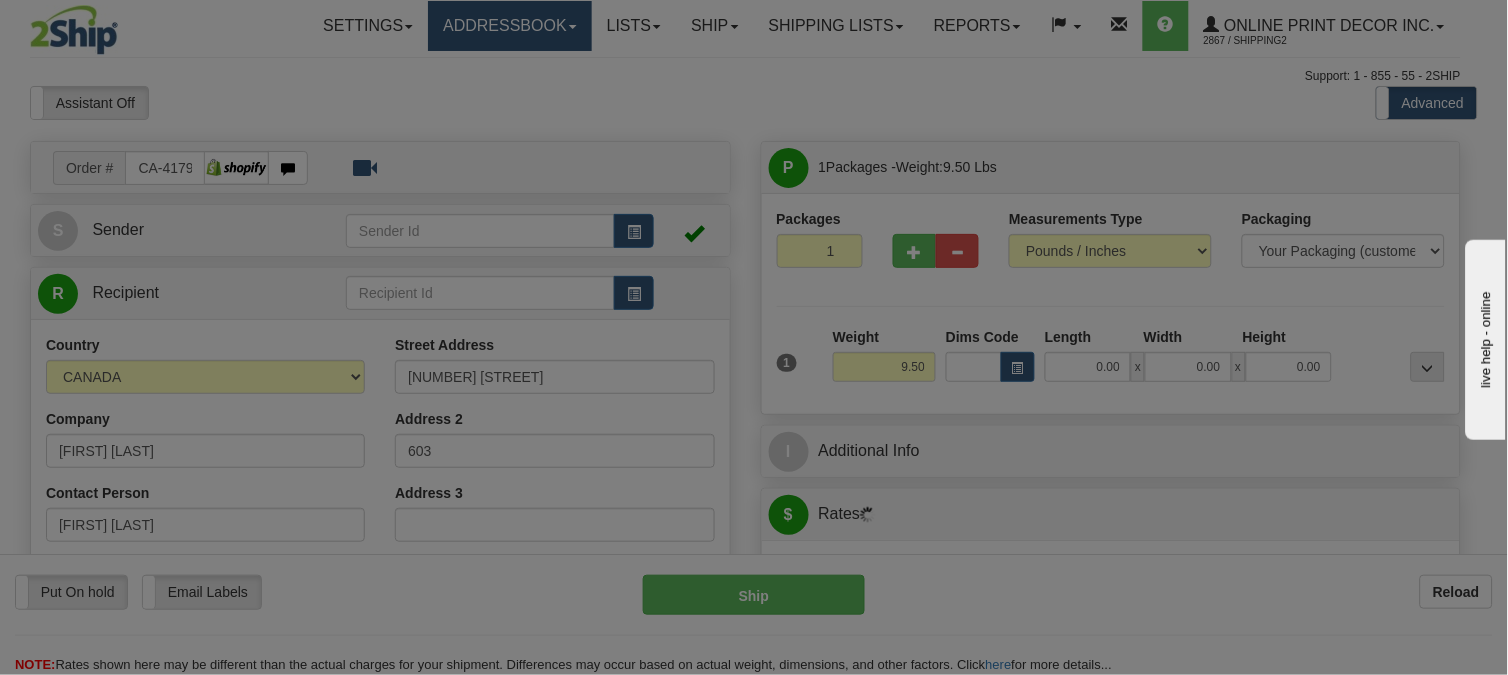 type on "[CITY]" 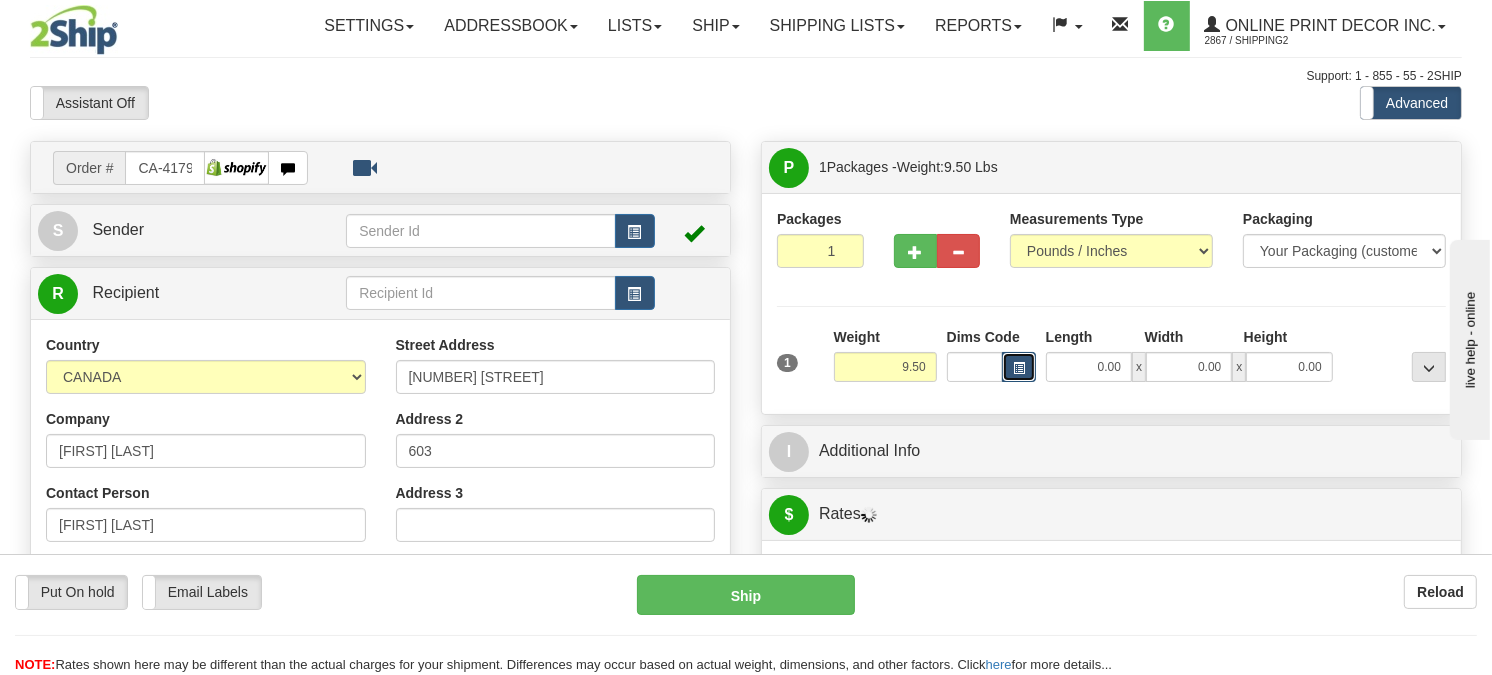 click at bounding box center (1019, 367) 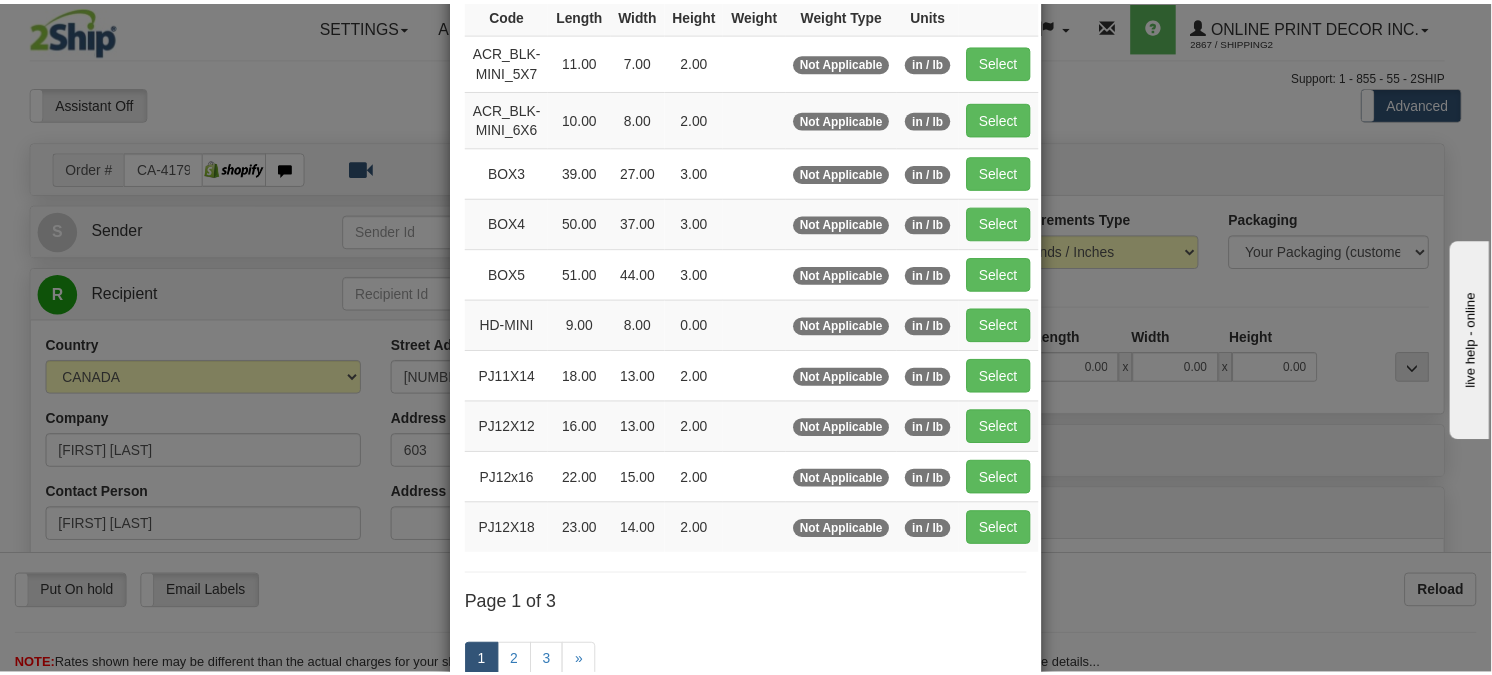 scroll, scrollTop: 222, scrollLeft: 0, axis: vertical 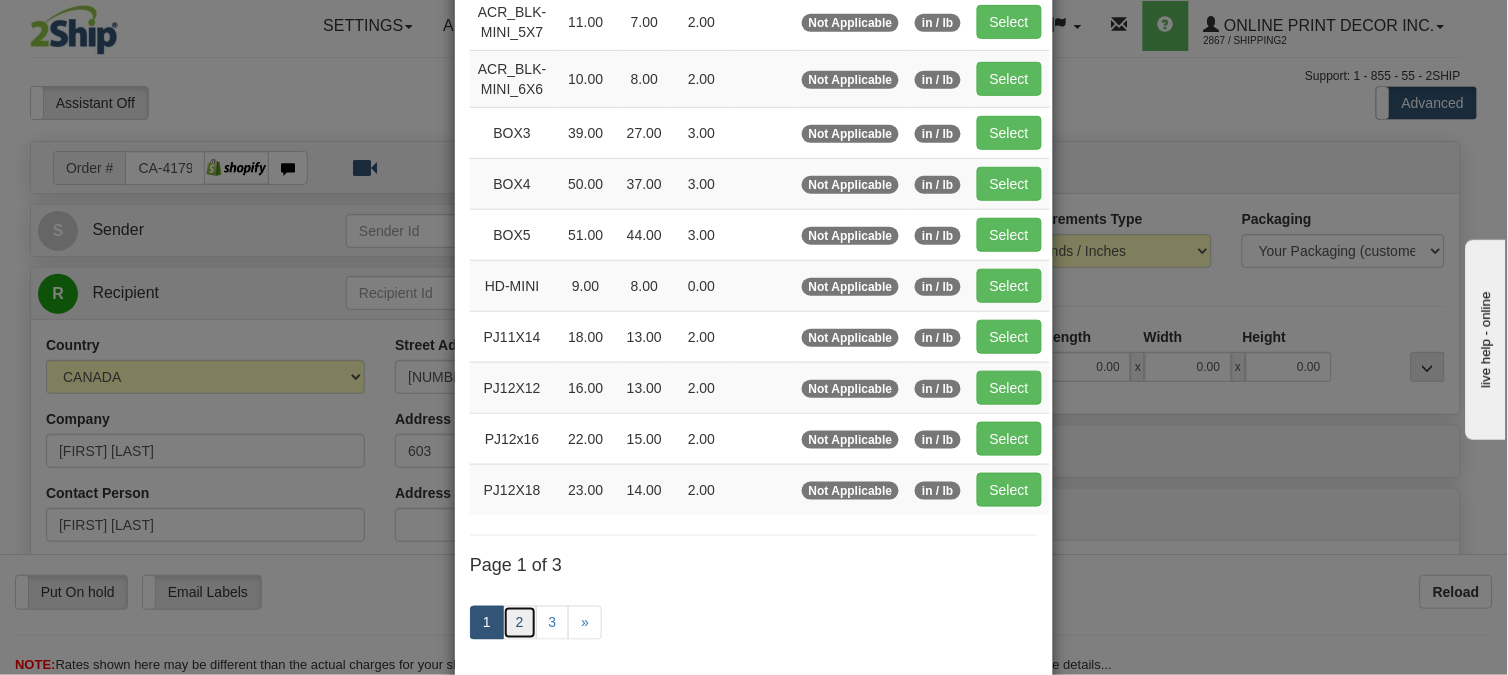 click on "2" at bounding box center [520, 623] 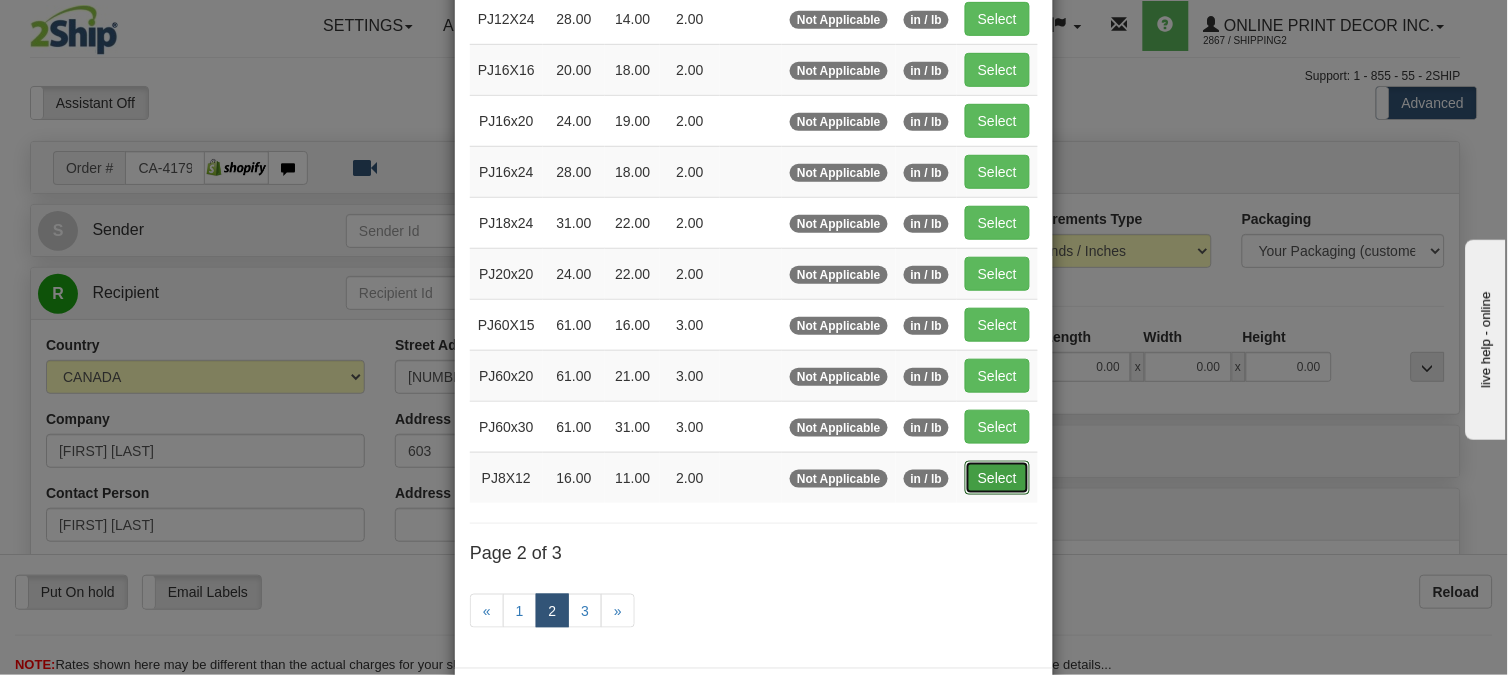 click on "Select" at bounding box center [997, 478] 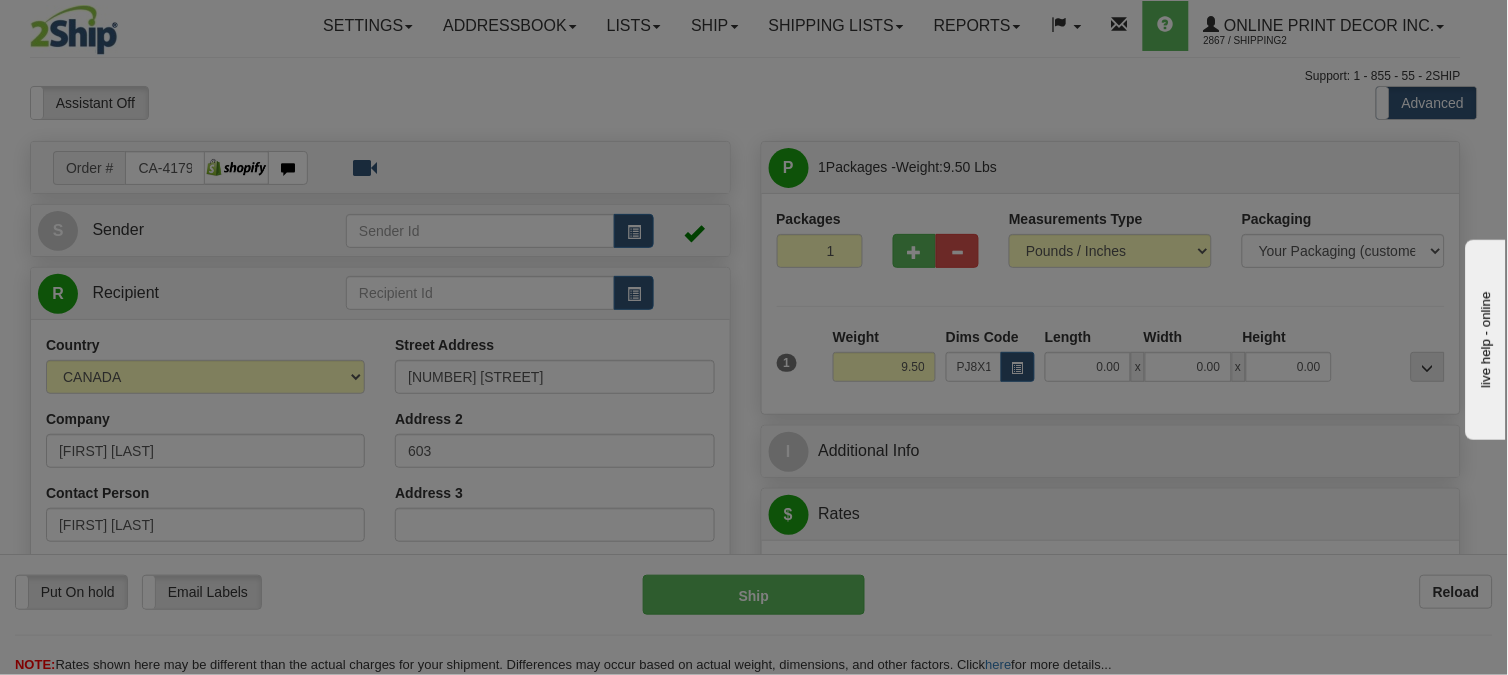 type on "16.00" 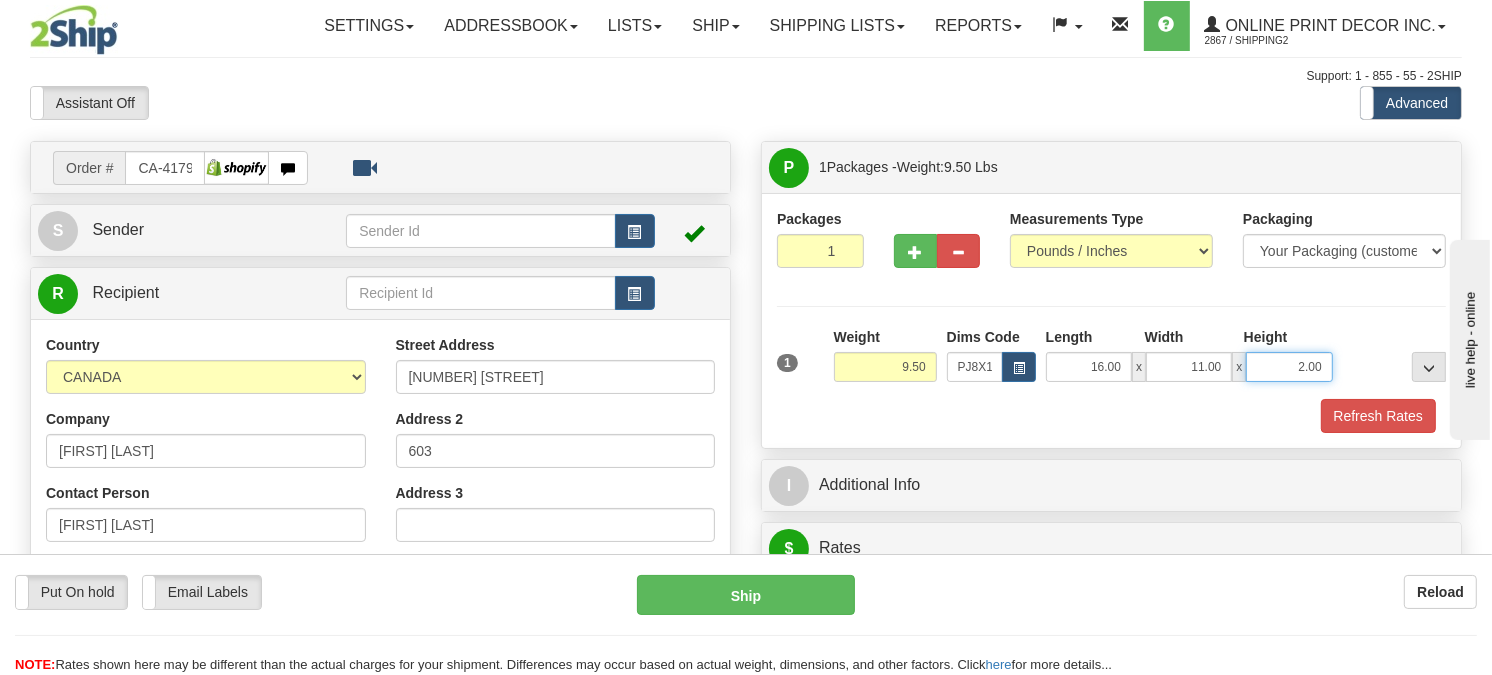 drag, startPoint x: 1322, startPoint y: 411, endPoint x: 1238, endPoint y: 422, distance: 84.71718 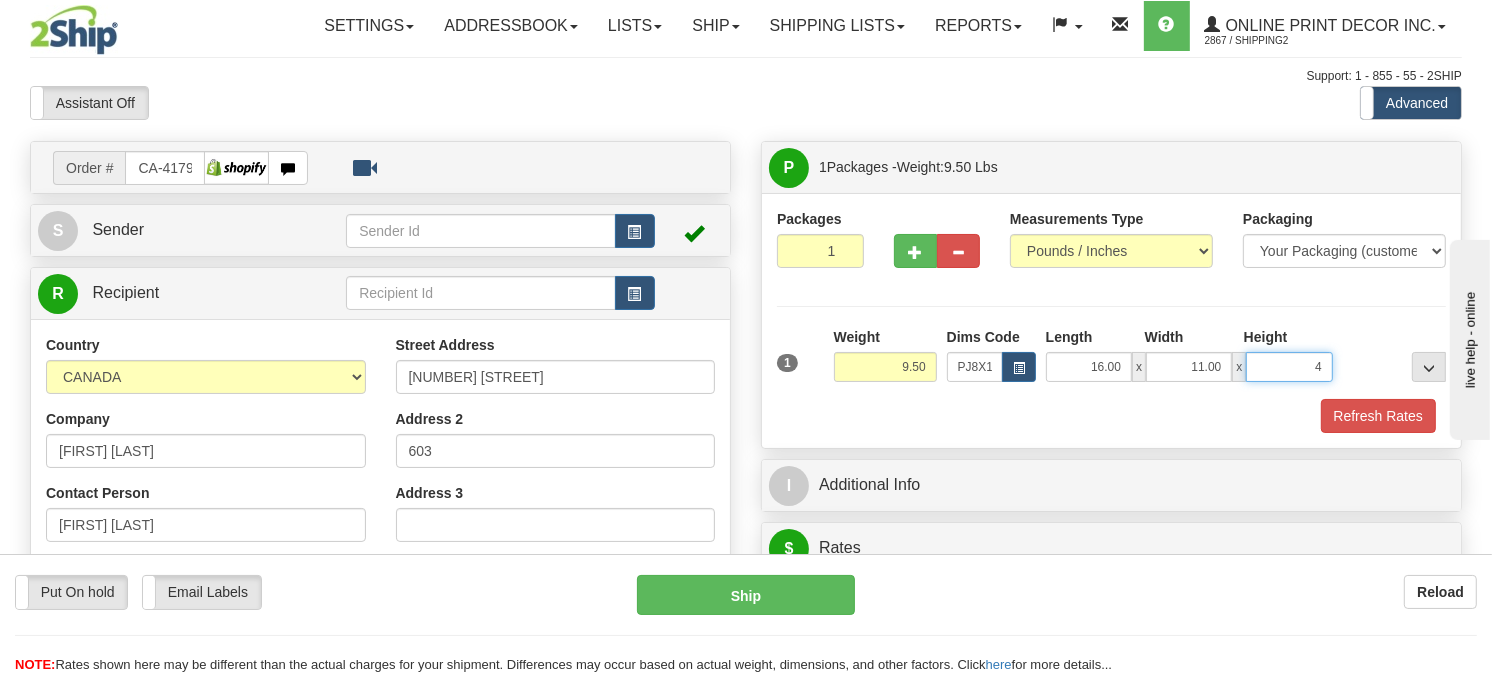click on "Delete" at bounding box center (0, 0) 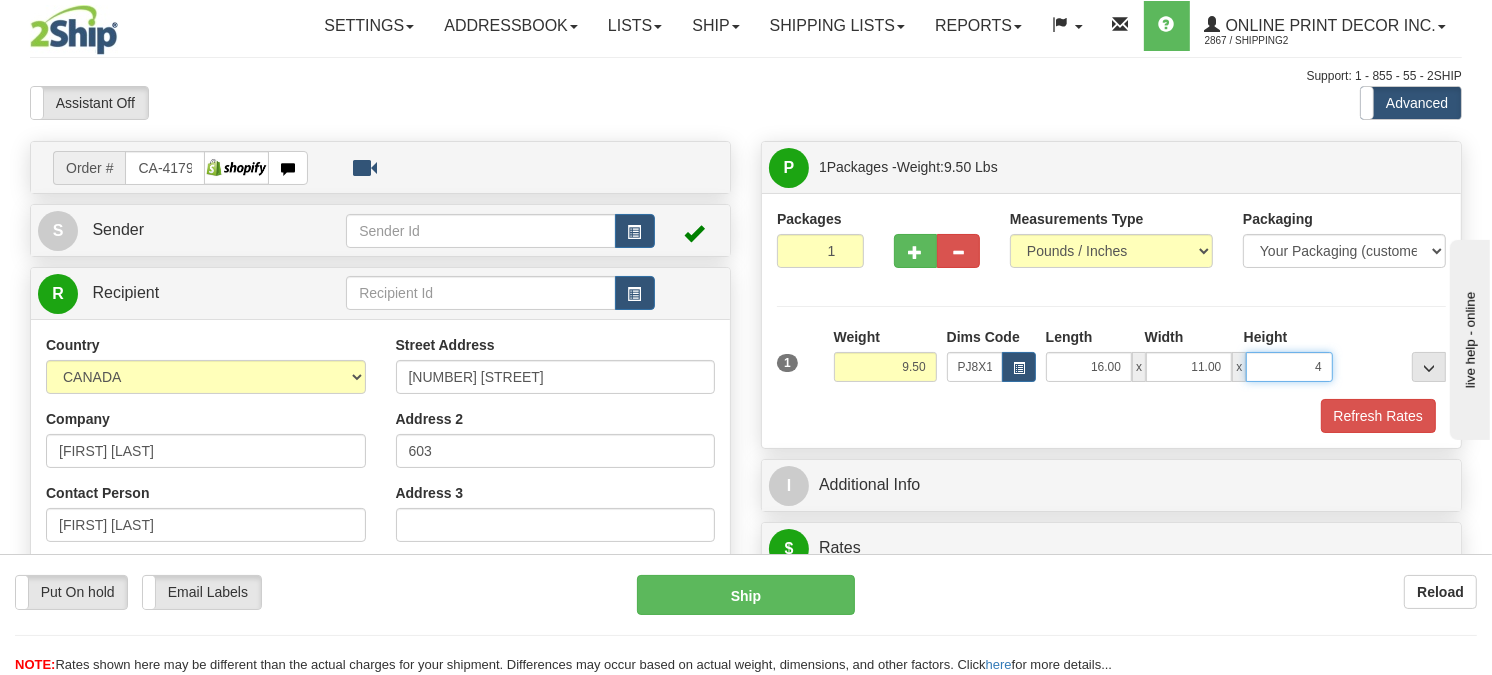 type on "4.00" 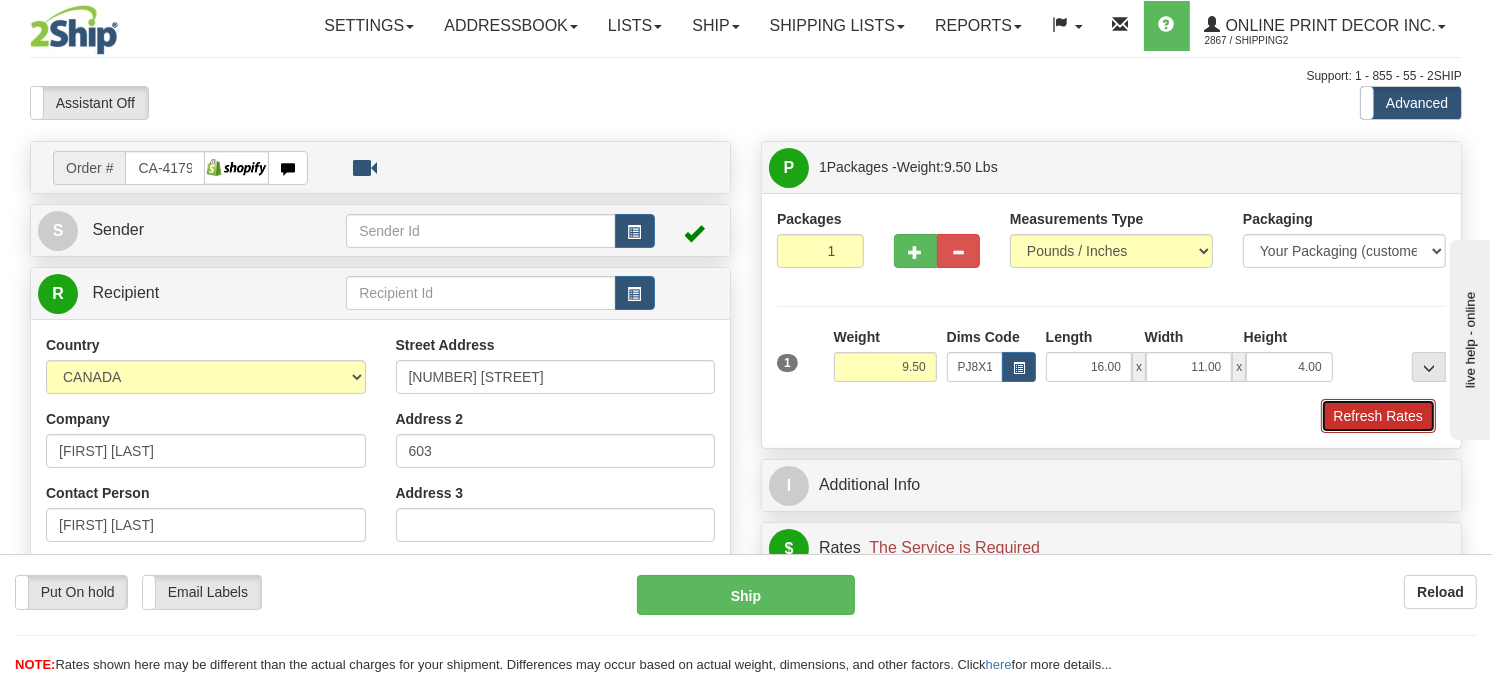 click on "Refresh Rates" at bounding box center [1378, 416] 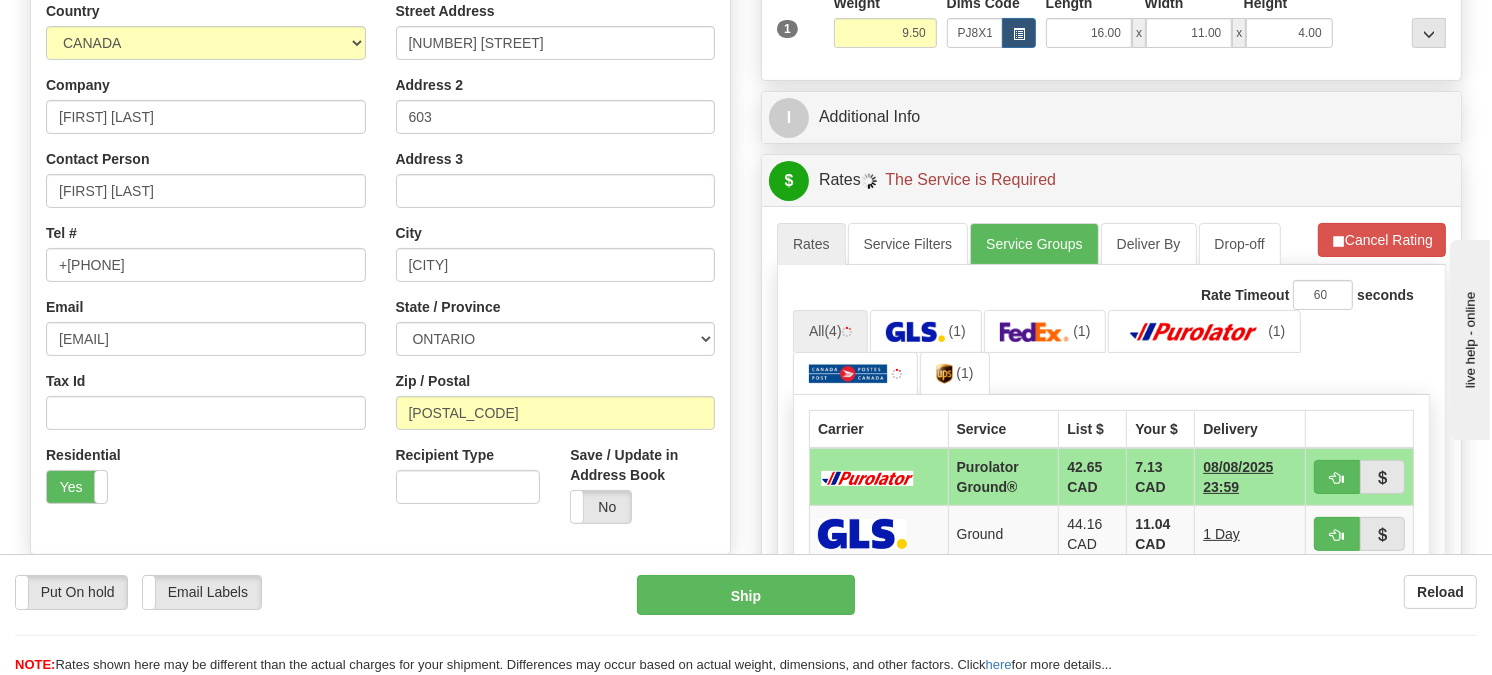scroll, scrollTop: 362, scrollLeft: 0, axis: vertical 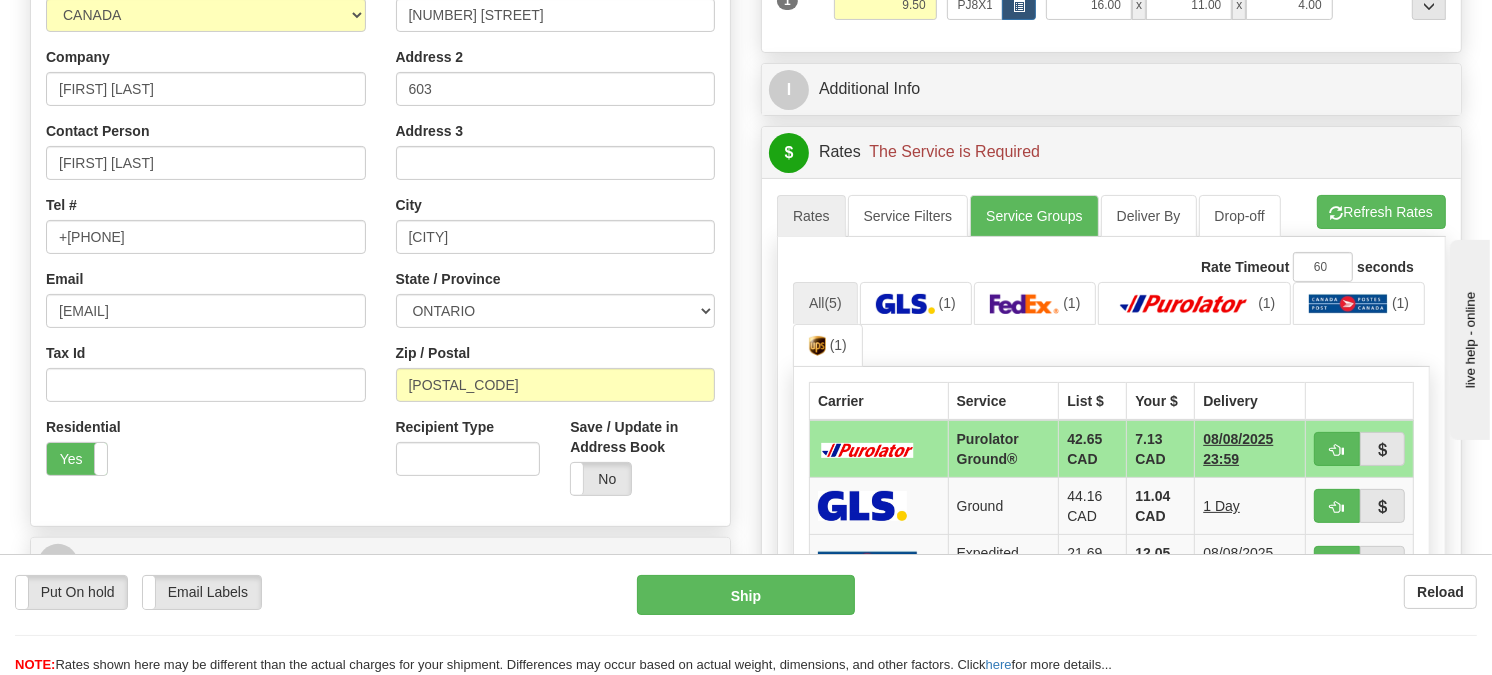 drag, startPoint x: 1502, startPoint y: 168, endPoint x: 140, endPoint y: 36, distance: 1368.3815 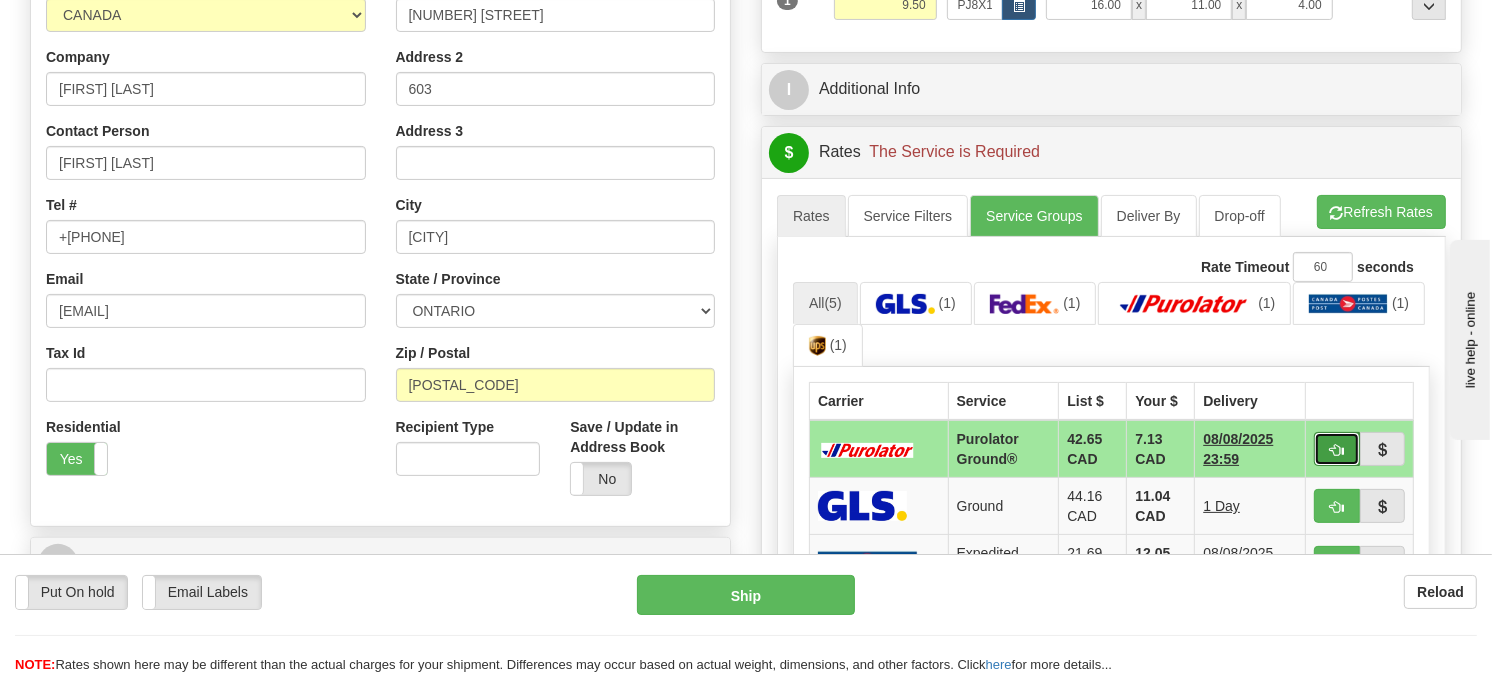 click at bounding box center [1337, 449] 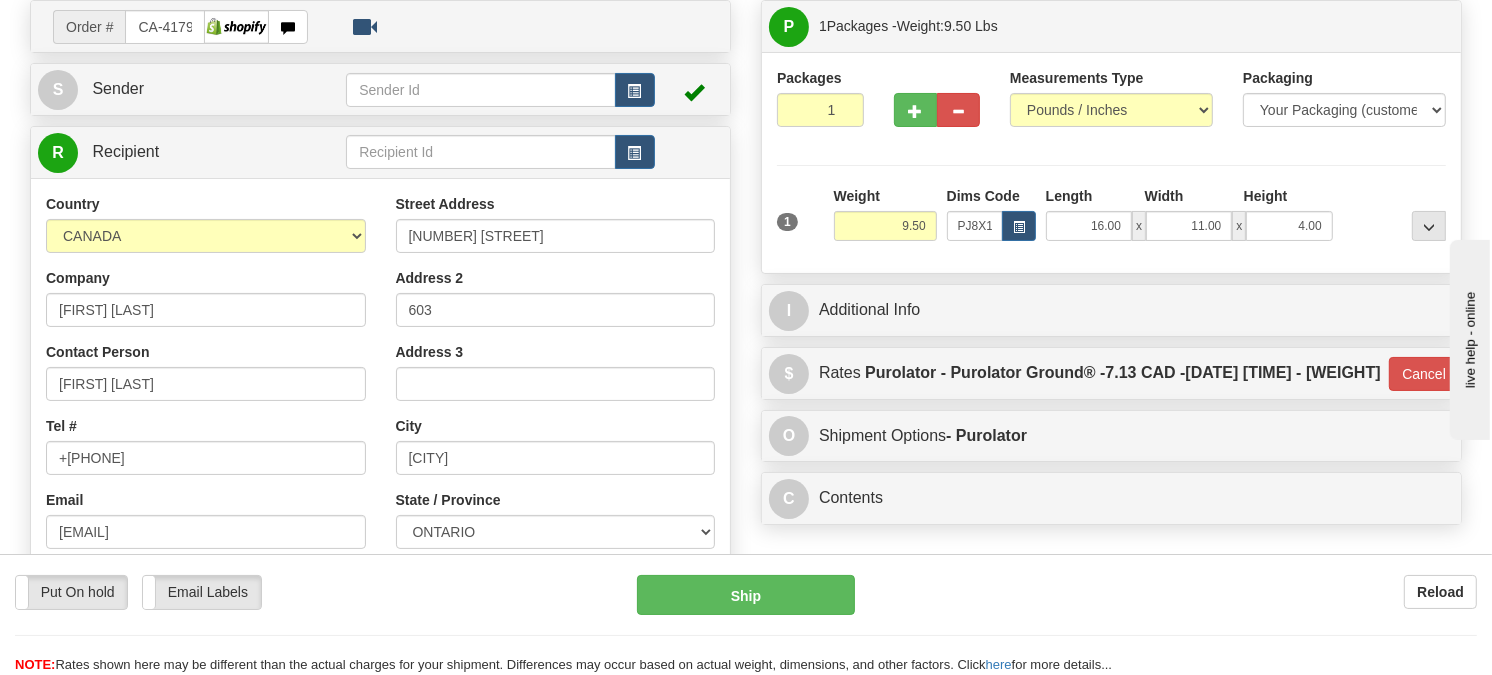 scroll, scrollTop: 140, scrollLeft: 0, axis: vertical 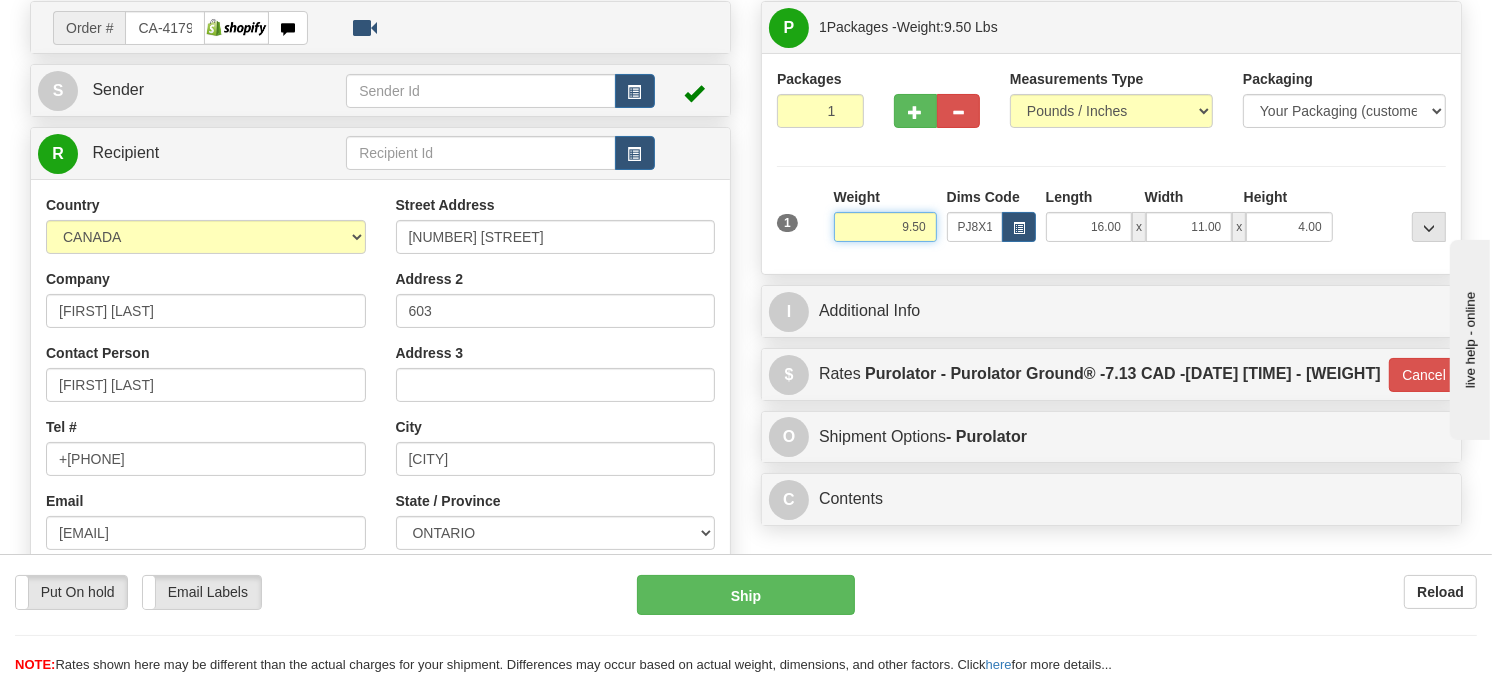 click on "9.50" at bounding box center (885, 227) 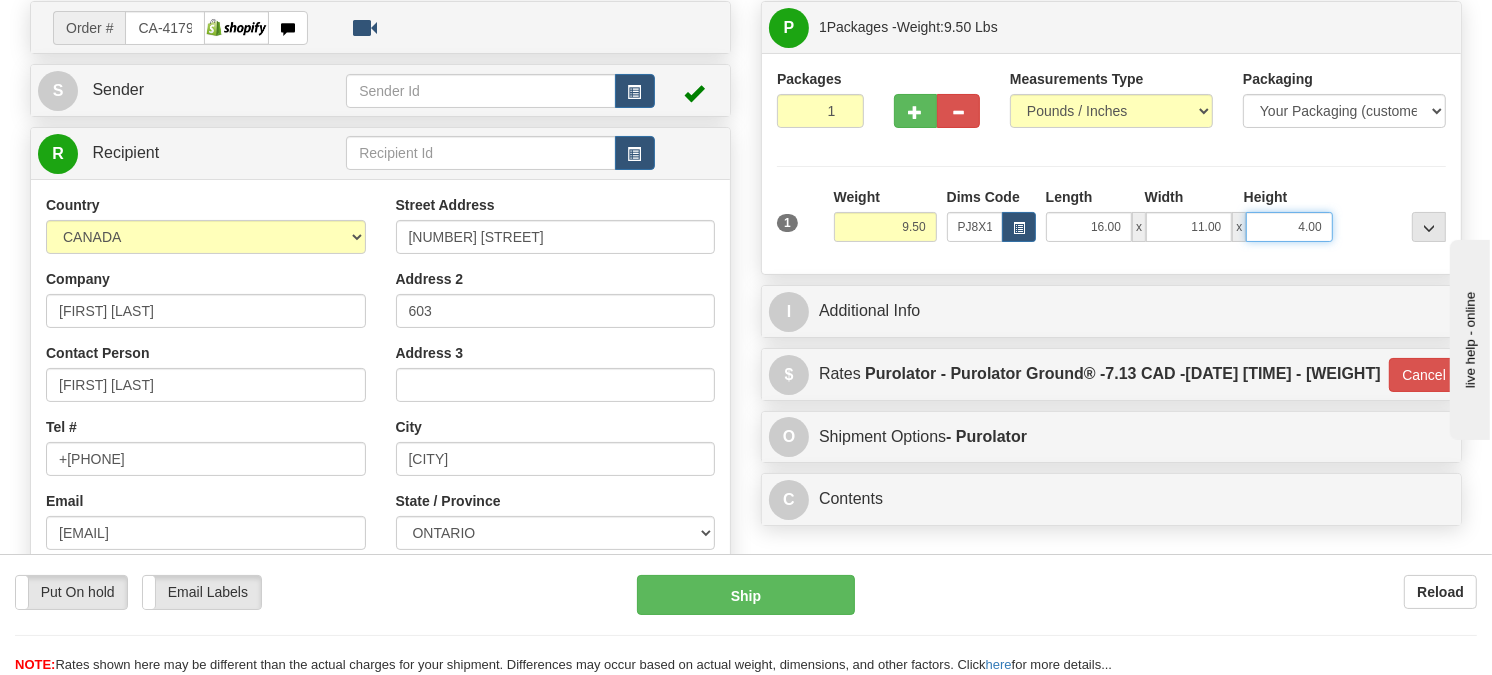 drag, startPoint x: 1326, startPoint y: 271, endPoint x: 1292, endPoint y: 265, distance: 34.525352 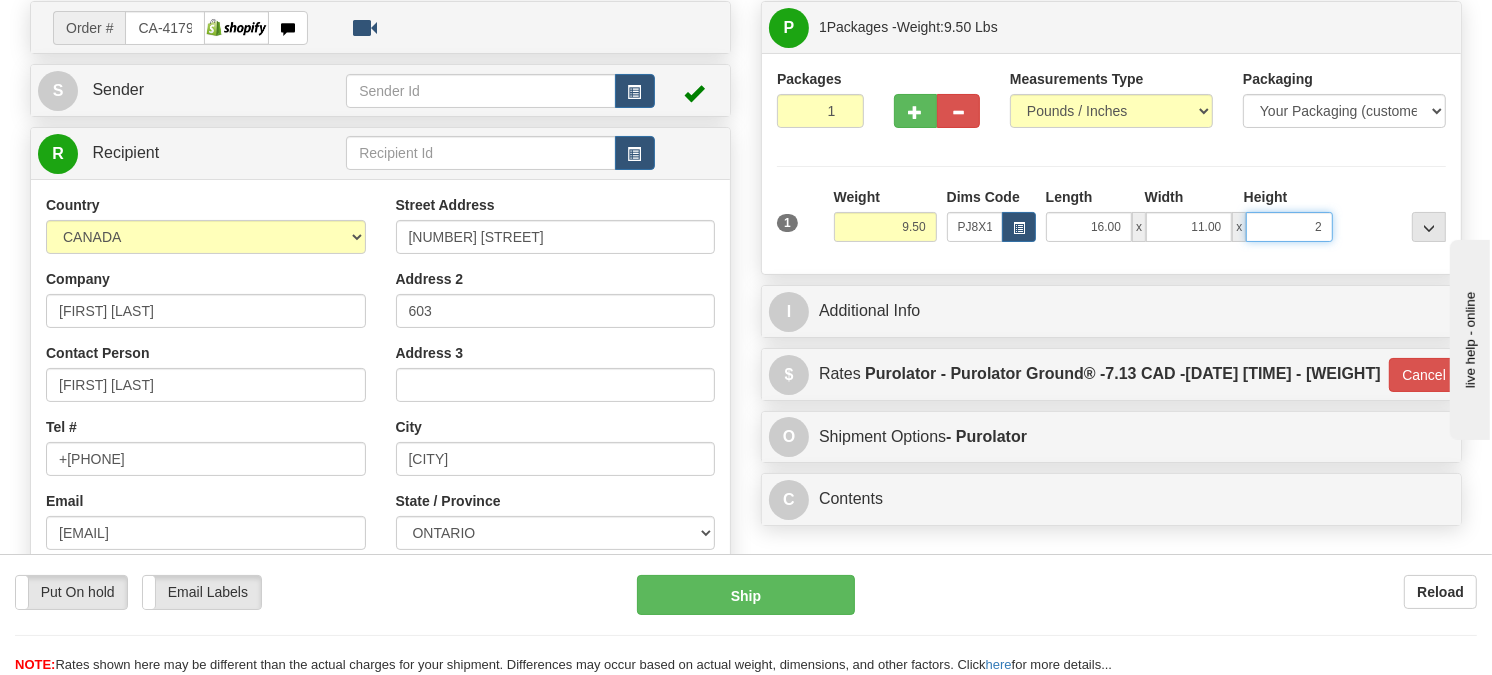 click on "Delete" at bounding box center [0, 0] 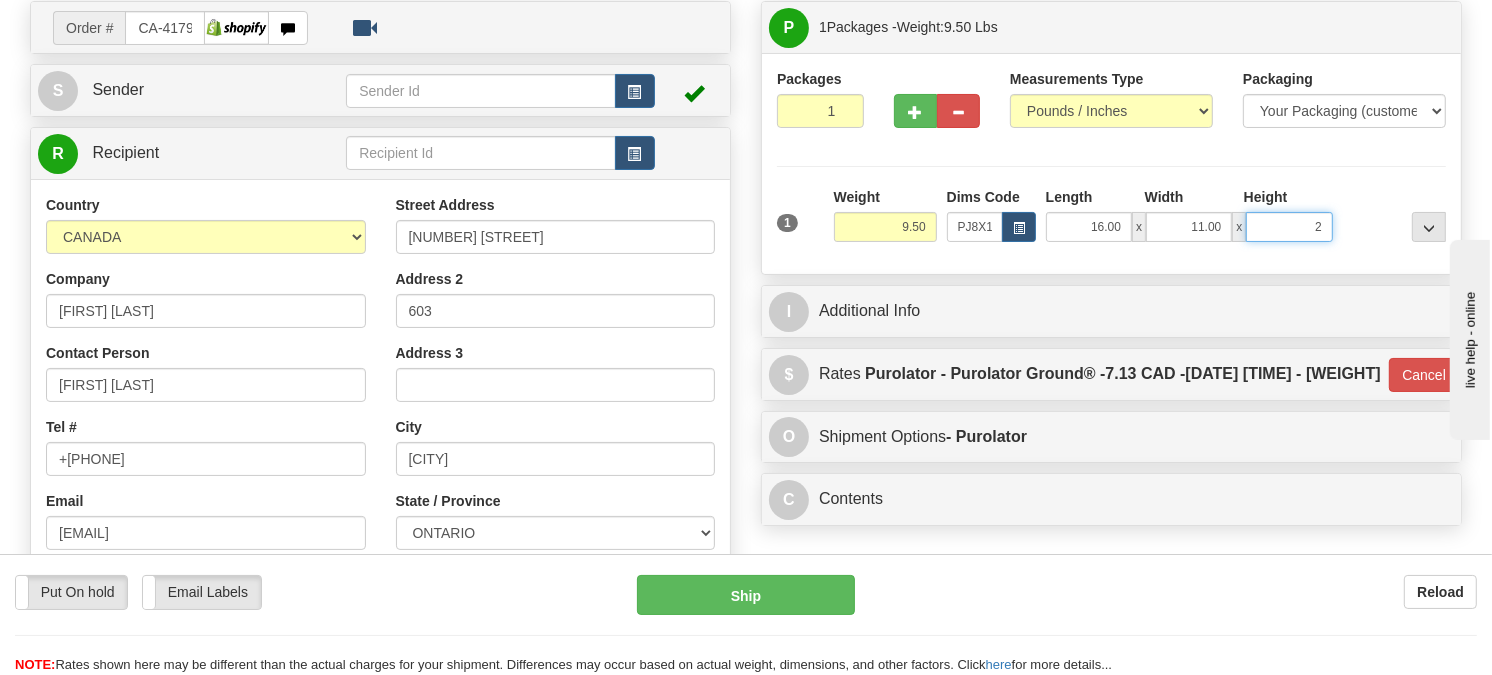 type on "2.00" 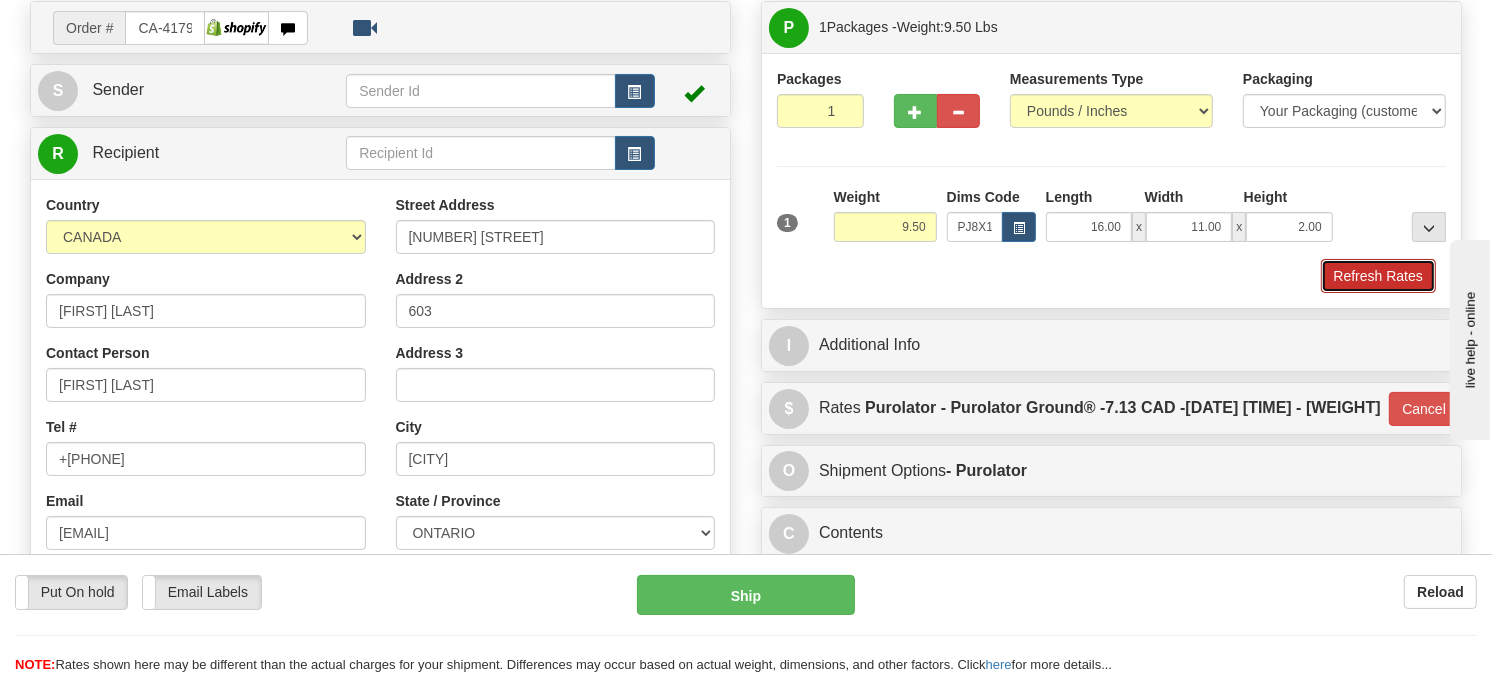 click on "Refresh Rates" at bounding box center [1378, 276] 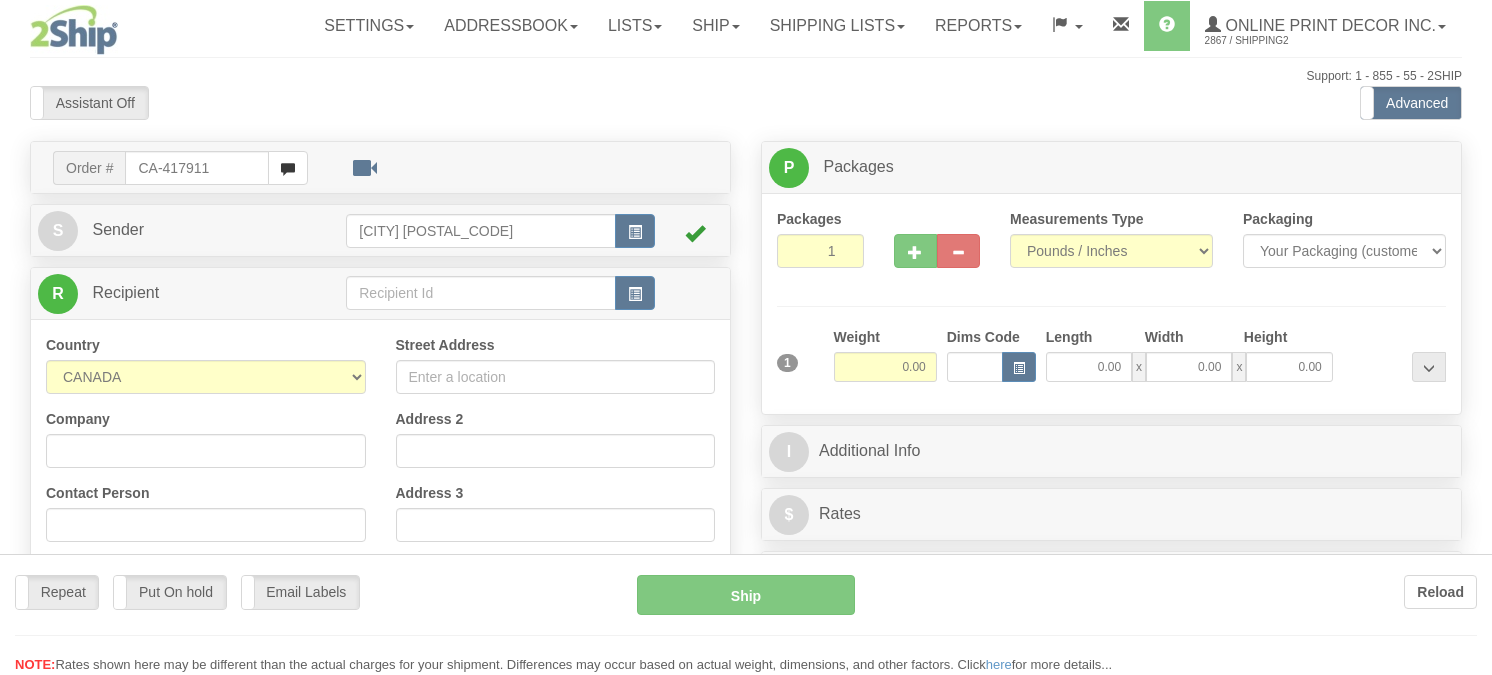 scroll, scrollTop: 0, scrollLeft: 0, axis: both 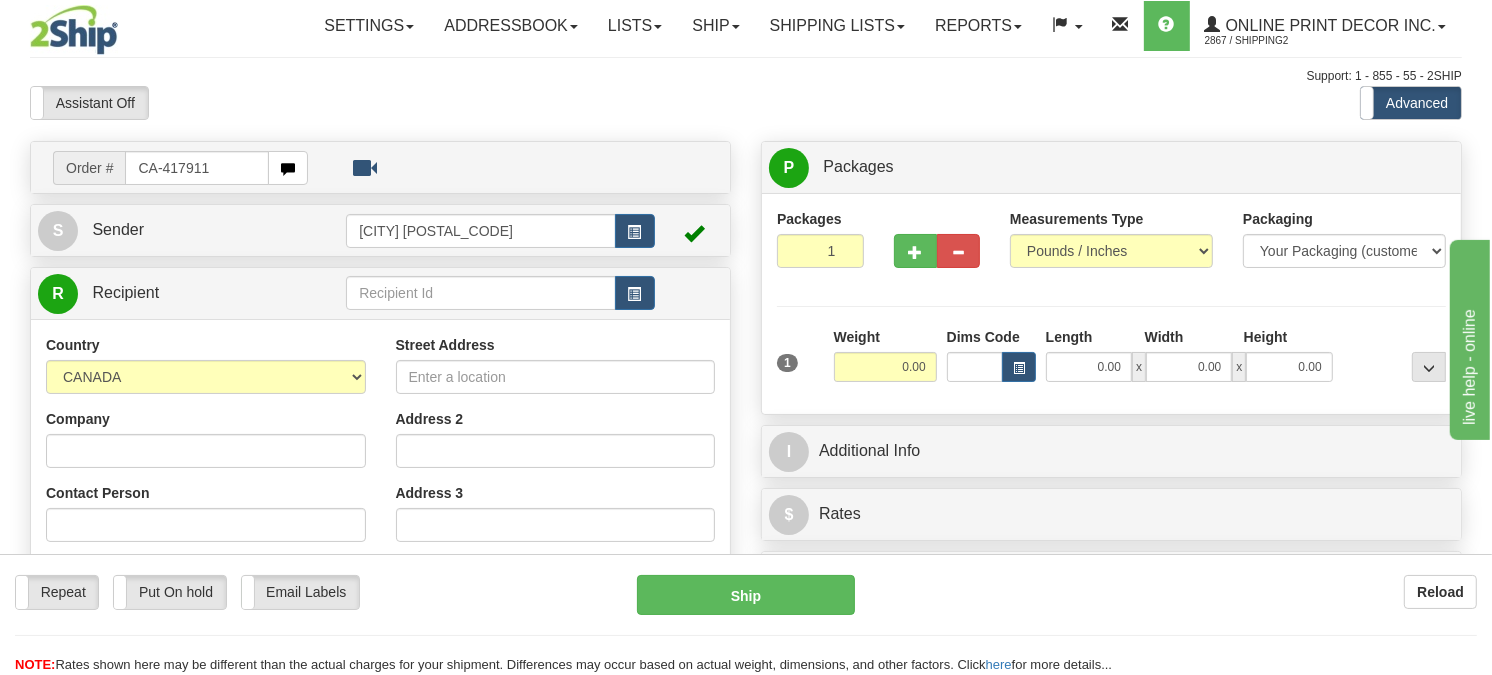 drag, startPoint x: 221, startPoint y: 202, endPoint x: 8, endPoint y: 223, distance: 214.03271 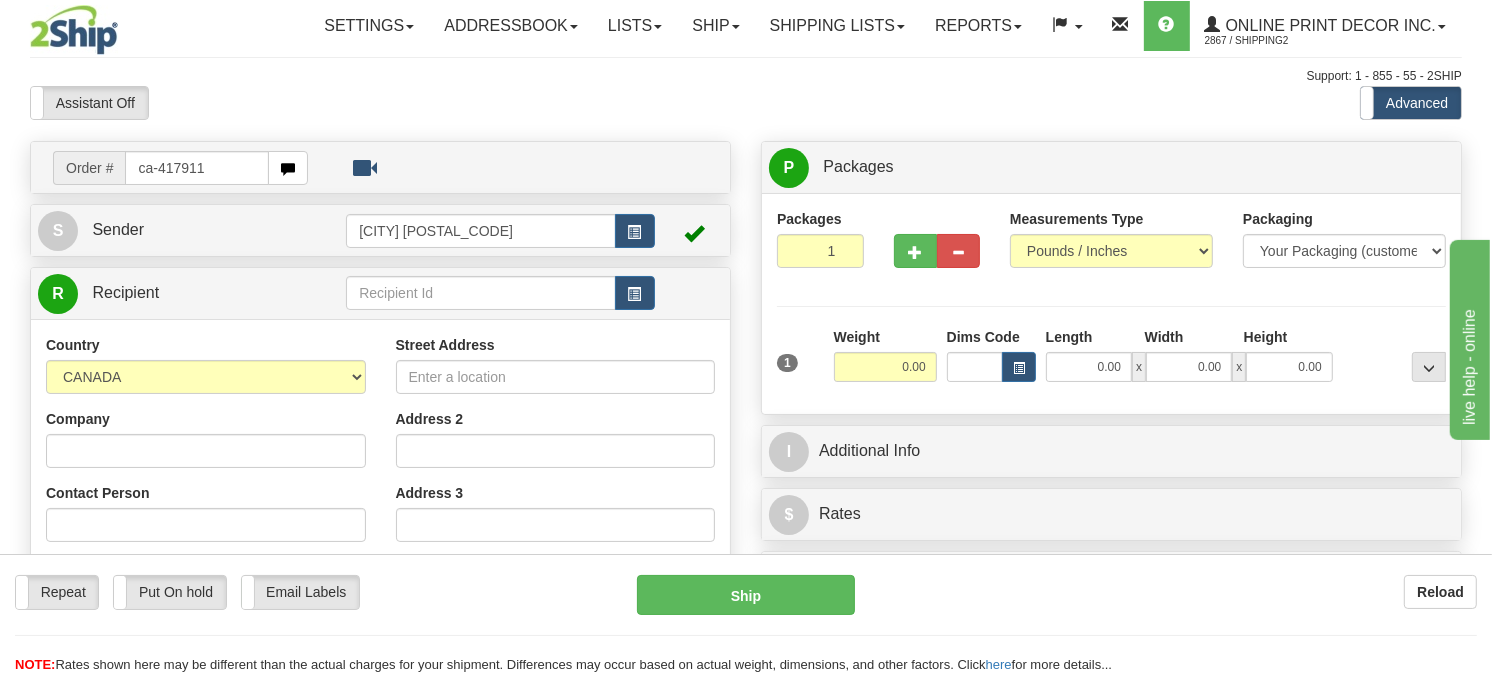type on "ca-417911" 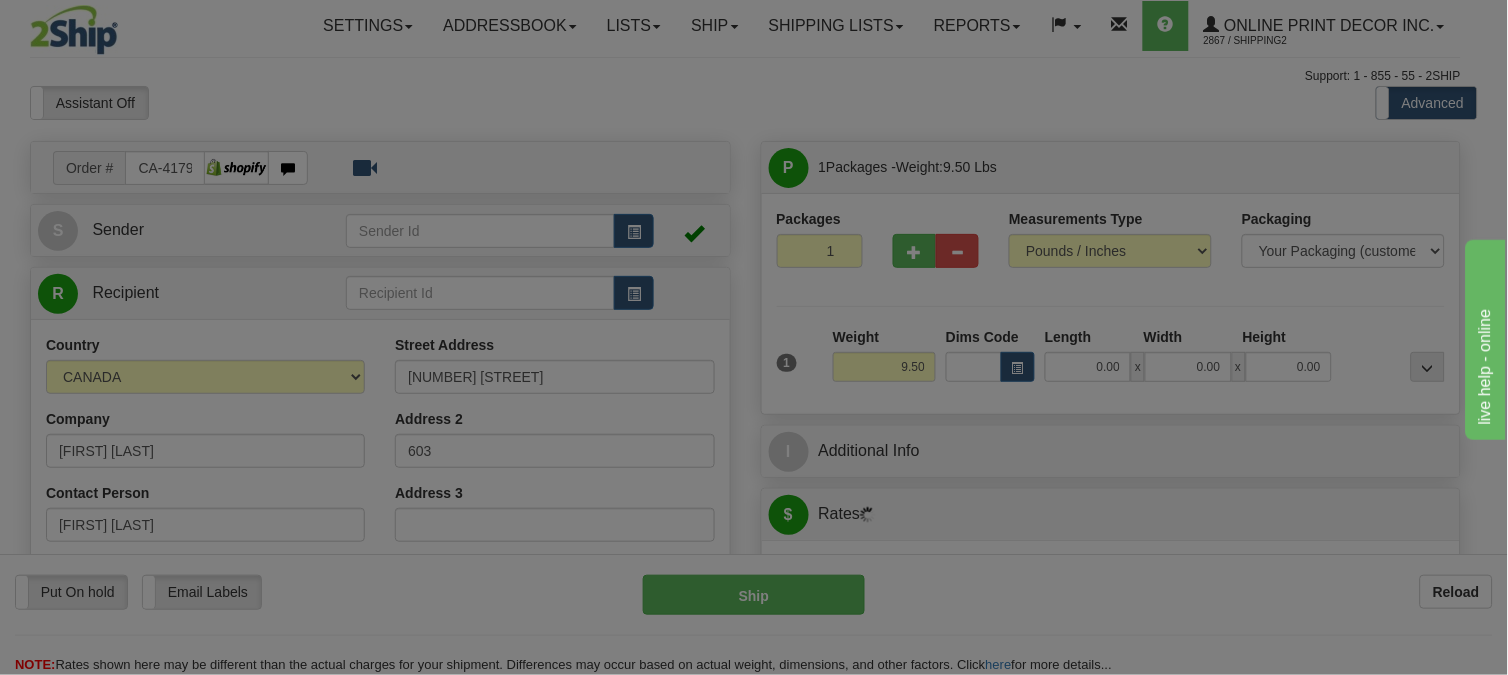 type on "[CITY]" 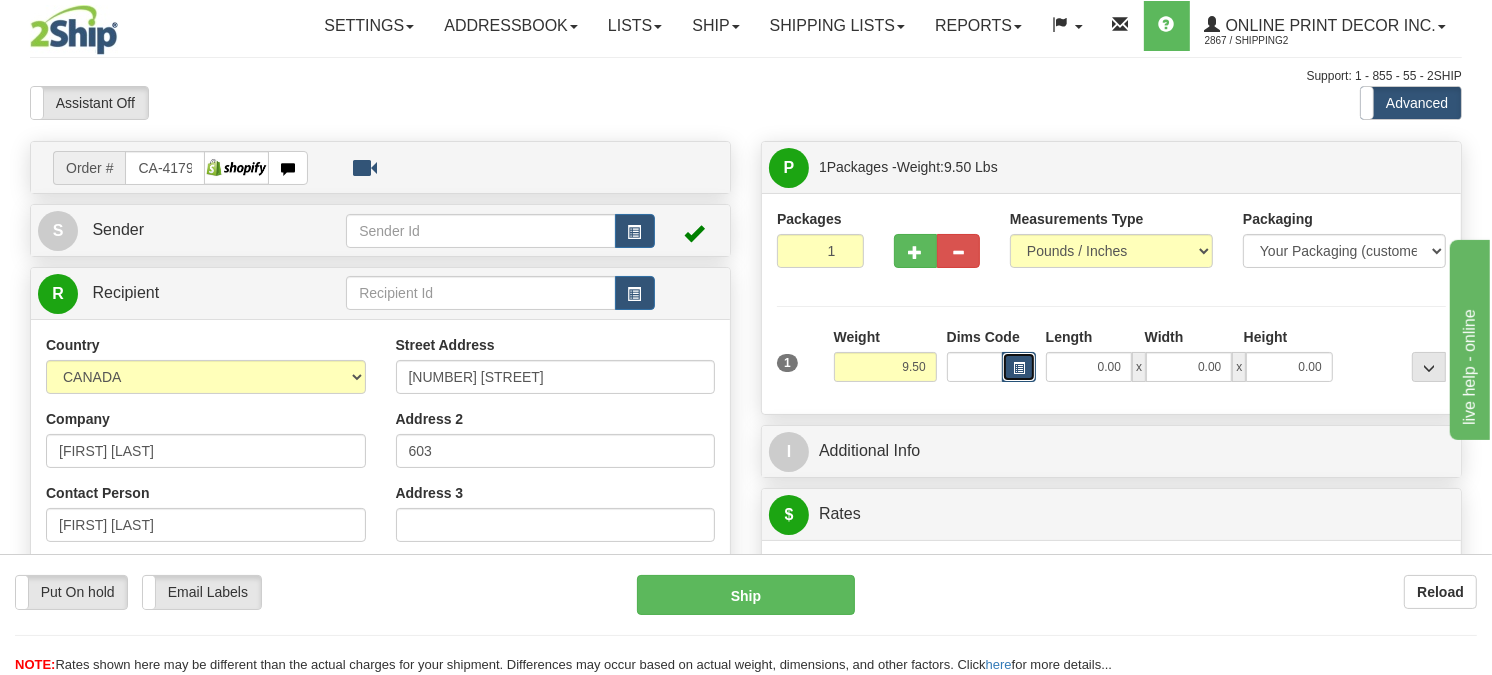 click at bounding box center (1019, 368) 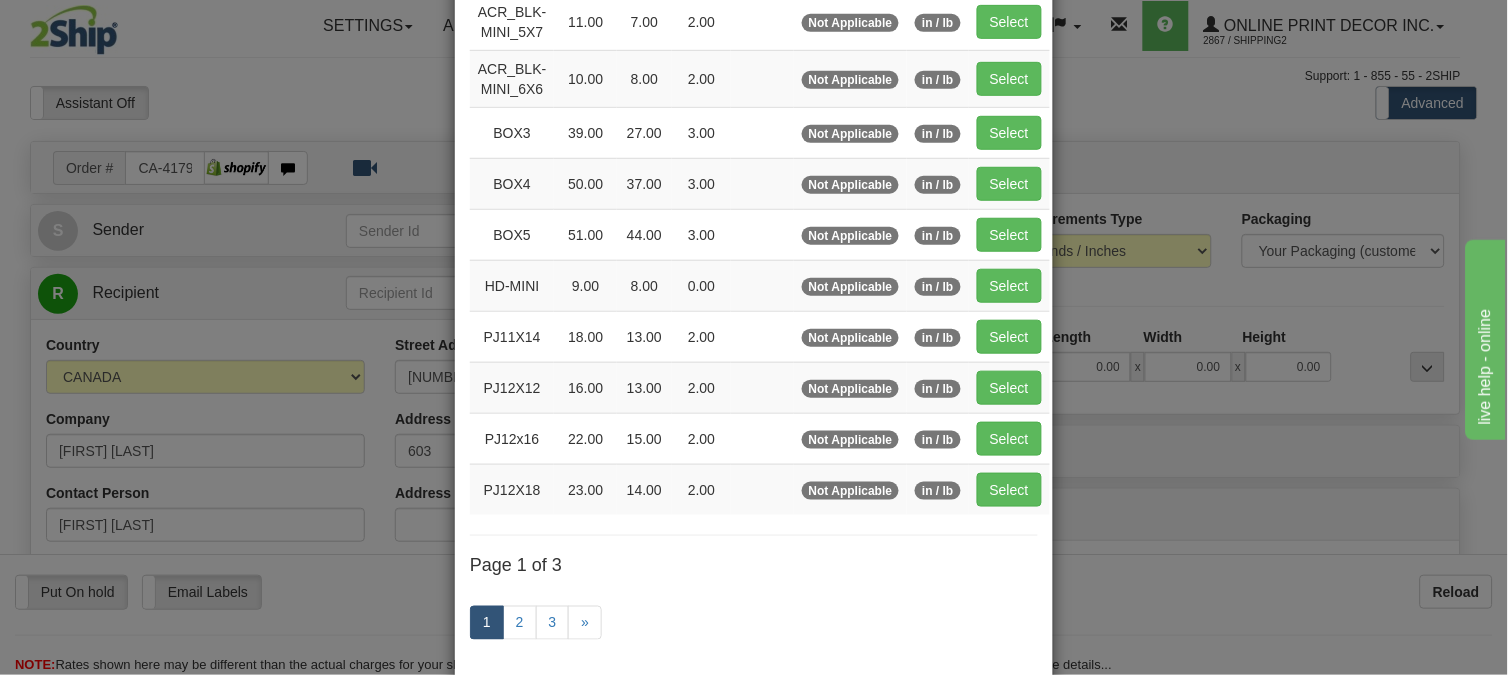 scroll, scrollTop: 326, scrollLeft: 0, axis: vertical 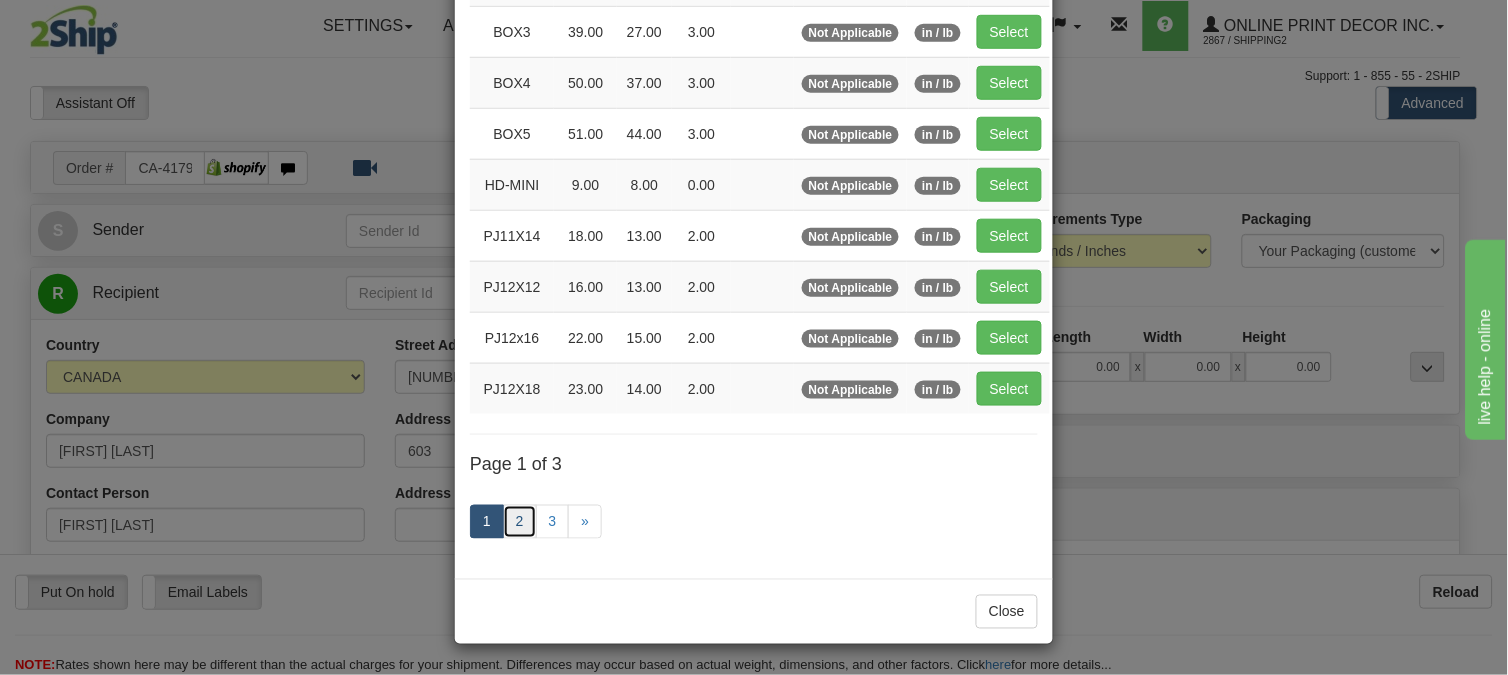 click on "2" at bounding box center (520, 522) 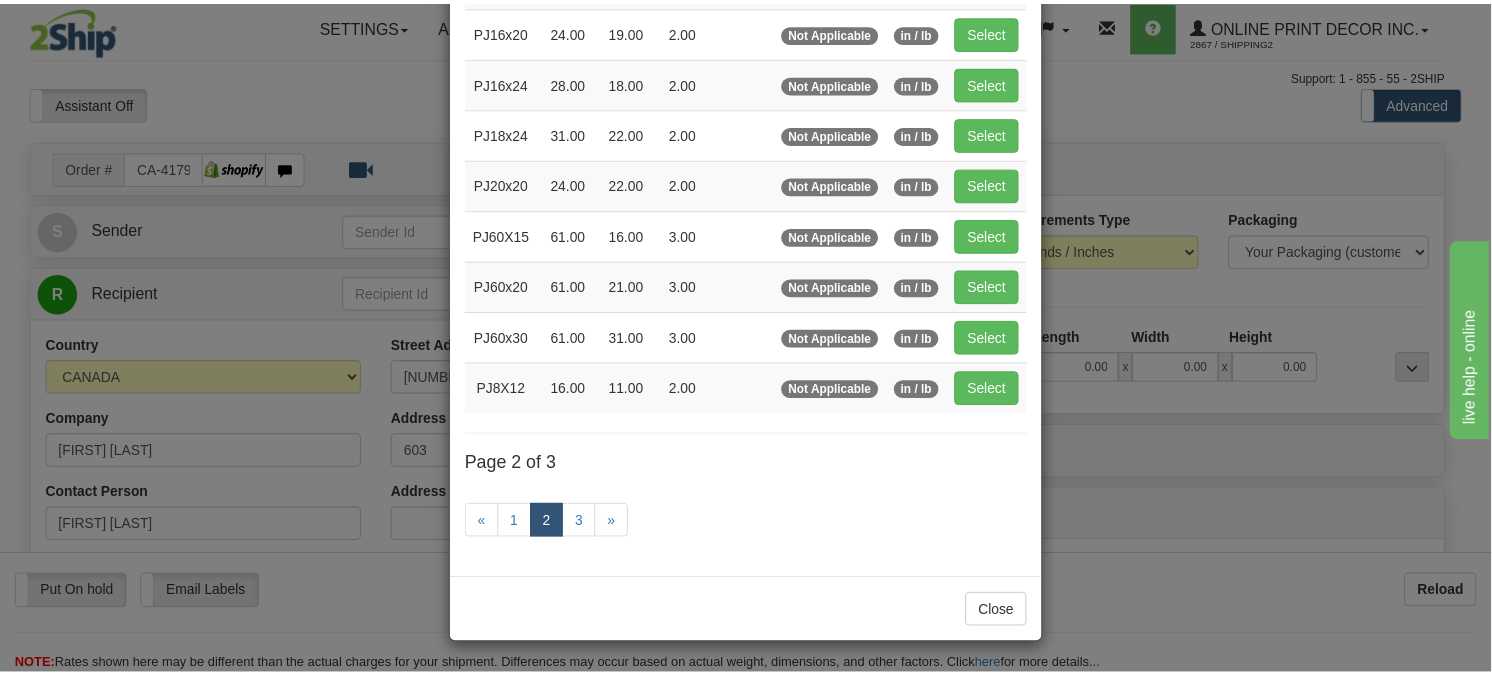 scroll, scrollTop: 315, scrollLeft: 0, axis: vertical 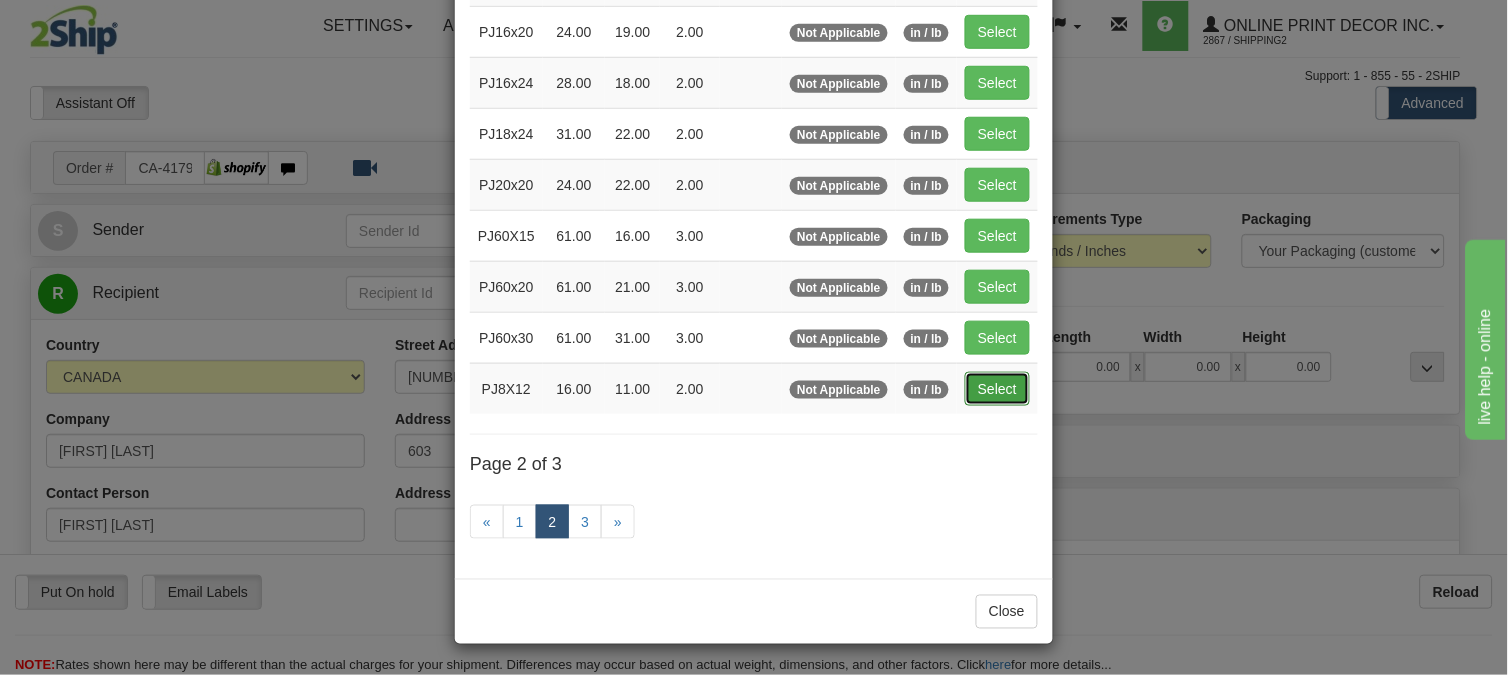 click on "Select" at bounding box center [997, 389] 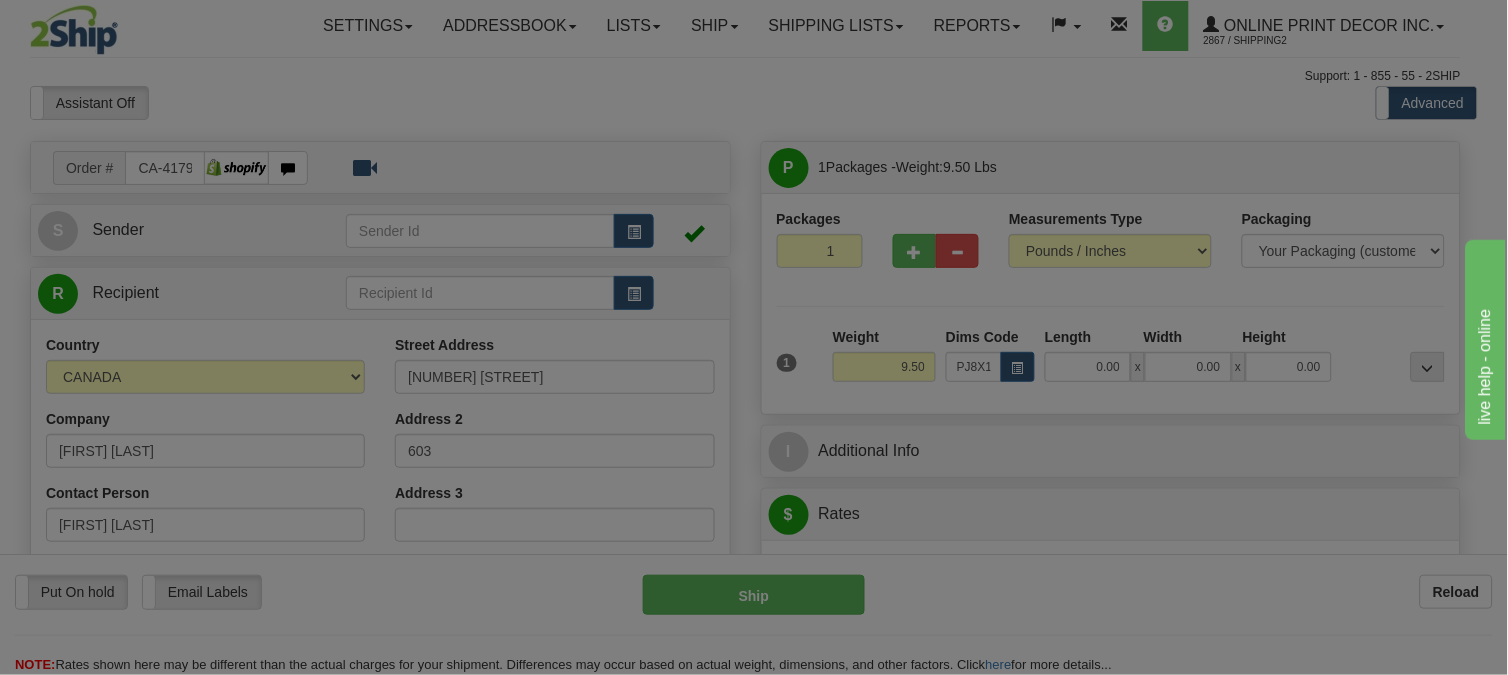 type on "16.00" 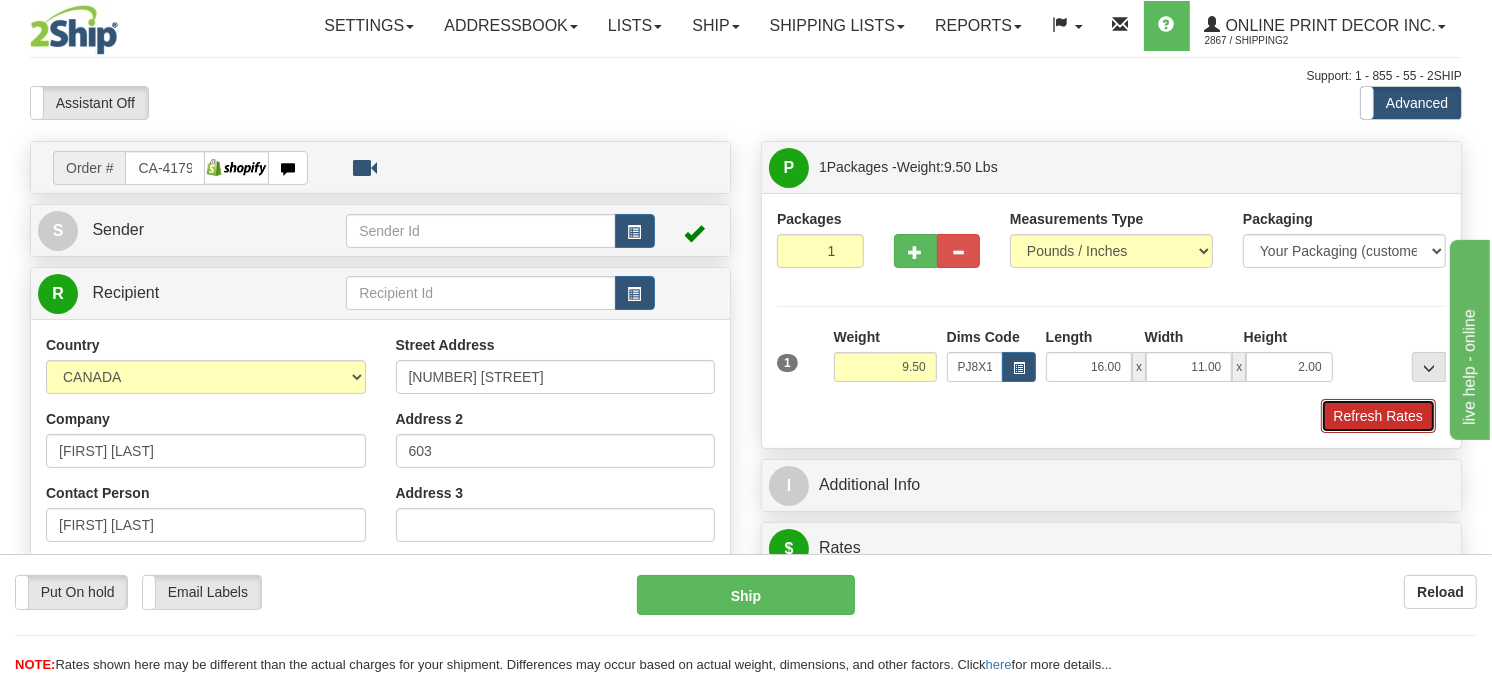 click on "Refresh Rates" at bounding box center (1378, 416) 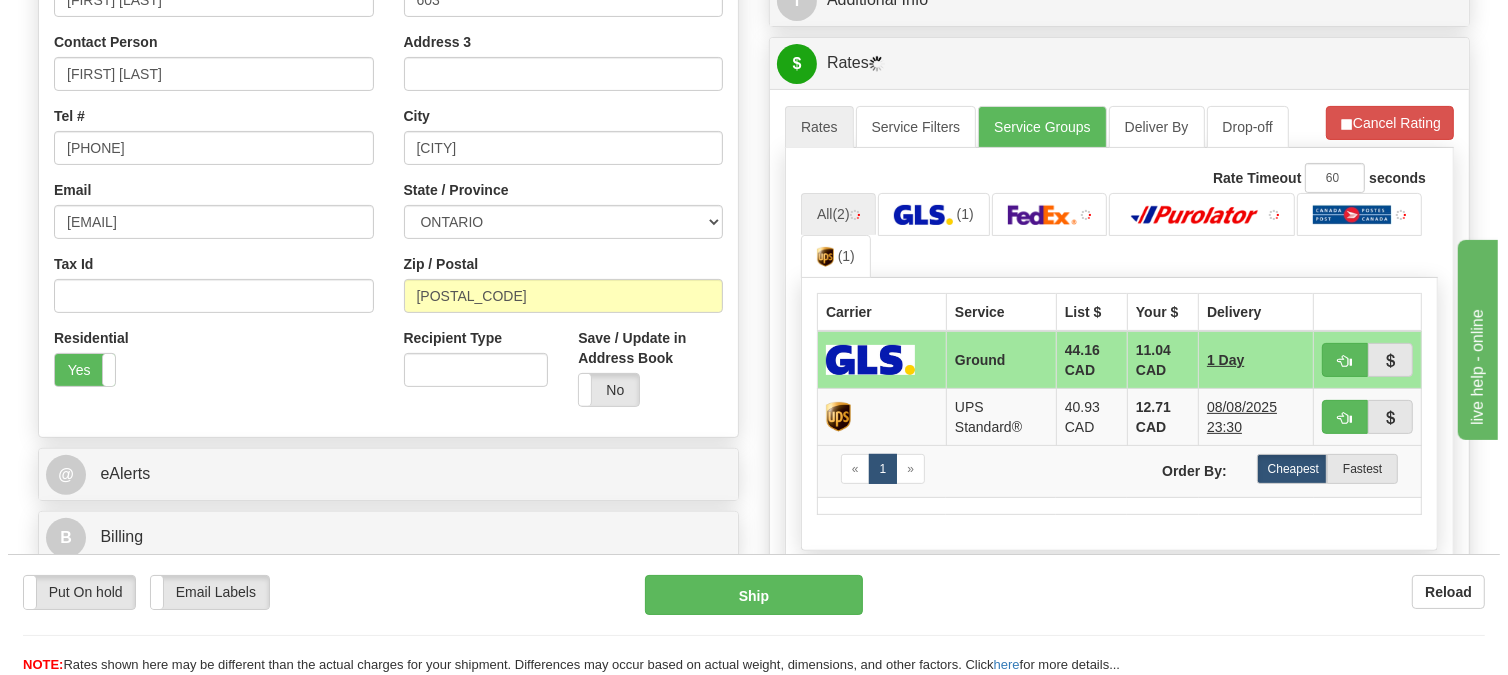 scroll, scrollTop: 502, scrollLeft: 0, axis: vertical 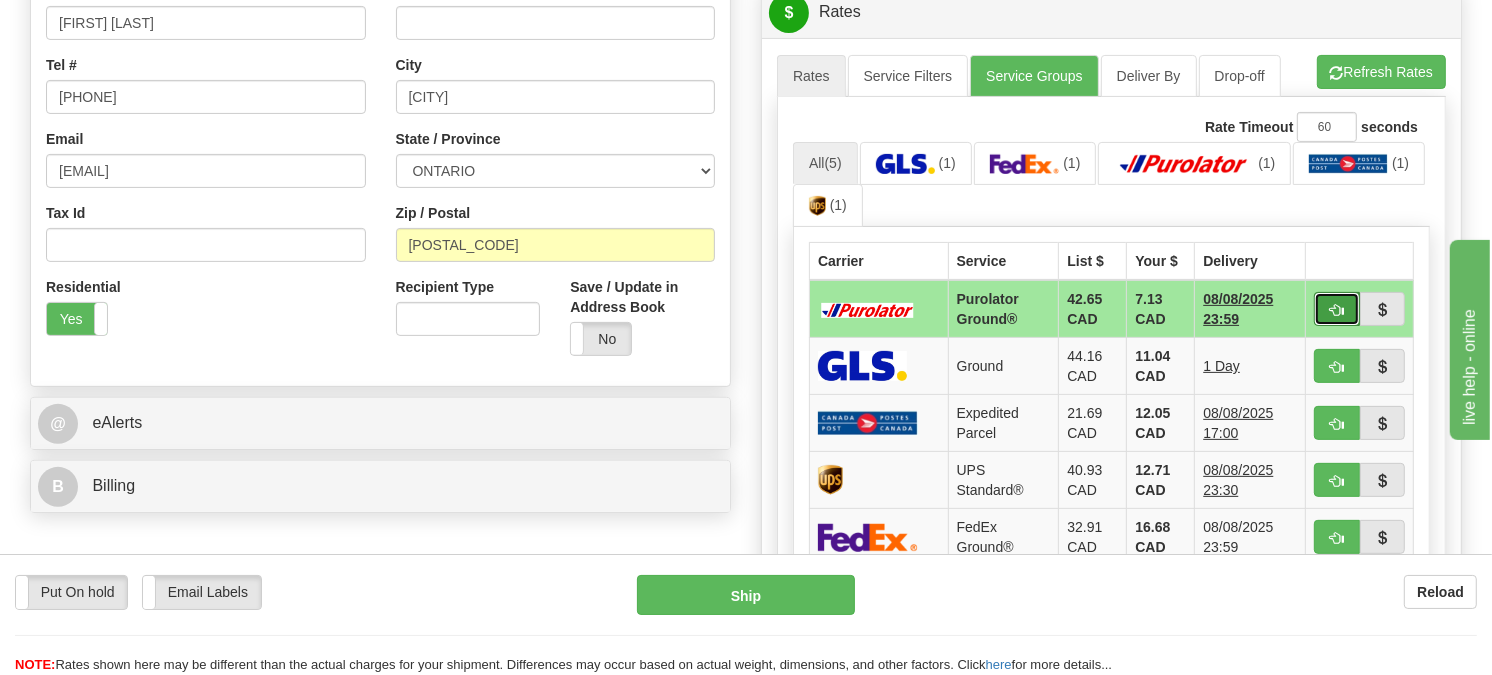 click at bounding box center [1337, 309] 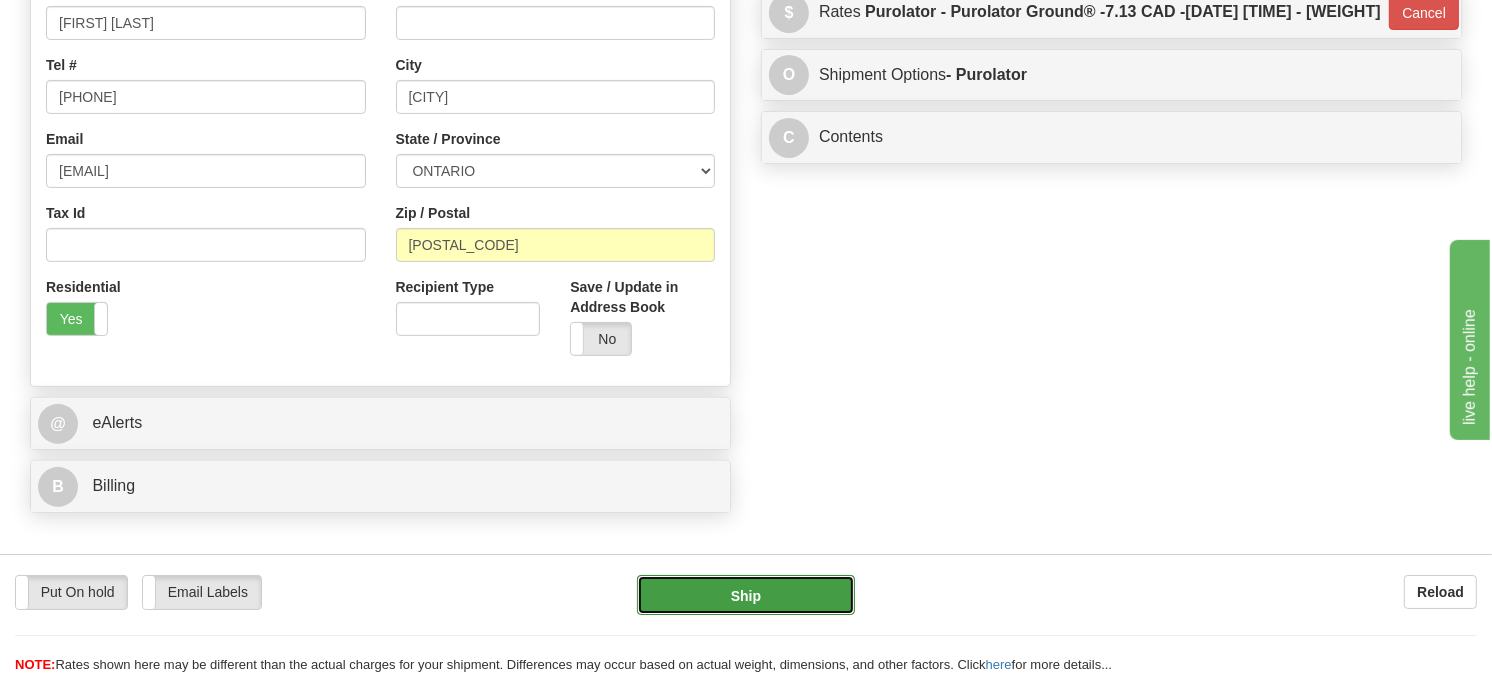 click on "Ship" at bounding box center (746, 595) 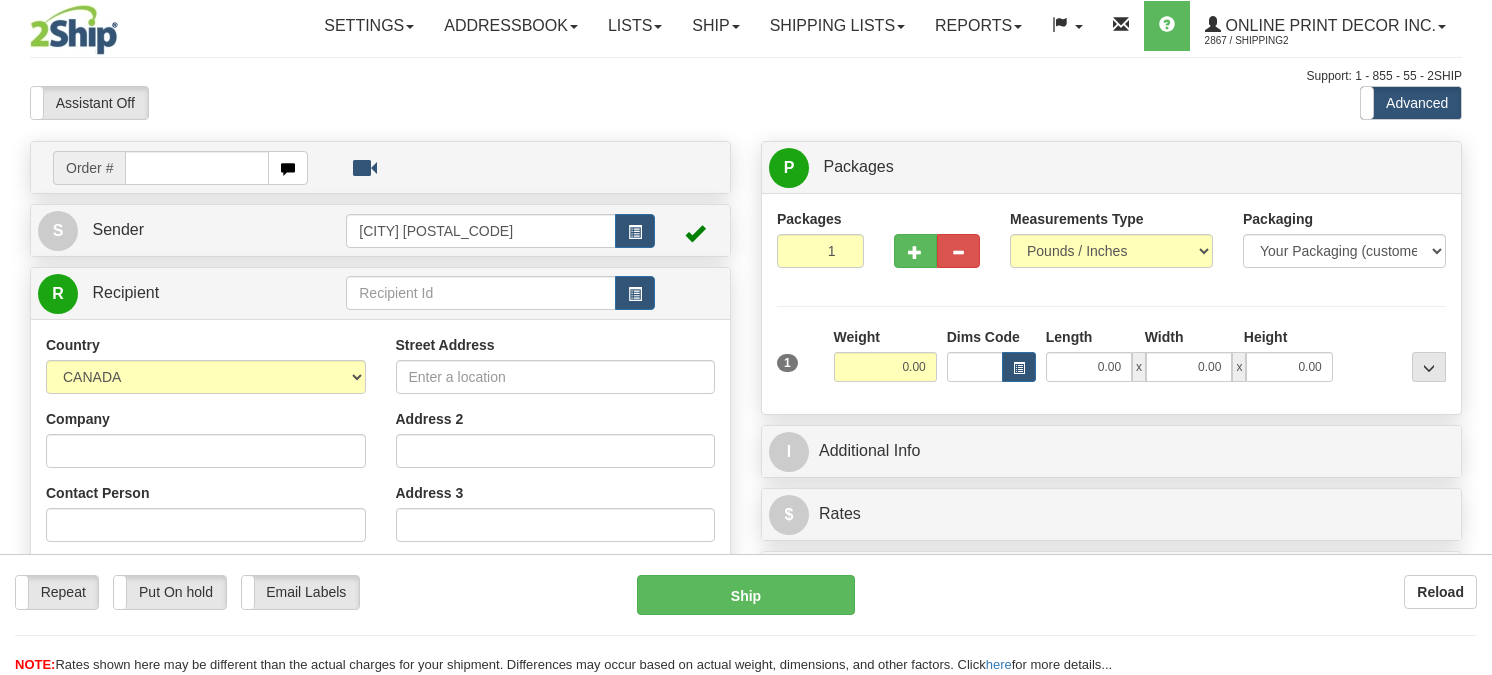 scroll, scrollTop: 0, scrollLeft: 0, axis: both 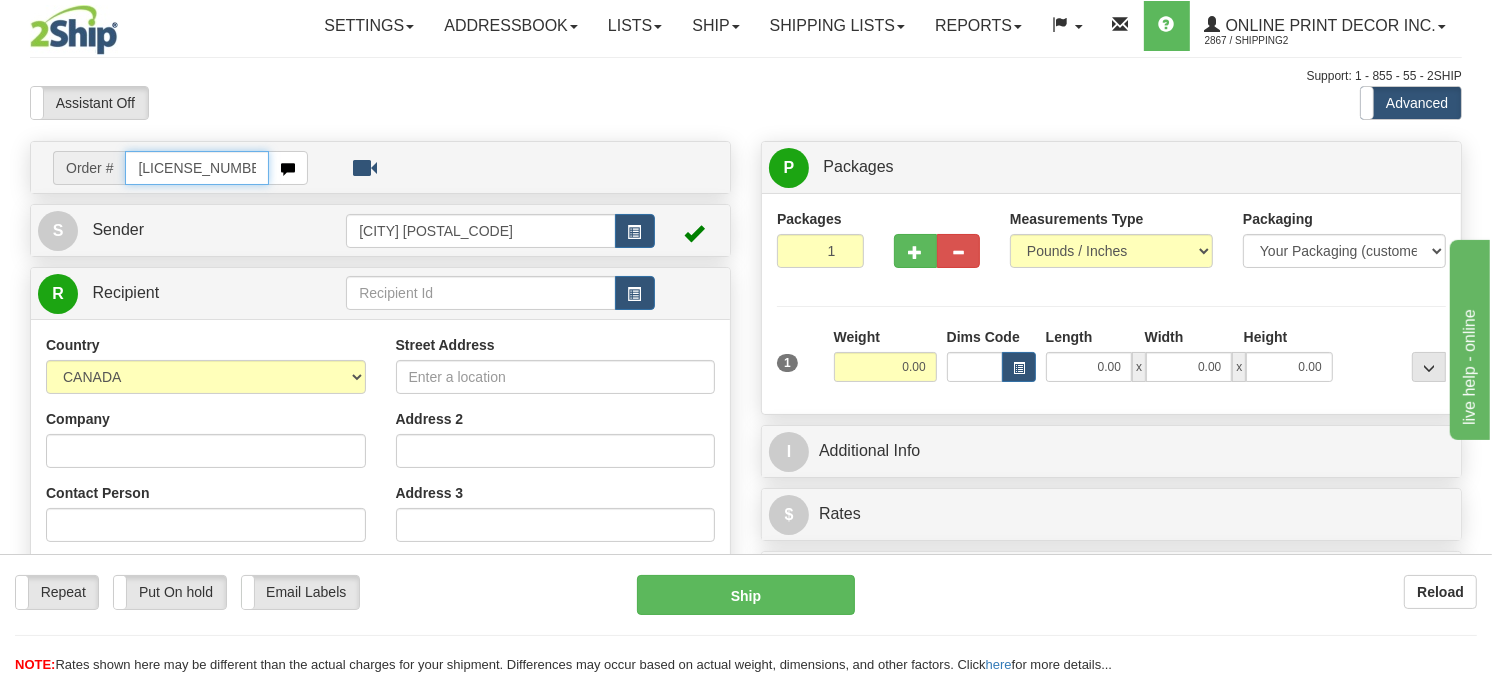 type on "[LICENSE_NUMBER]" 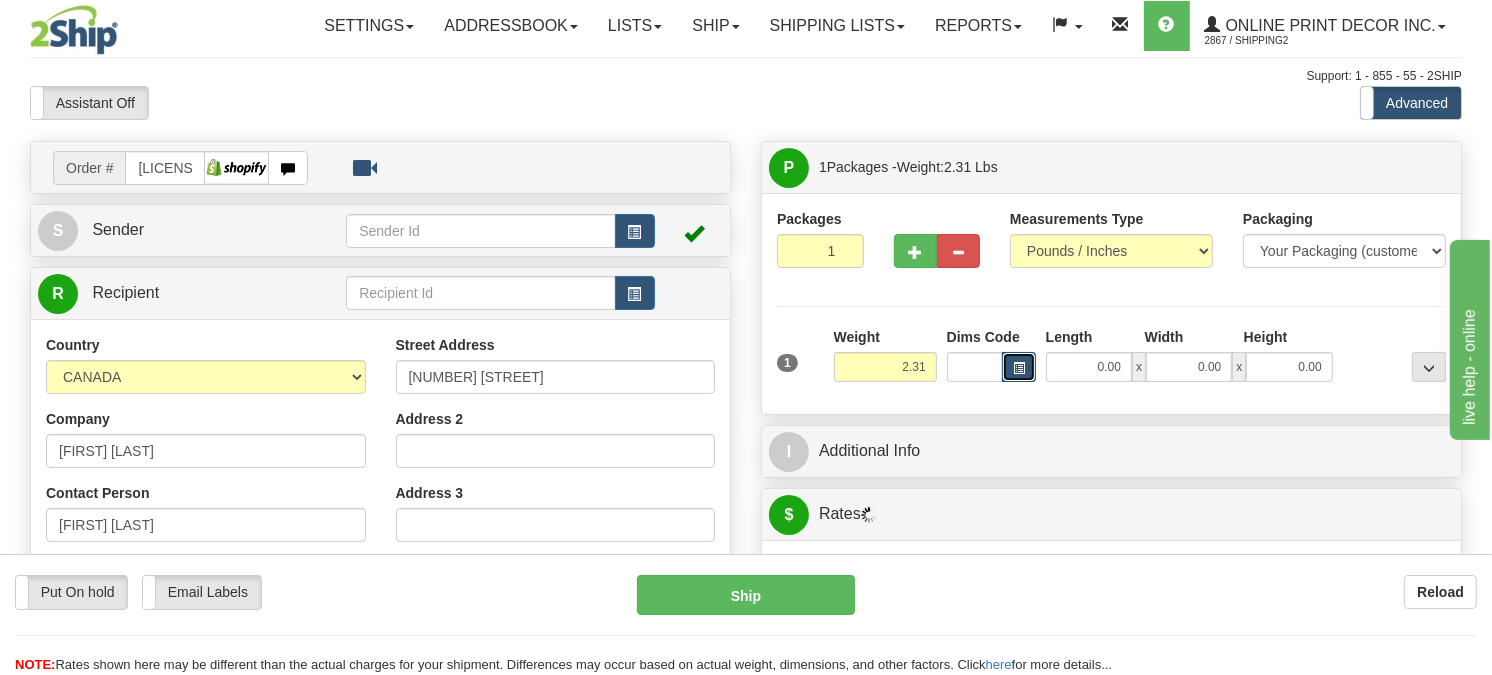 click at bounding box center [1019, 368] 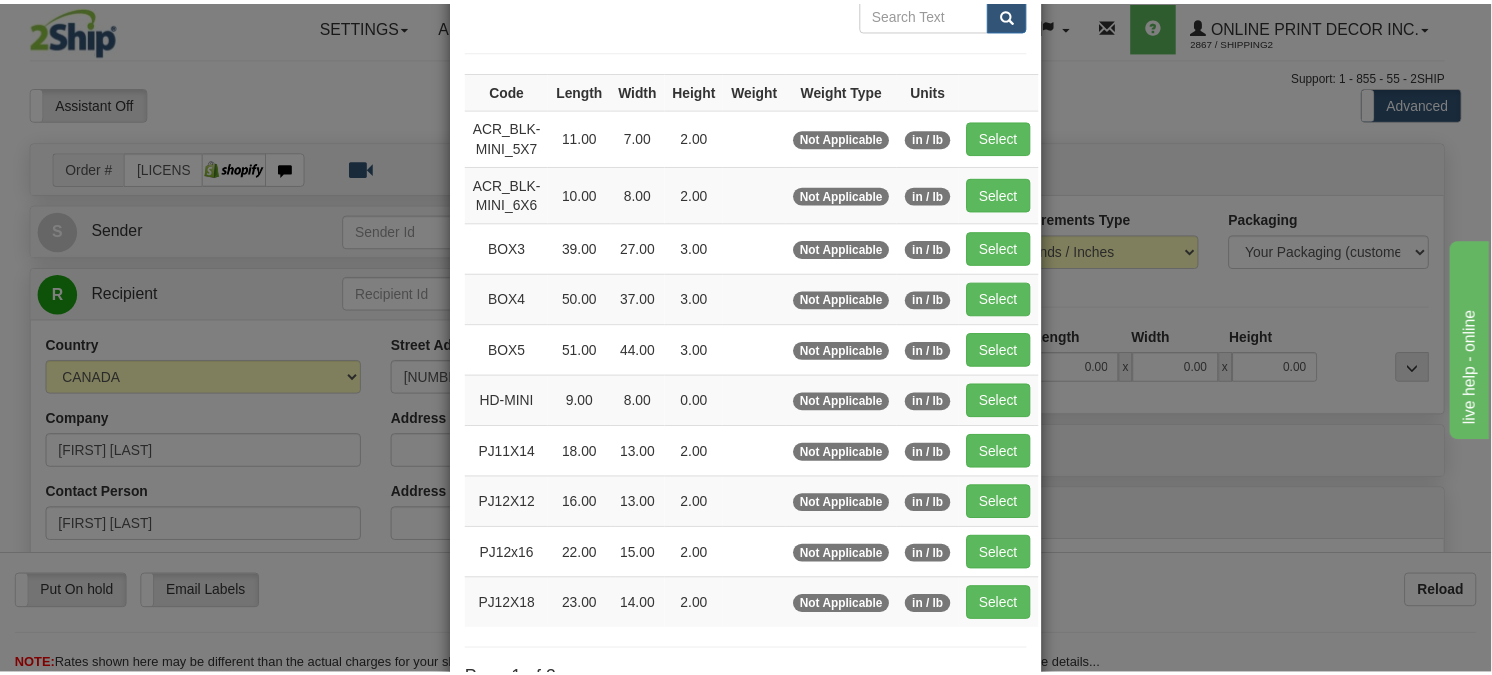 scroll, scrollTop: 222, scrollLeft: 0, axis: vertical 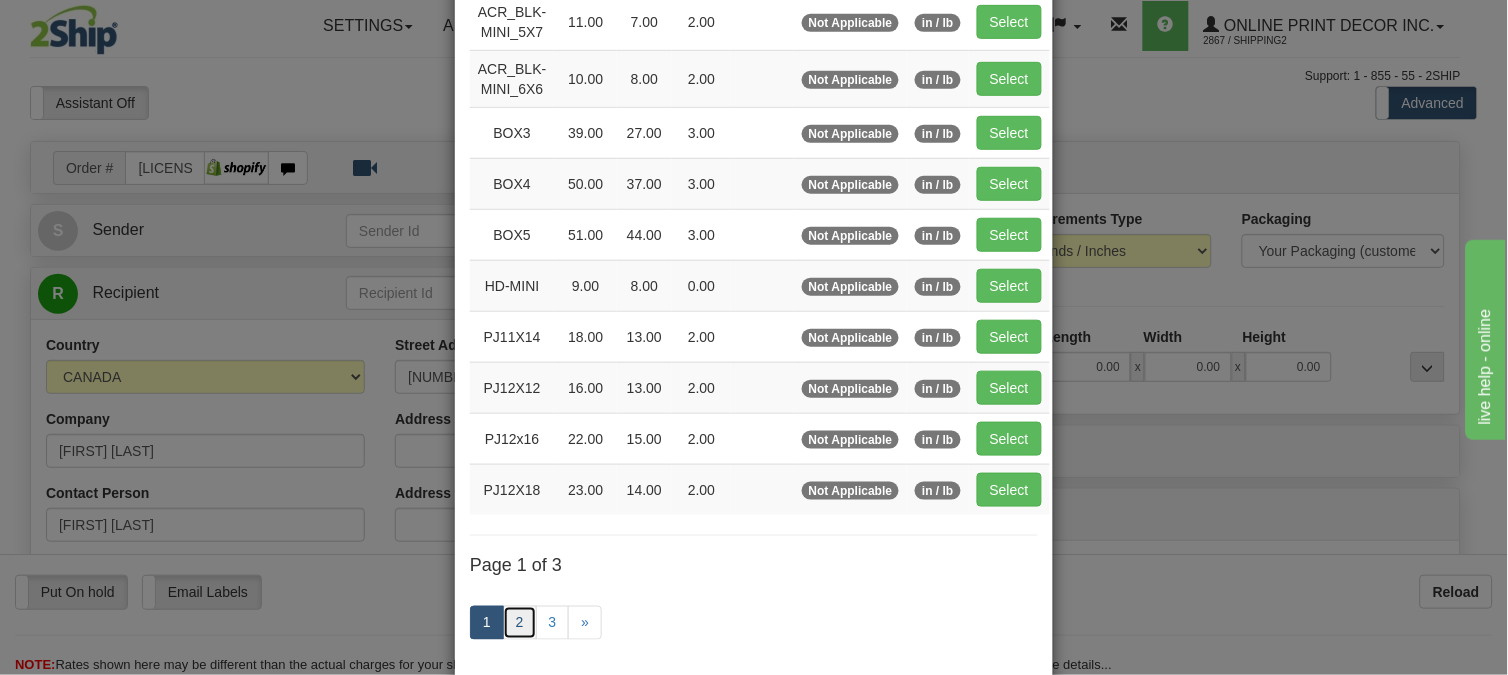 click on "2" at bounding box center (520, 623) 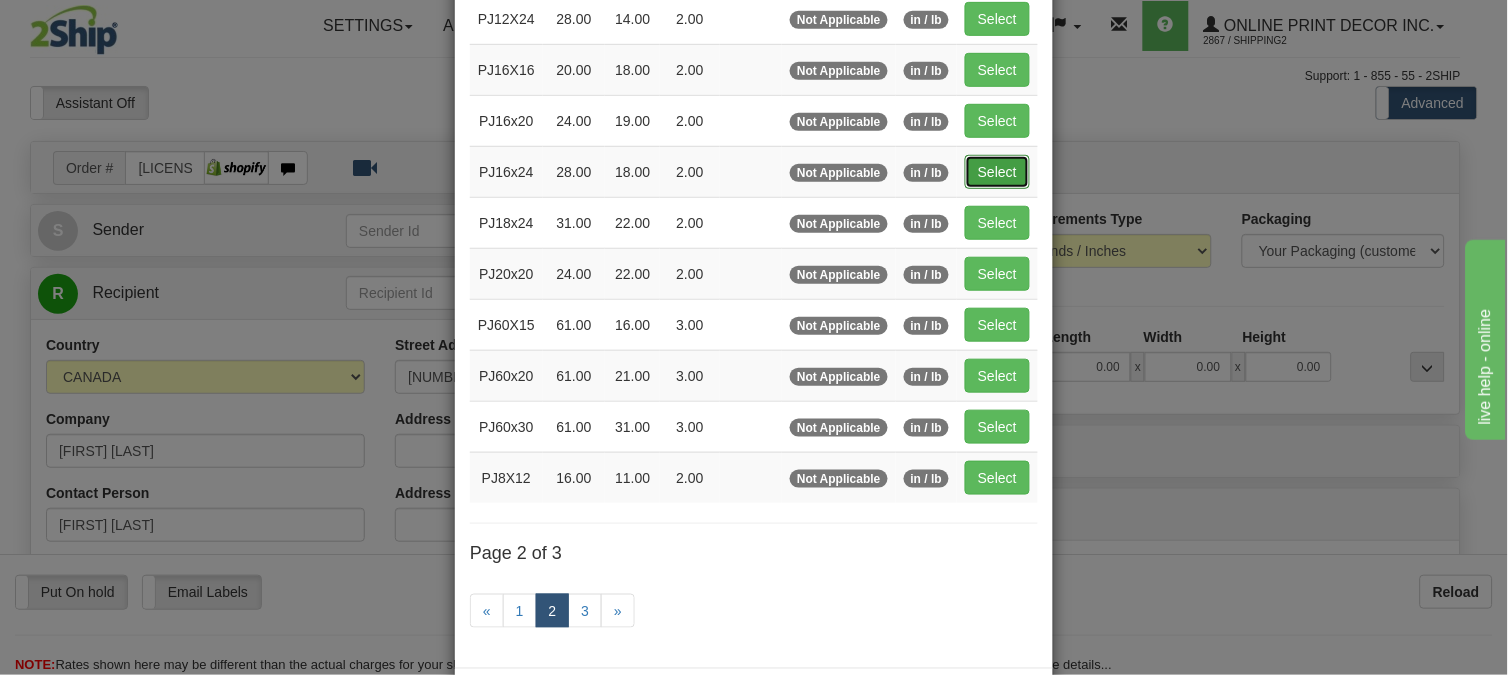click on "Select" at bounding box center (997, 172) 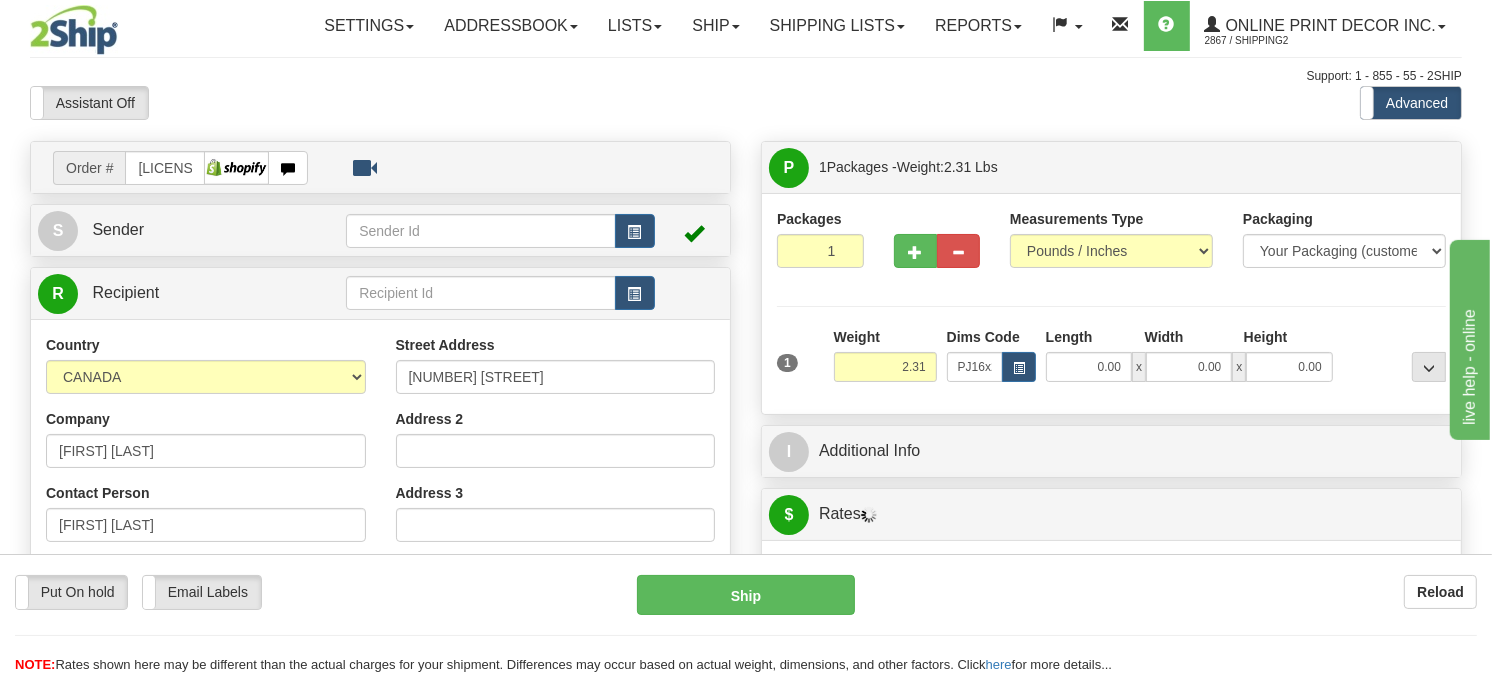 type on "28.00" 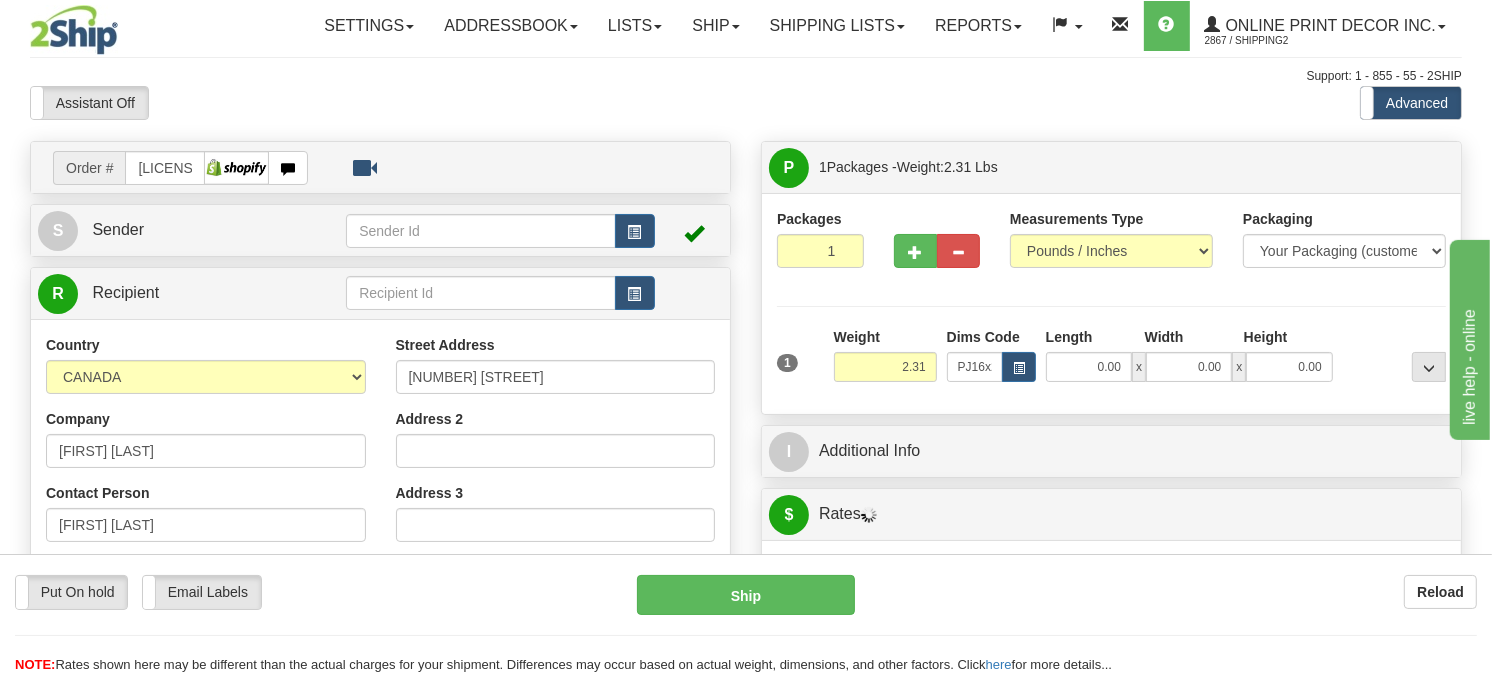 type on "18.00" 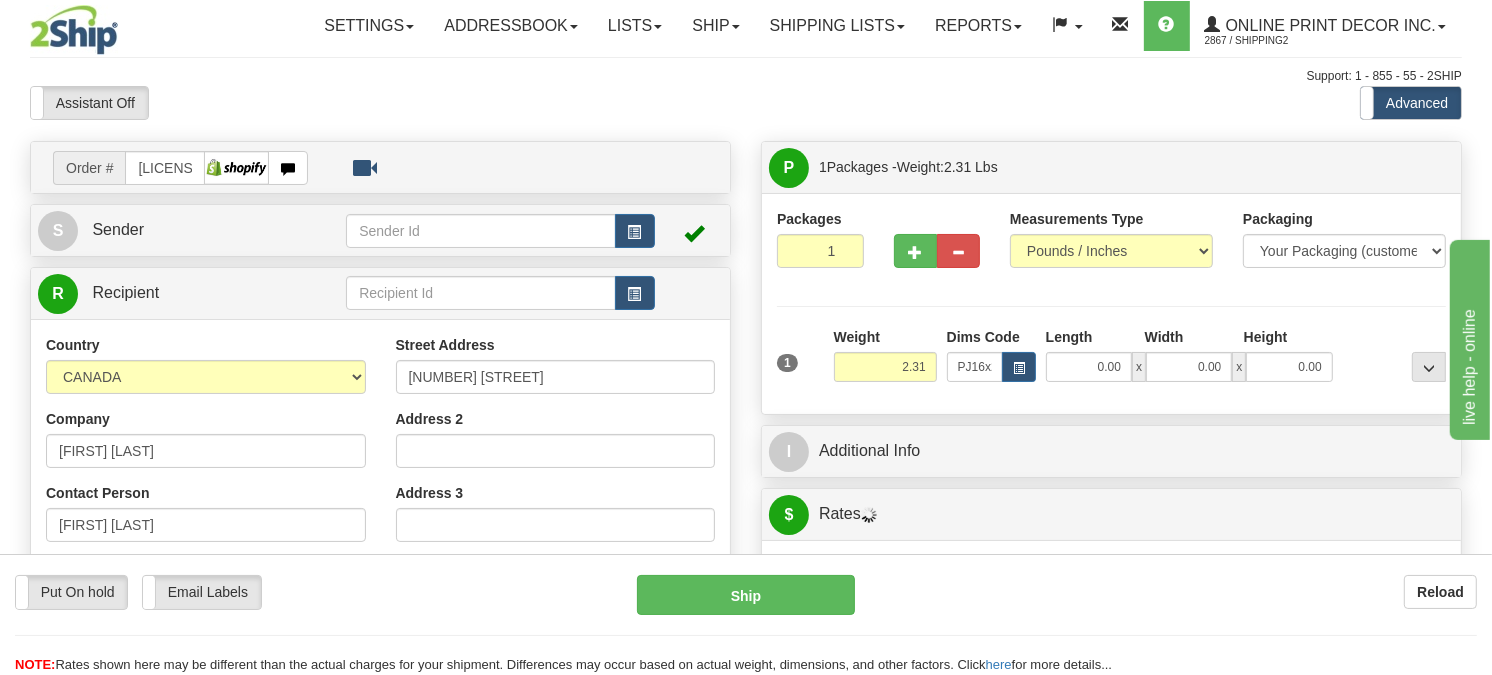type on "2.00" 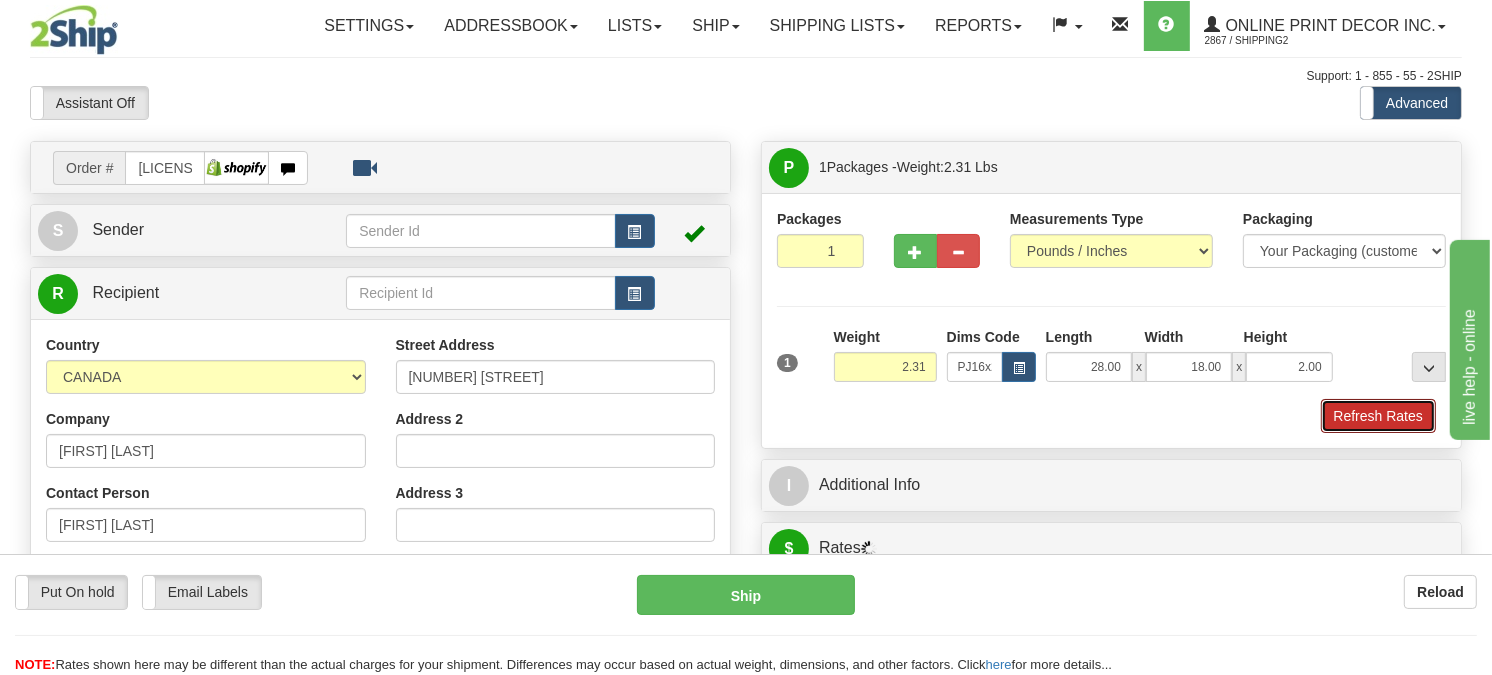 click on "Refresh Rates" at bounding box center [1378, 416] 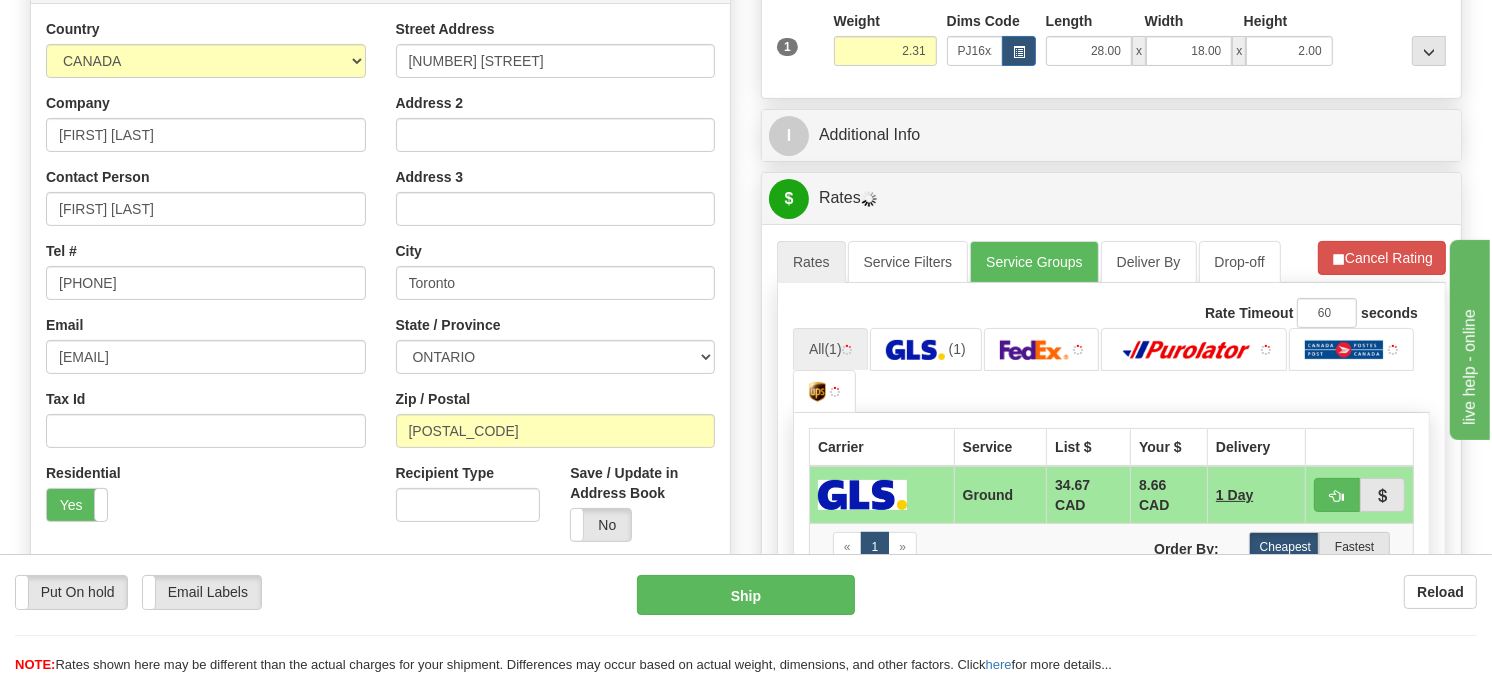 scroll, scrollTop: 332, scrollLeft: 0, axis: vertical 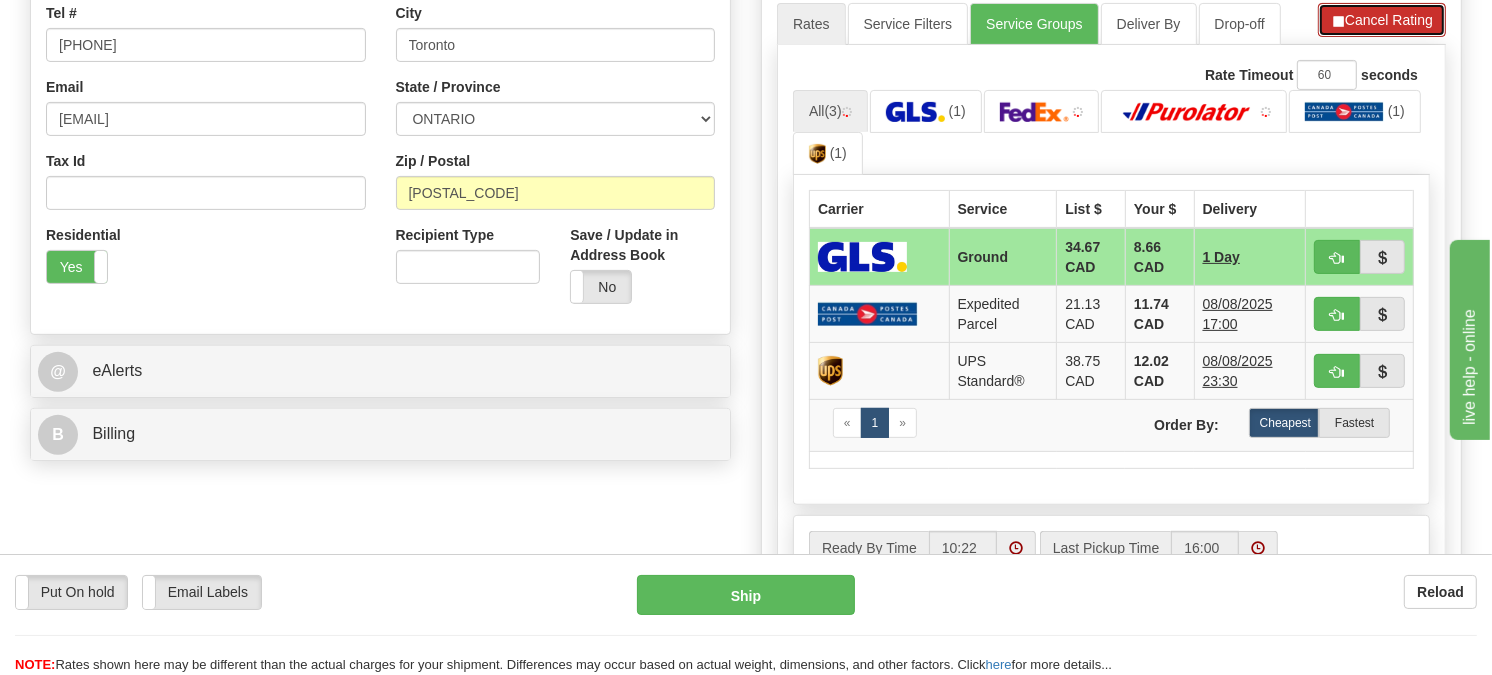 click on "Cancel Rating" at bounding box center (1382, 20) 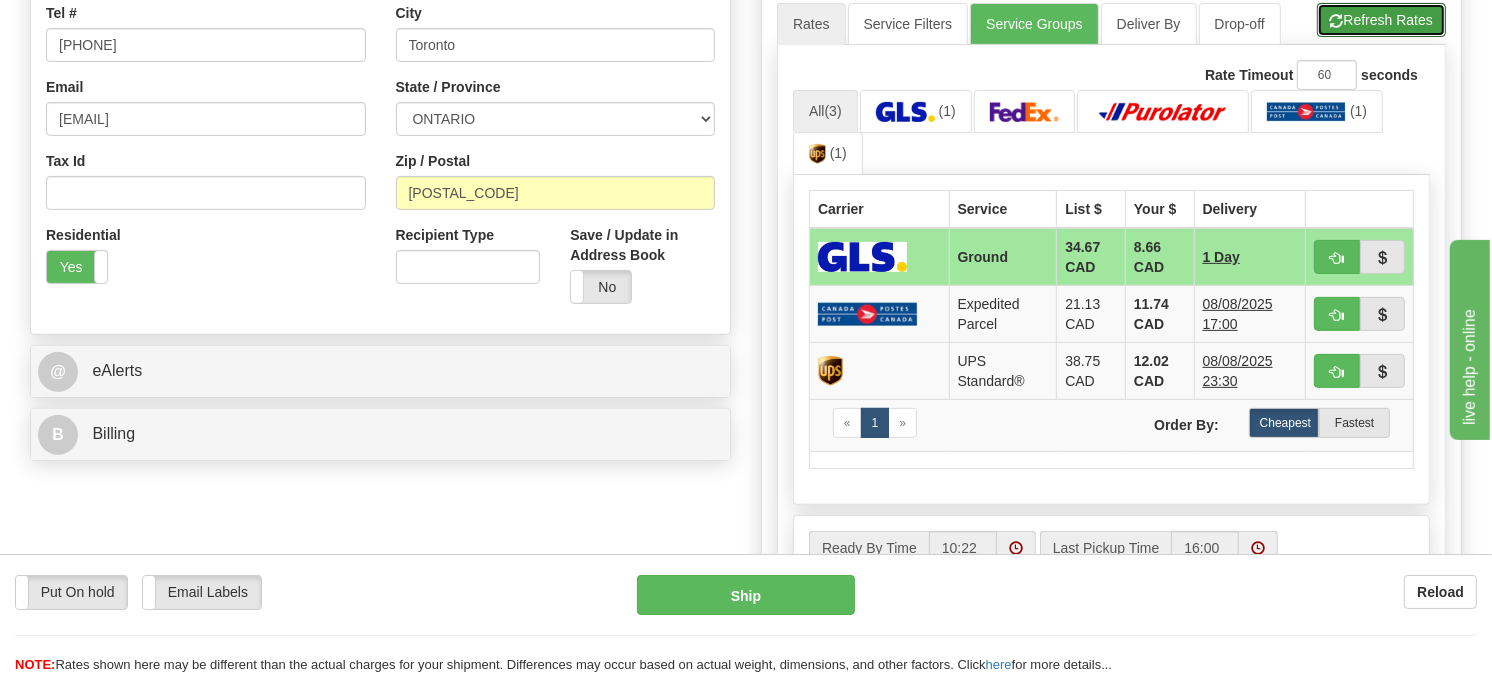 click on "Refresh Rates" at bounding box center (1381, 20) 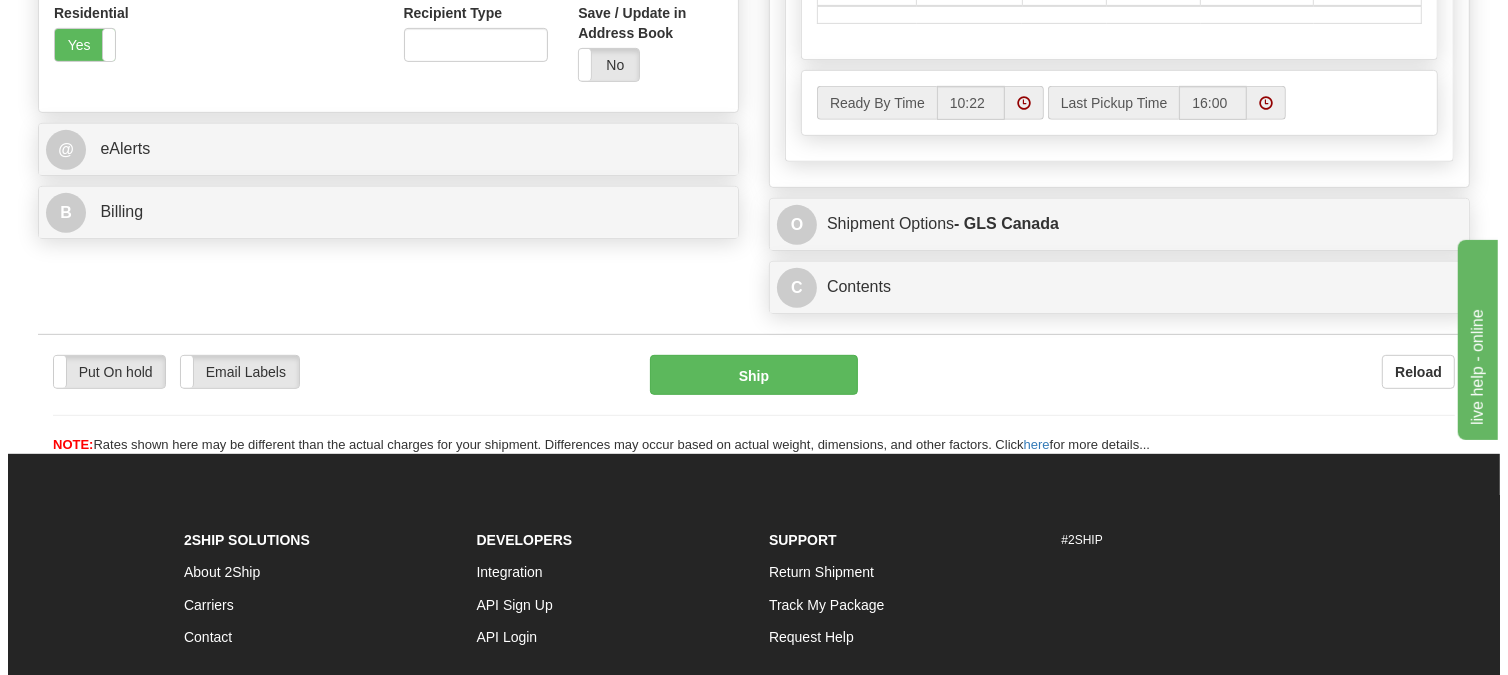 scroll, scrollTop: 665, scrollLeft: 0, axis: vertical 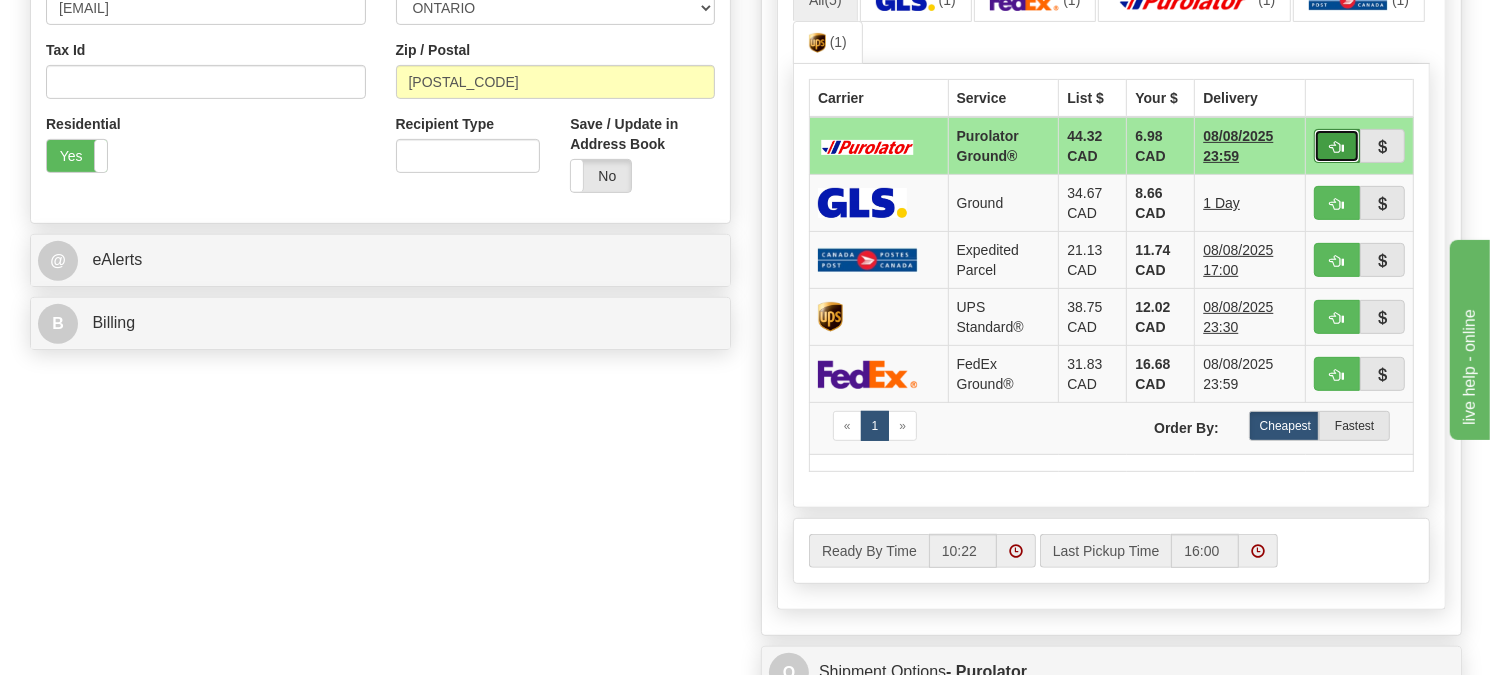 click at bounding box center (1337, 146) 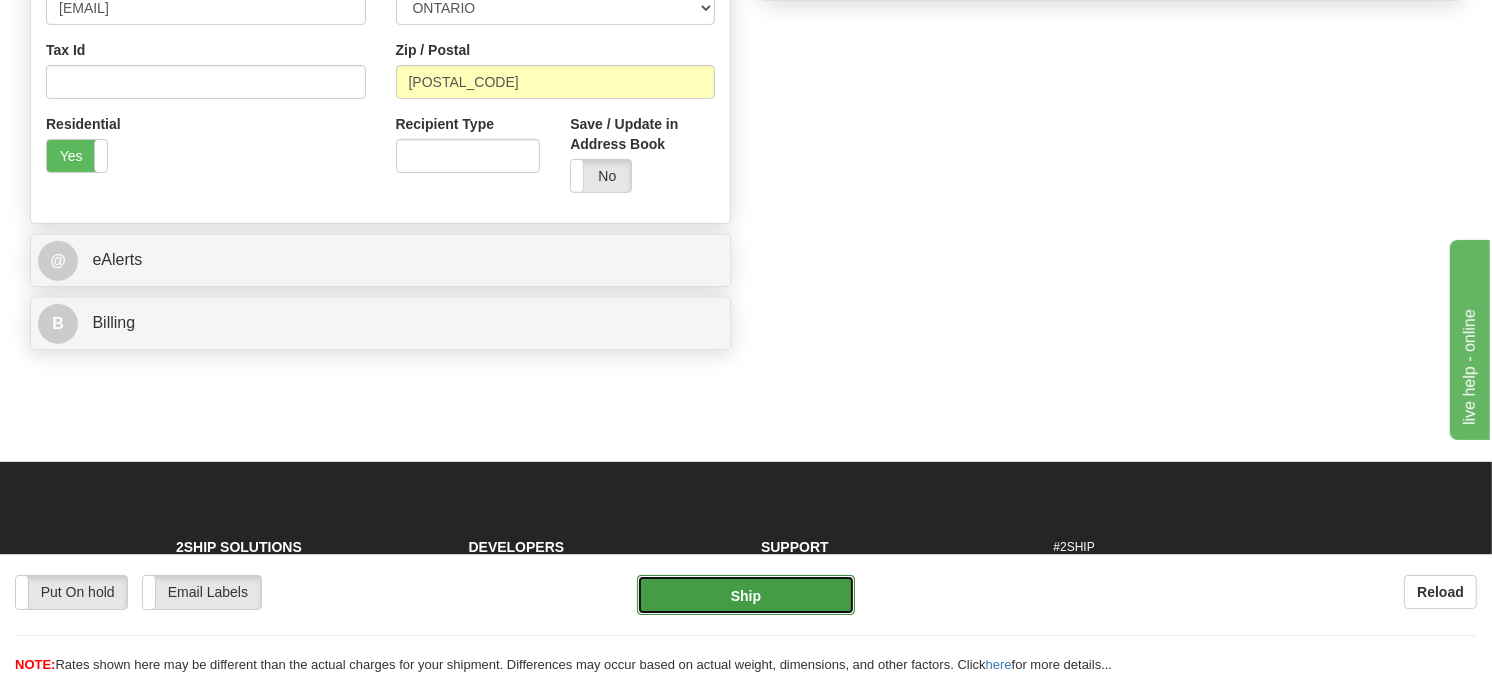 click on "Ship" at bounding box center [746, 595] 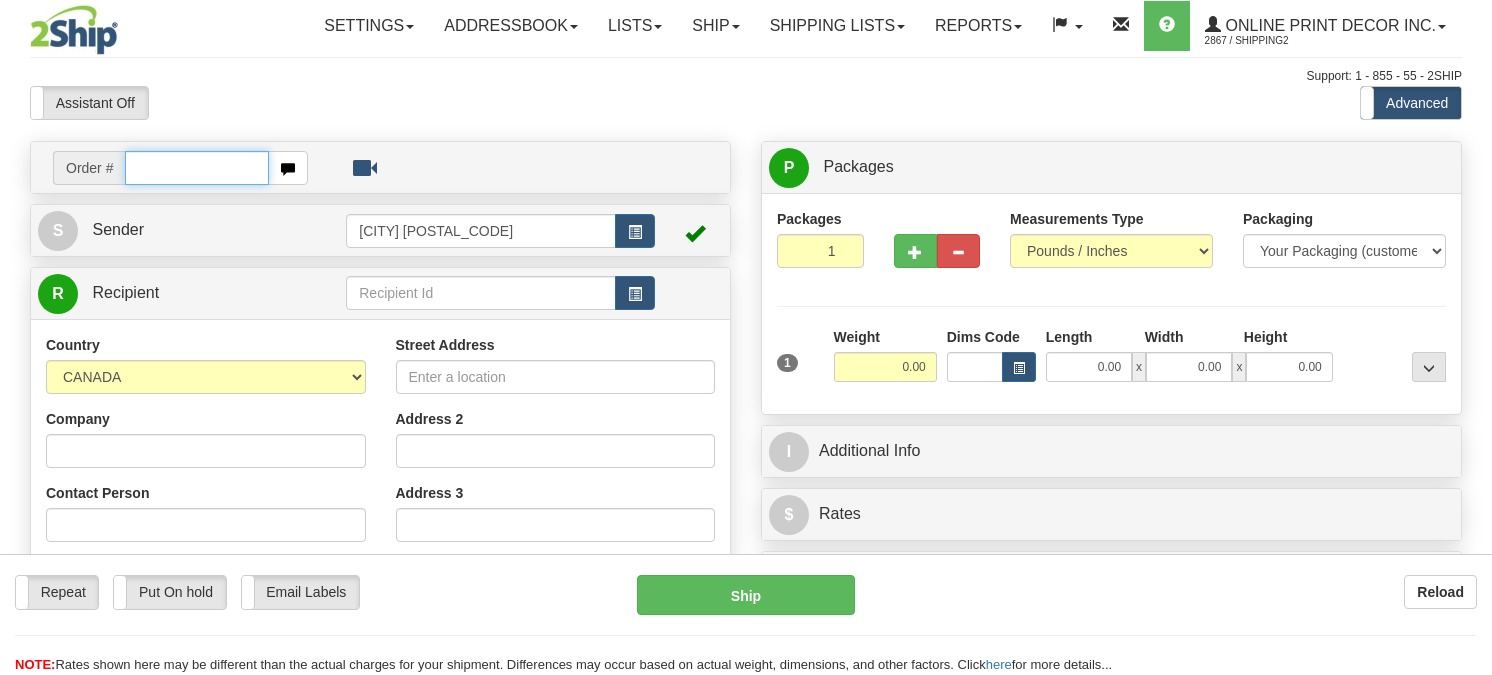 scroll, scrollTop: 0, scrollLeft: 0, axis: both 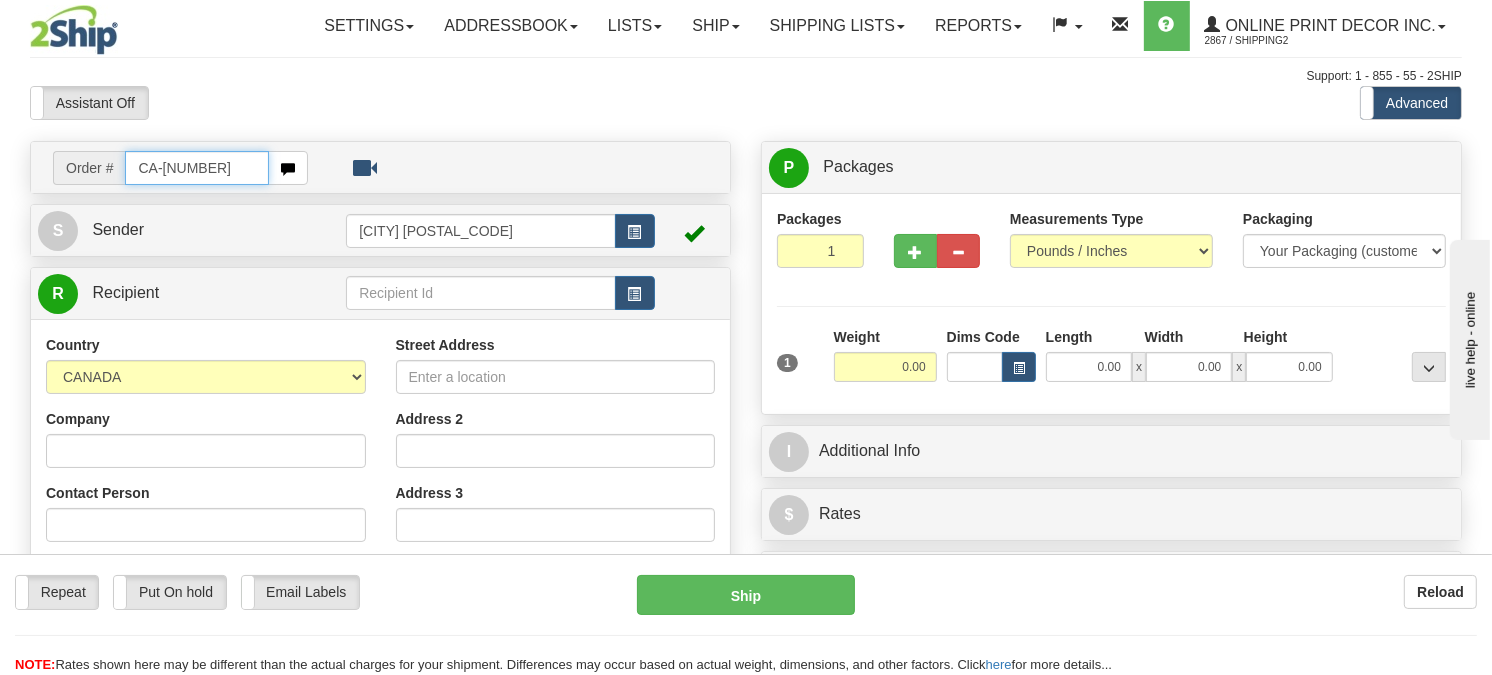 type on "CA-[NUMBER]" 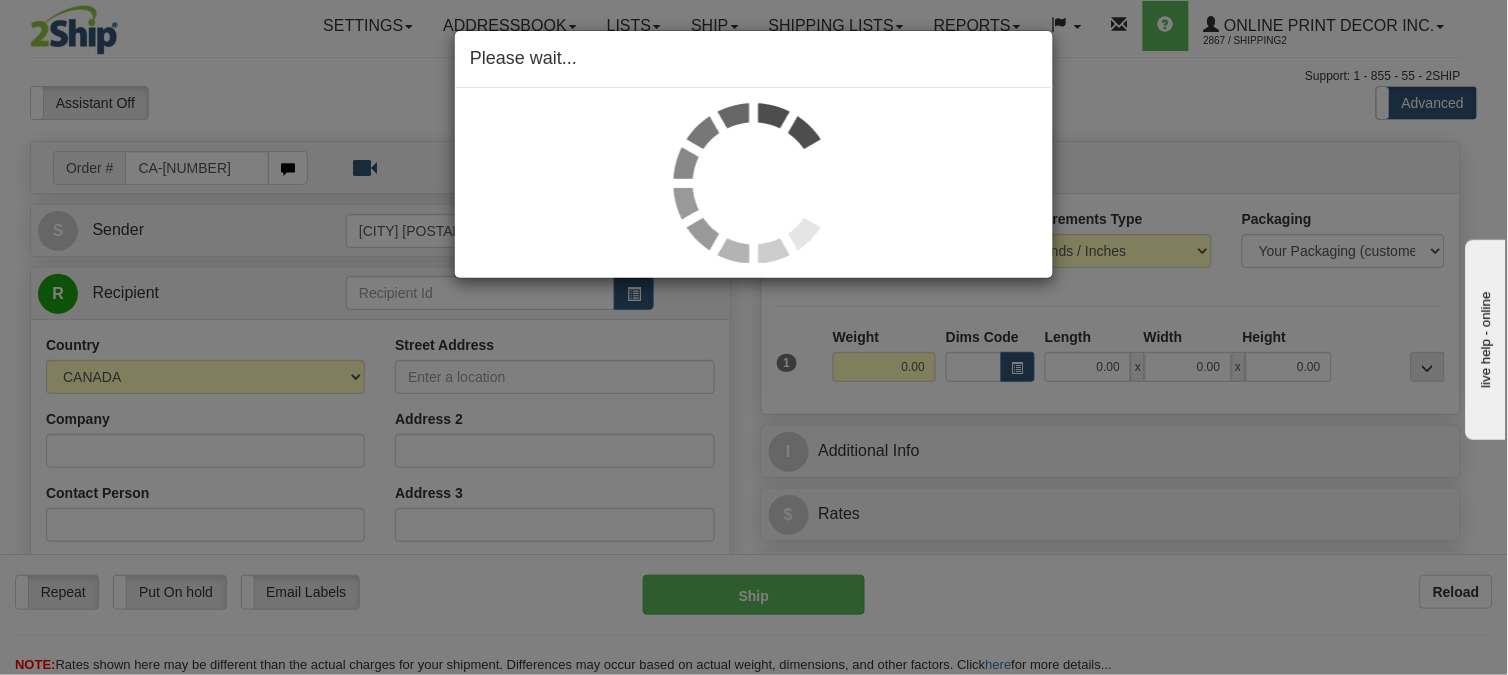 click on "Please wait..." at bounding box center (754, 337) 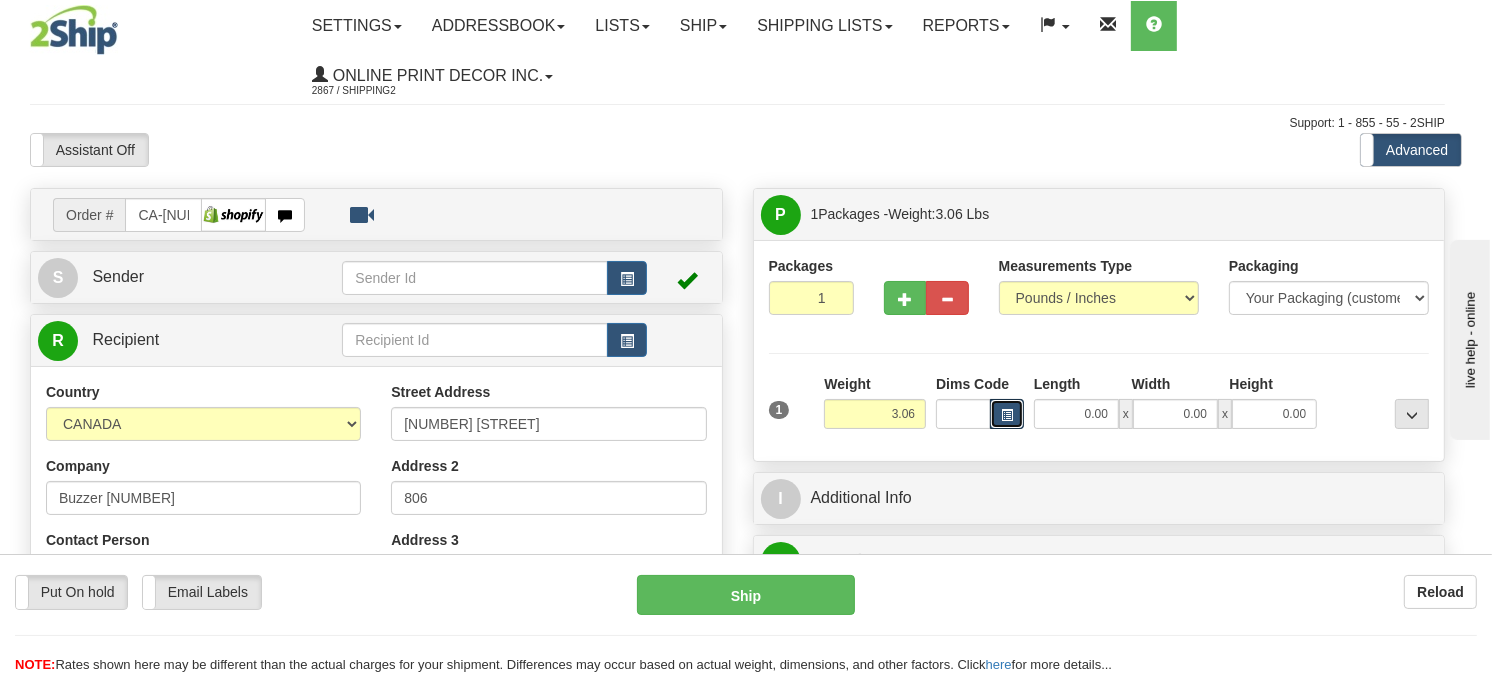 click at bounding box center (1007, 415) 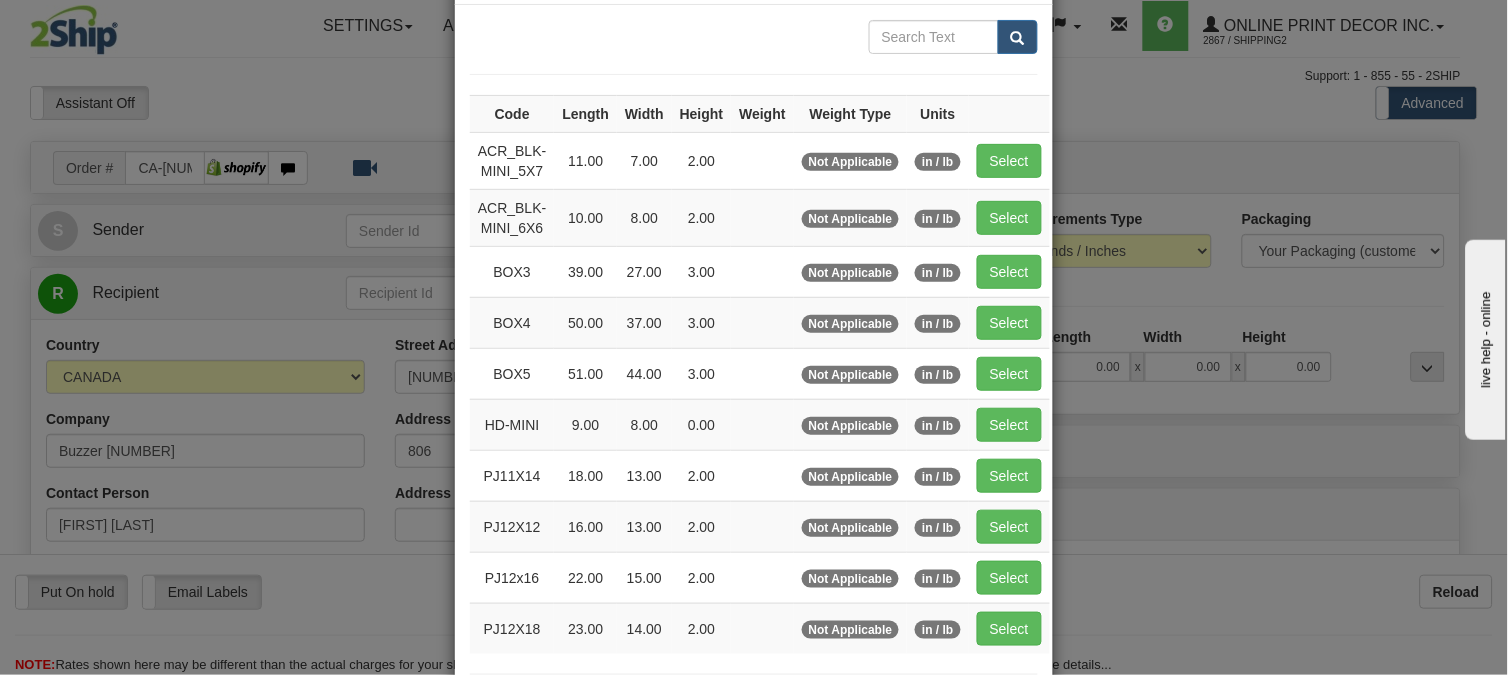 scroll, scrollTop: 222, scrollLeft: 0, axis: vertical 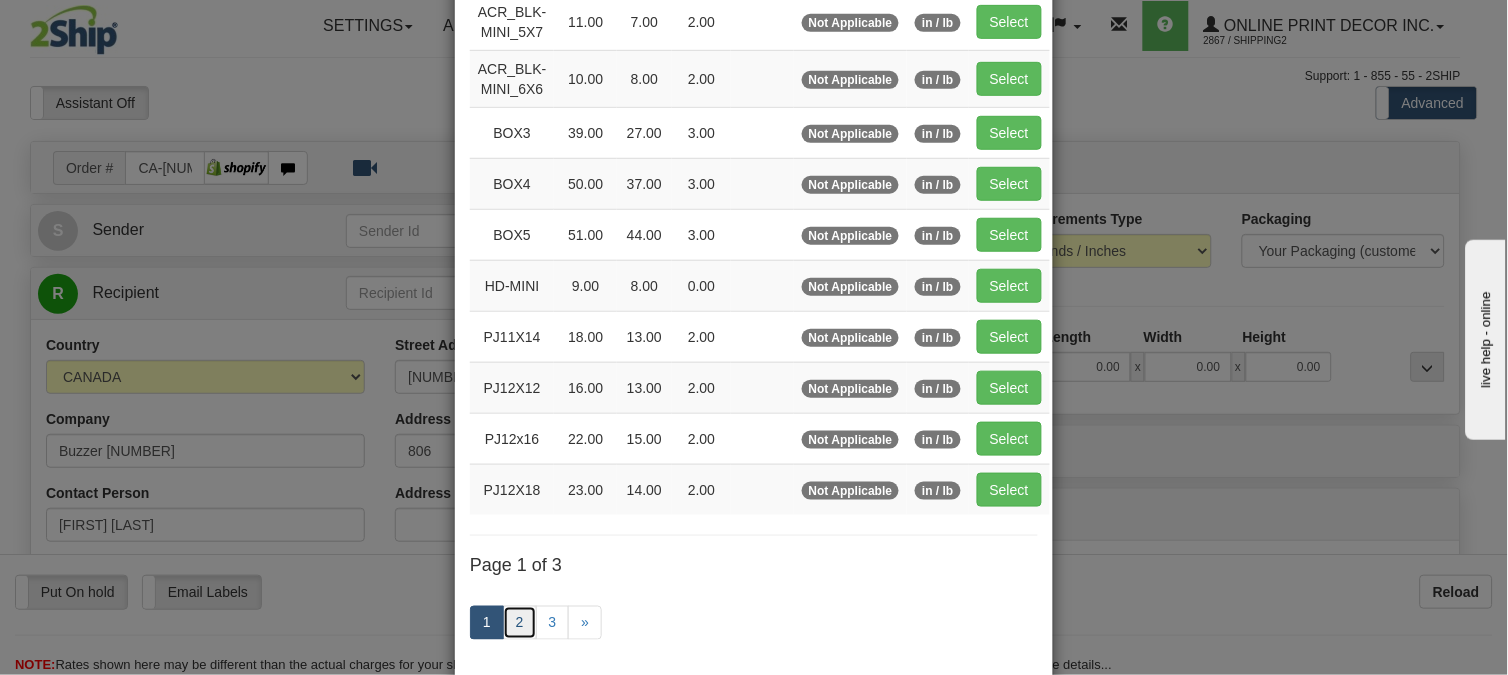 click on "2" at bounding box center [520, 623] 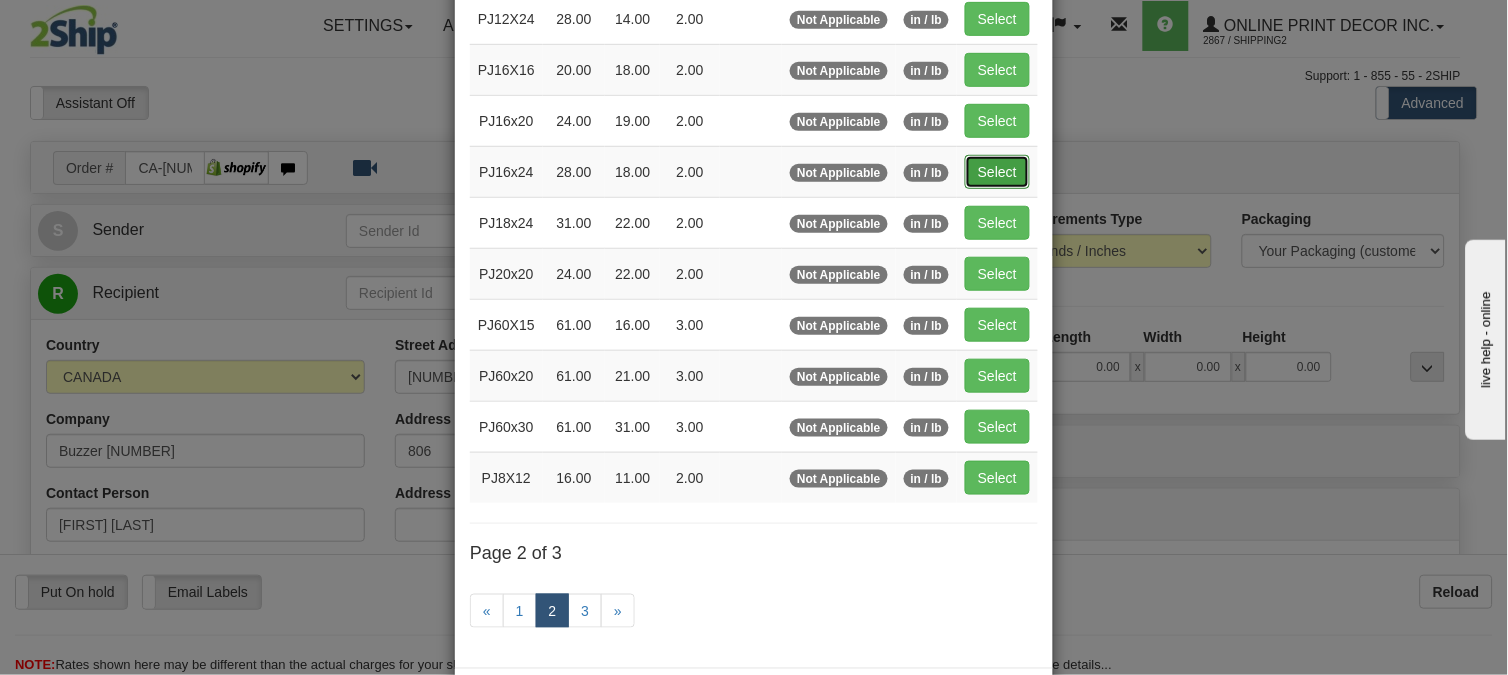 click on "Select" at bounding box center [997, 172] 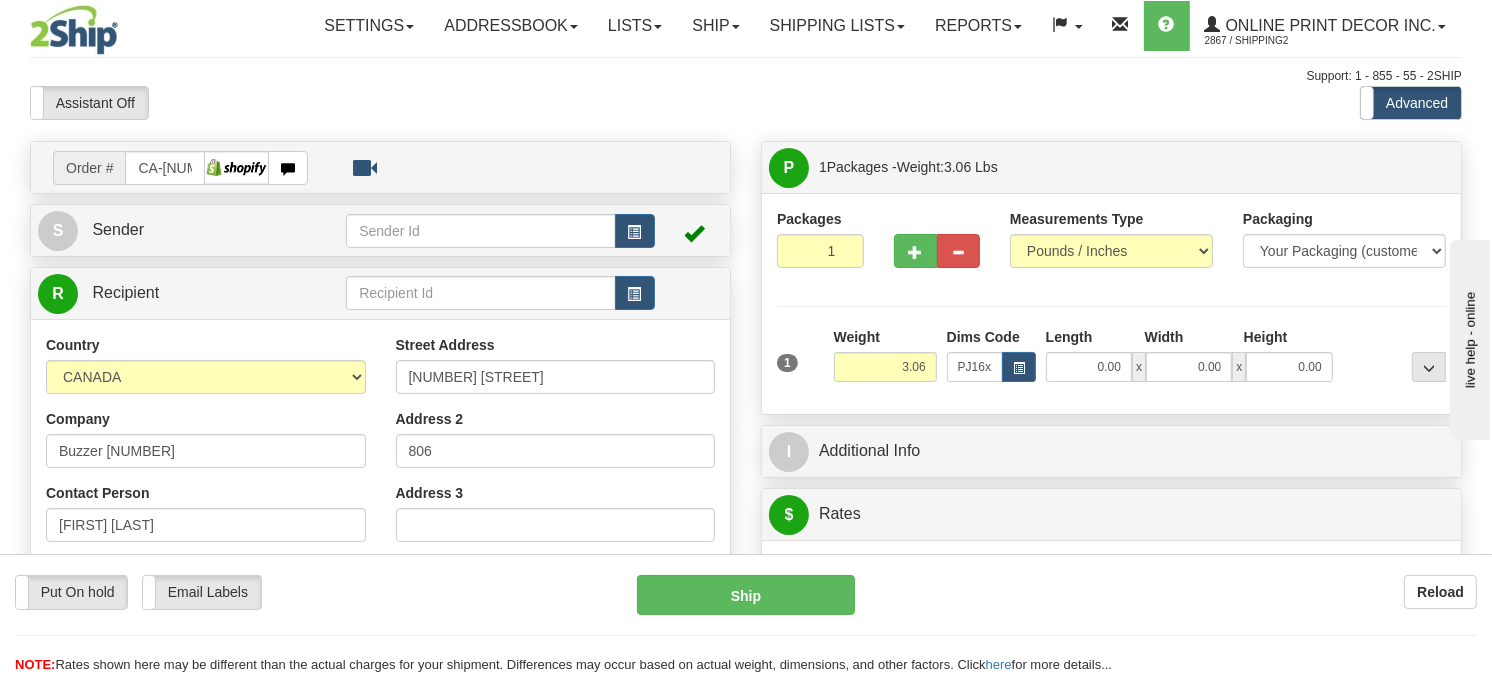 type on "28.00" 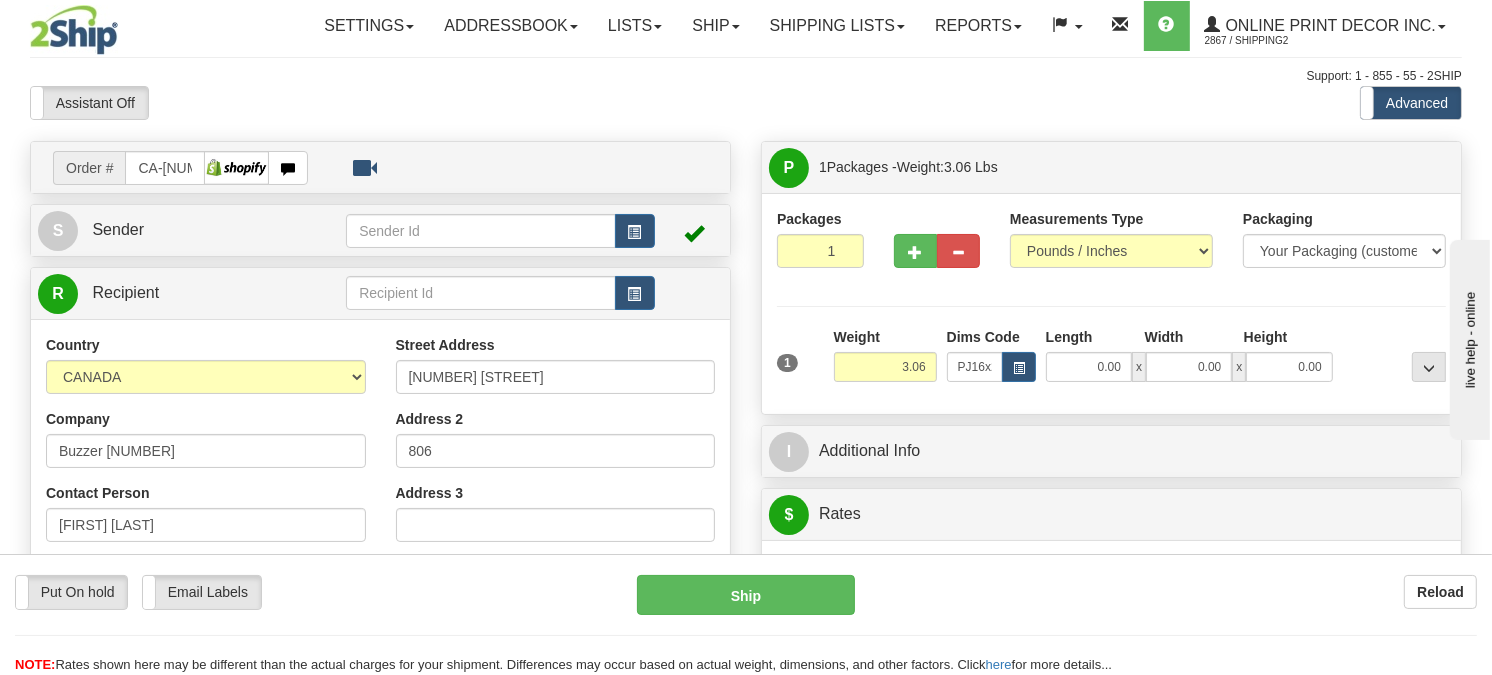 type on "18.00" 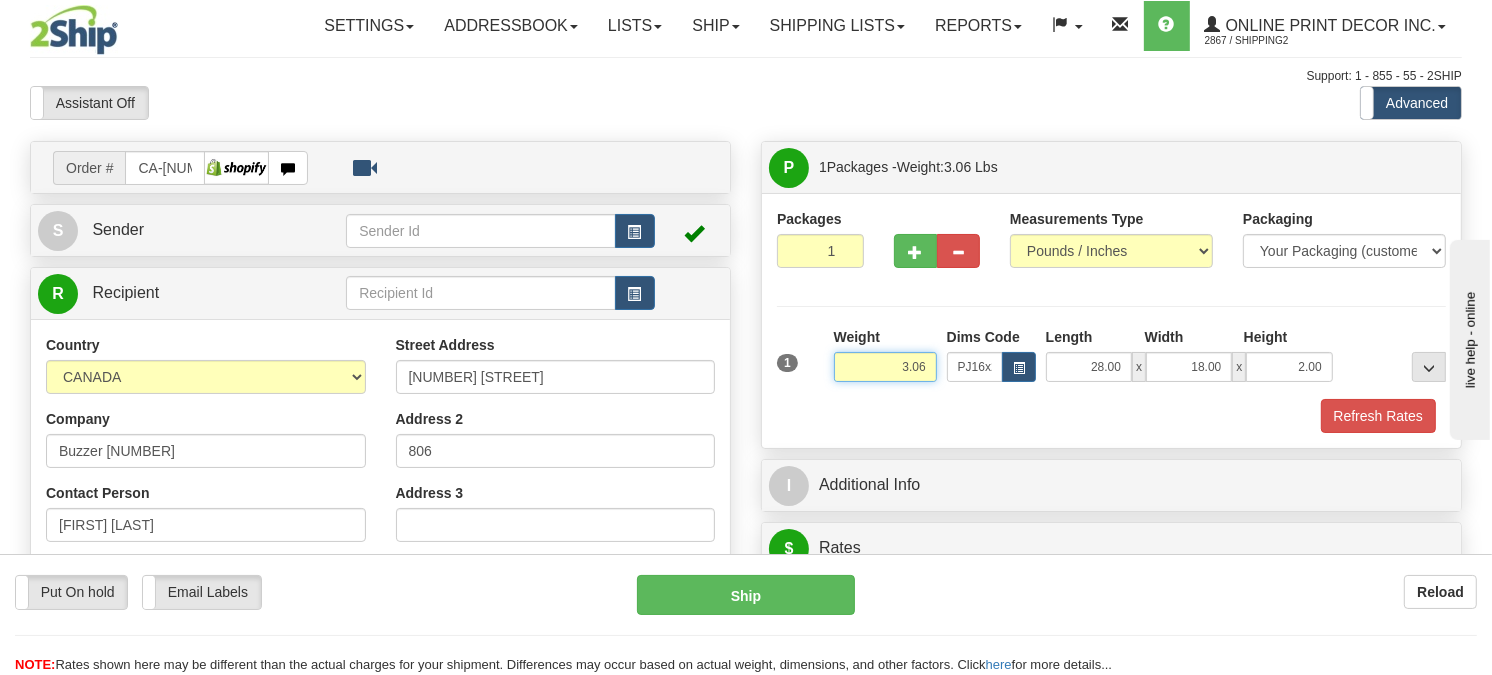 drag, startPoint x: 934, startPoint y: 416, endPoint x: 858, endPoint y: 418, distance: 76.02631 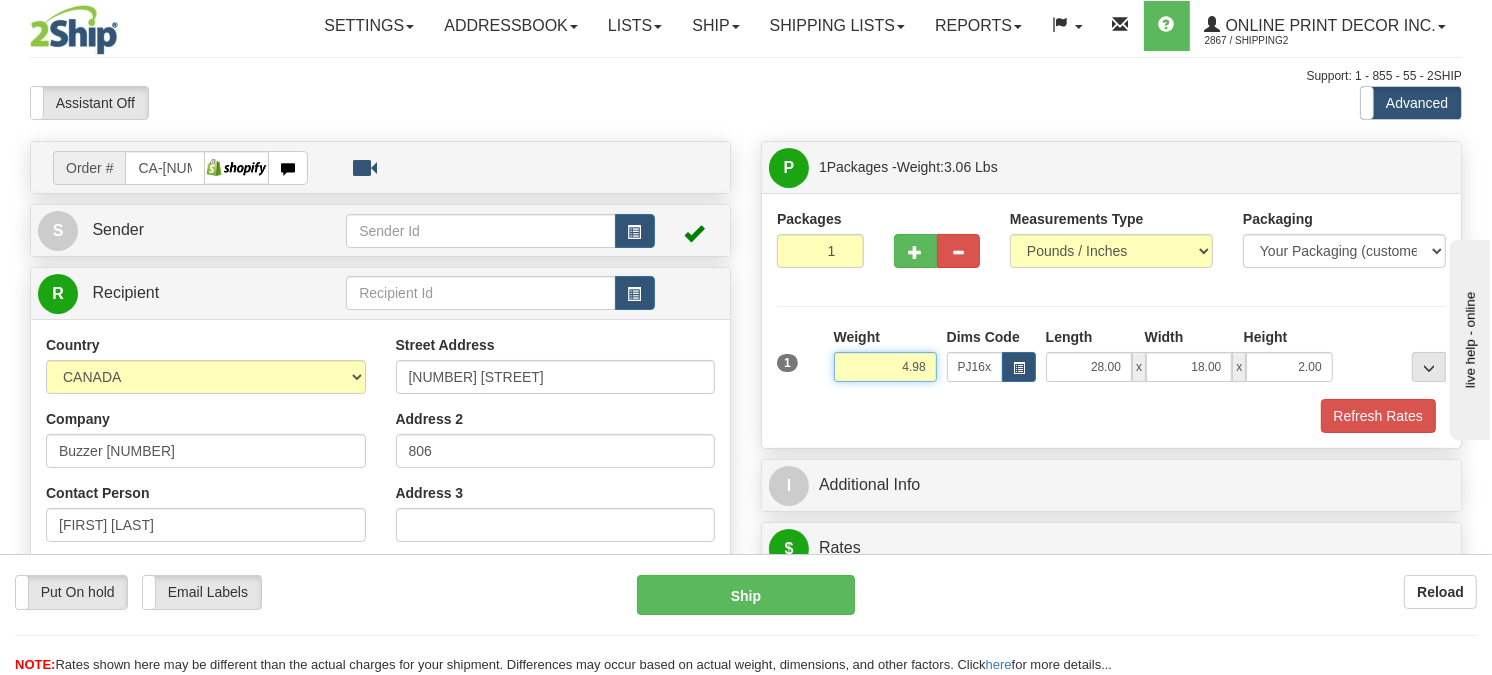 type on "4.98" 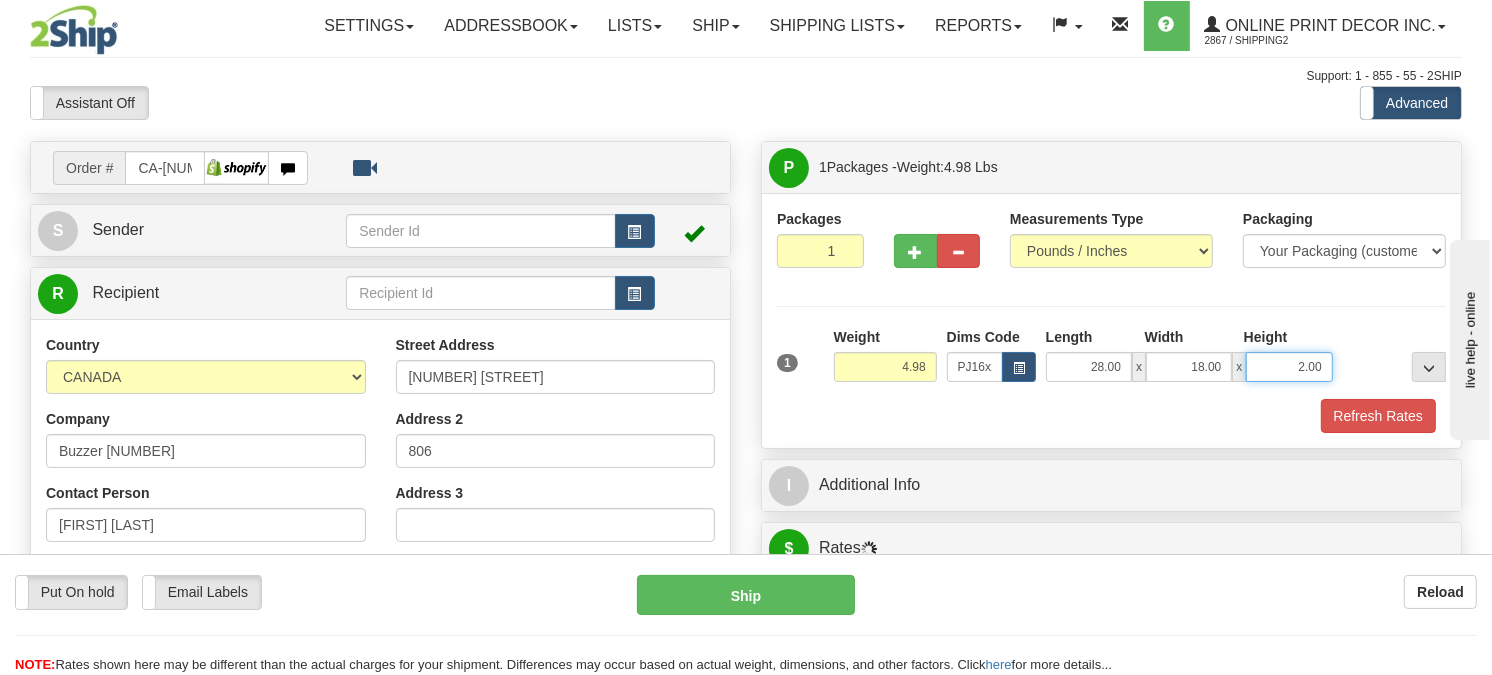 drag, startPoint x: 1325, startPoint y: 413, endPoint x: 1262, endPoint y: 417, distance: 63.126858 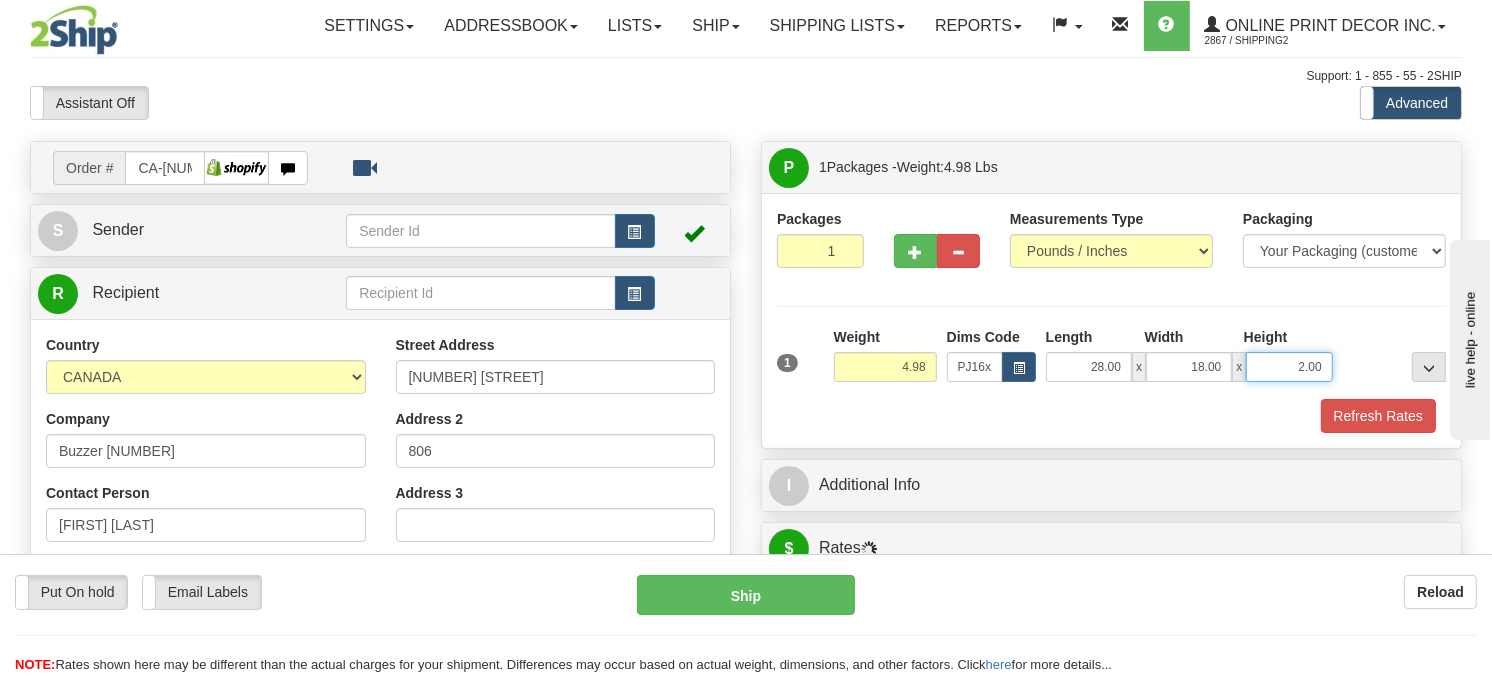 click on "2.00" at bounding box center (1289, 367) 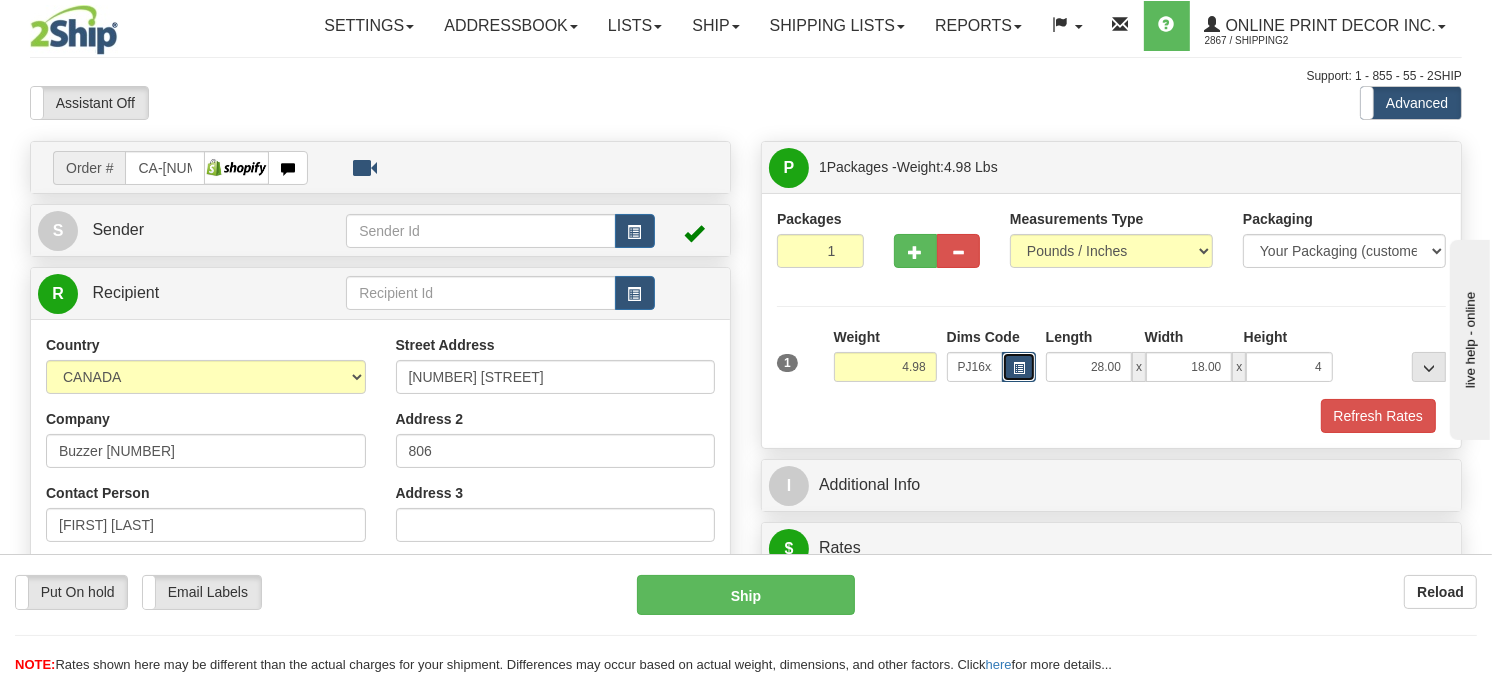 type on "4.00" 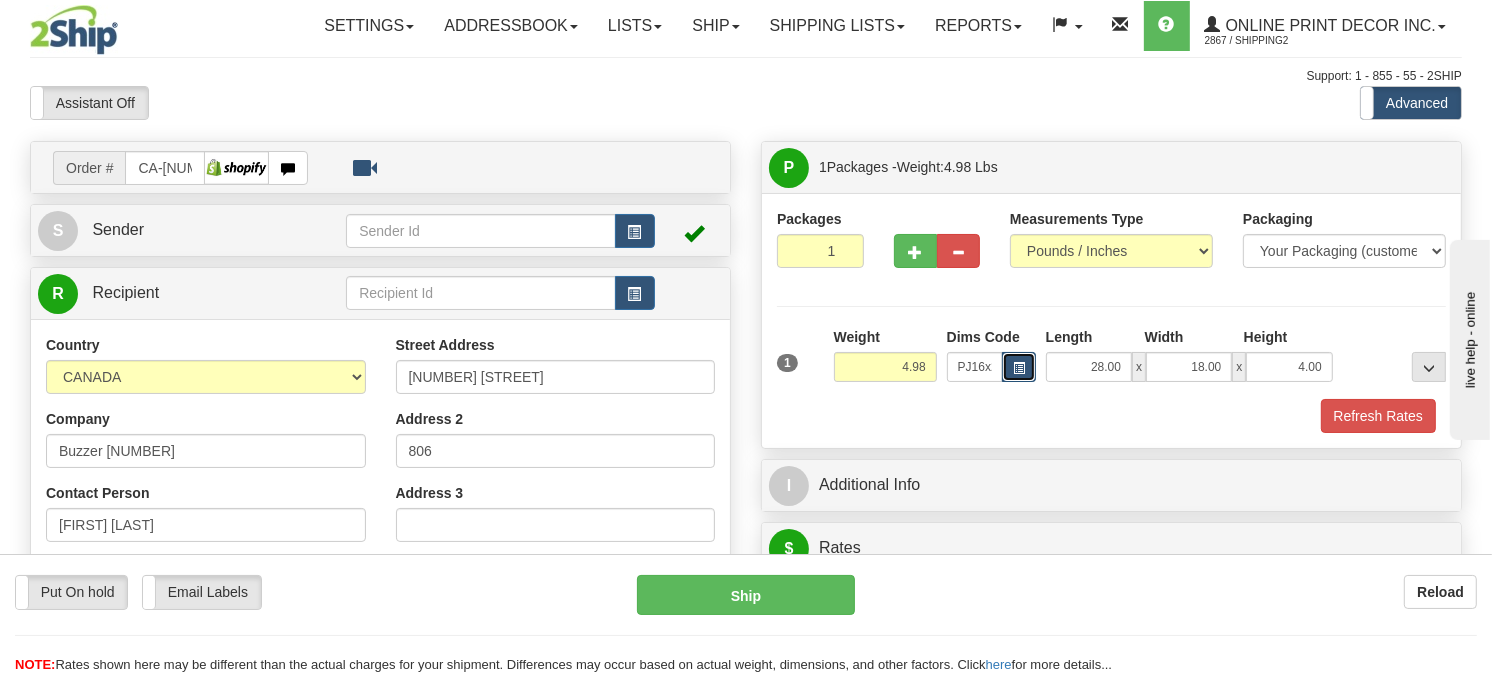 click at bounding box center (1019, 367) 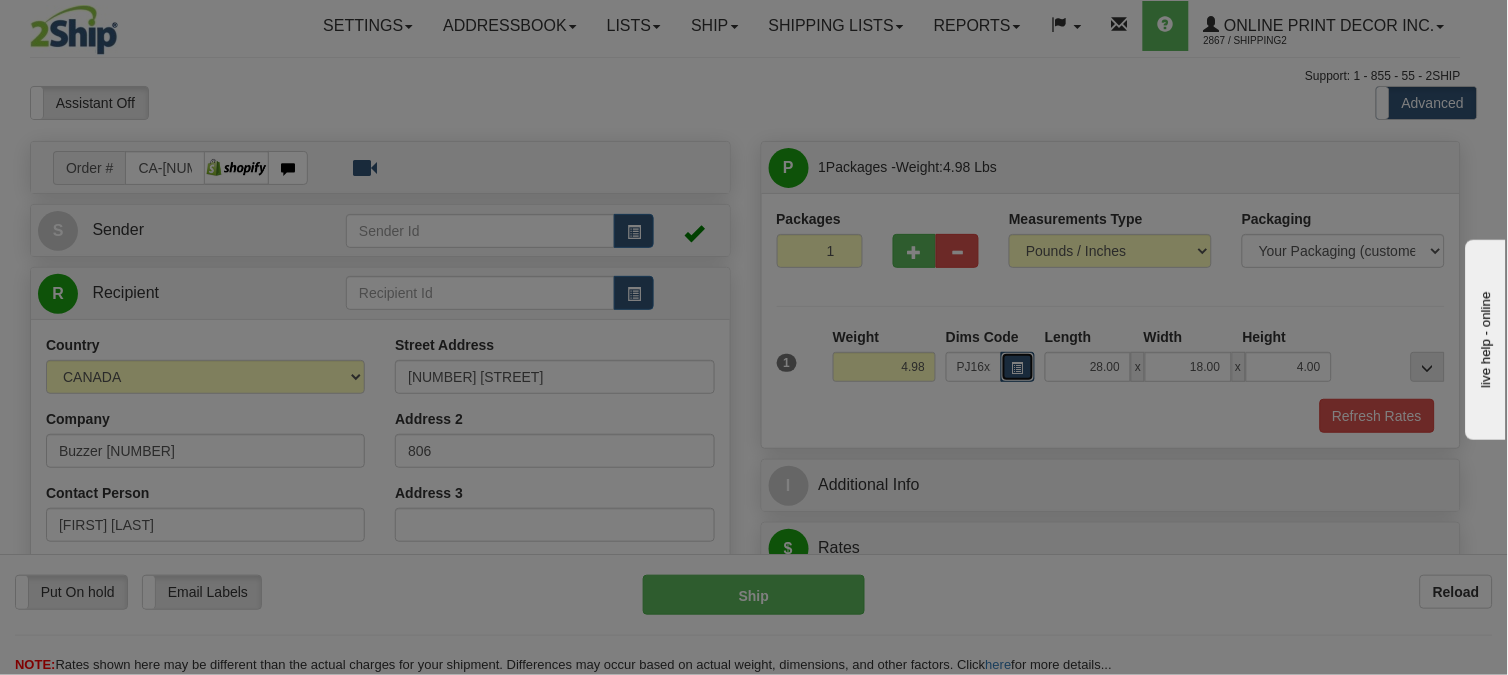 scroll, scrollTop: 0, scrollLeft: 0, axis: both 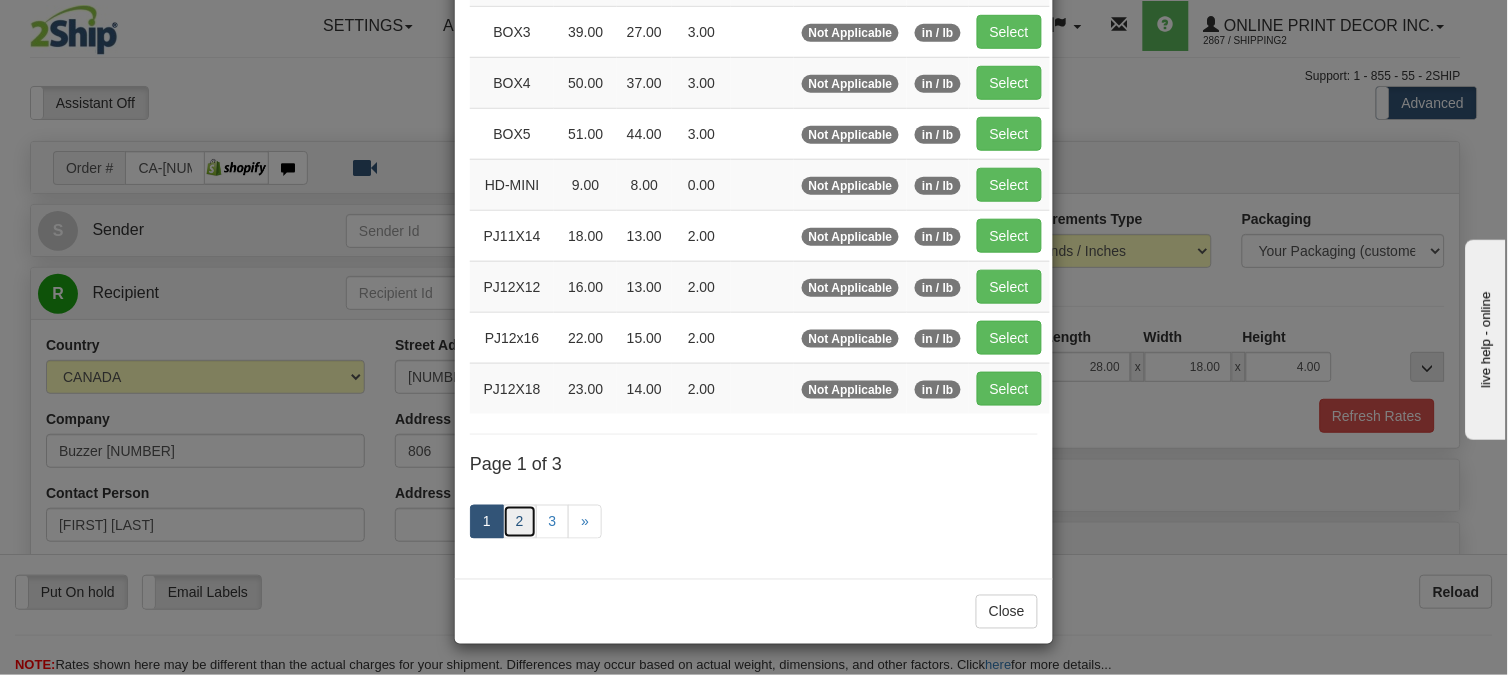 click on "2" at bounding box center [520, 522] 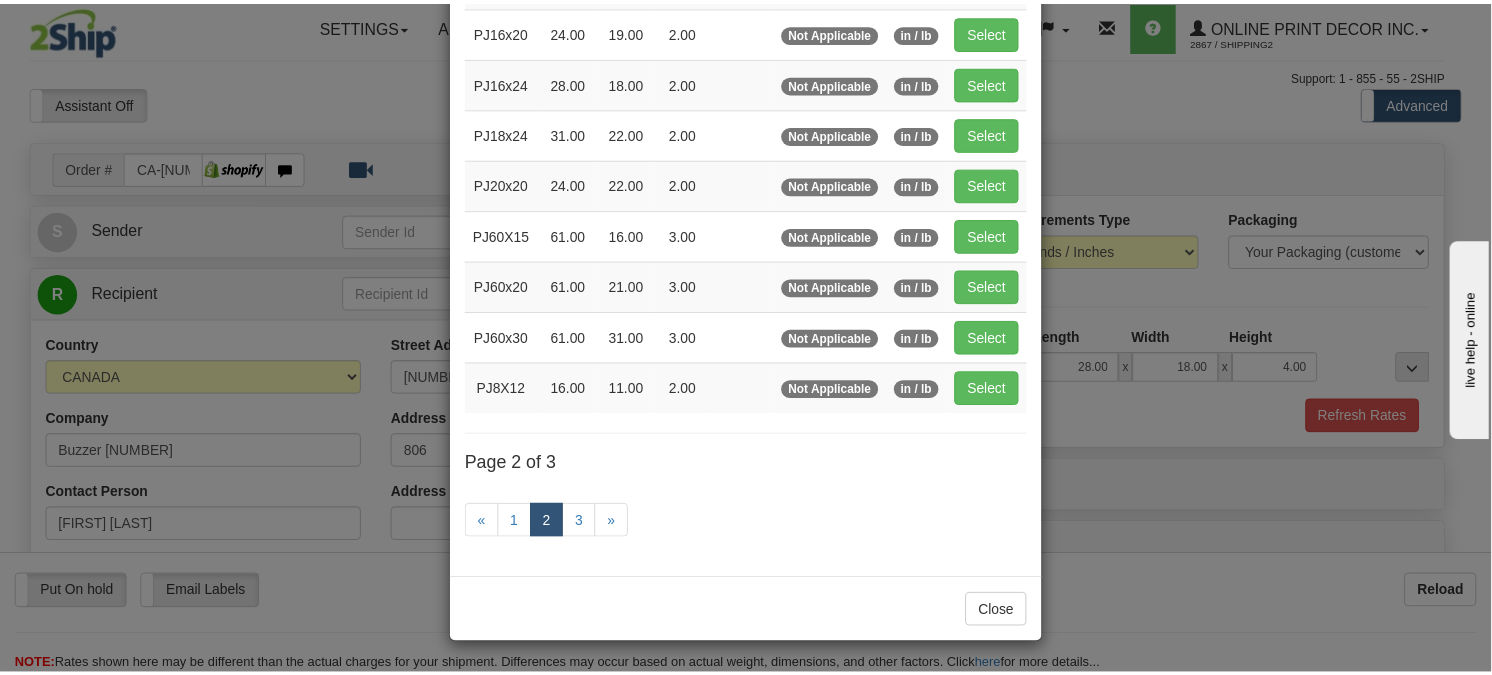 scroll, scrollTop: 315, scrollLeft: 0, axis: vertical 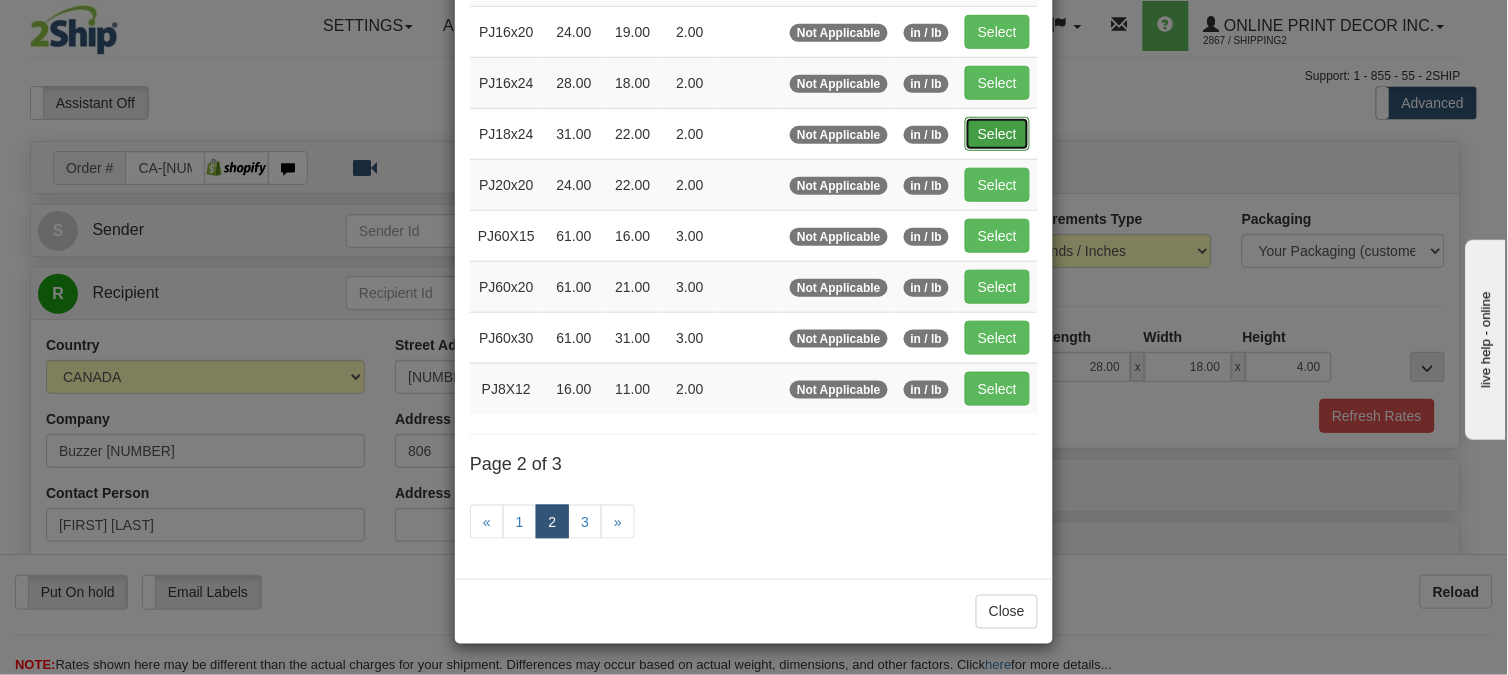 click on "Select" at bounding box center [997, 134] 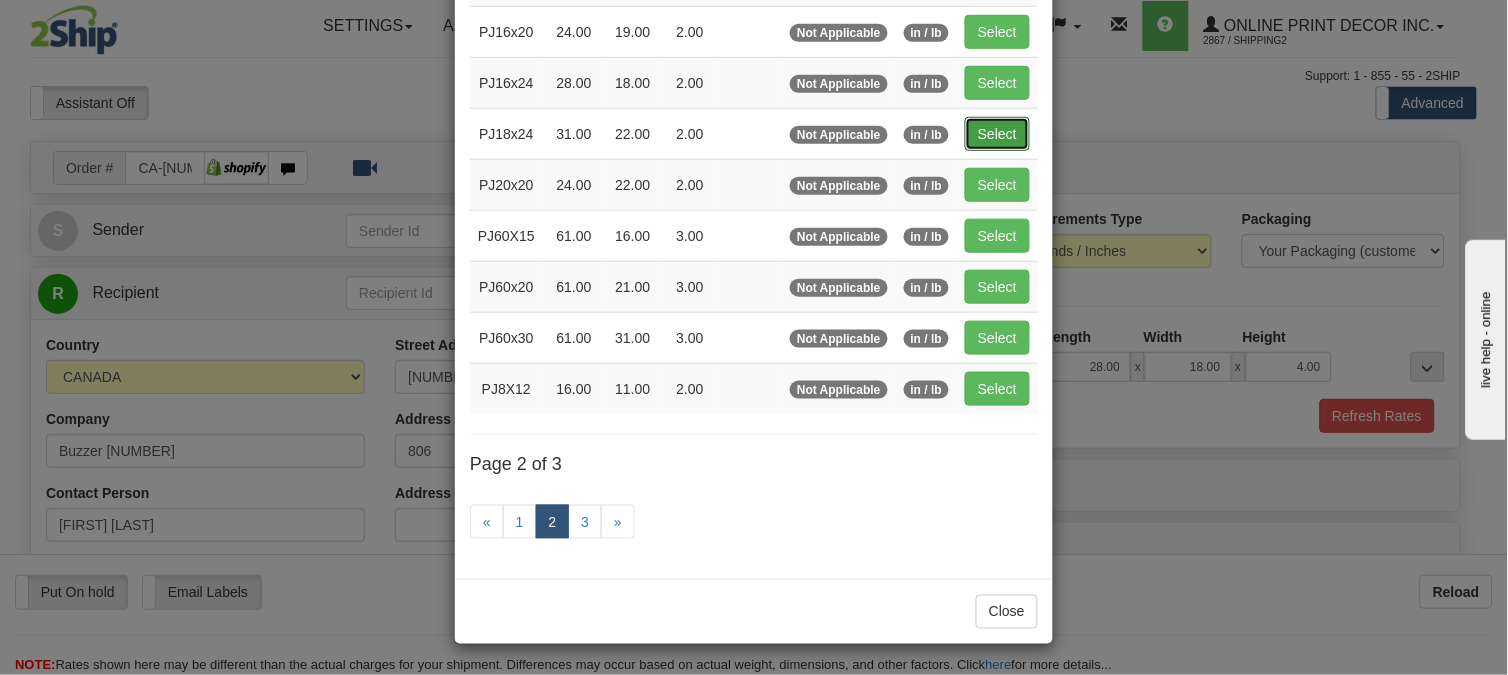type on "31.00" 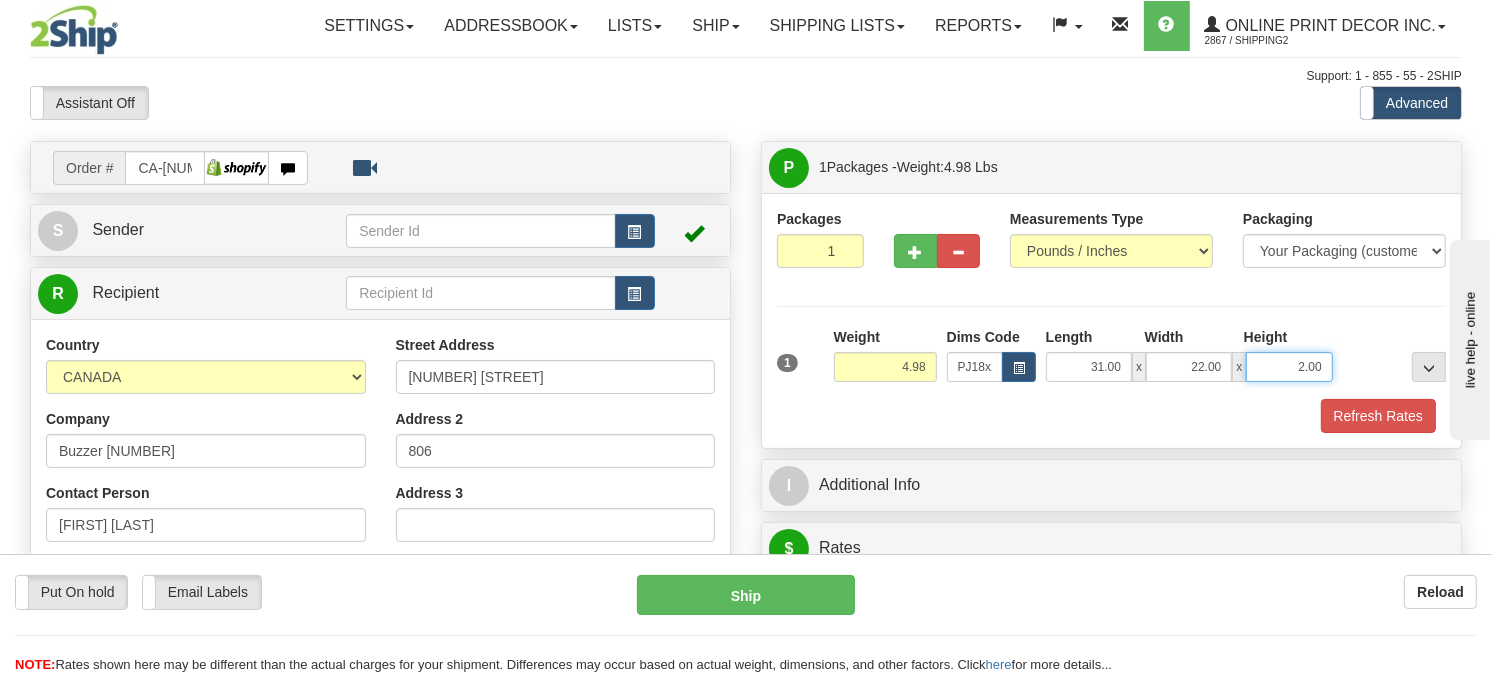 drag, startPoint x: 1326, startPoint y: 412, endPoint x: 1226, endPoint y: 440, distance: 103.84604 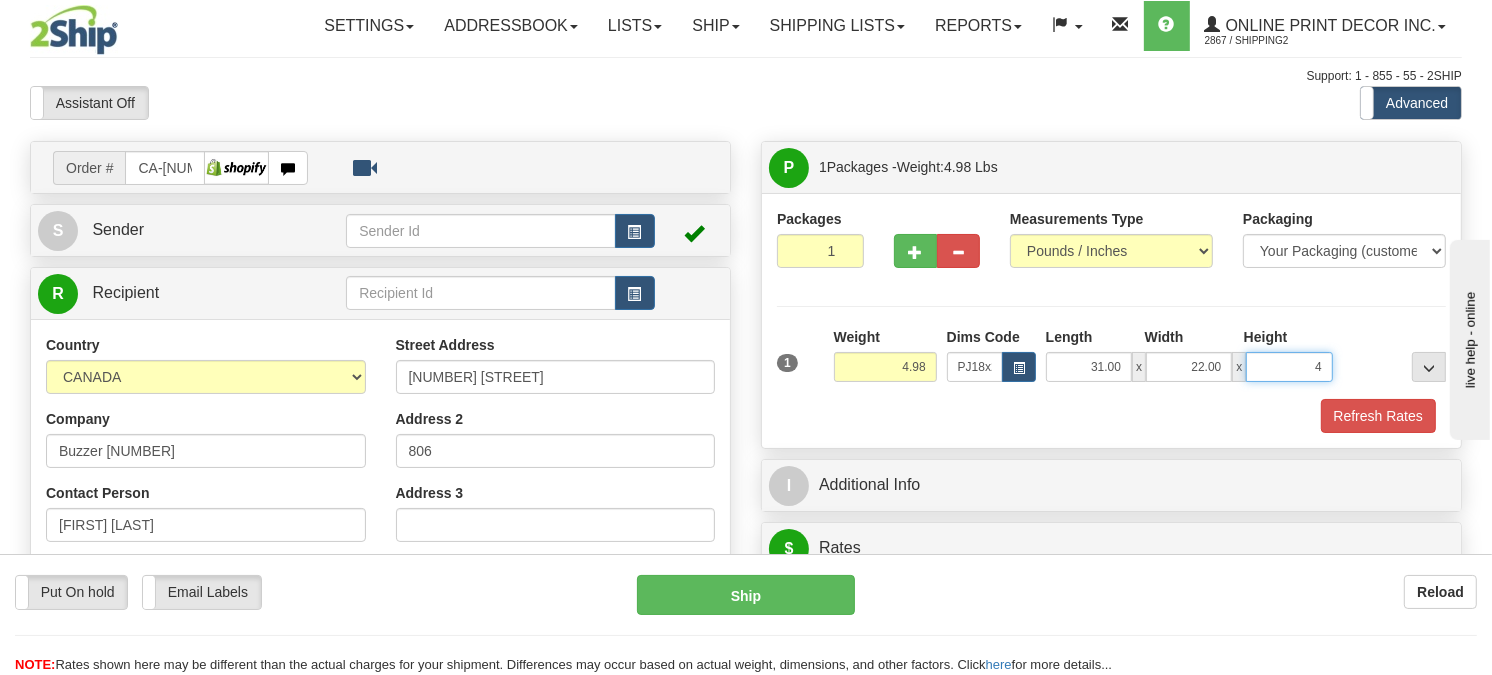 click on "Delete" at bounding box center [0, 0] 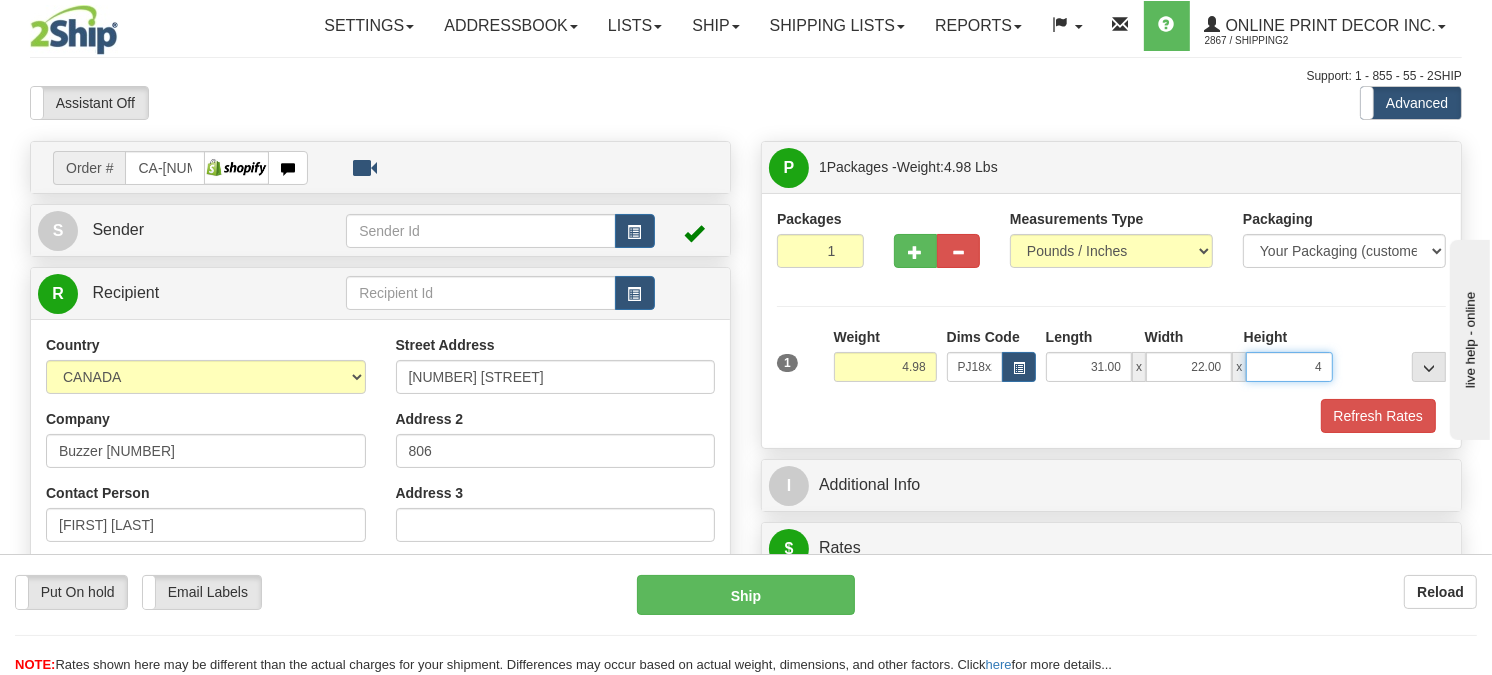 type on "4.00" 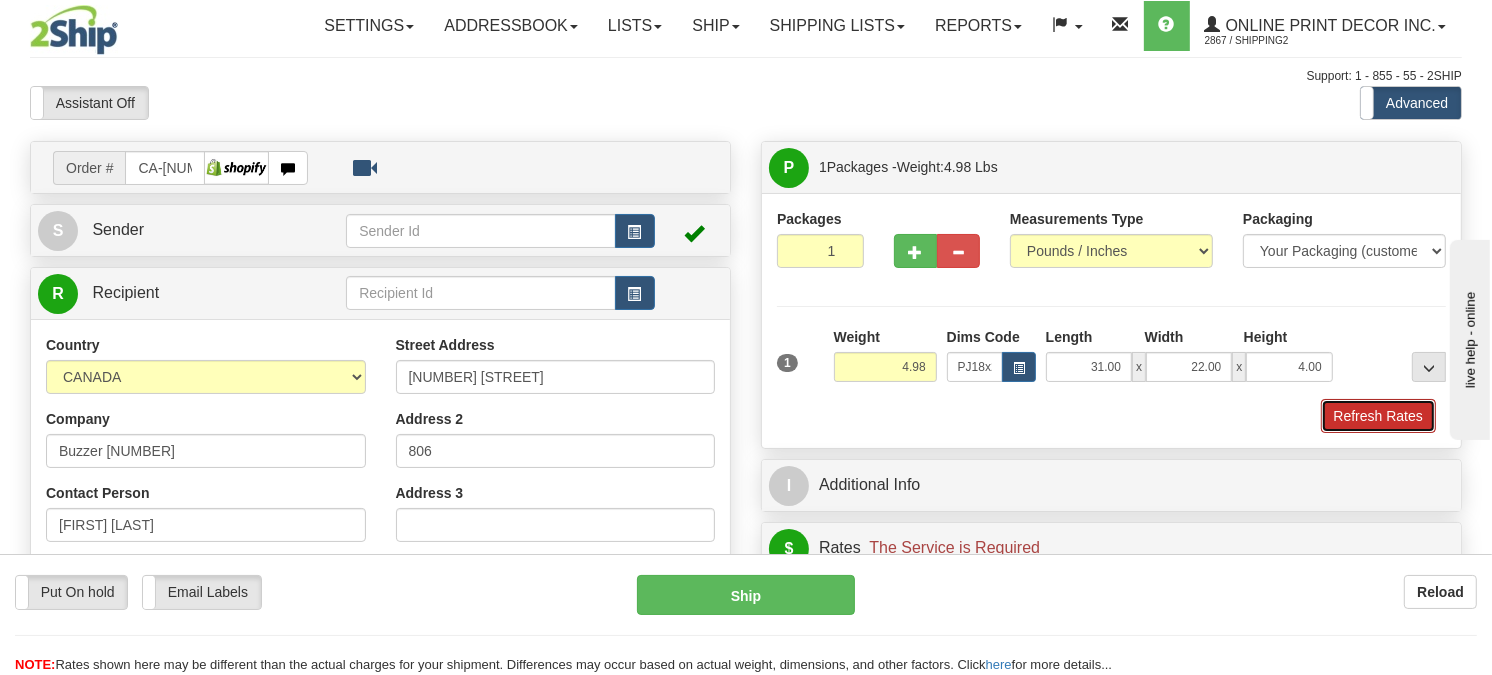 click on "Refresh Rates" at bounding box center (1378, 416) 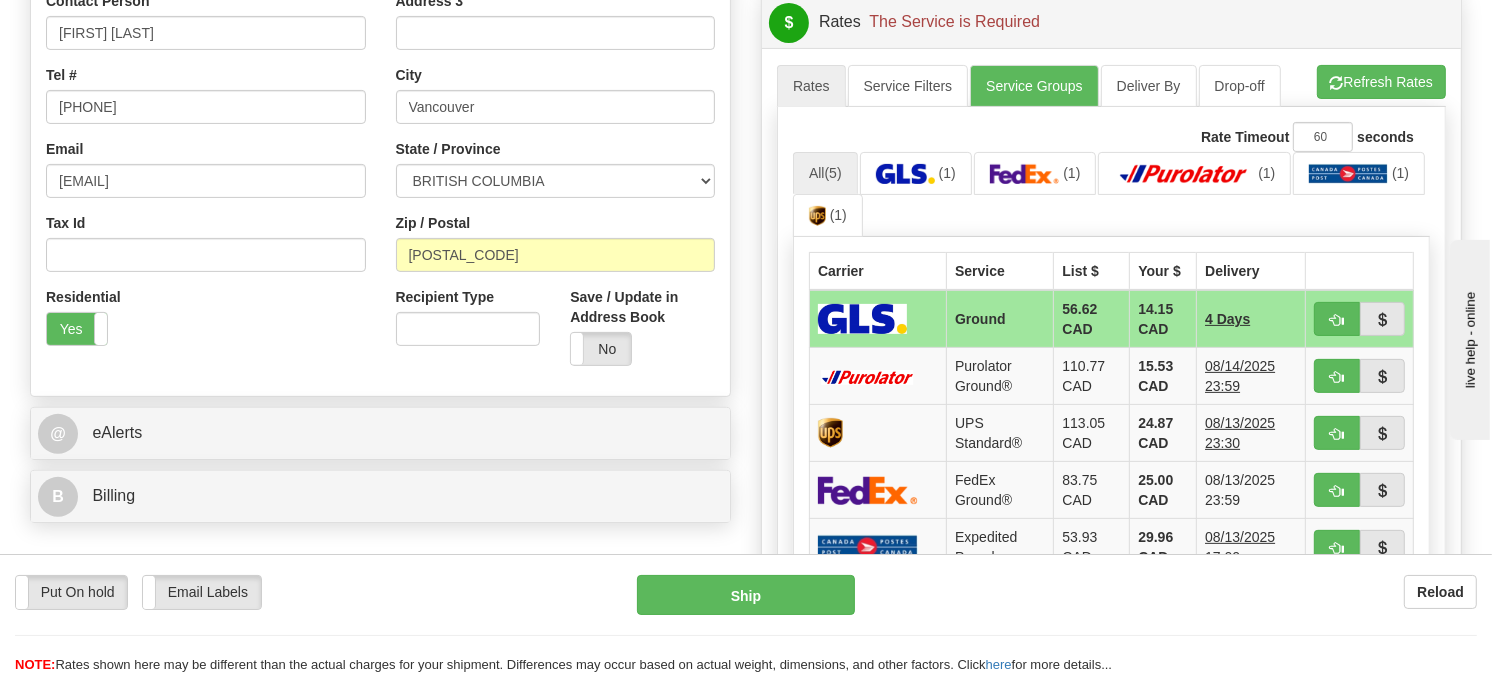 scroll, scrollTop: 577, scrollLeft: 0, axis: vertical 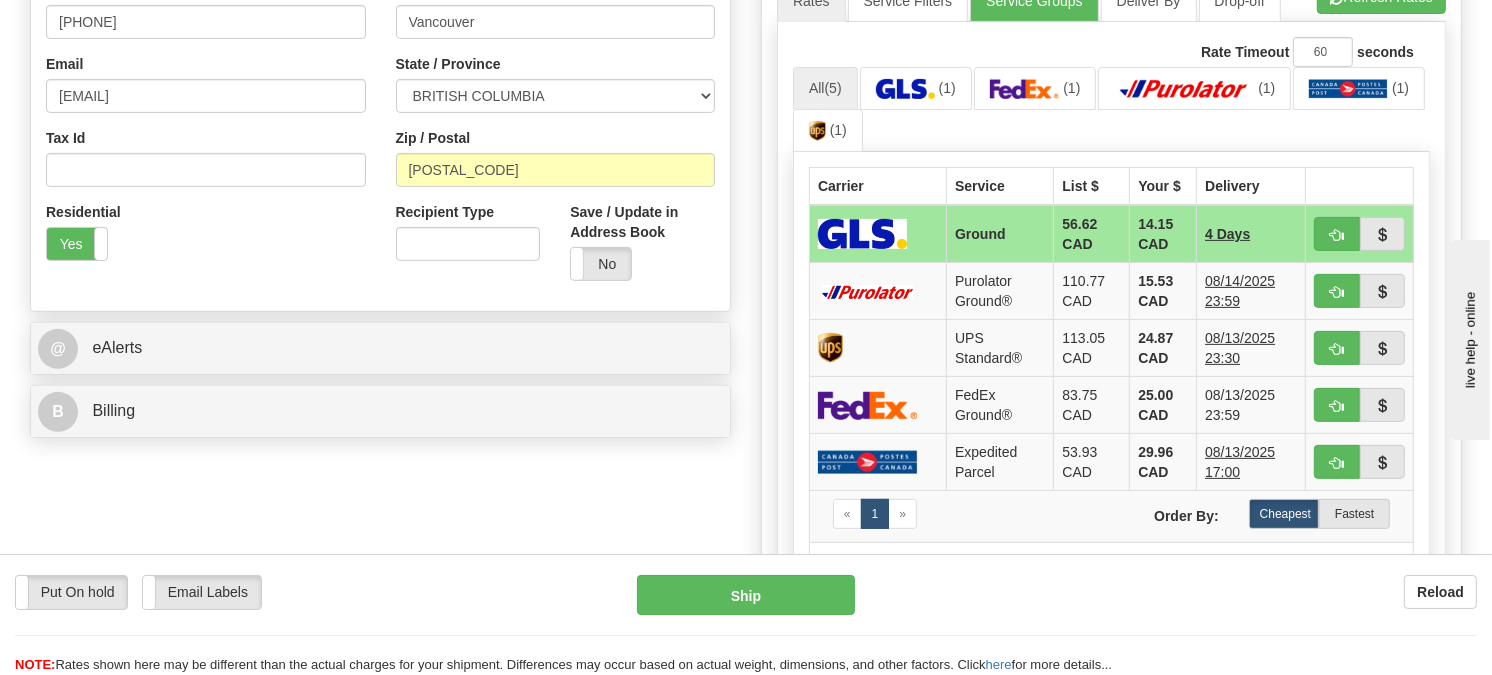 drag, startPoint x: 1501, startPoint y: 184, endPoint x: 133, endPoint y: 16, distance: 1378.2772 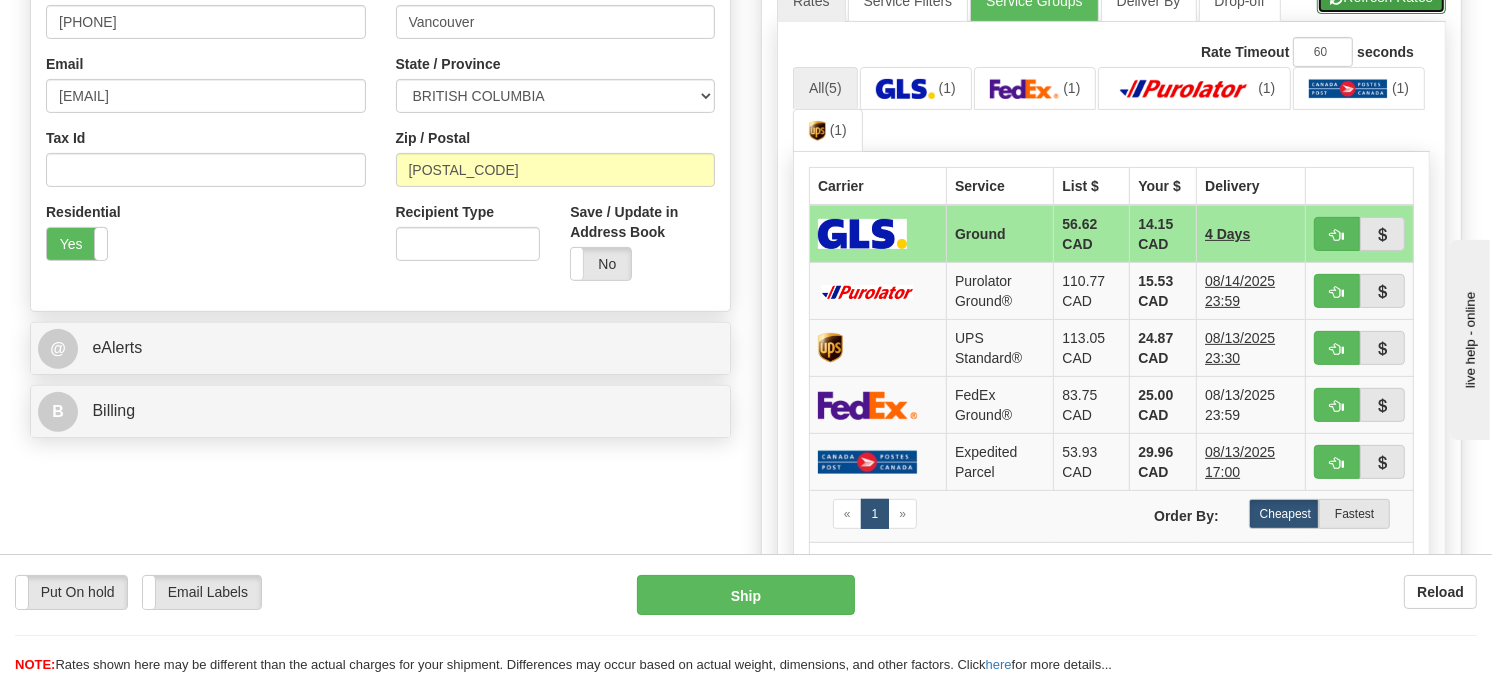 click on "Refresh Rates" at bounding box center [1381, -3] 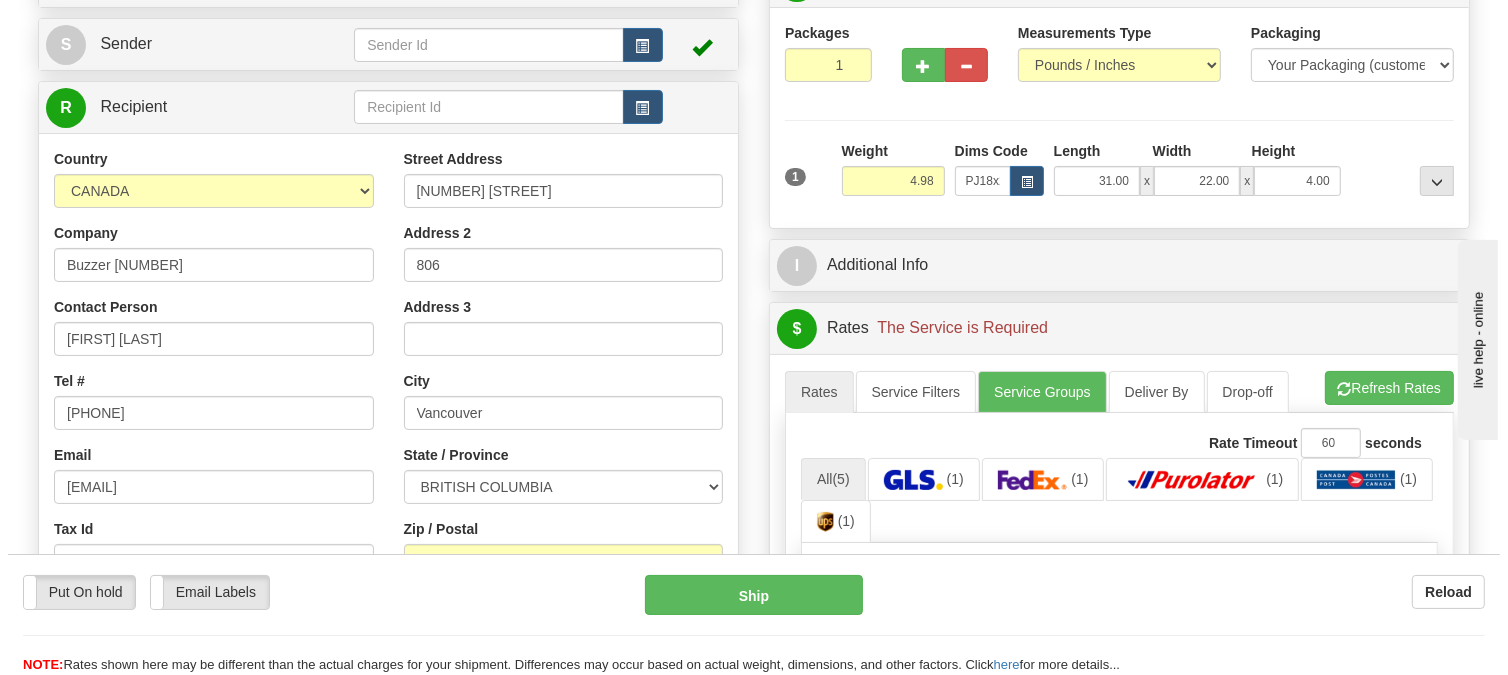 scroll, scrollTop: 133, scrollLeft: 0, axis: vertical 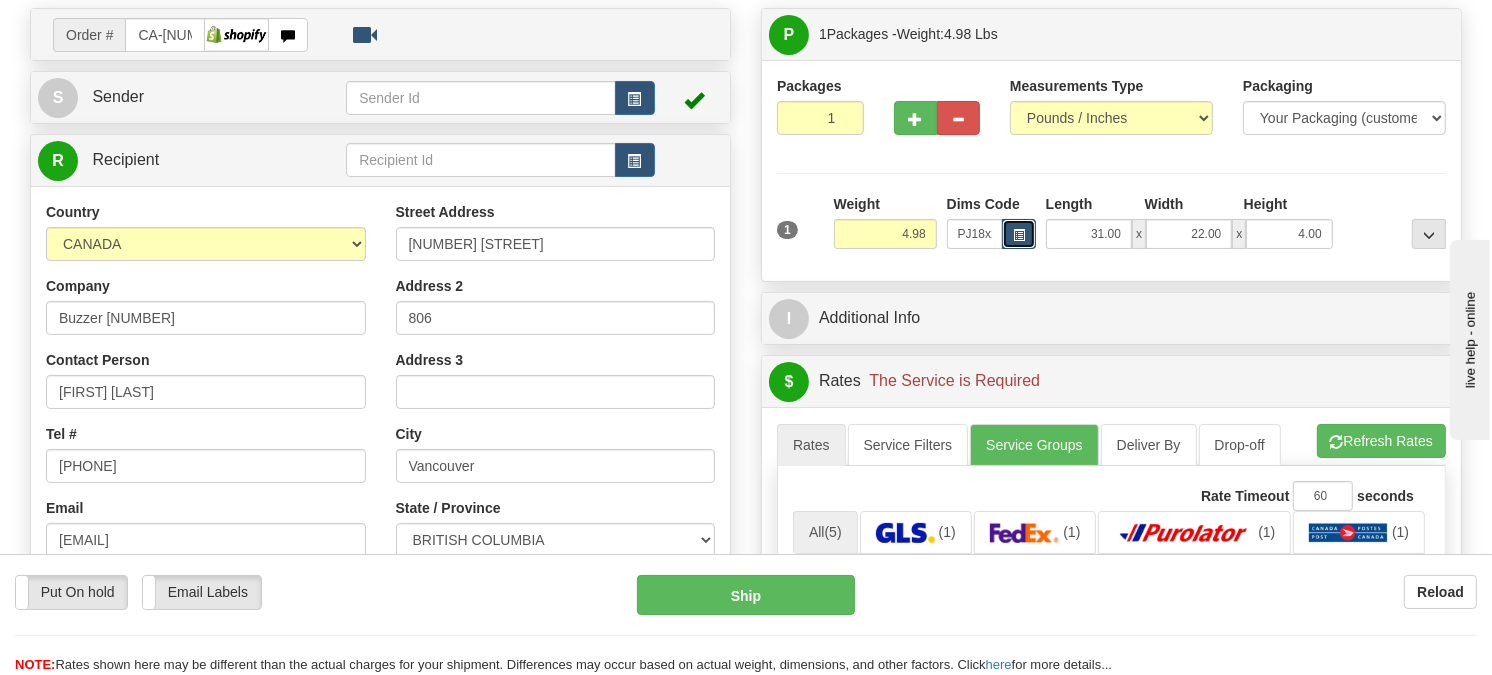 click at bounding box center [1019, 234] 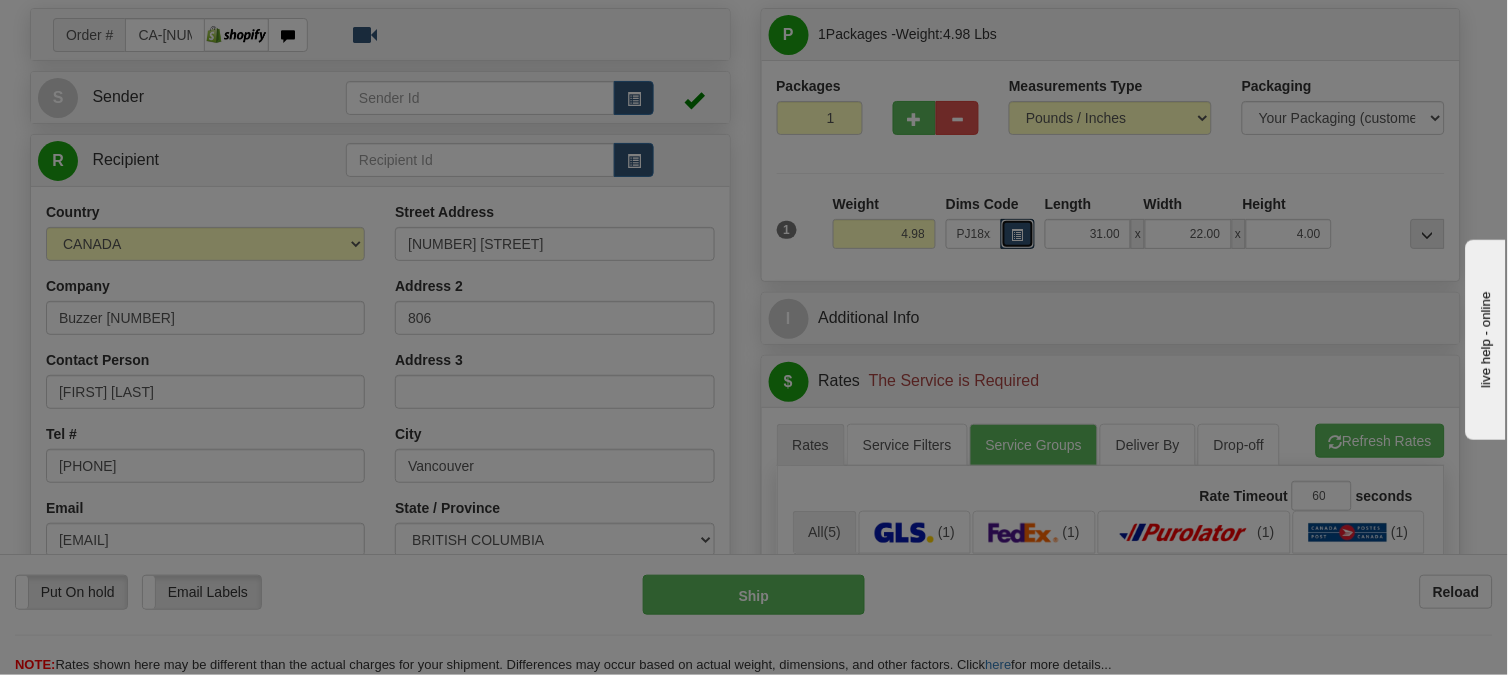 scroll, scrollTop: 0, scrollLeft: 0, axis: both 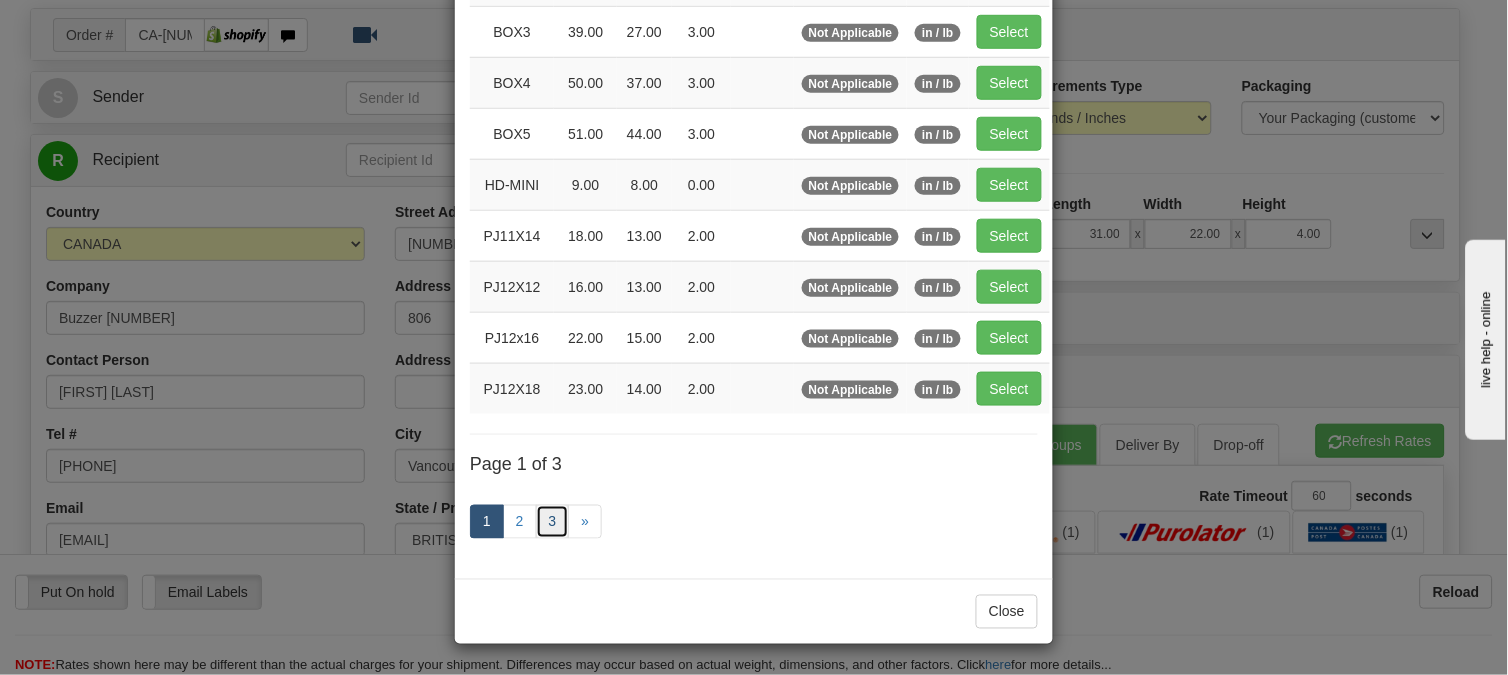 click on "3" at bounding box center [553, 522] 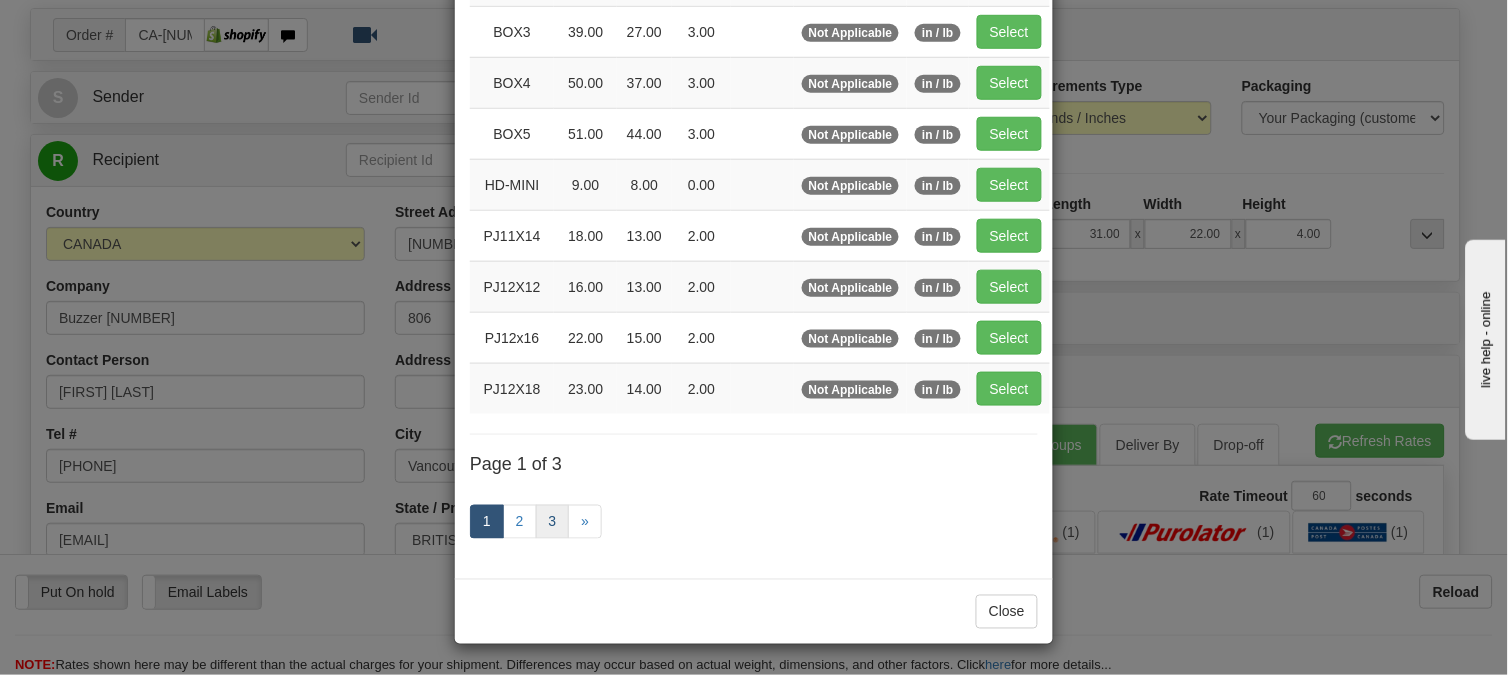 scroll, scrollTop: 230, scrollLeft: 0, axis: vertical 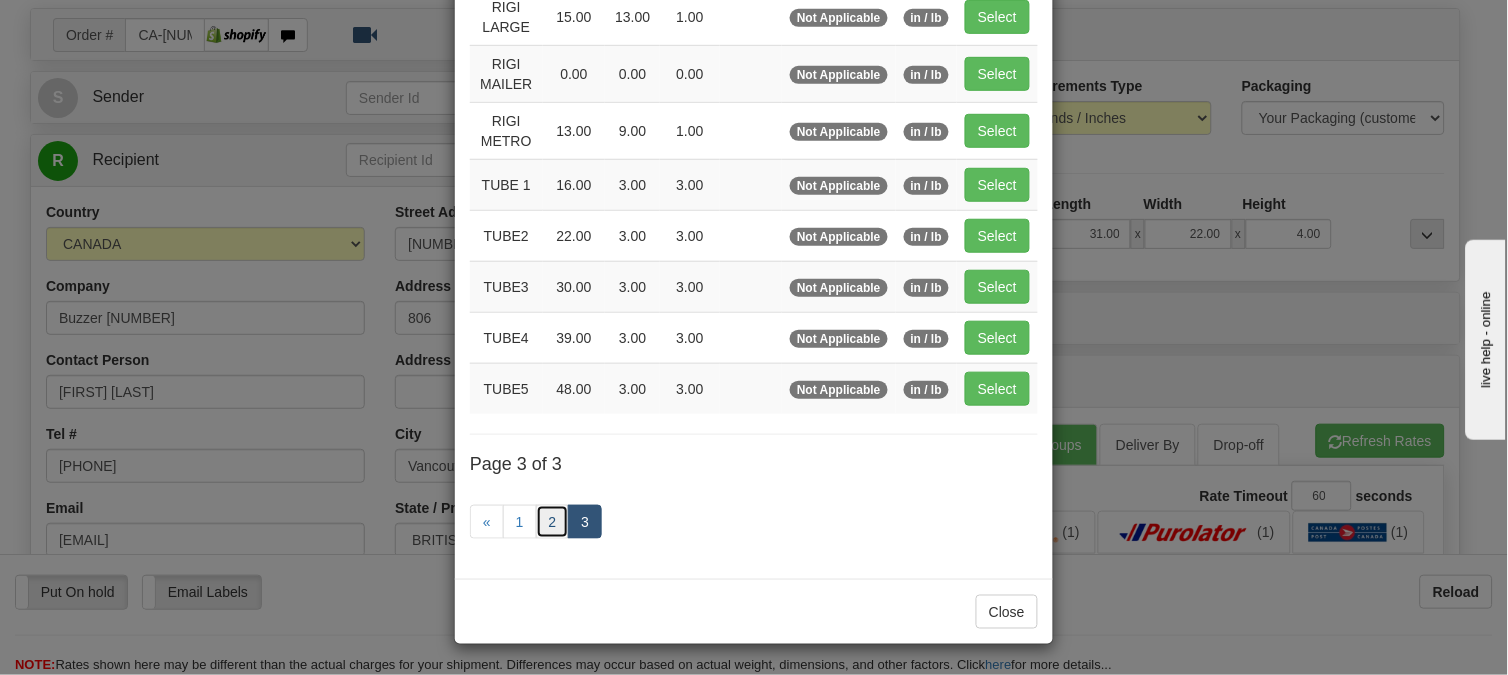 click on "2" at bounding box center [553, 522] 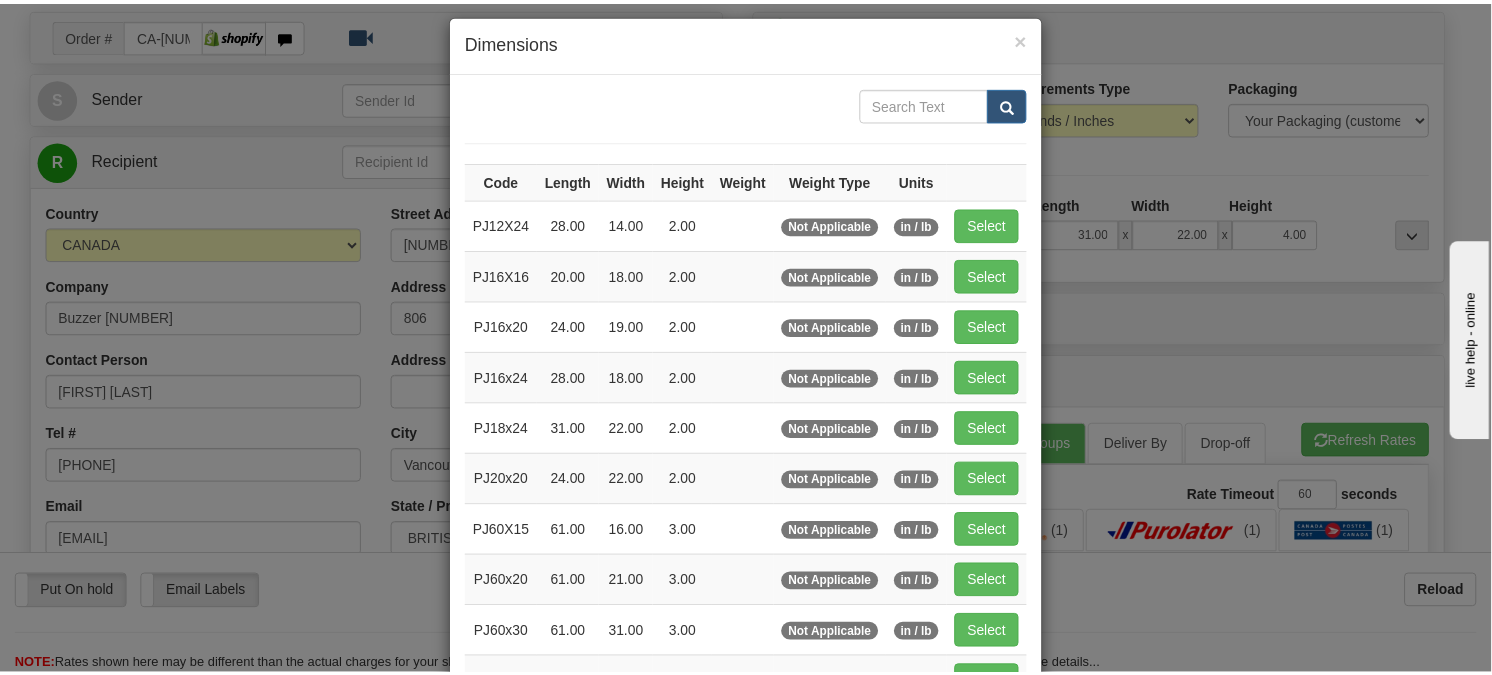 scroll, scrollTop: 7, scrollLeft: 0, axis: vertical 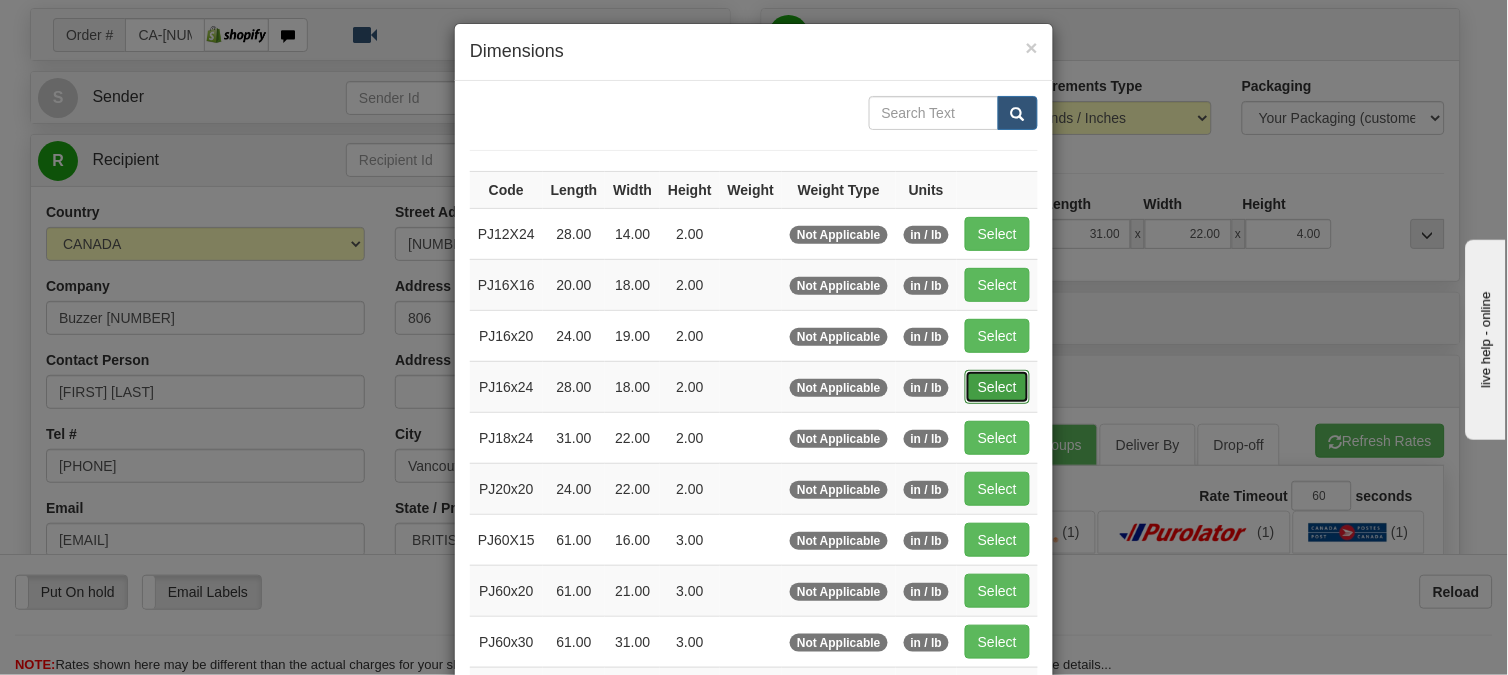 click on "Select" at bounding box center (997, 387) 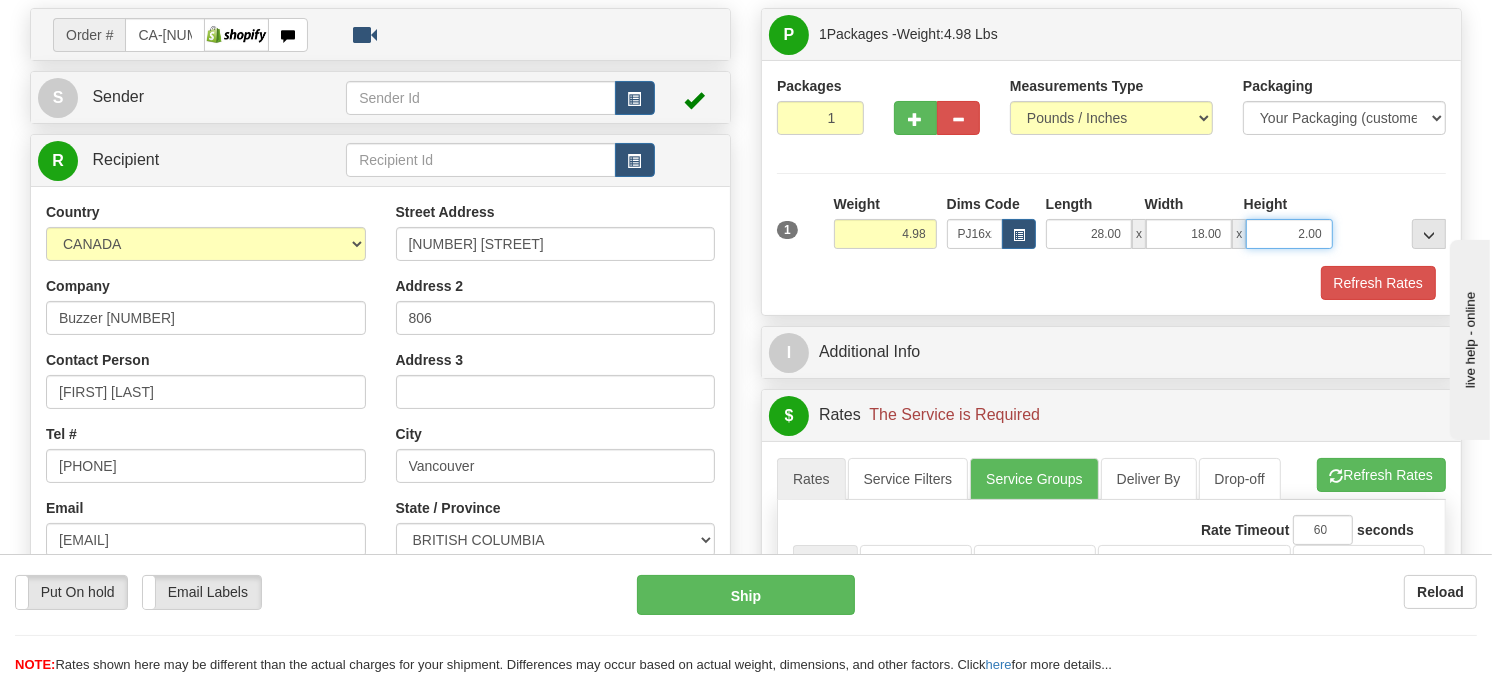 drag, startPoint x: 1326, startPoint y: 284, endPoint x: 1211, endPoint y: 302, distance: 116.40017 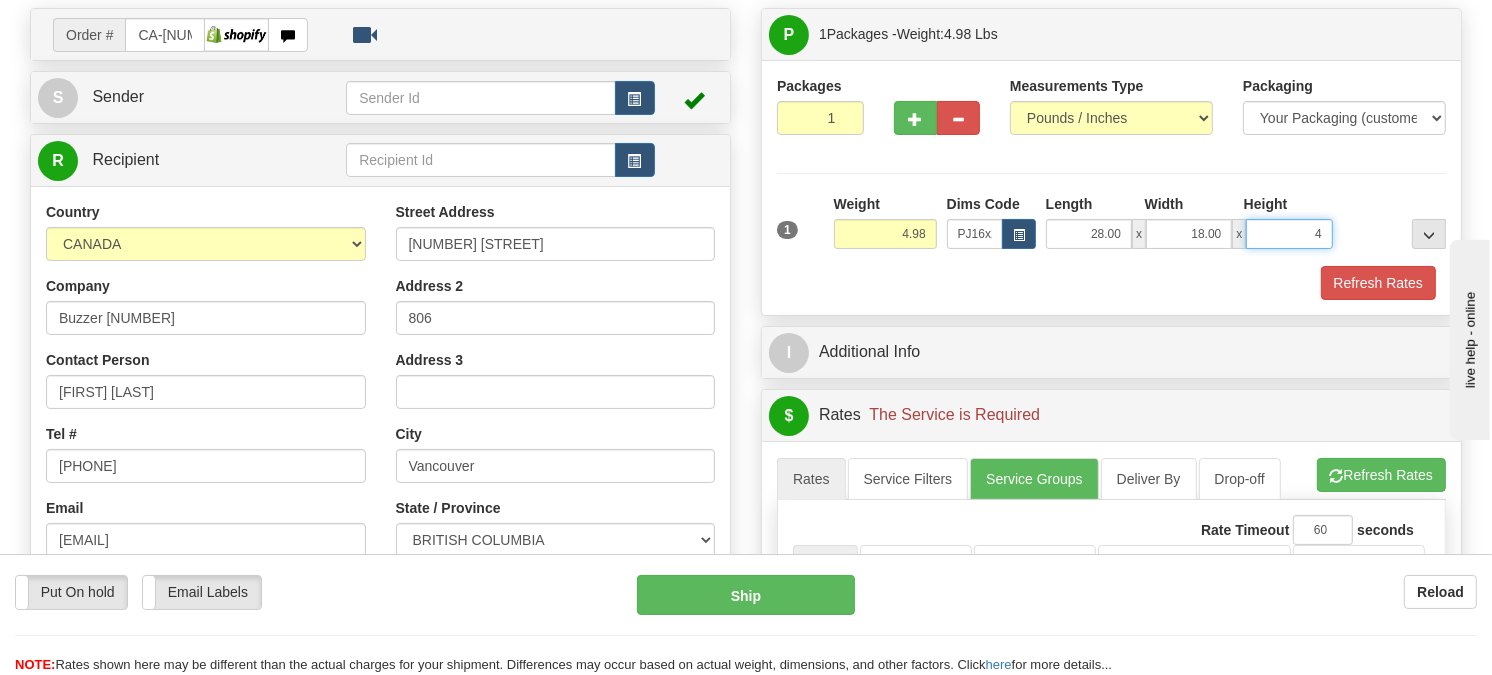 click on "Delete" at bounding box center (0, 0) 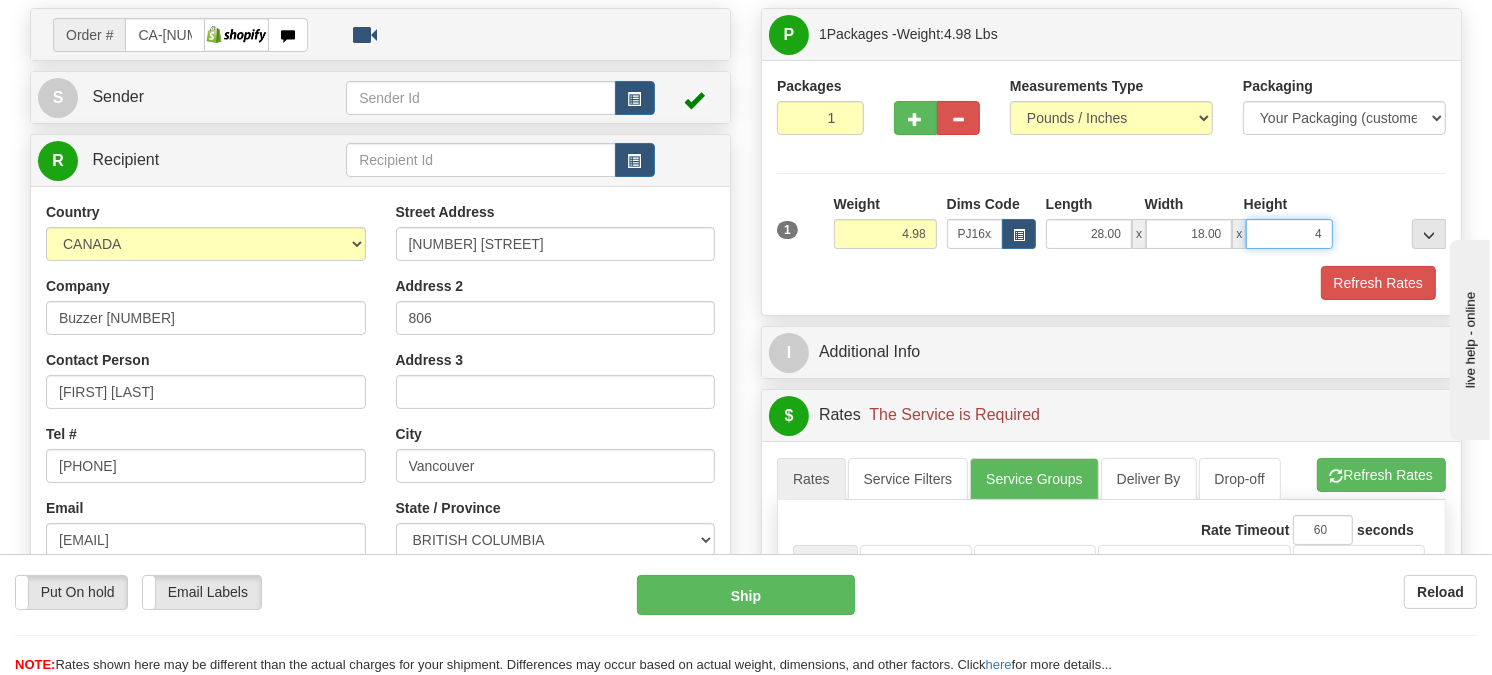 type on "4.00" 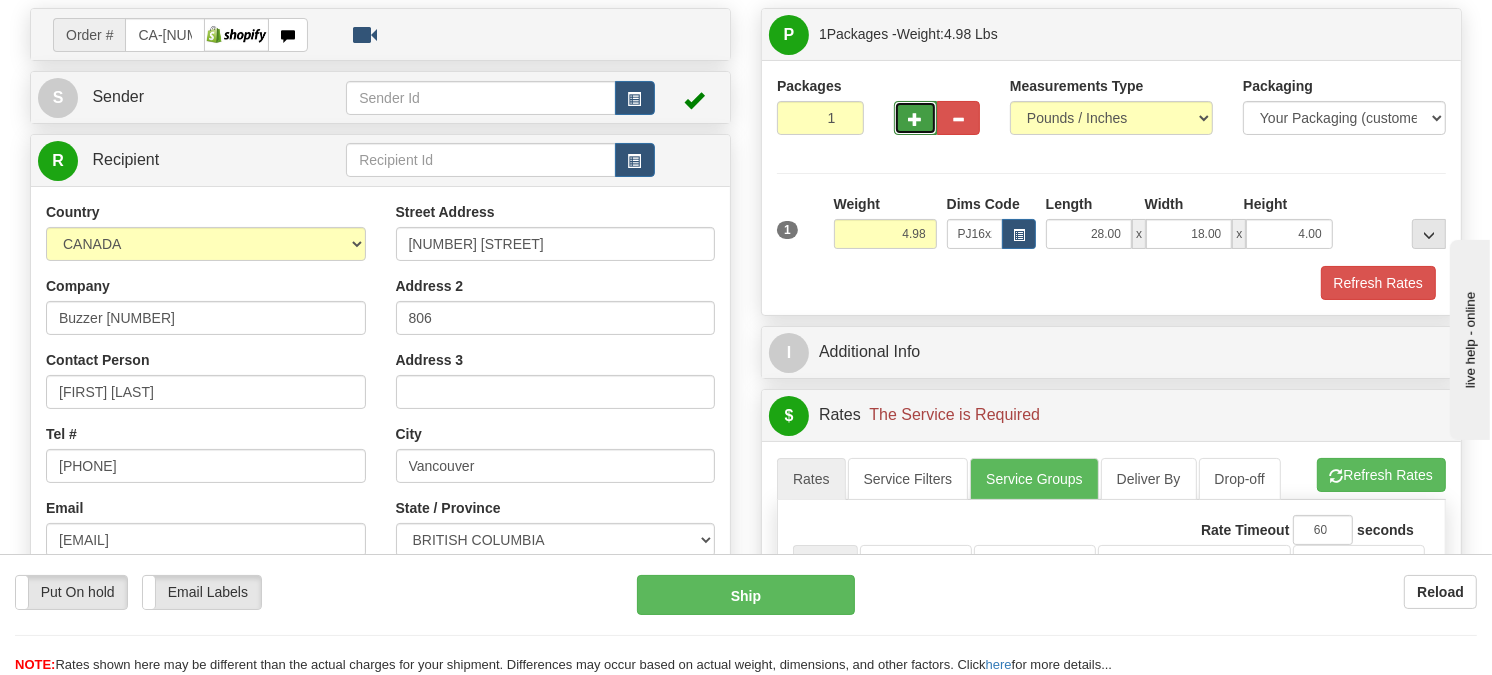 click at bounding box center (915, 119) 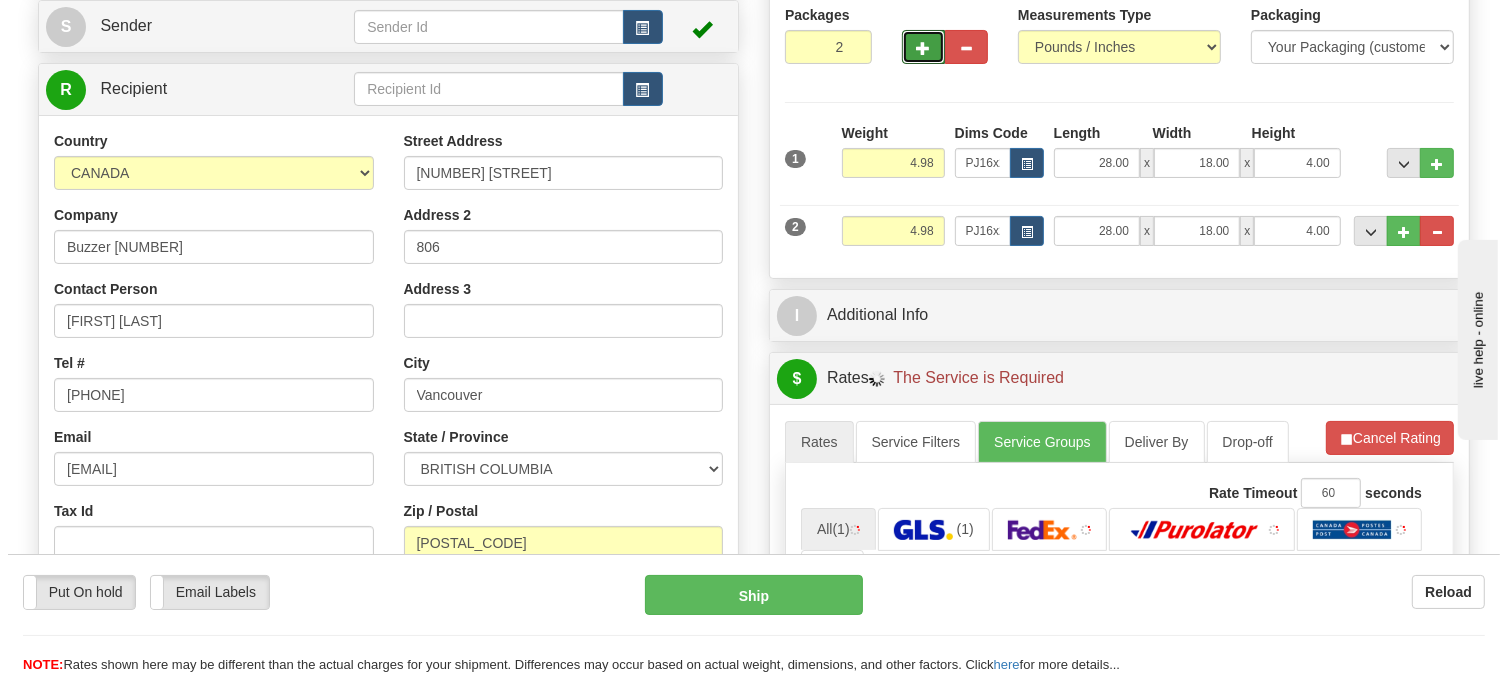 scroll, scrollTop: 244, scrollLeft: 0, axis: vertical 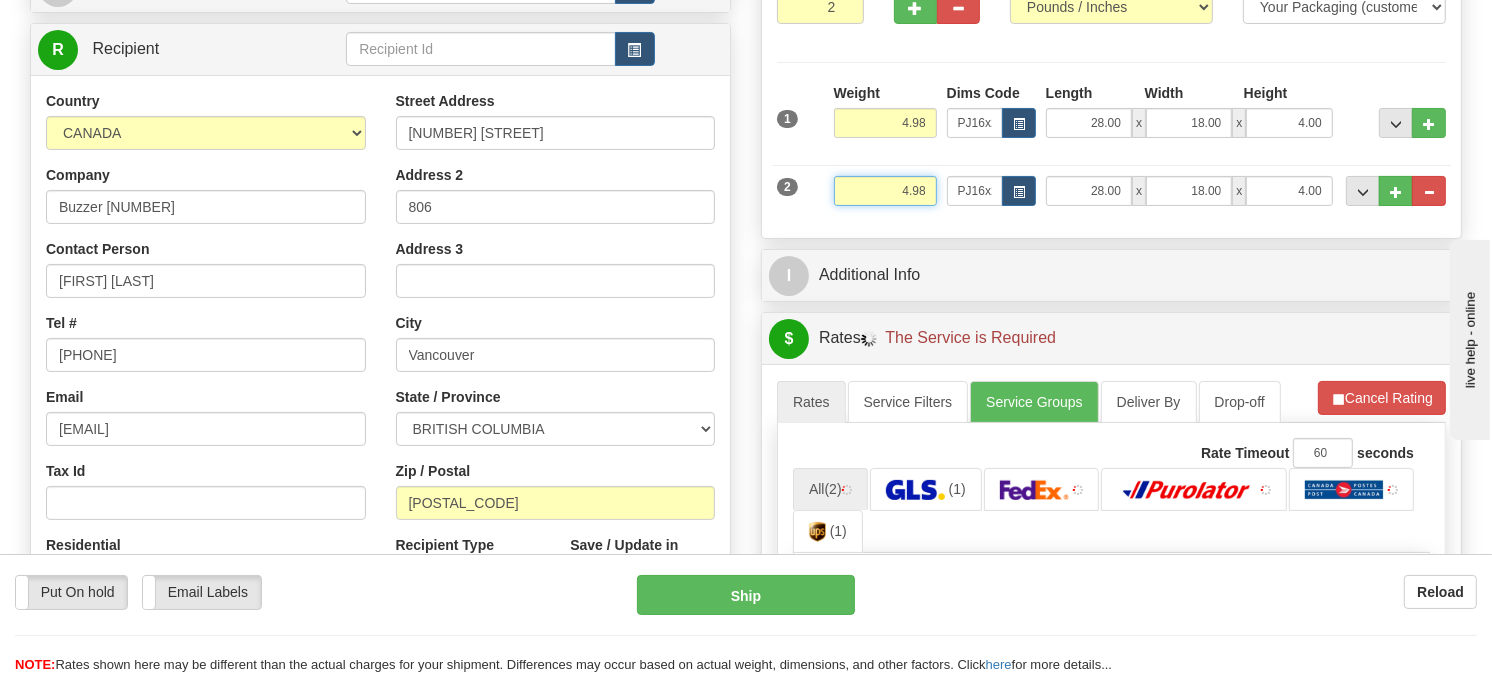 drag, startPoint x: 925, startPoint y: 235, endPoint x: 871, endPoint y: 252, distance: 56.61272 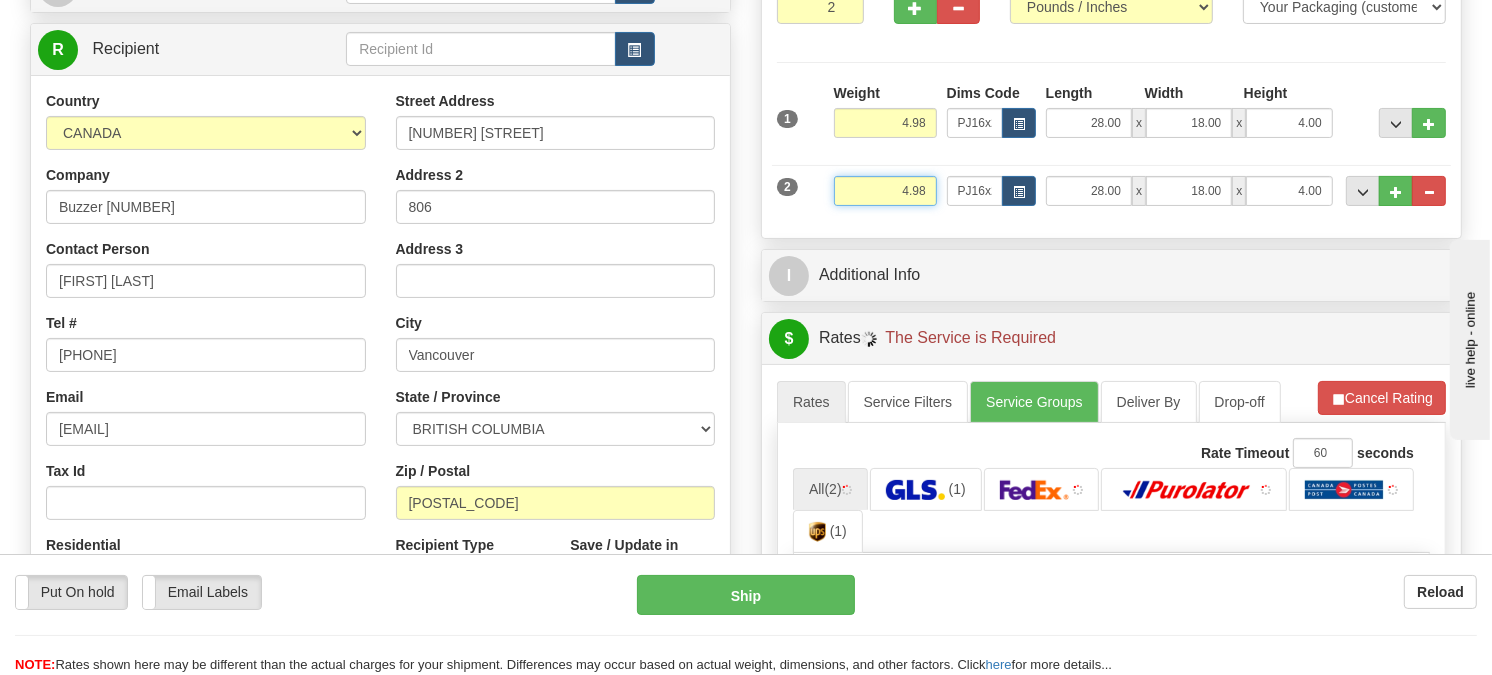 click on "4.98" at bounding box center (885, 191) 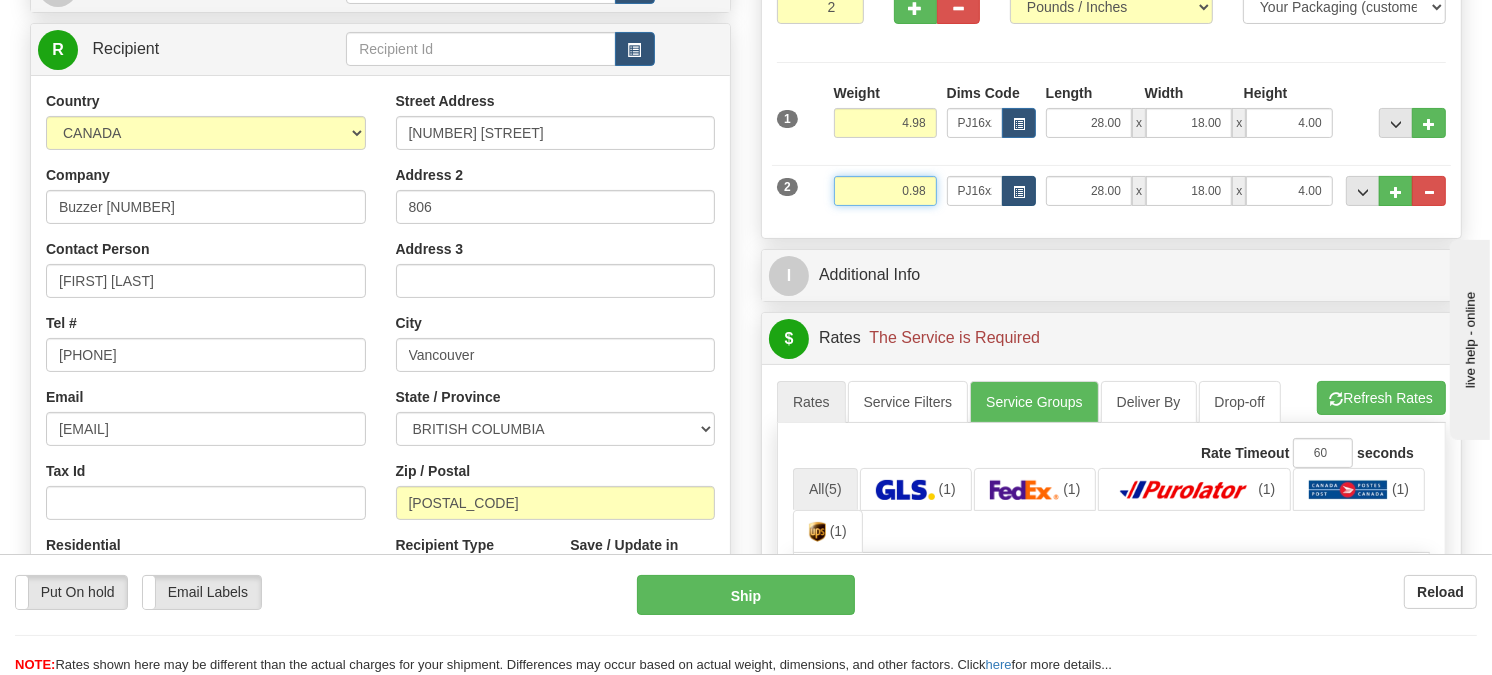 type on "0.98" 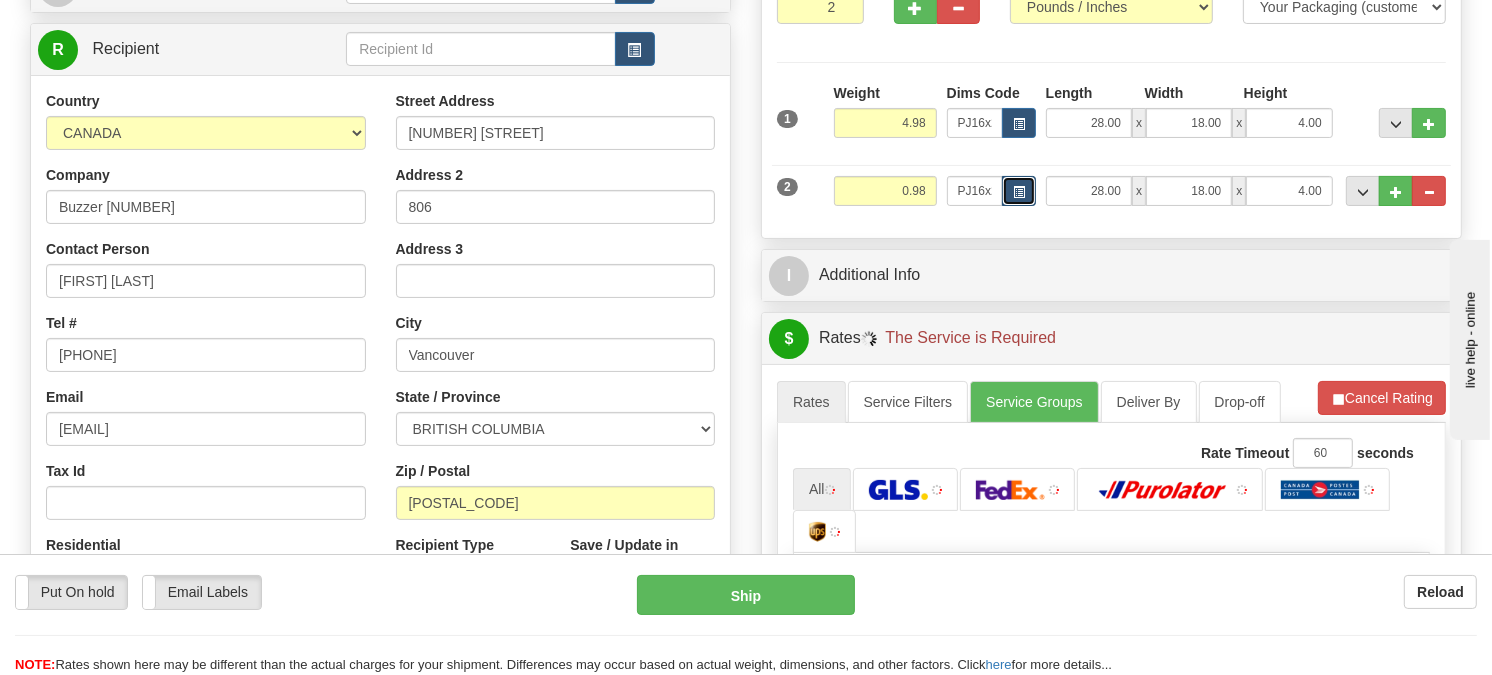 click at bounding box center [1019, 191] 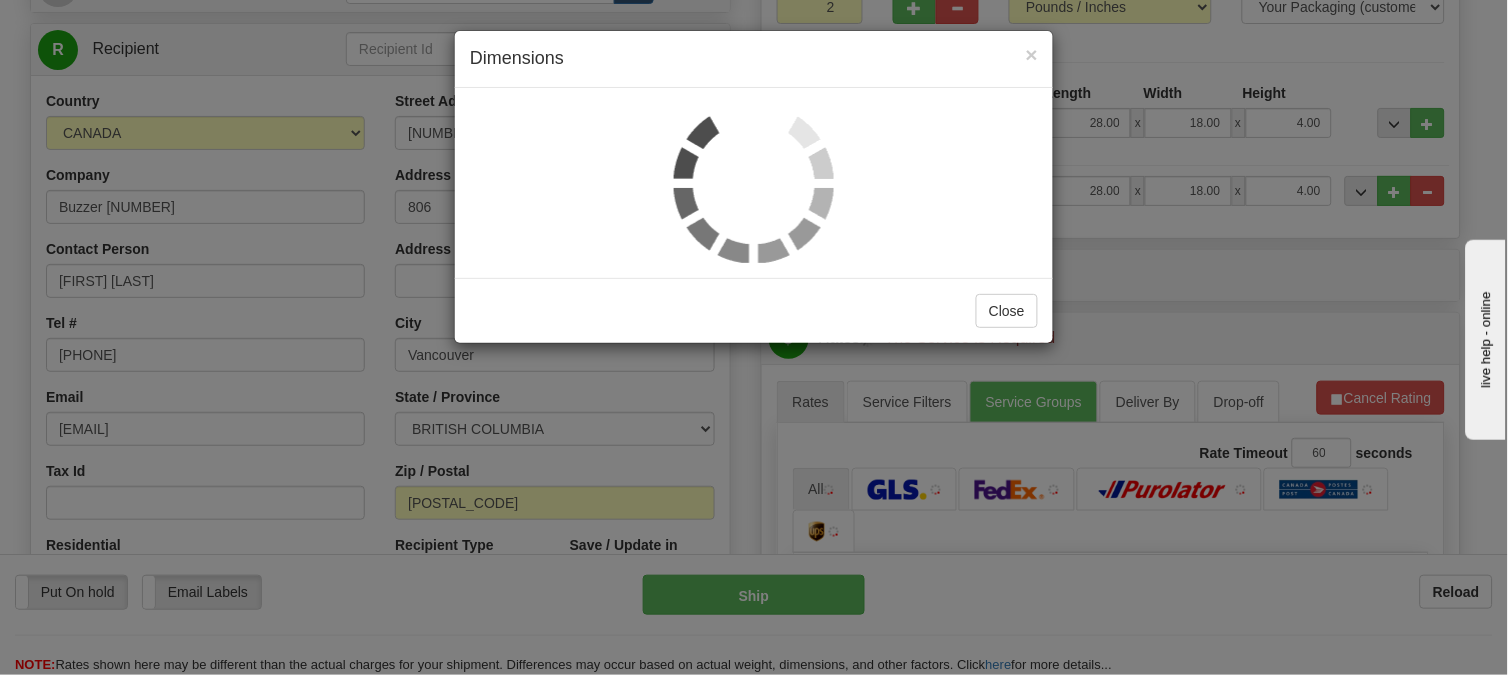 scroll, scrollTop: 0, scrollLeft: 0, axis: both 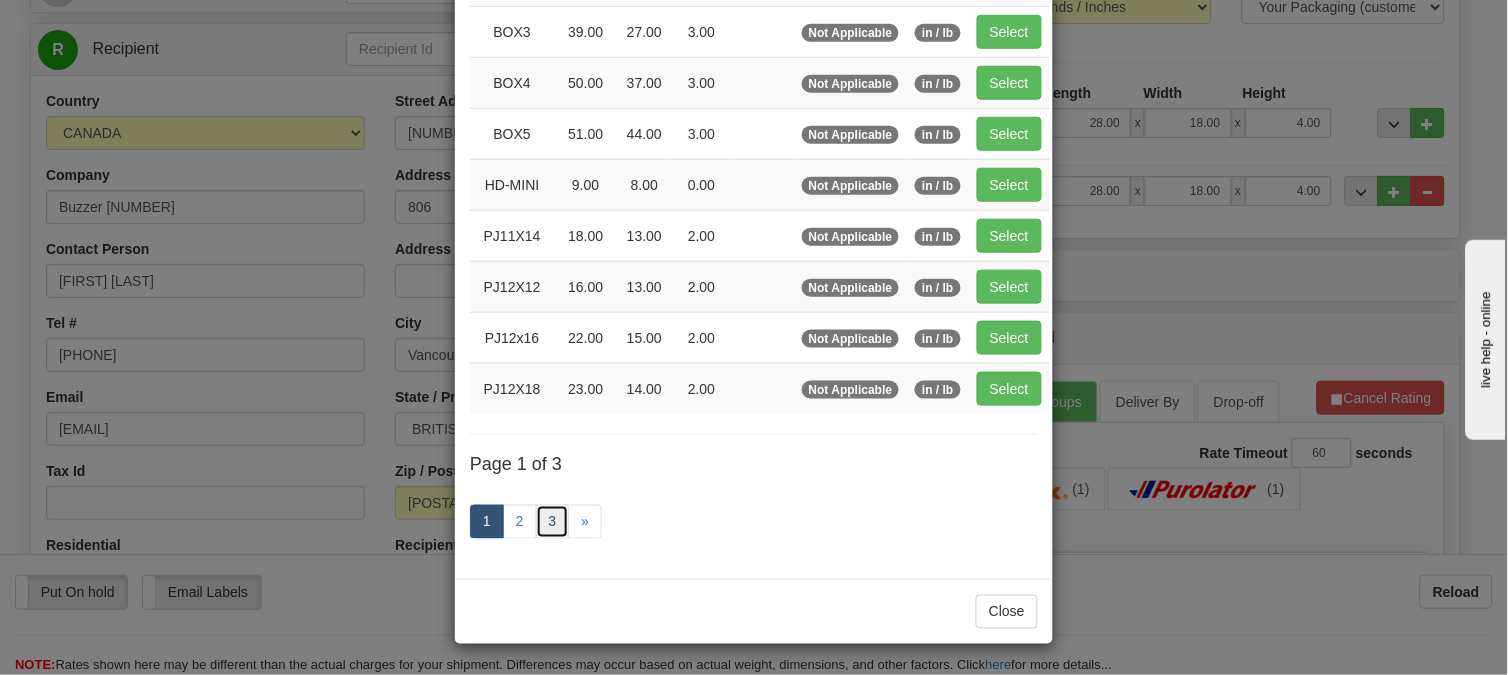 click on "3" at bounding box center (553, 522) 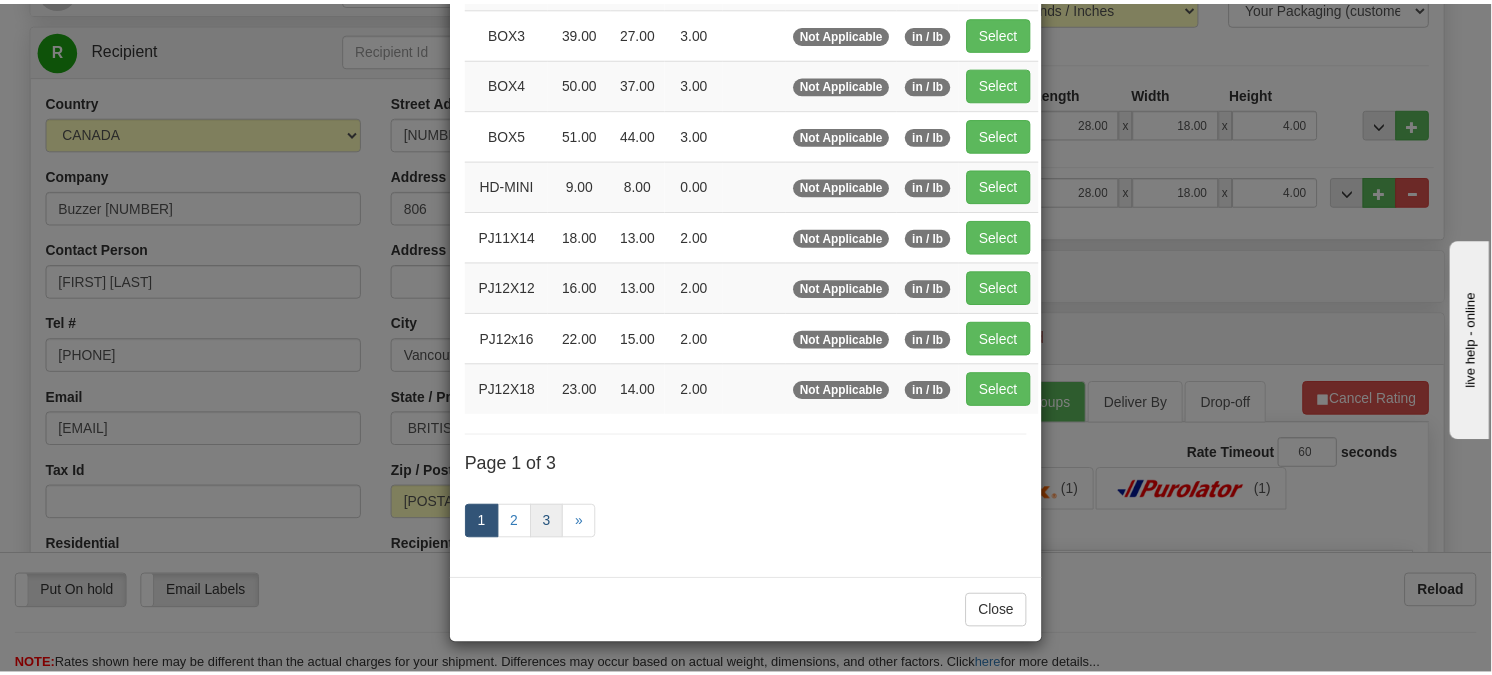scroll, scrollTop: 230, scrollLeft: 0, axis: vertical 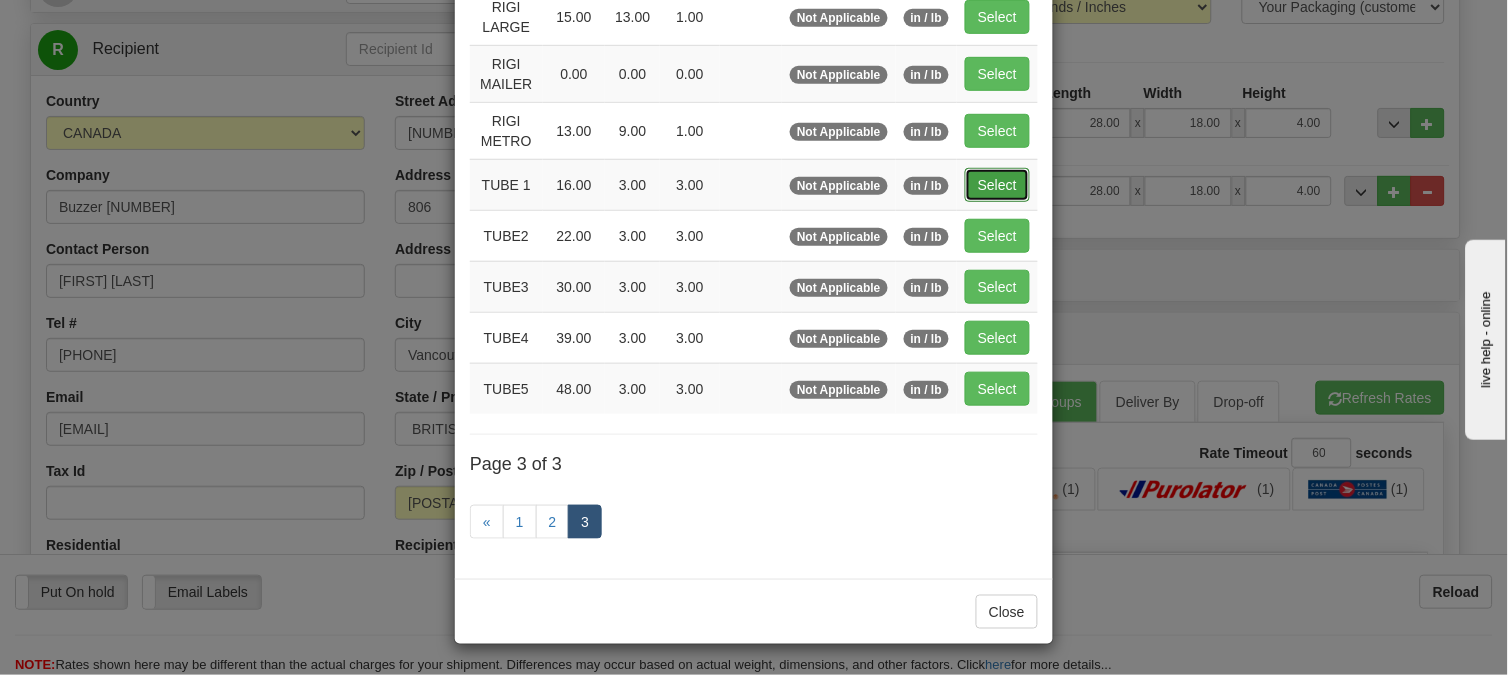click on "Select" at bounding box center [997, 185] 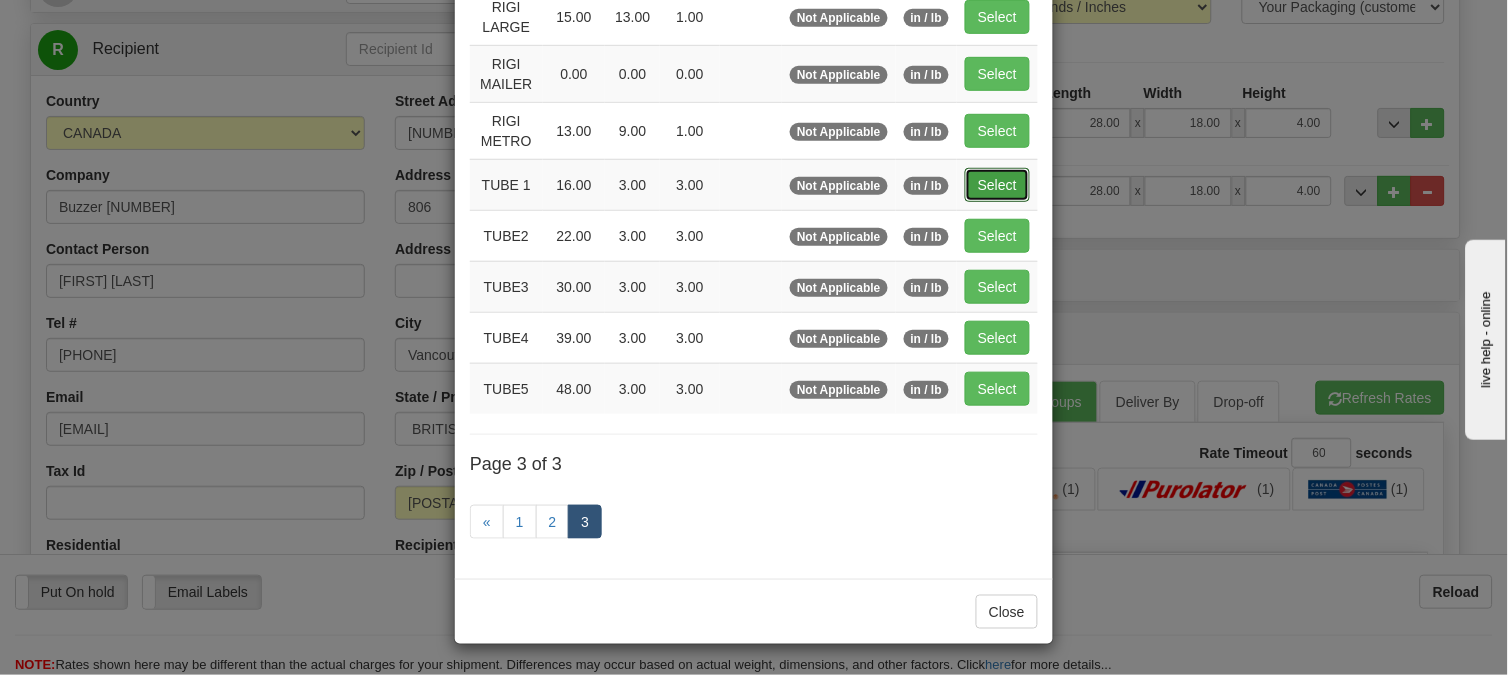 type on "16.00" 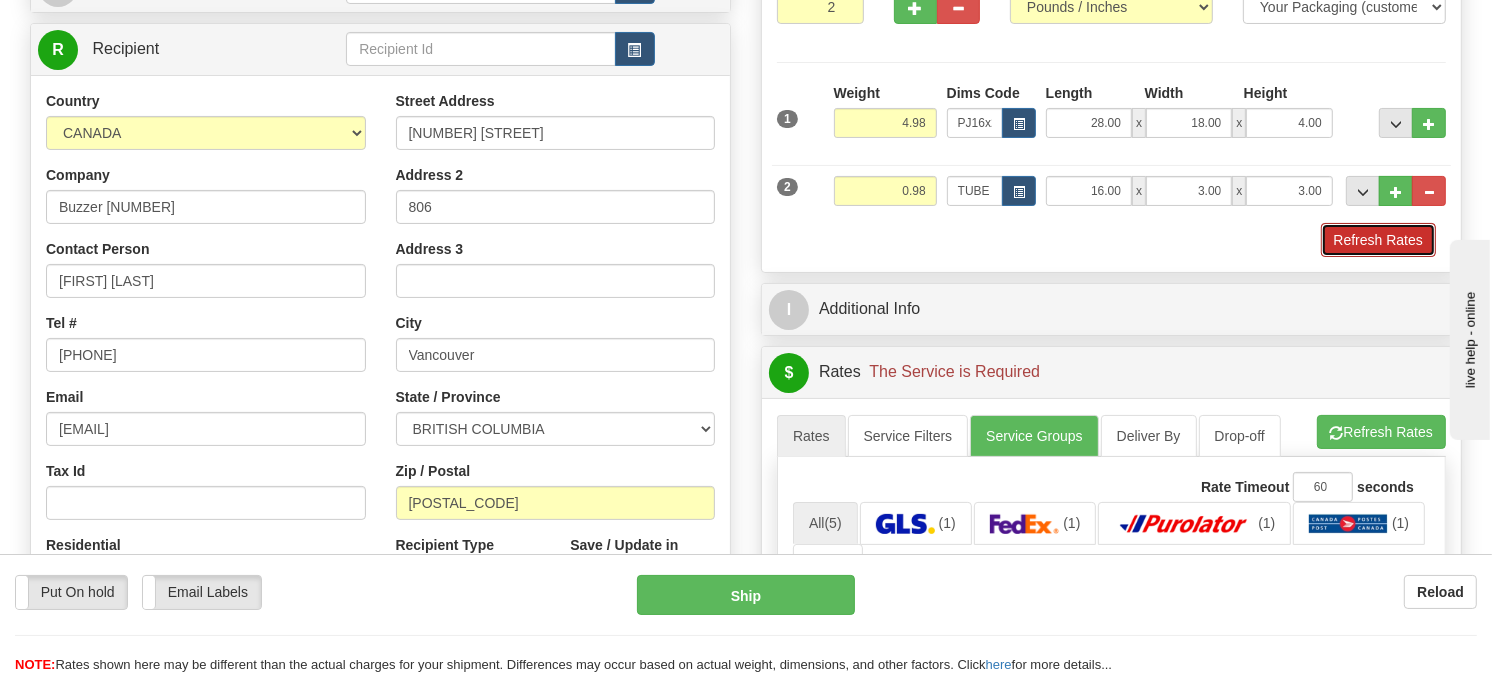 click on "Refresh Rates" at bounding box center (1378, 240) 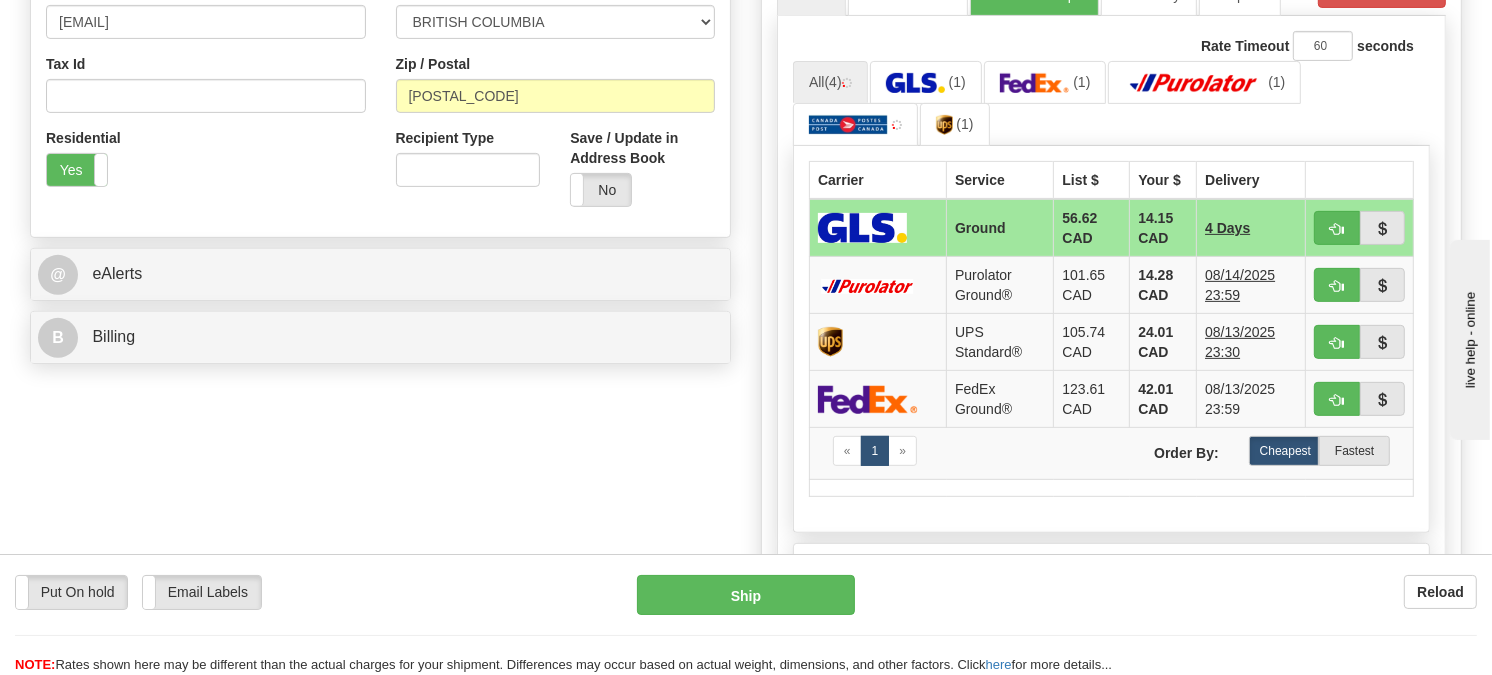 scroll, scrollTop: 688, scrollLeft: 0, axis: vertical 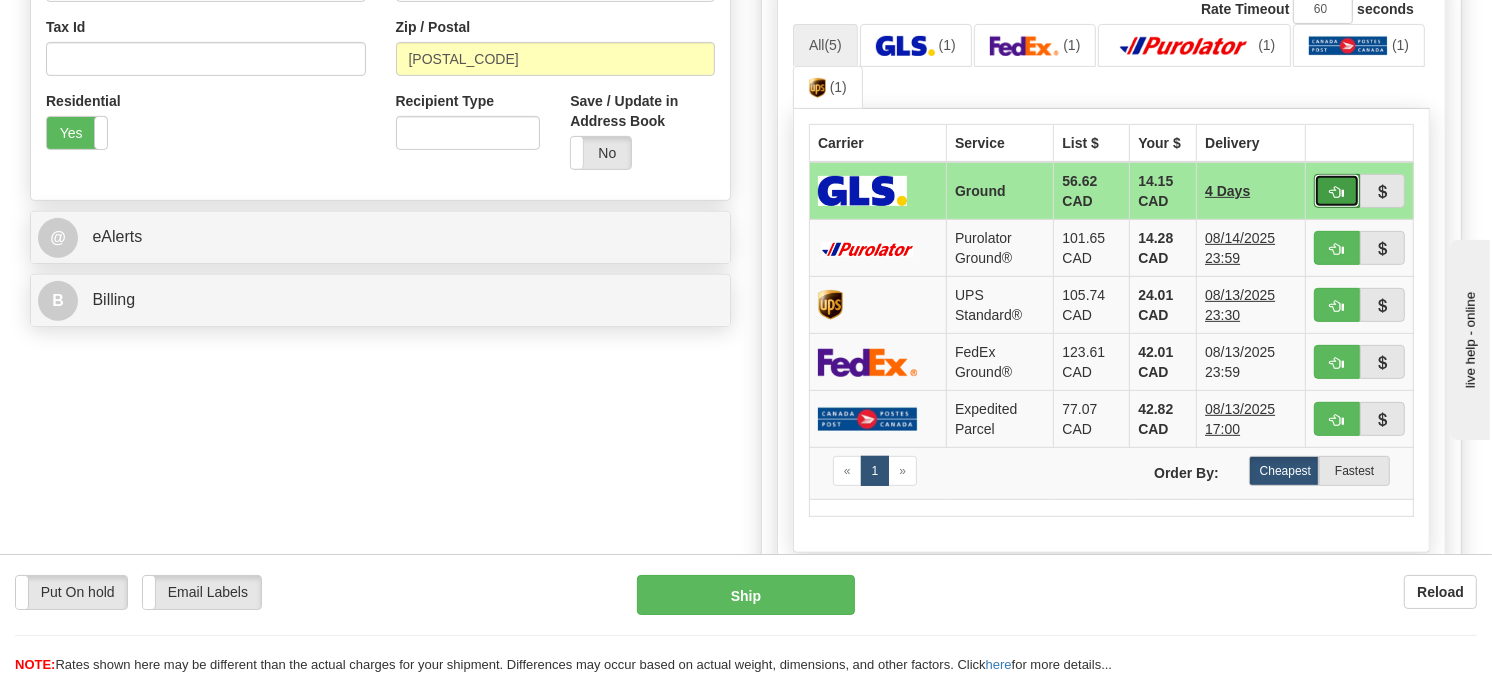 click at bounding box center (1337, 191) 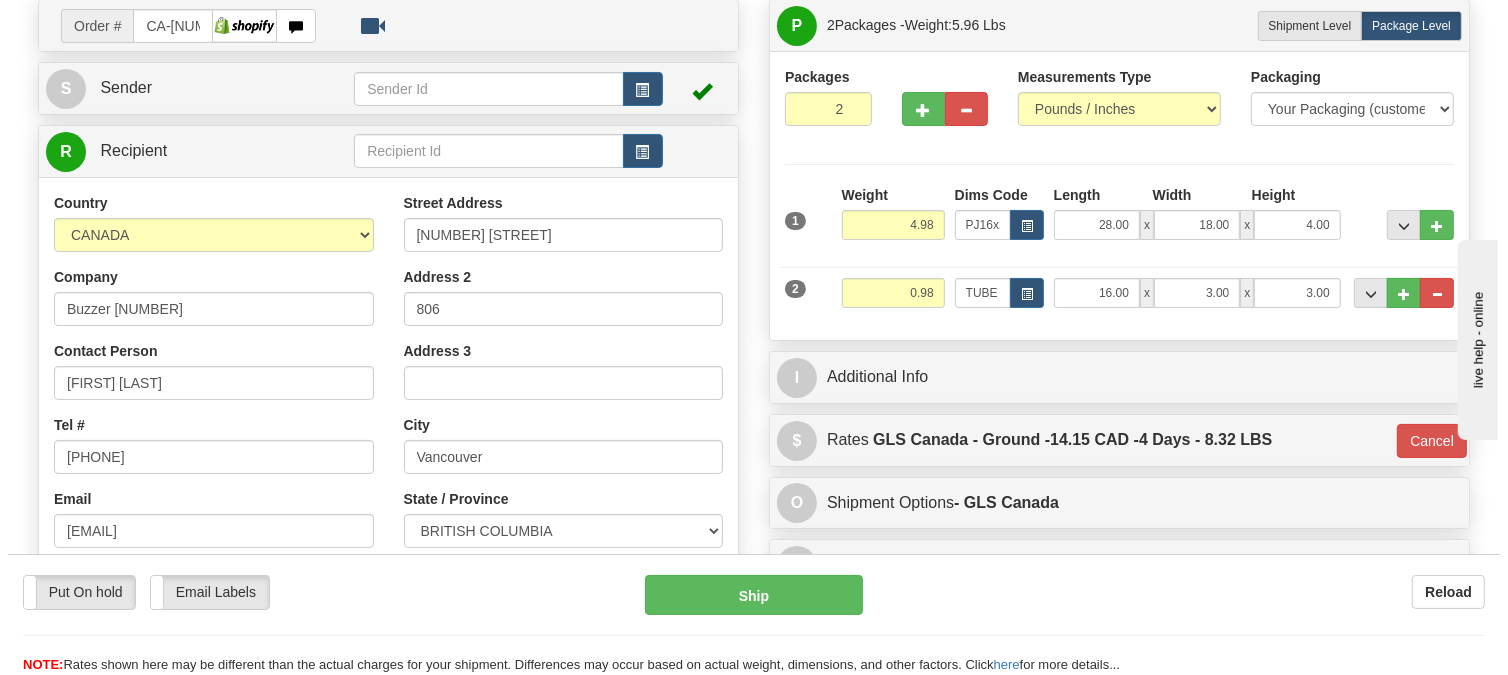 scroll, scrollTop: 133, scrollLeft: 0, axis: vertical 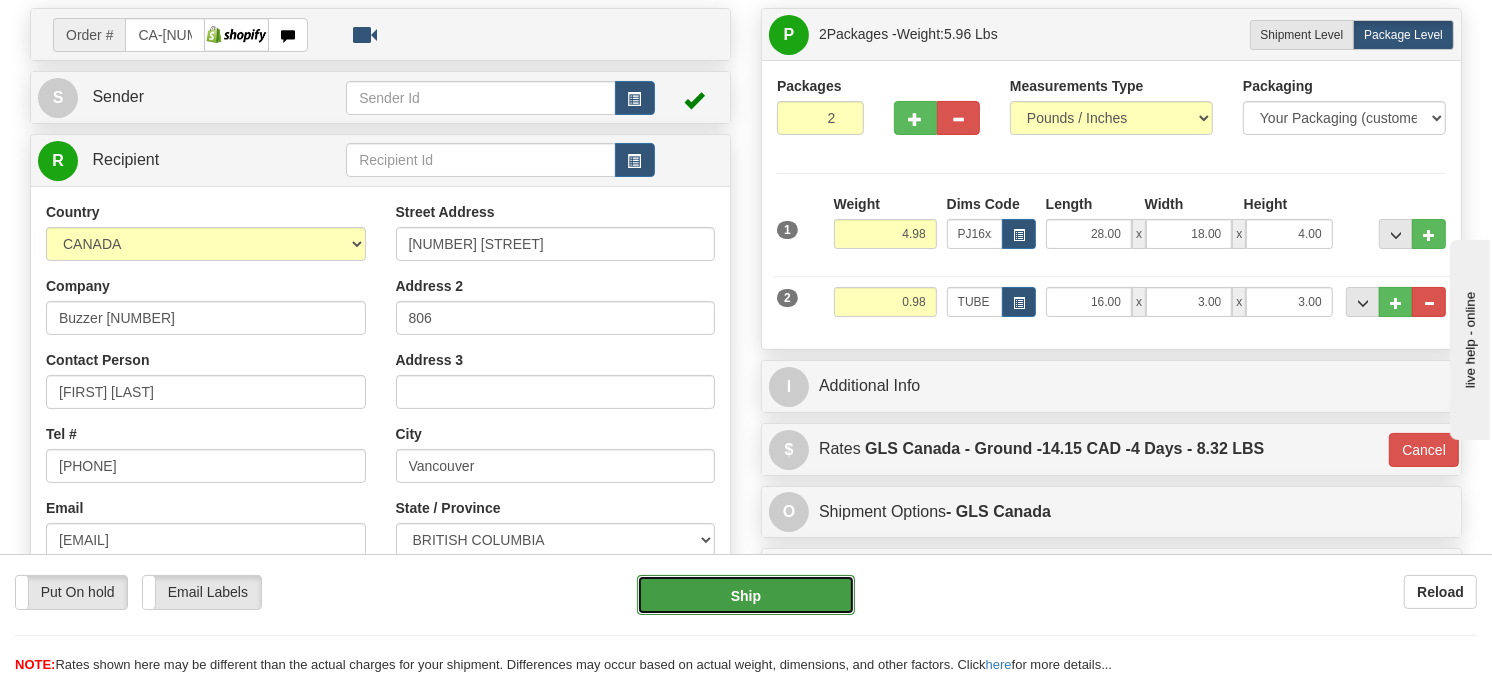 click on "Ship" at bounding box center [746, 595] 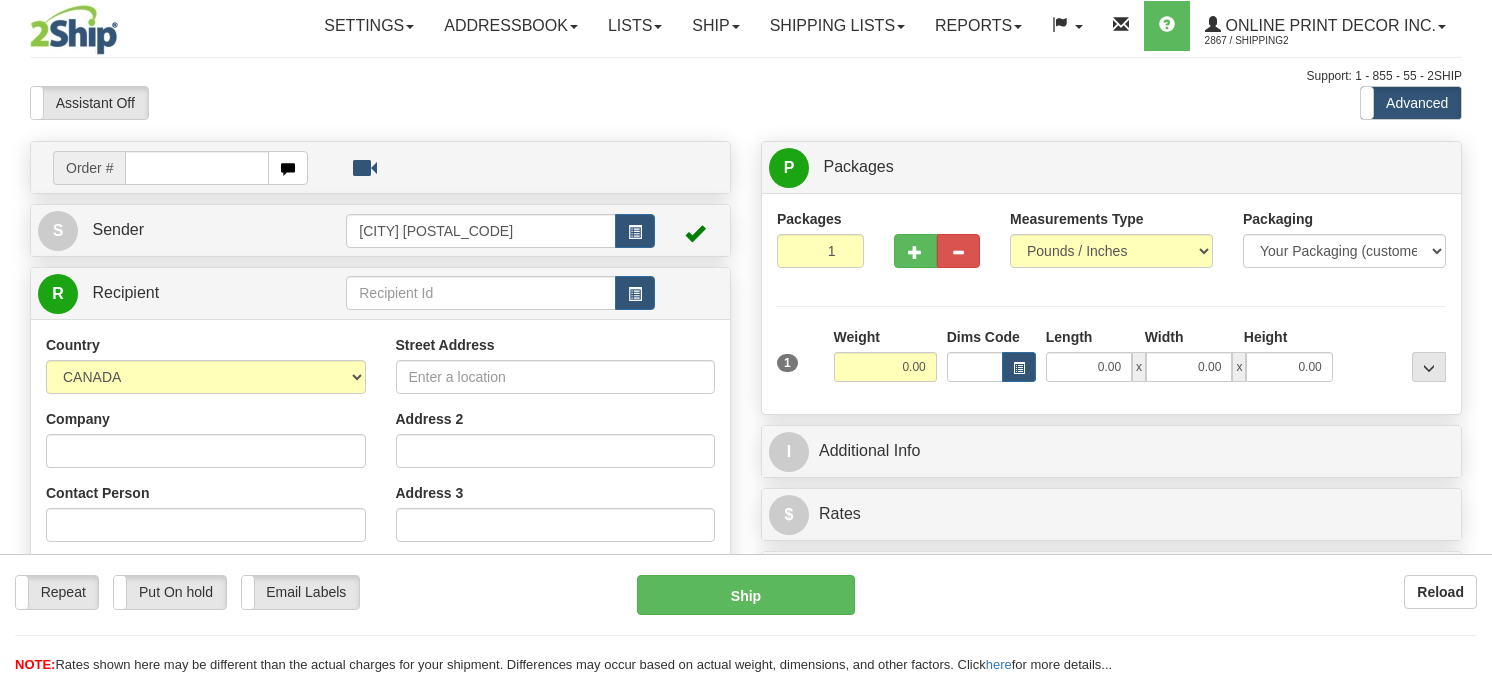 scroll, scrollTop: 0, scrollLeft: 0, axis: both 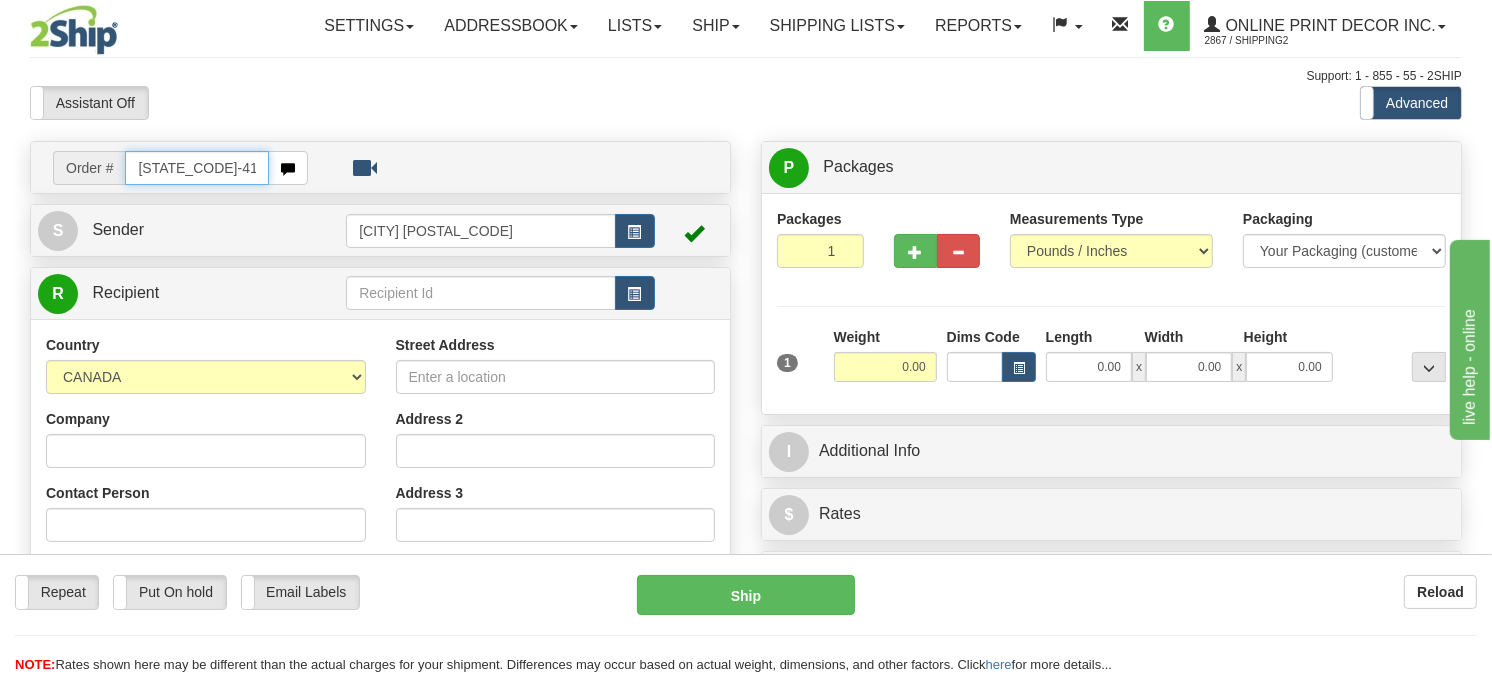 type on "[STATE_CODE]-418595" 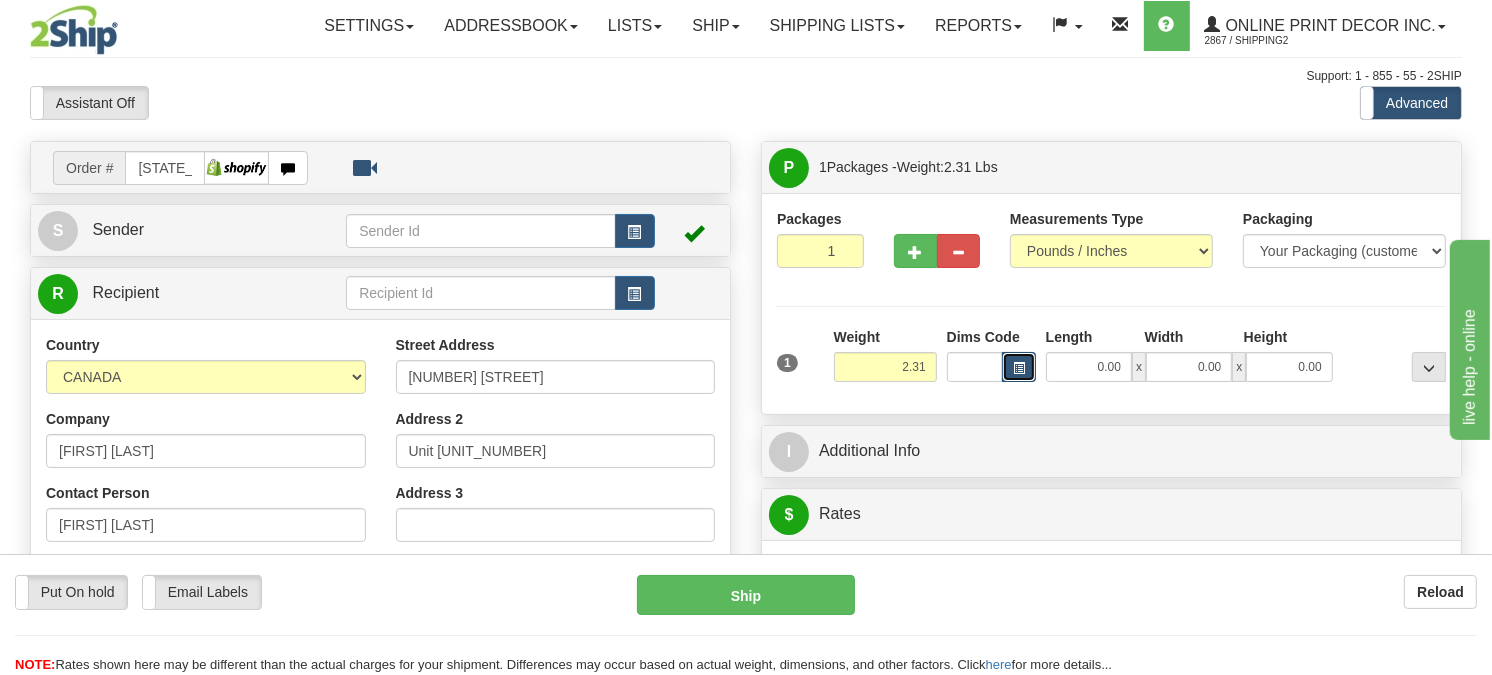 click at bounding box center (1019, 367) 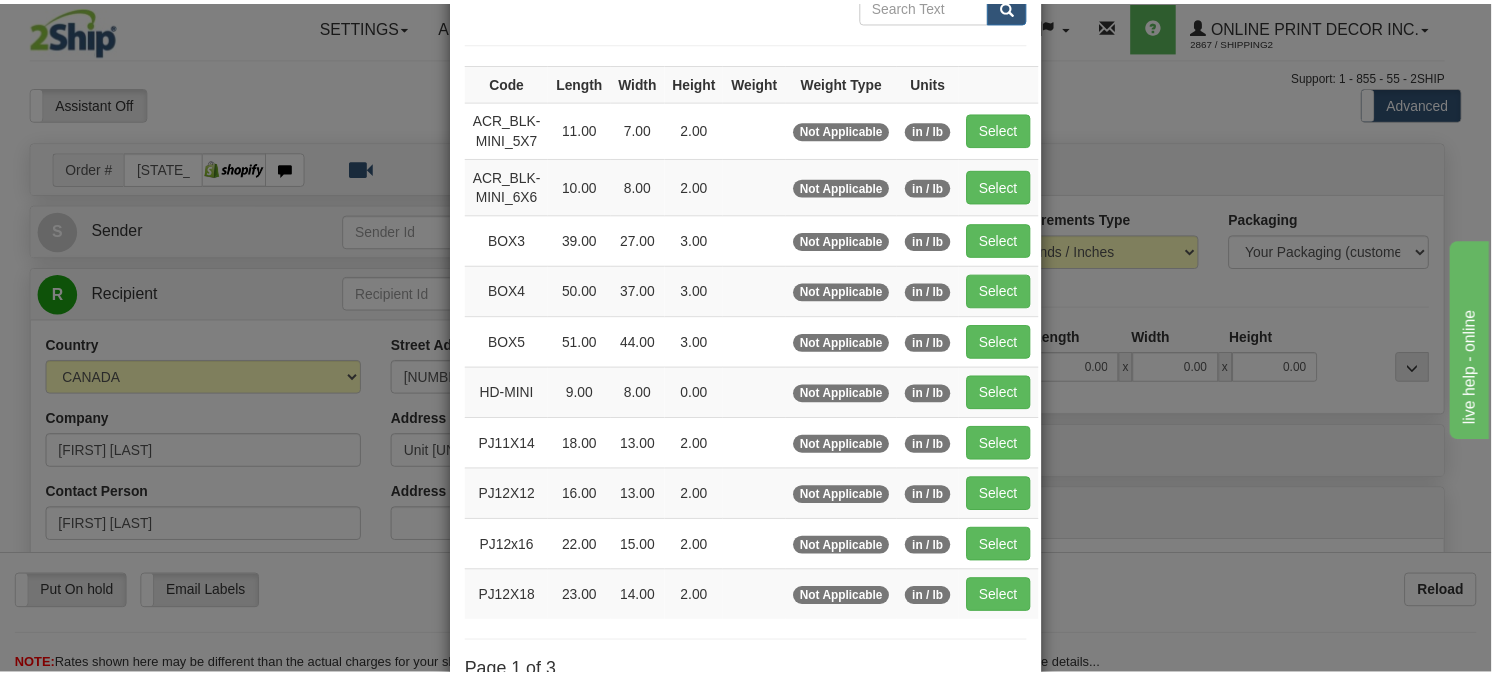 scroll, scrollTop: 222, scrollLeft: 0, axis: vertical 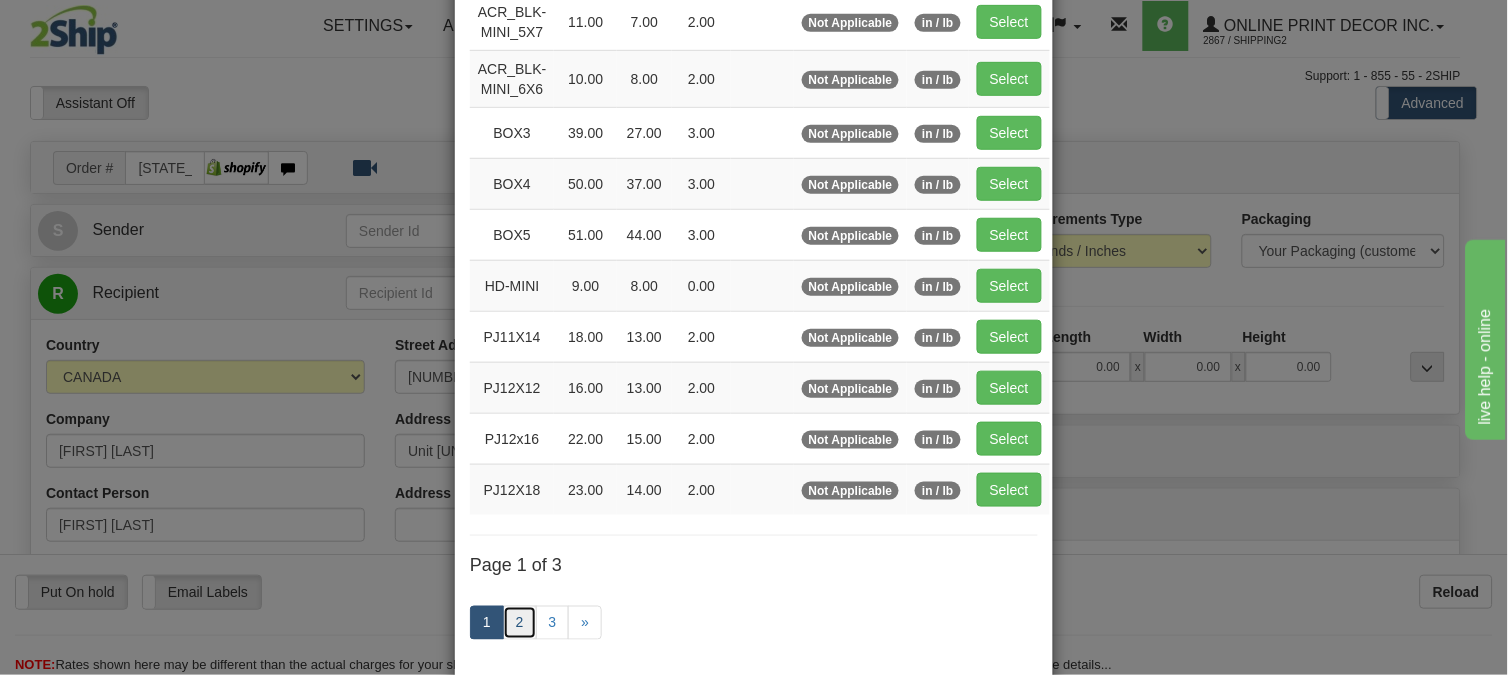 click on "2" at bounding box center (520, 623) 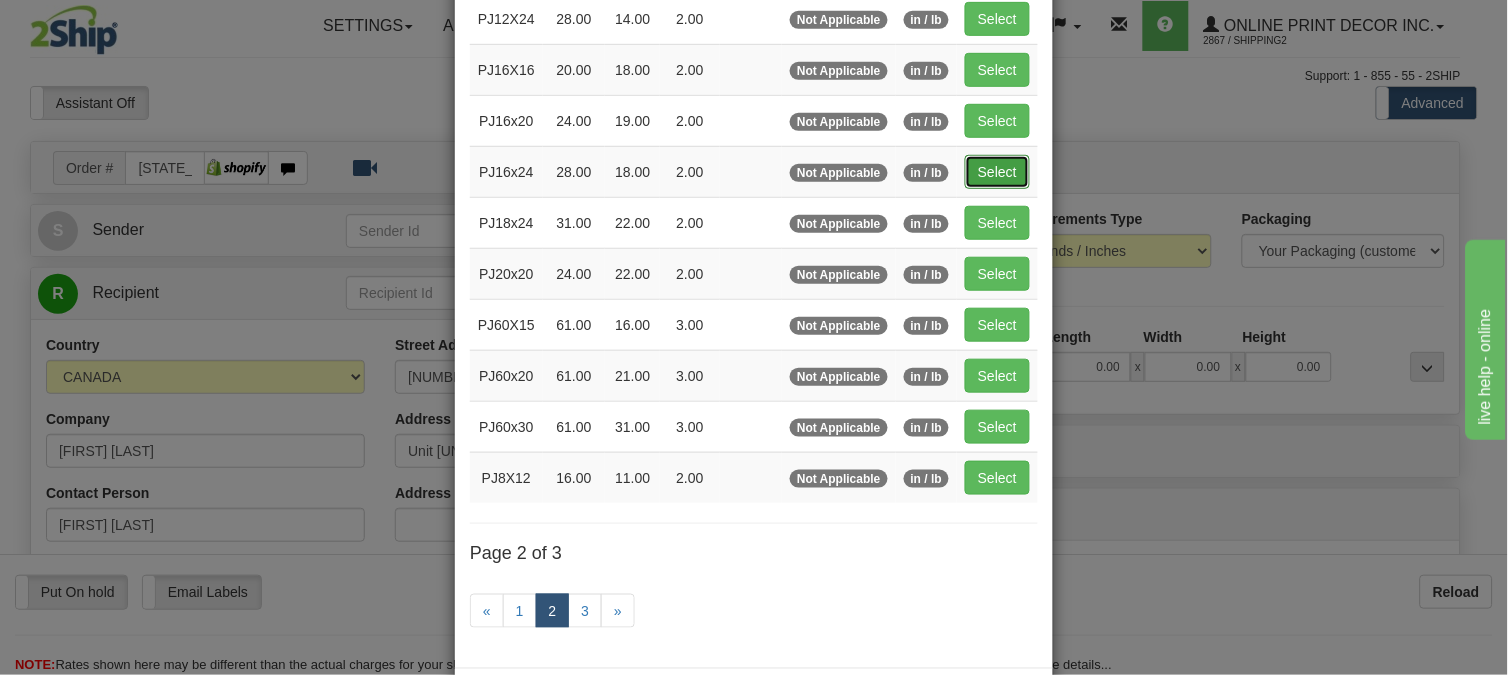 click on "Select" at bounding box center [997, 172] 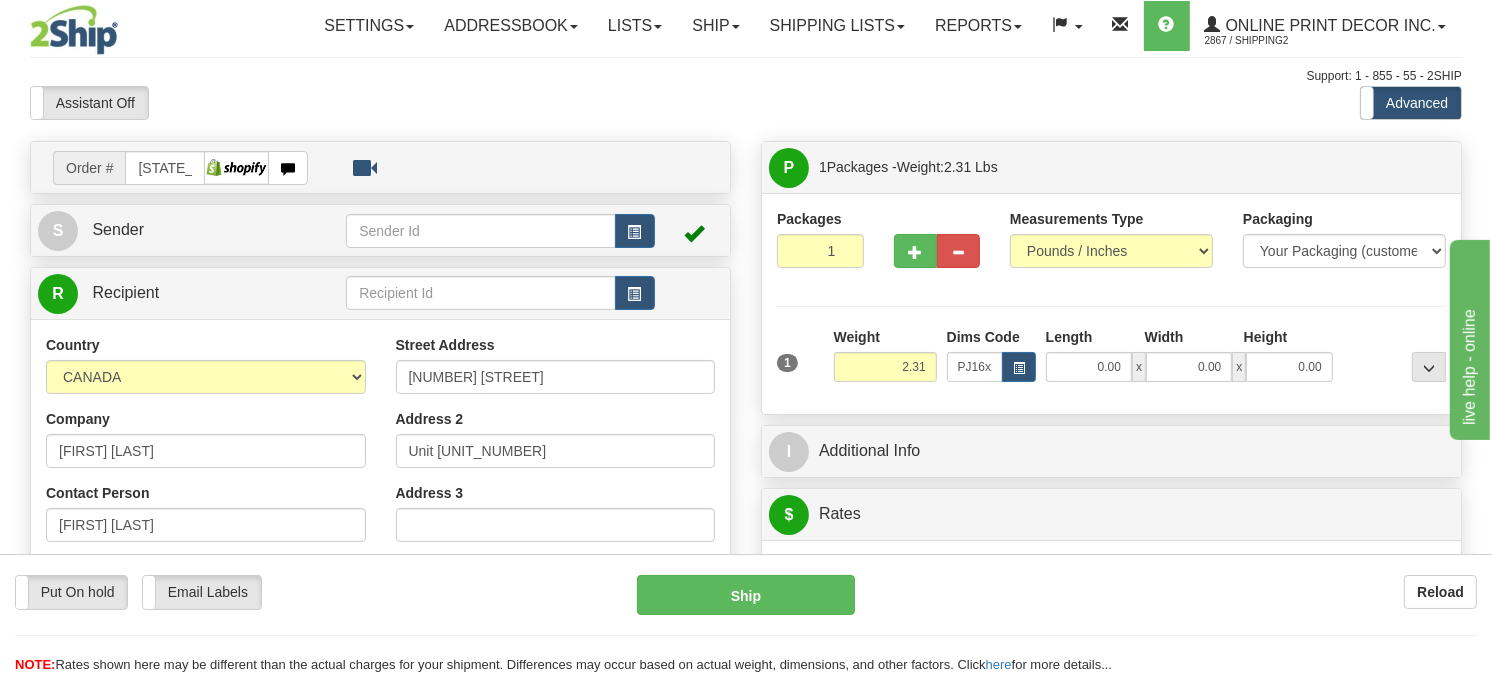 type on "28.00" 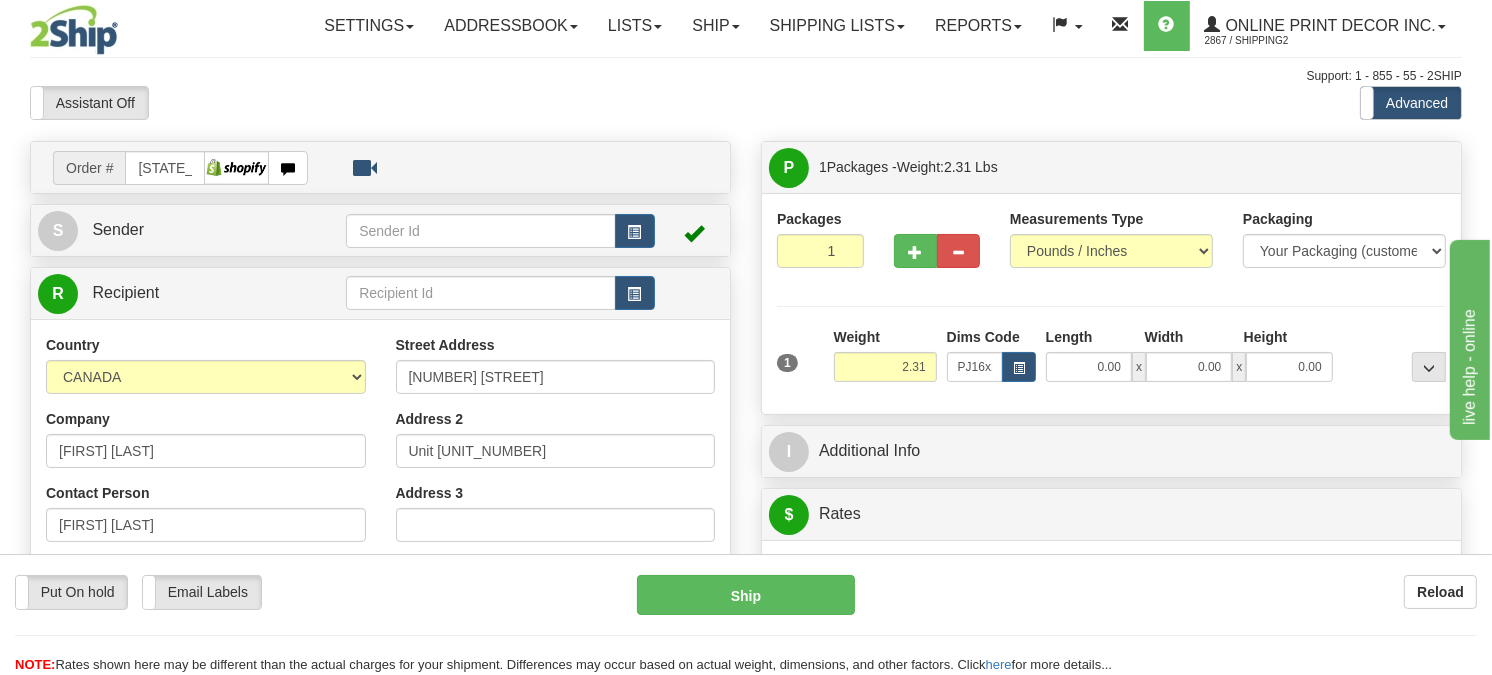 type on "18.00" 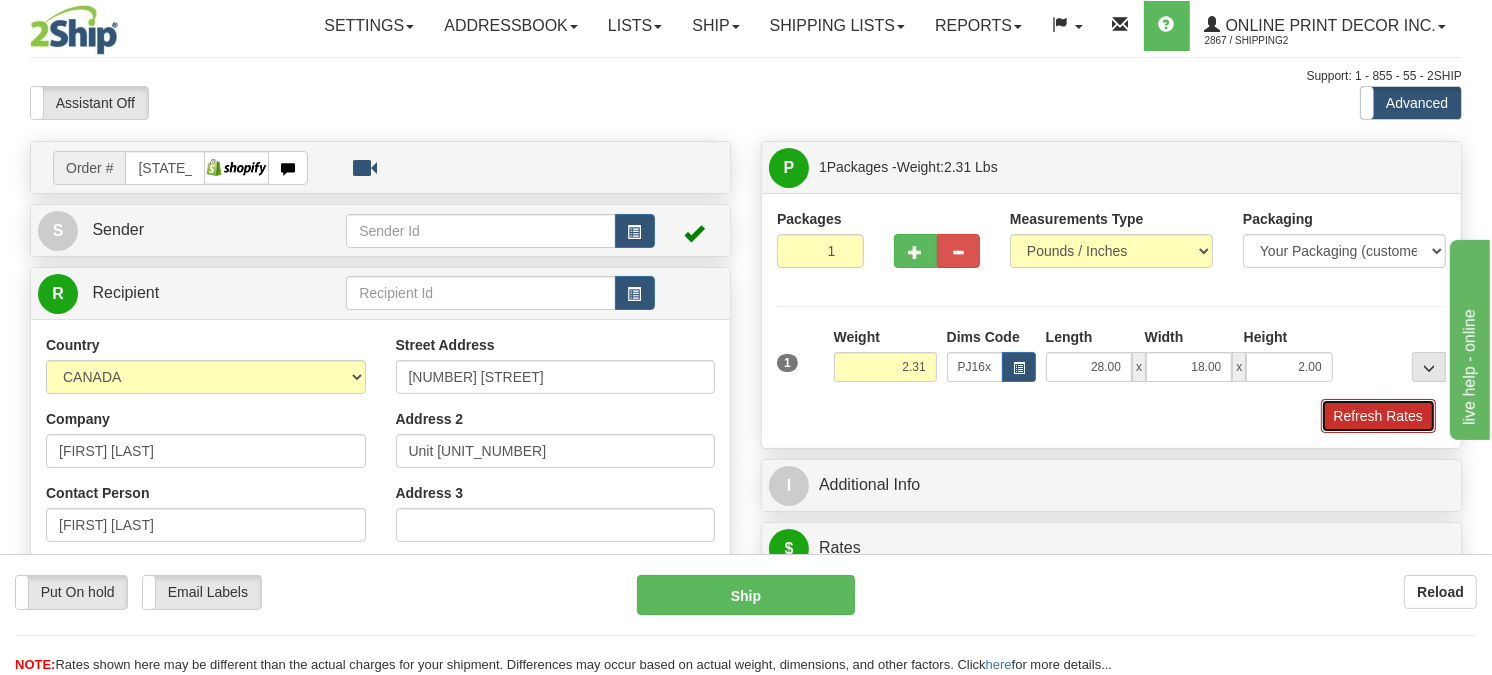 click on "Refresh Rates" at bounding box center [1378, 416] 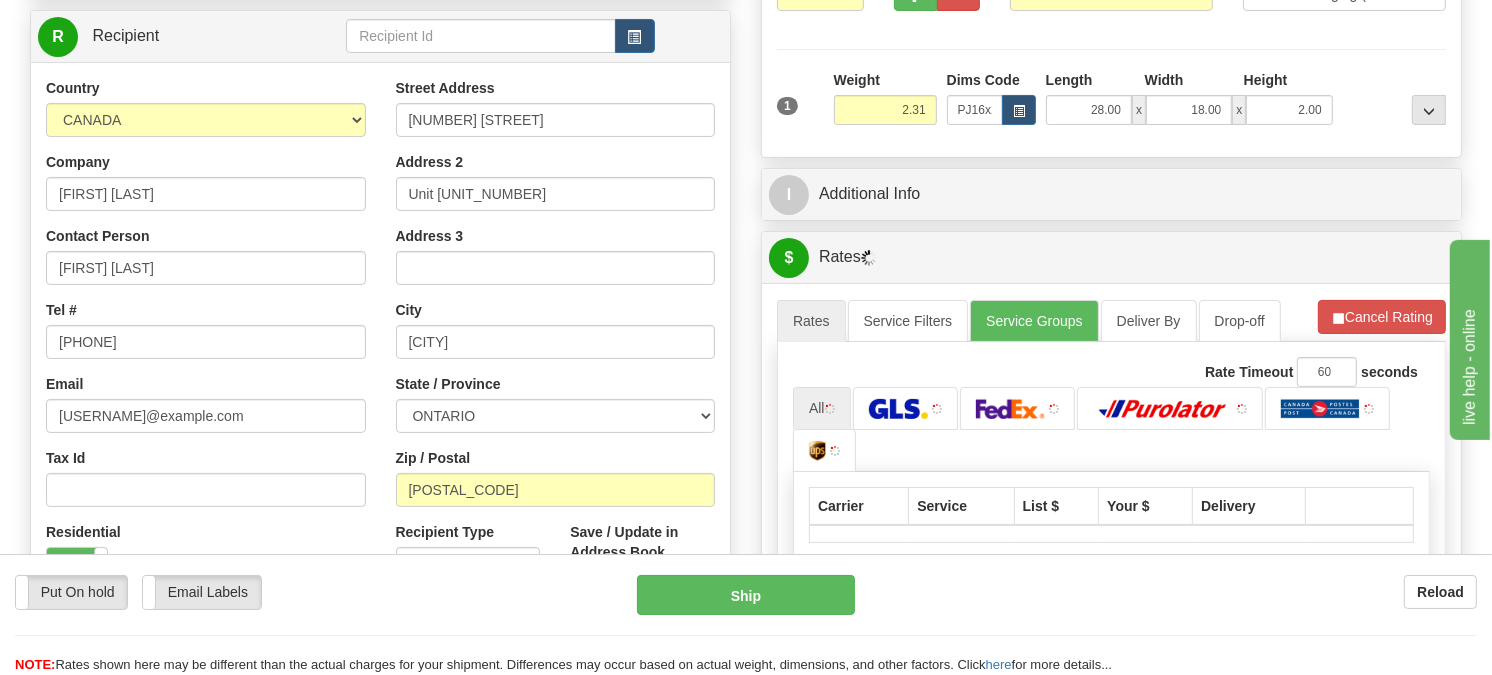scroll, scrollTop: 264, scrollLeft: 0, axis: vertical 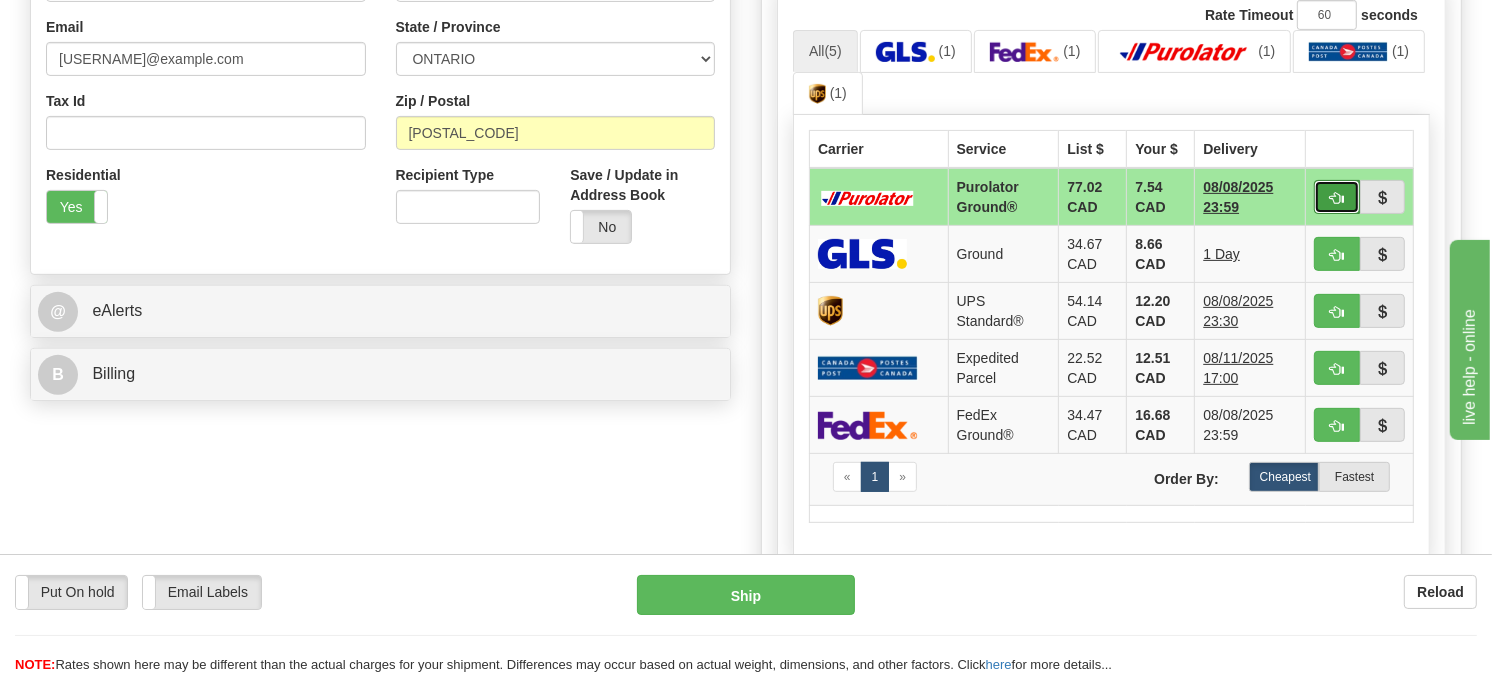 click at bounding box center (1337, 198) 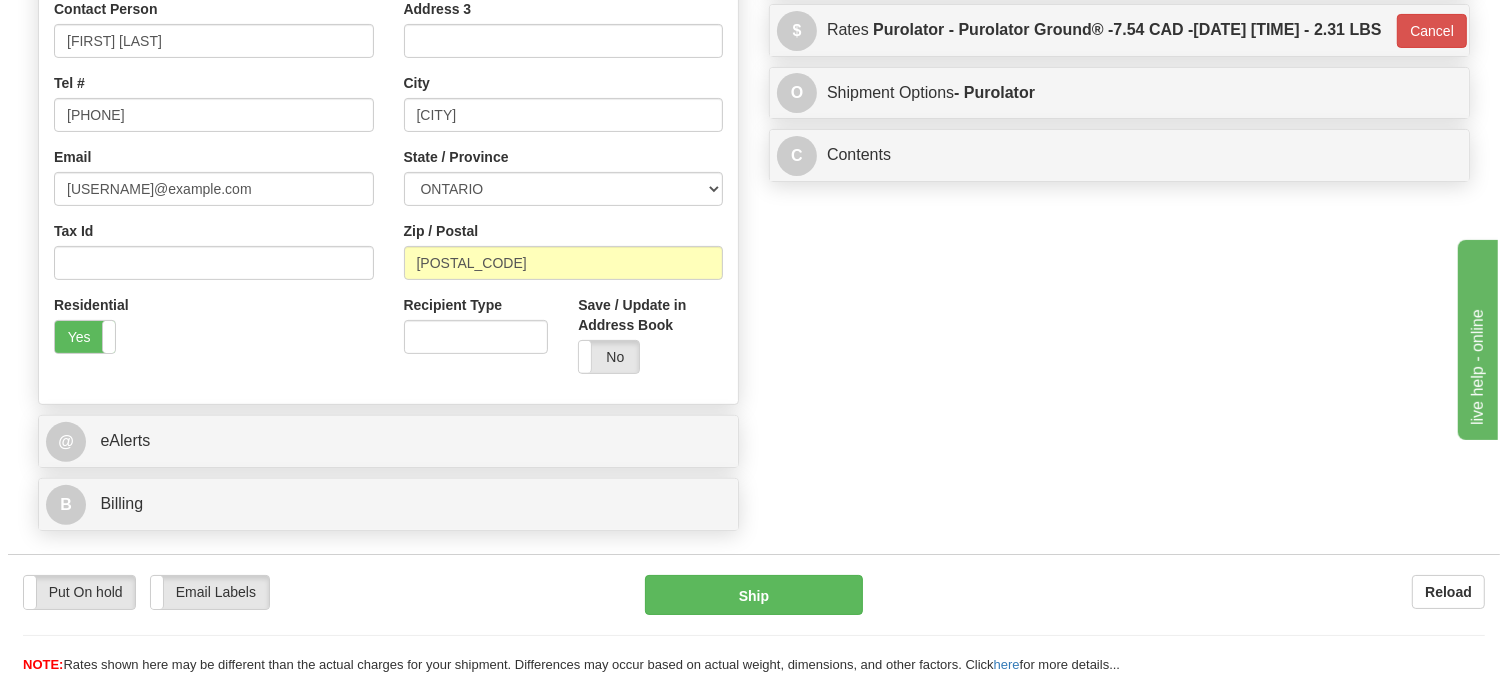 scroll, scrollTop: 170, scrollLeft: 0, axis: vertical 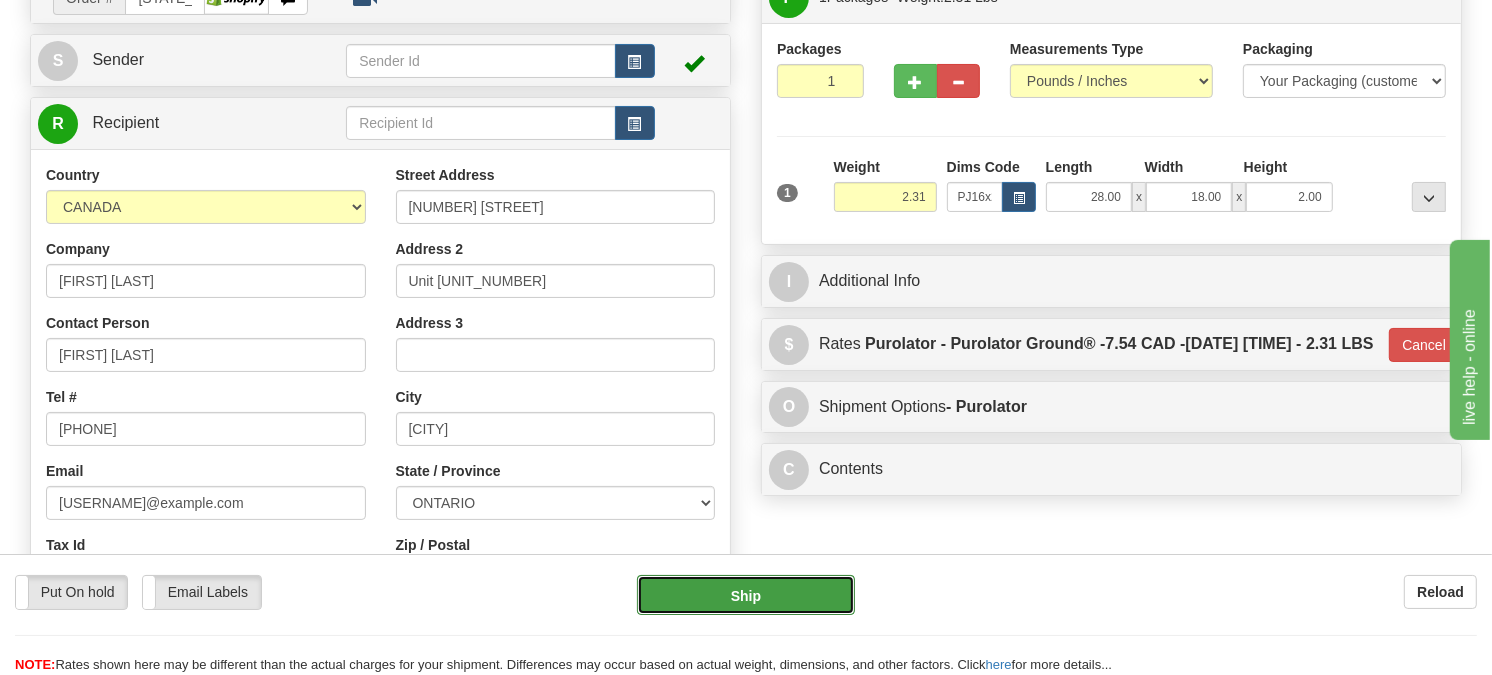 click on "Ship" at bounding box center (746, 595) 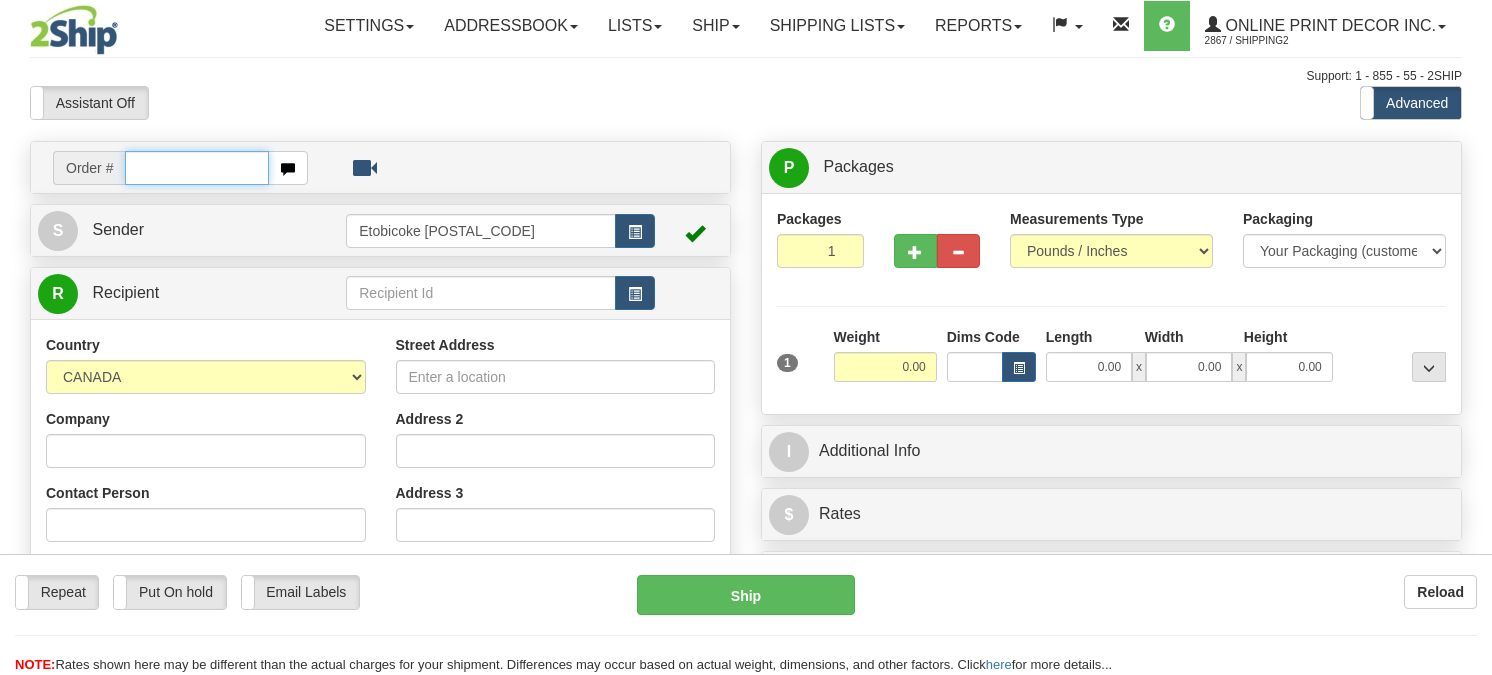 scroll, scrollTop: 0, scrollLeft: 0, axis: both 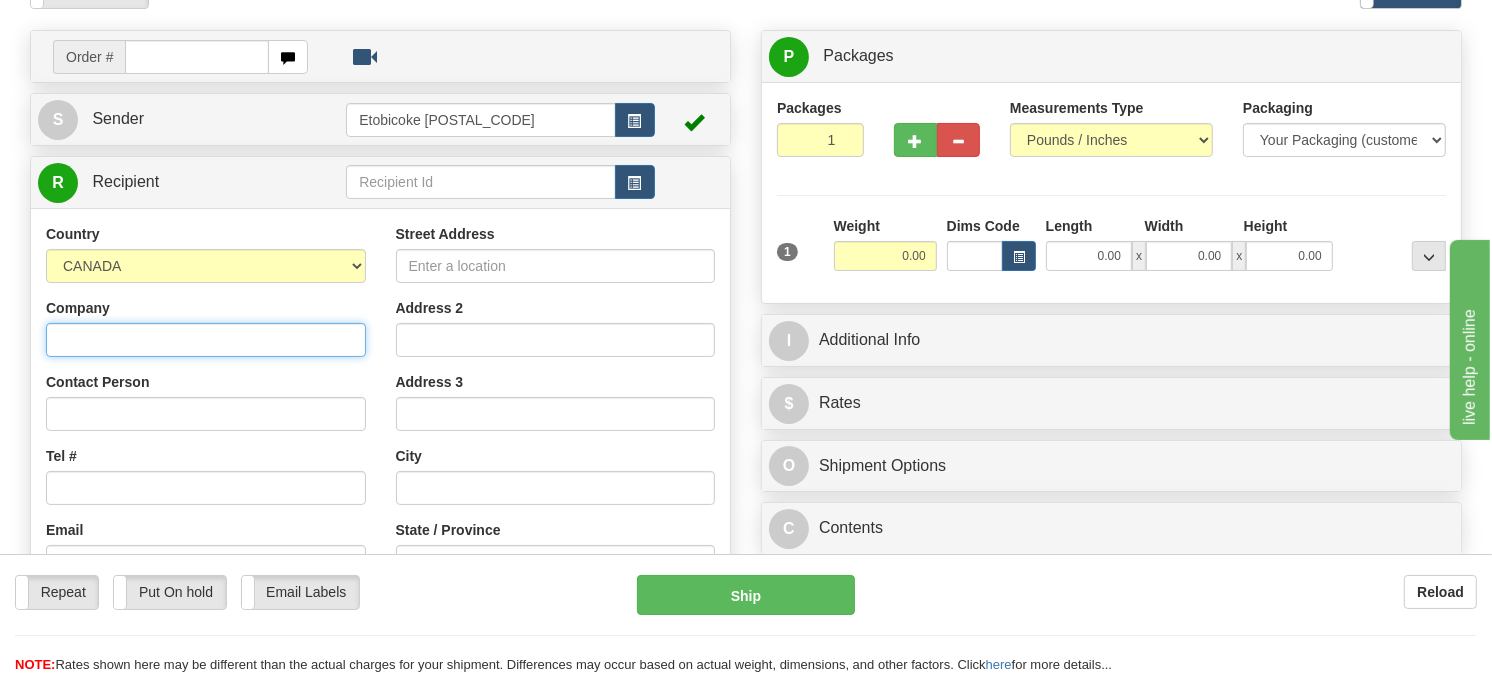 click on "Company" at bounding box center (206, 340) 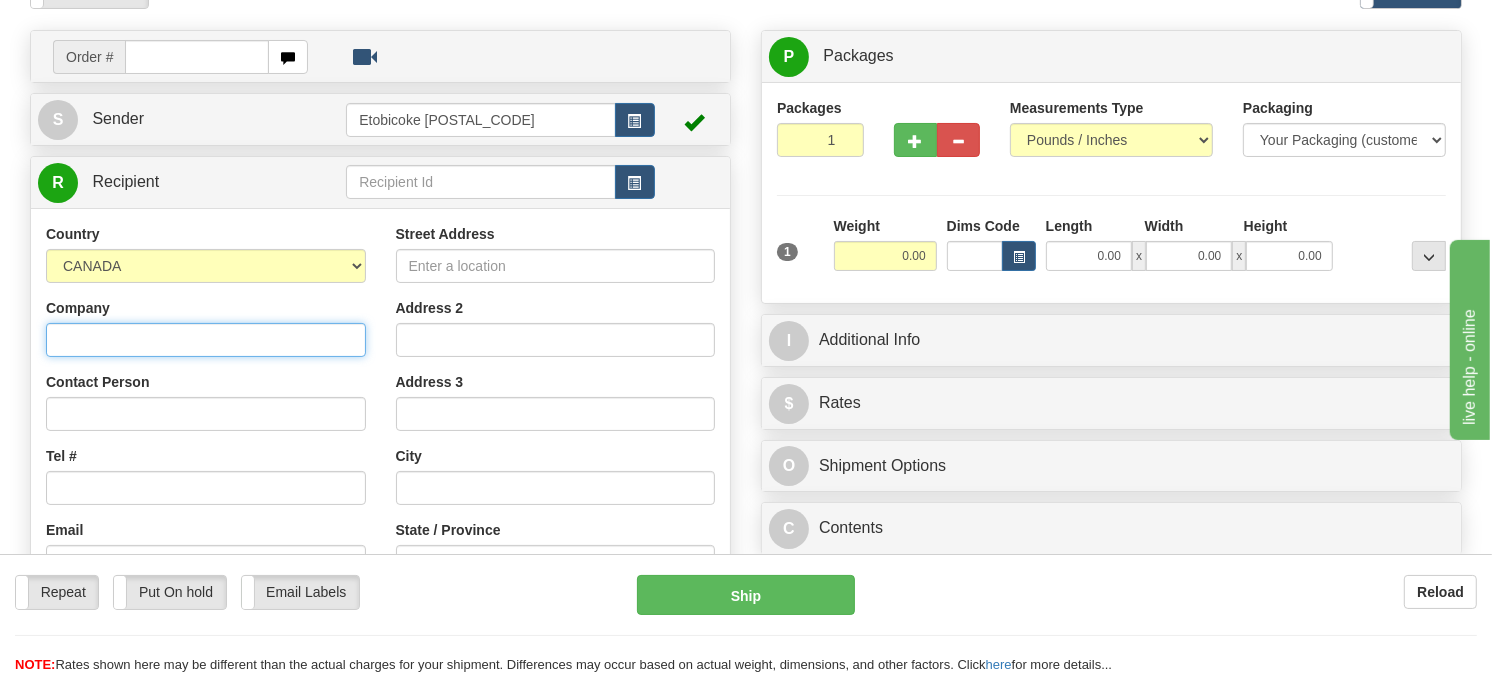 paste on "Annie Caron, 460 Rue Perron, La Prairie Quebec J5R 6B8, Canada, +15145154498" 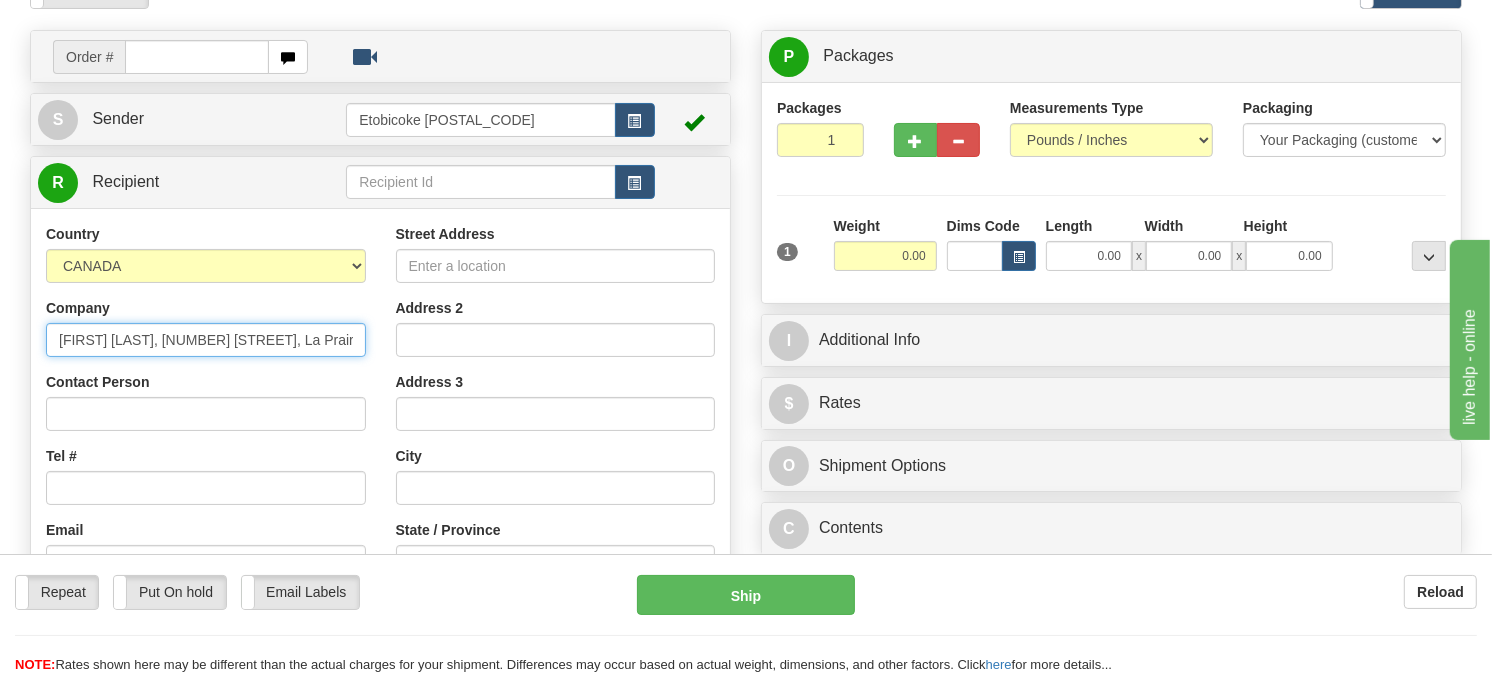 scroll, scrollTop: 0, scrollLeft: 227, axis: horizontal 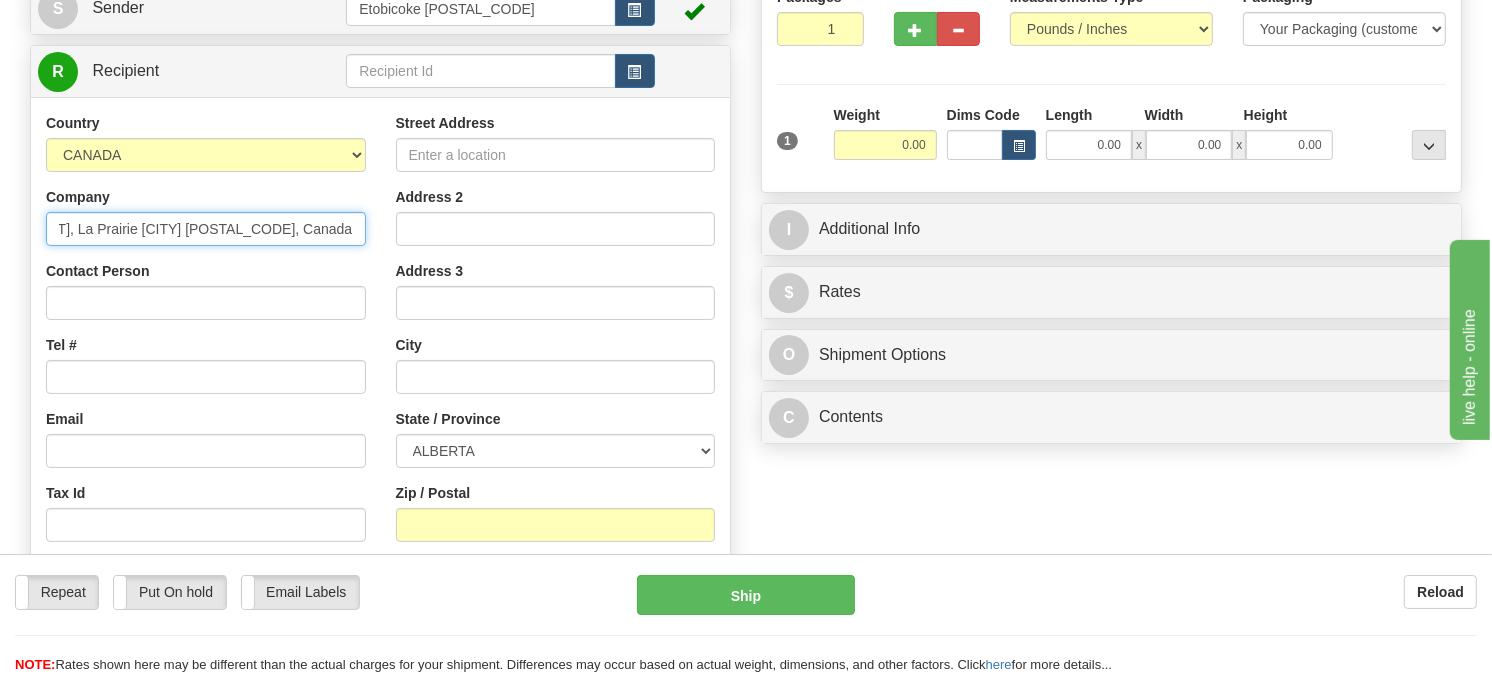type on "Annie Caron, 460 Rue Perron, La Prairie Quebec J5R 6B8, Canada, +15145154498" 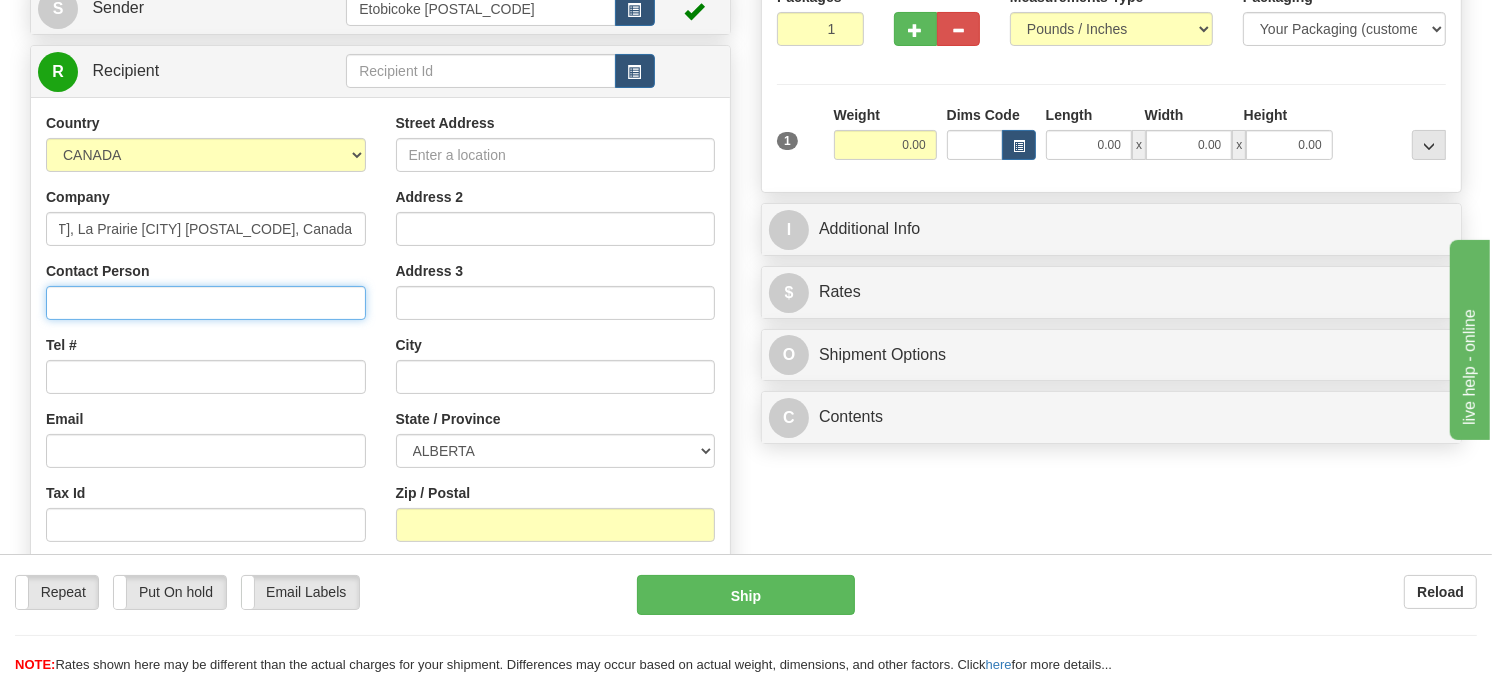 scroll, scrollTop: 0, scrollLeft: 0, axis: both 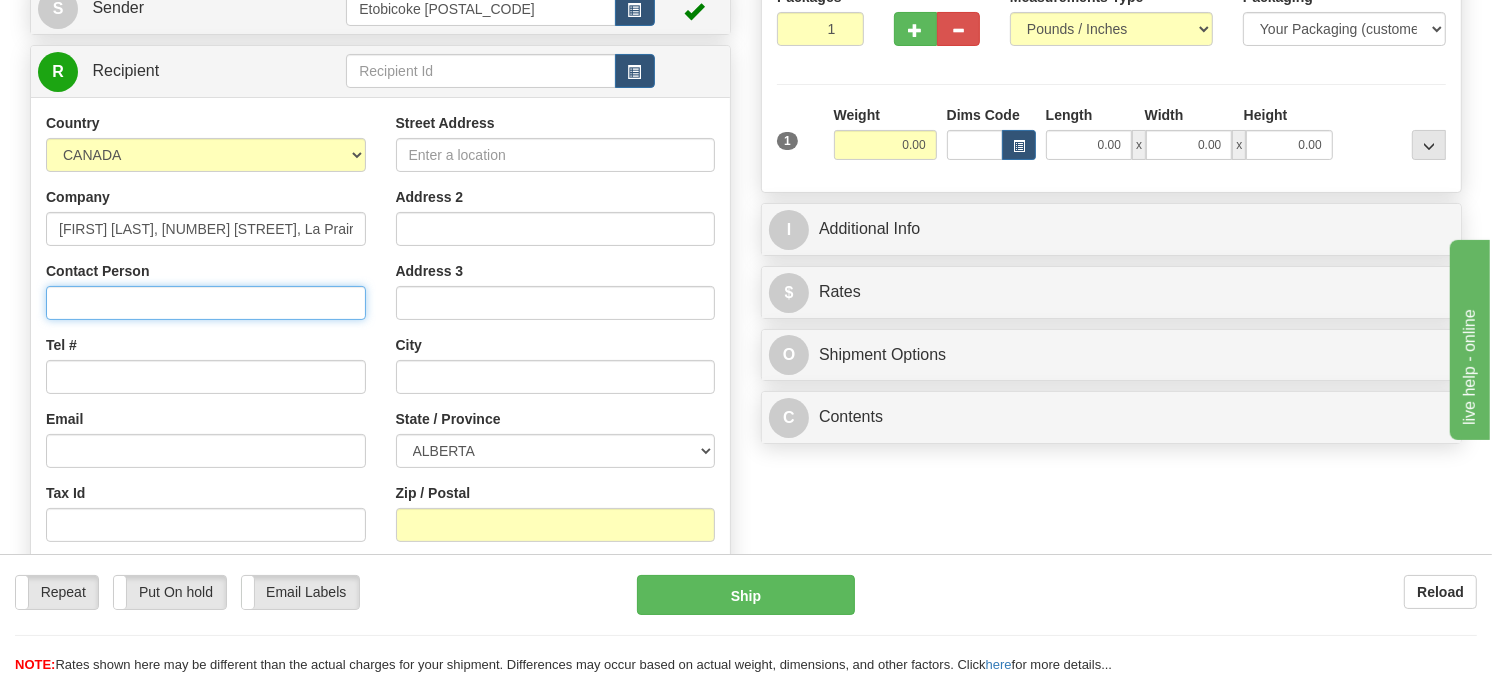 paste on "Annie Caron, 460 Rue Perron, La Prairie Quebec J5R 6B8, Canada, +15145154498" 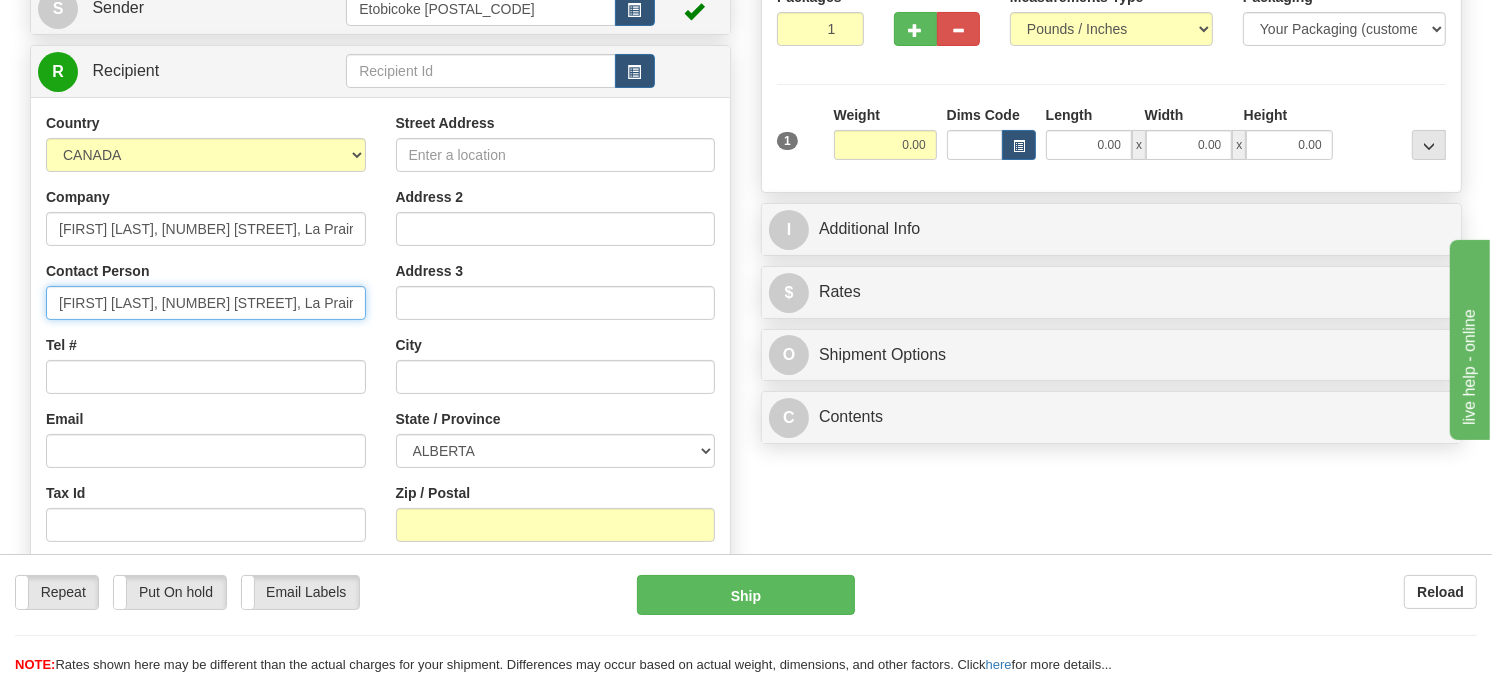 scroll, scrollTop: 0, scrollLeft: 227, axis: horizontal 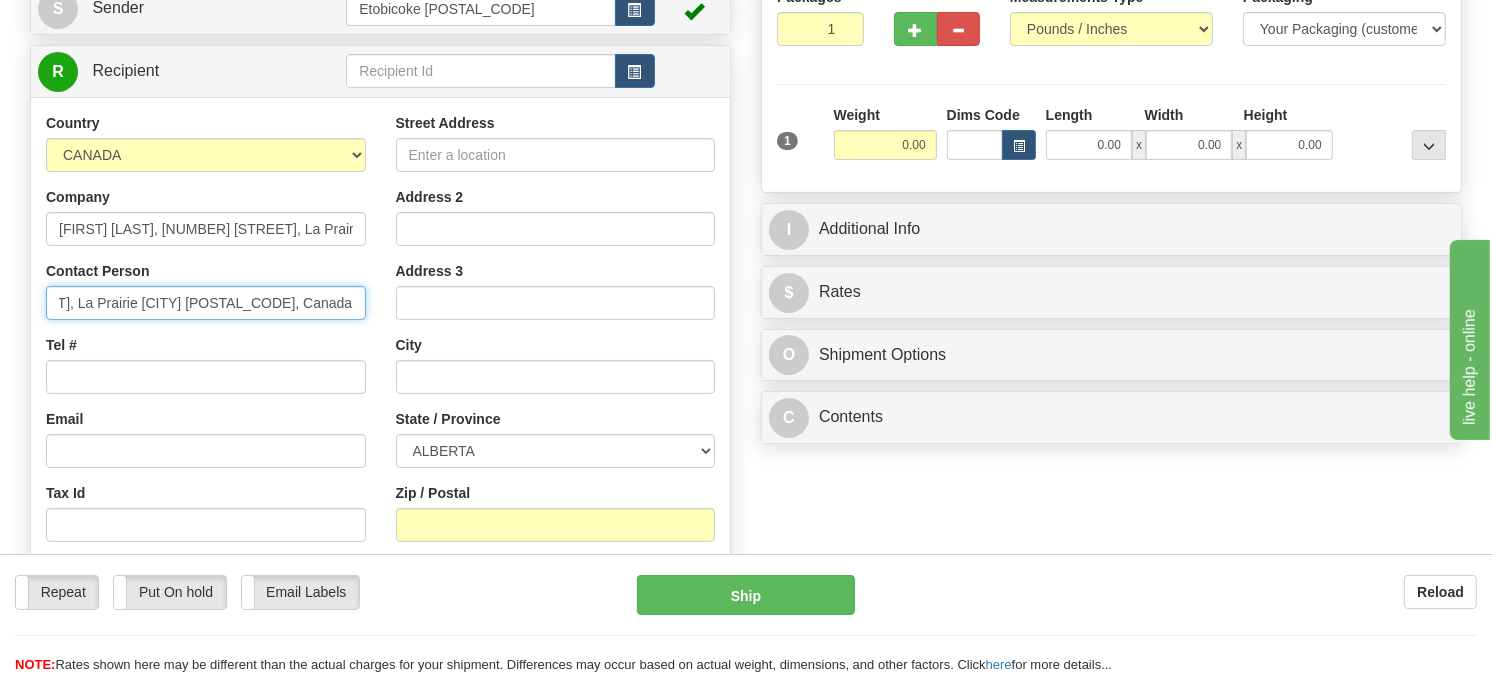 type on "Annie Caron, 460 Rue Perron, La Prairie Quebec J5R 6B8, Canada, +15145154498" 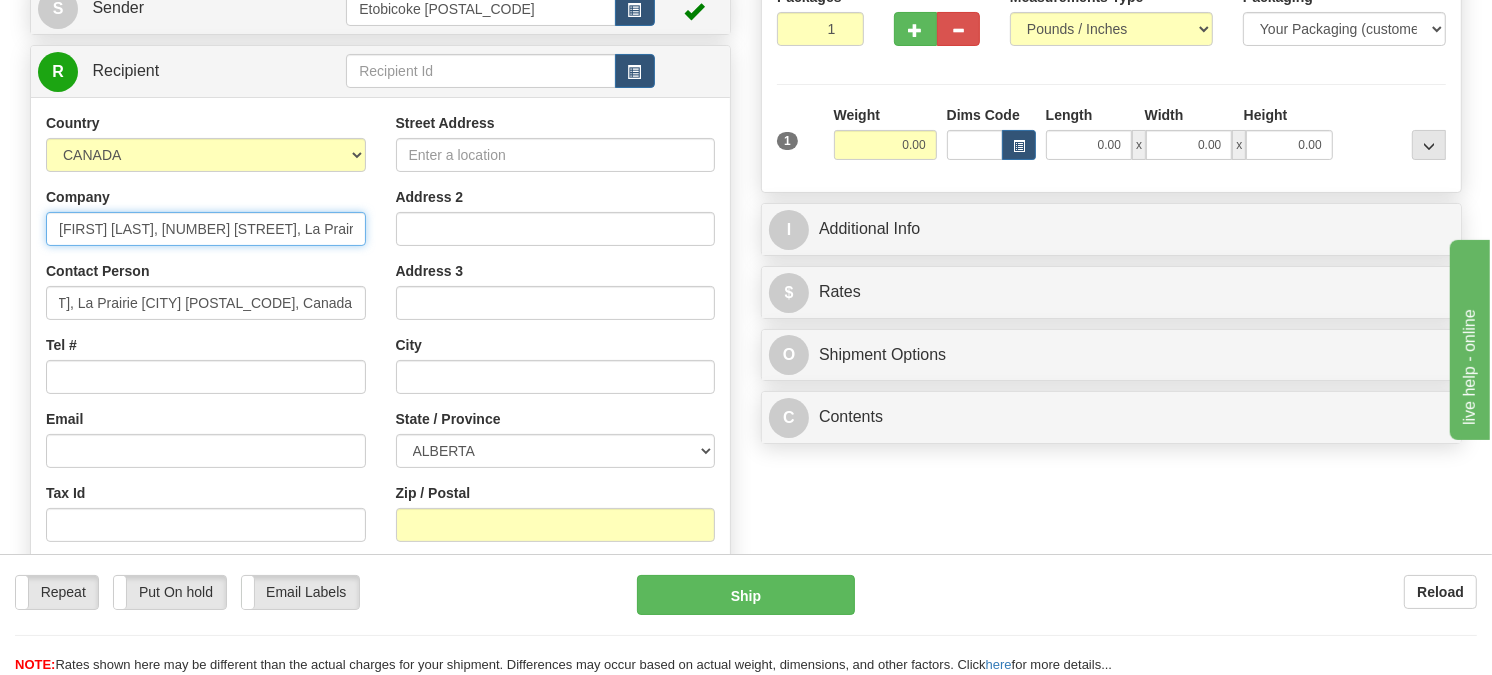 scroll, scrollTop: 0, scrollLeft: 0, axis: both 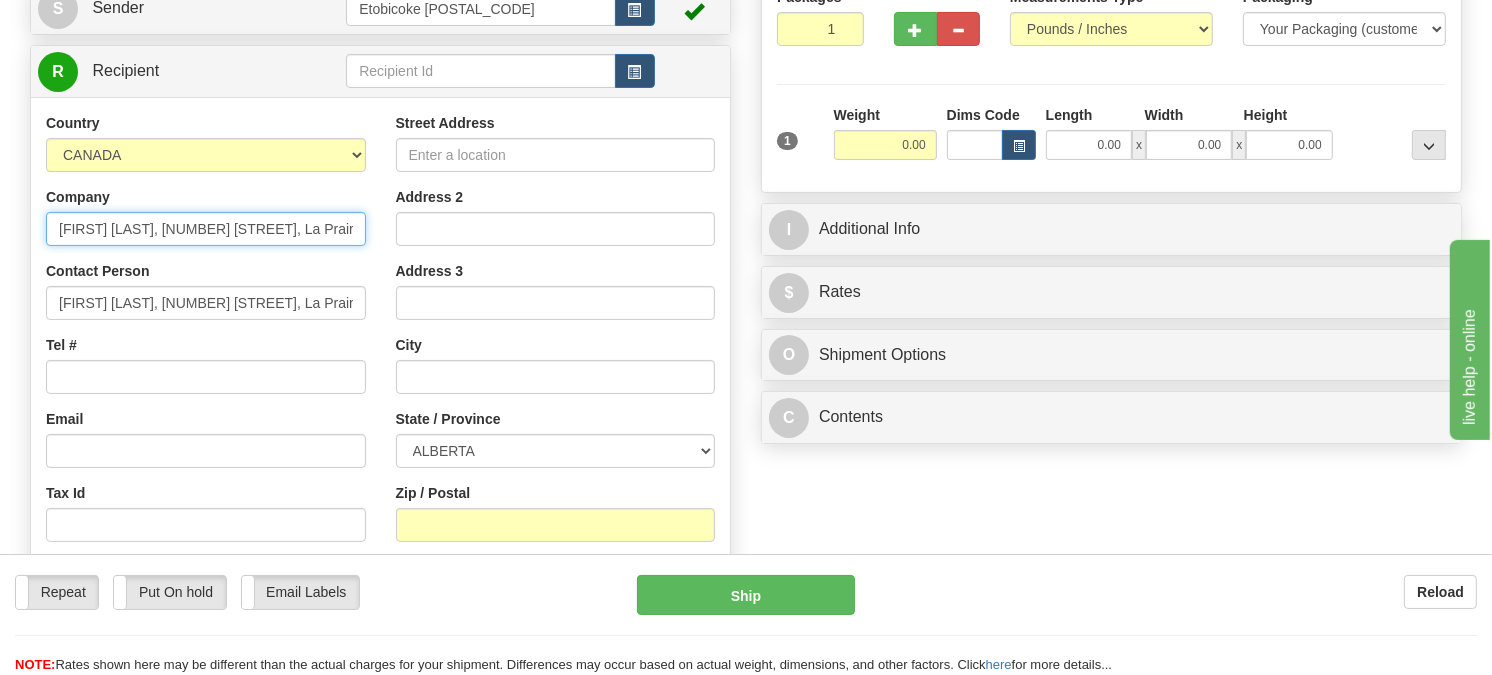 drag, startPoint x: 356, startPoint y: 278, endPoint x: -5, endPoint y: 266, distance: 361.1994 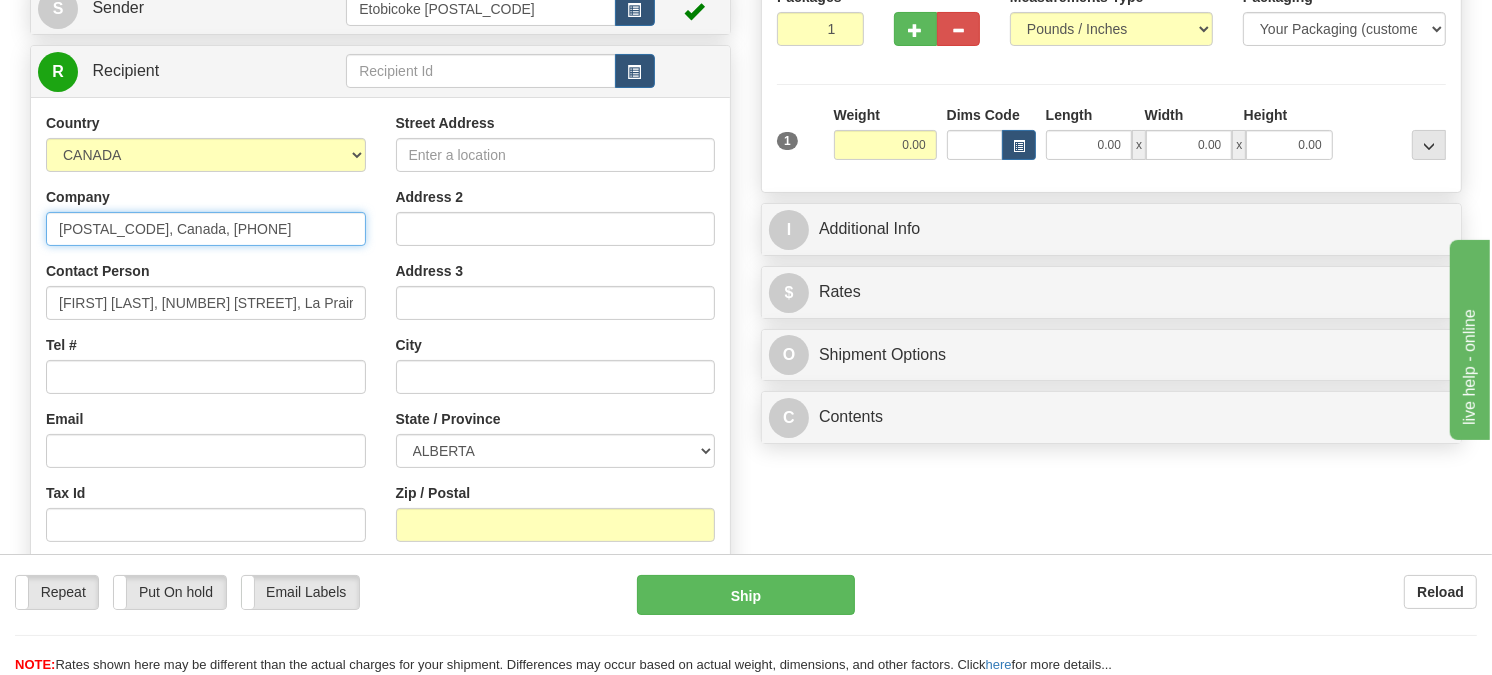 drag, startPoint x: 325, startPoint y: 276, endPoint x: -5, endPoint y: 266, distance: 330.1515 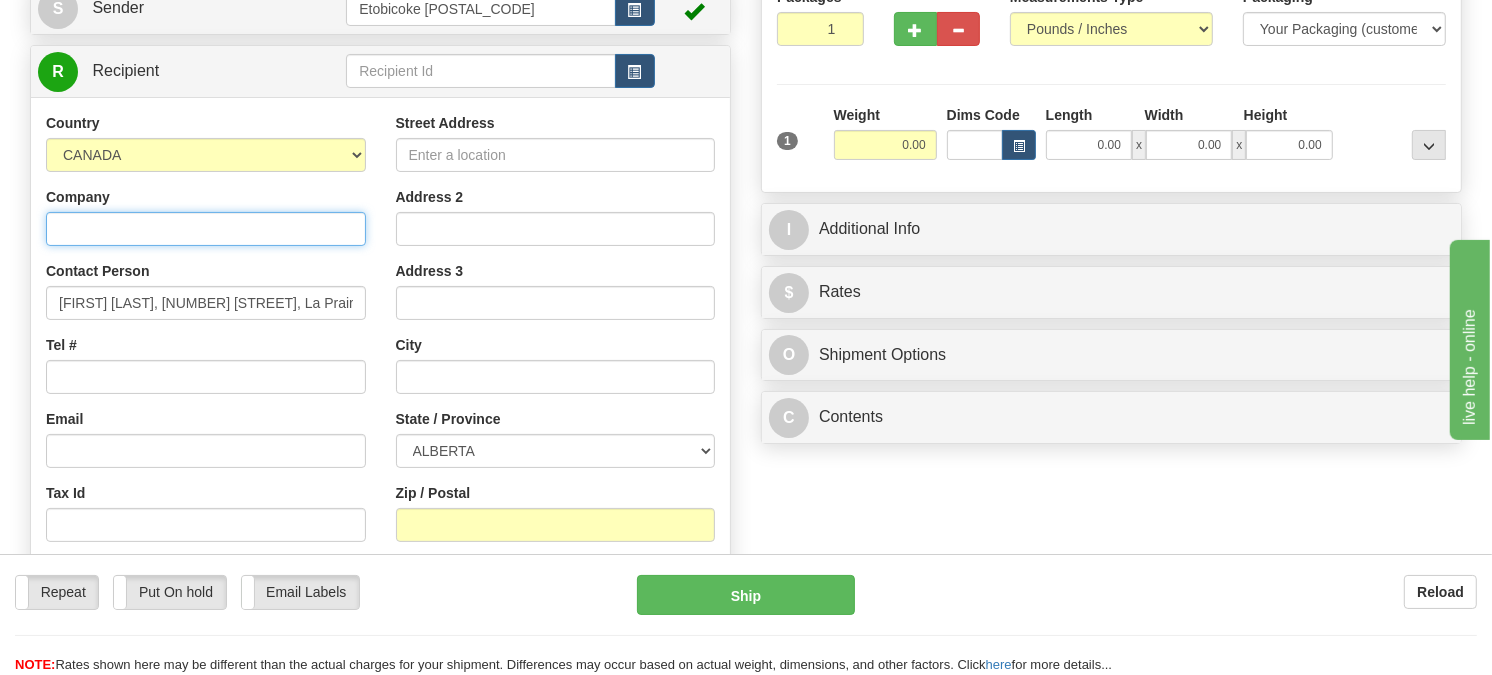type 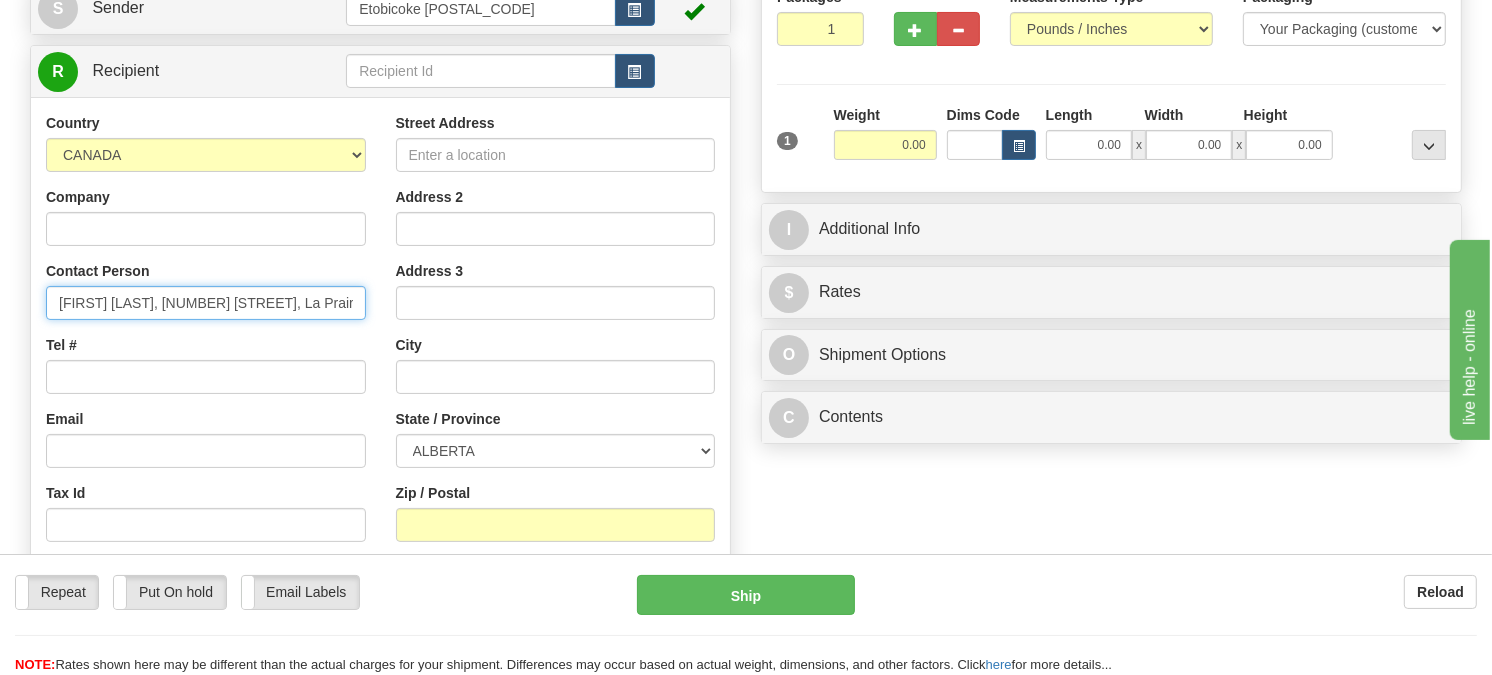drag, startPoint x: 140, startPoint y: 346, endPoint x: 242, endPoint y: 353, distance: 102.239914 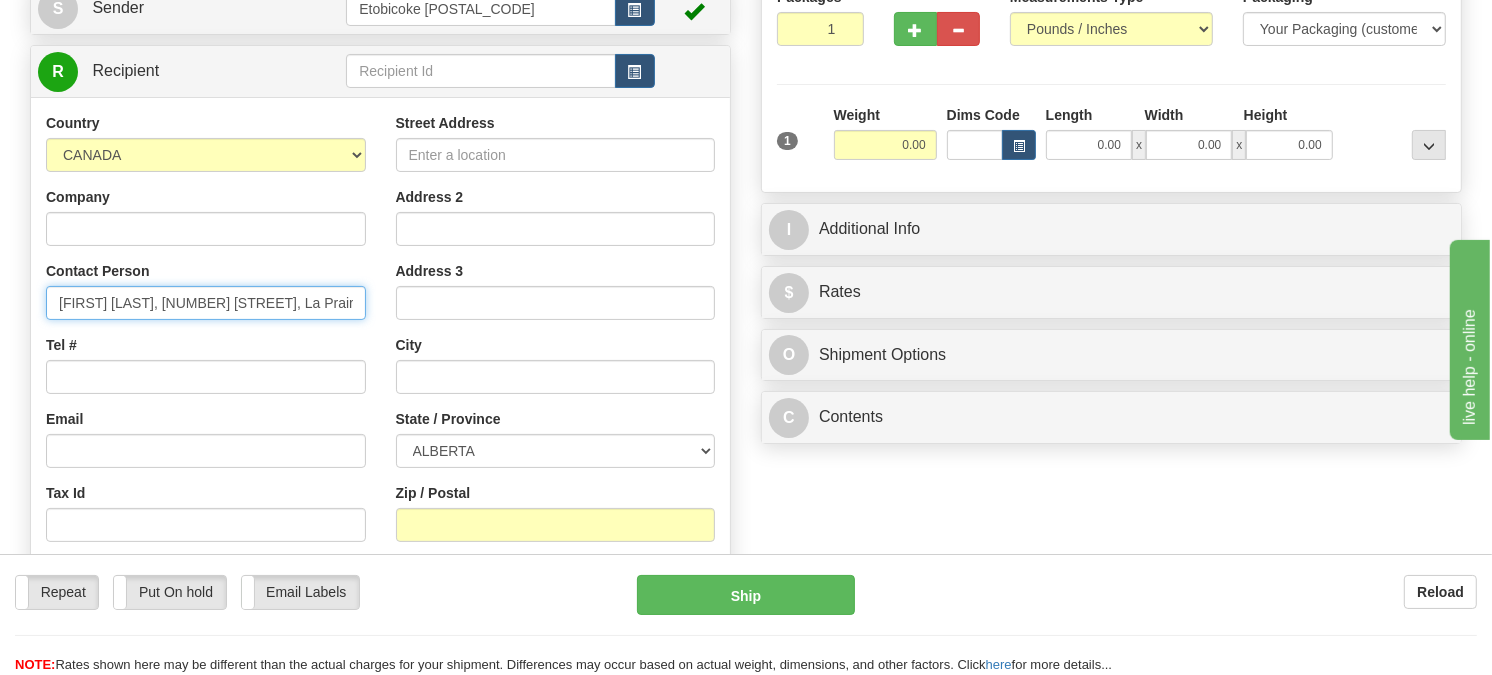 click on "Annie Caron, 460 Rue Perron, La Prairie Quebec J5R 6B8, Canada, +15145154498" at bounding box center [206, 303] 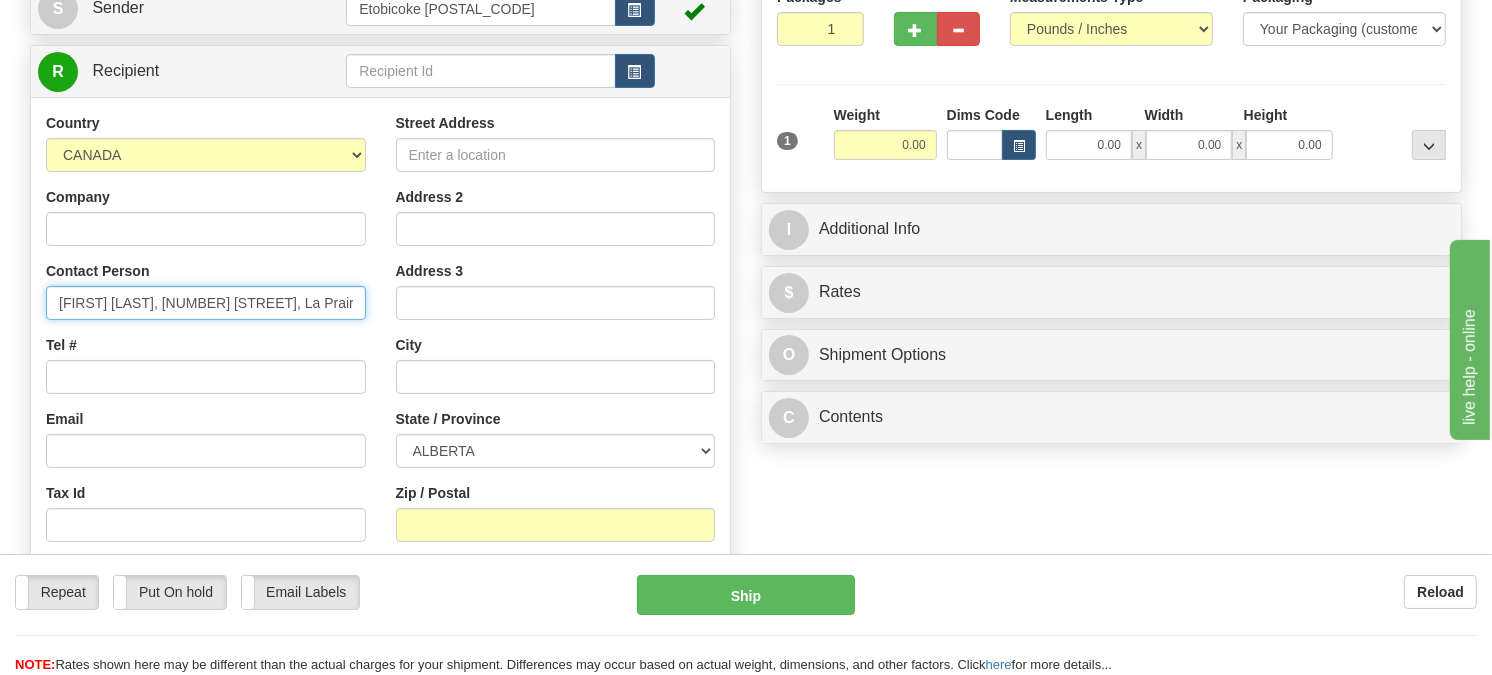 type on "Annie Caron,, La Prairie Quebec J5R 6B8, Canada, +15145154498" 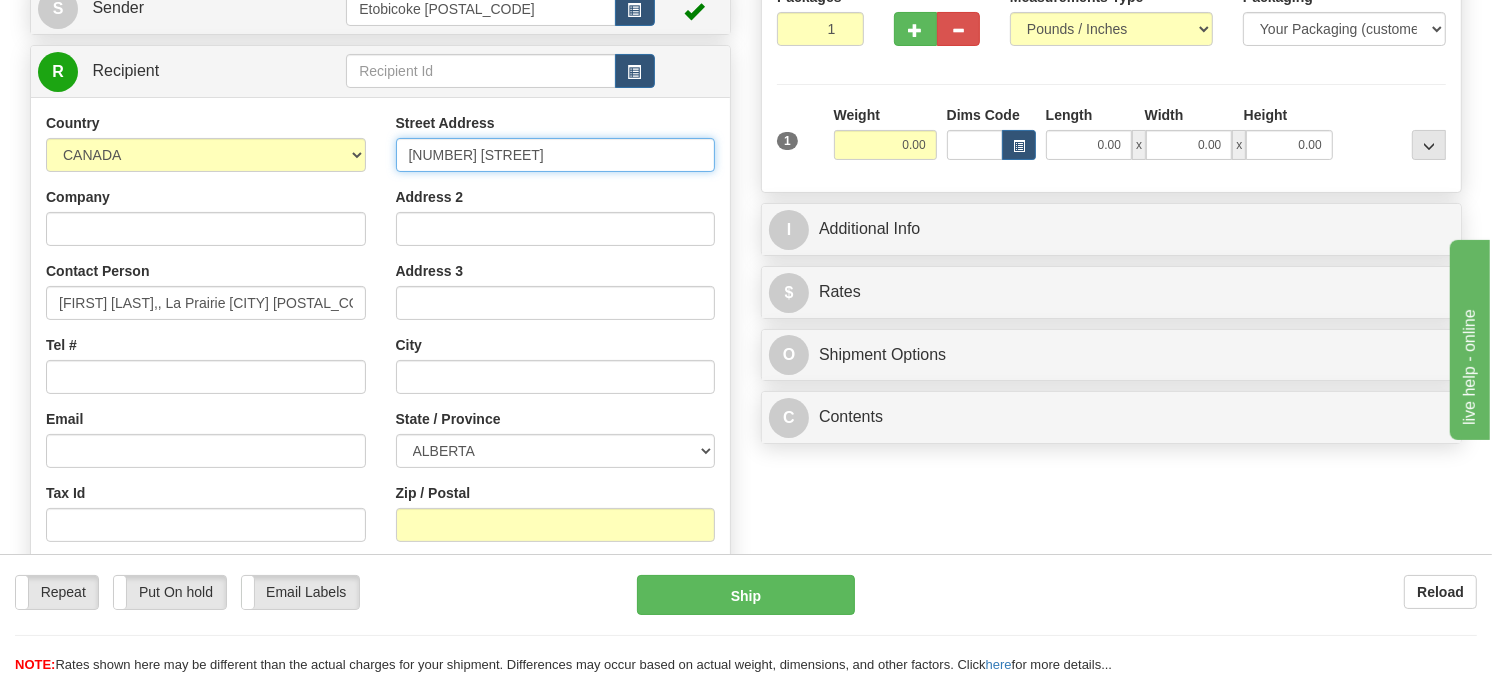 type on "460 Rue Perron" 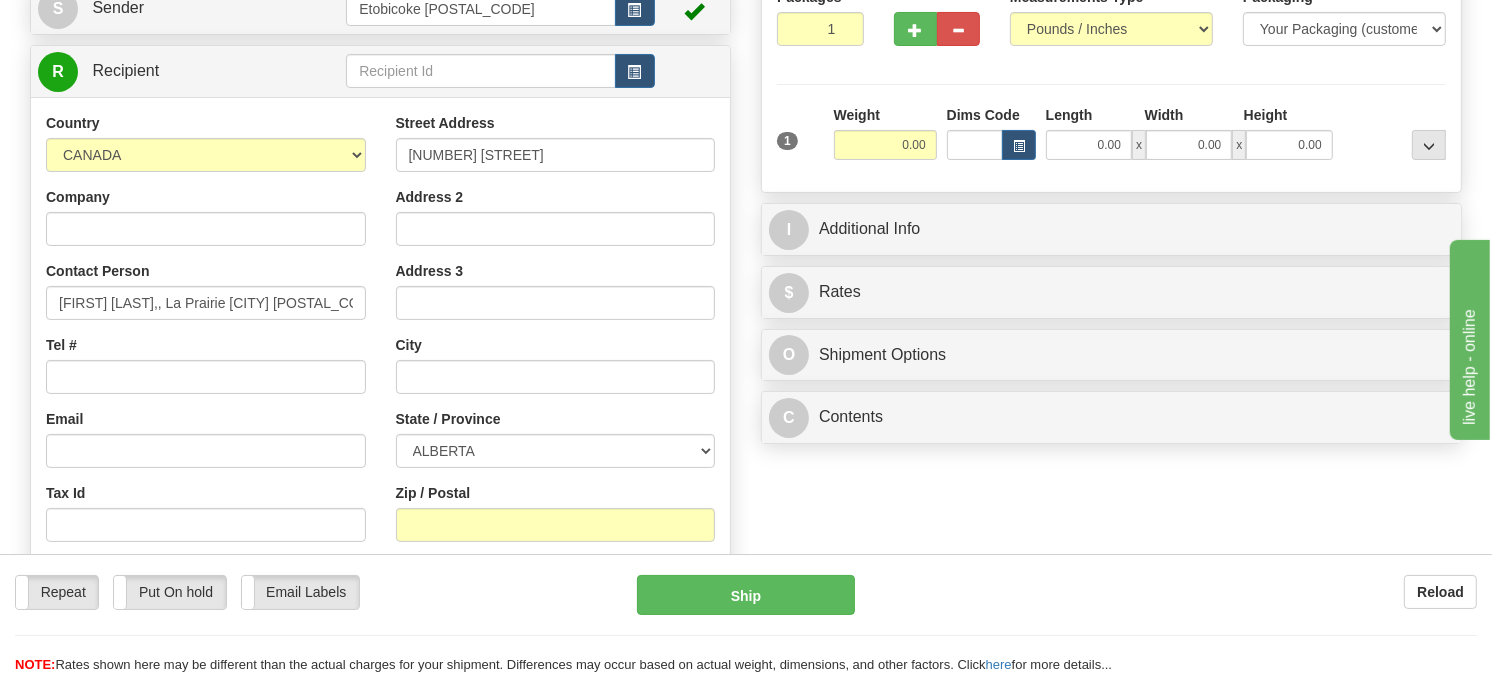 click on "Country
AFGHANISTAN
ALAND ISLANDS
ALBANIA
ALGERIA
AMERICAN SAMOA
ANDORRA
ANGOLA
ANGUILLA
ANTIGUA AND BARBUDA
ARGENTINA
ARMENIA
ARUBA
AUSTRALIA
AUSTRIA
AZERBAIJAN
AZORES
BAHAMAS
BAHRAIN
BANGLADESH
BARBADOS
BELARUS
BELGIUM
BELIZE
BENIN
BERMUDA
BHUTAN
BOLIVIA
BONAIRE, SAINT EUSTATIUS AND SABA
BOSNIA
BOTSWANA
BOUVET ISLAND
BRAZIL
BRITISH INDIAN OCEAN TERRITORY
BRITISH VIRGIN ISLANDS
BRUNEI
BULGARIA
BURKINA FASO
BURUNDI
CAMBODIA
CAMEROON
CANADA
CANARY ISLANDS
CAPE VERDE
CAYMAN ISLANDS
CENTRAL AFRICAN REPUBLIC
CHAD
CHILE
CHINA
CHRISTMAS ISLAND
COCOS (KEELING) ISLANDS
COLOMBIA
COMOROS
CONGO
CONGO, DEMOCRATIC REPUBLIC OF
COOK ISLANDS
COSTA RICA
CROATIA
CURAÇAO
CYPRUS
CZECH REPUBLIC
DENMARK
DJIBOUTI
DOMINICA
DOMINICAN REPUBLIC
EAST TIMOR
ECUADOR
EGYPT
EL SALVADOR
EQUATORIAL GUINEA
ERITREA
ESTONIA
ETHIOPIA
FIJI" at bounding box center (206, 372) 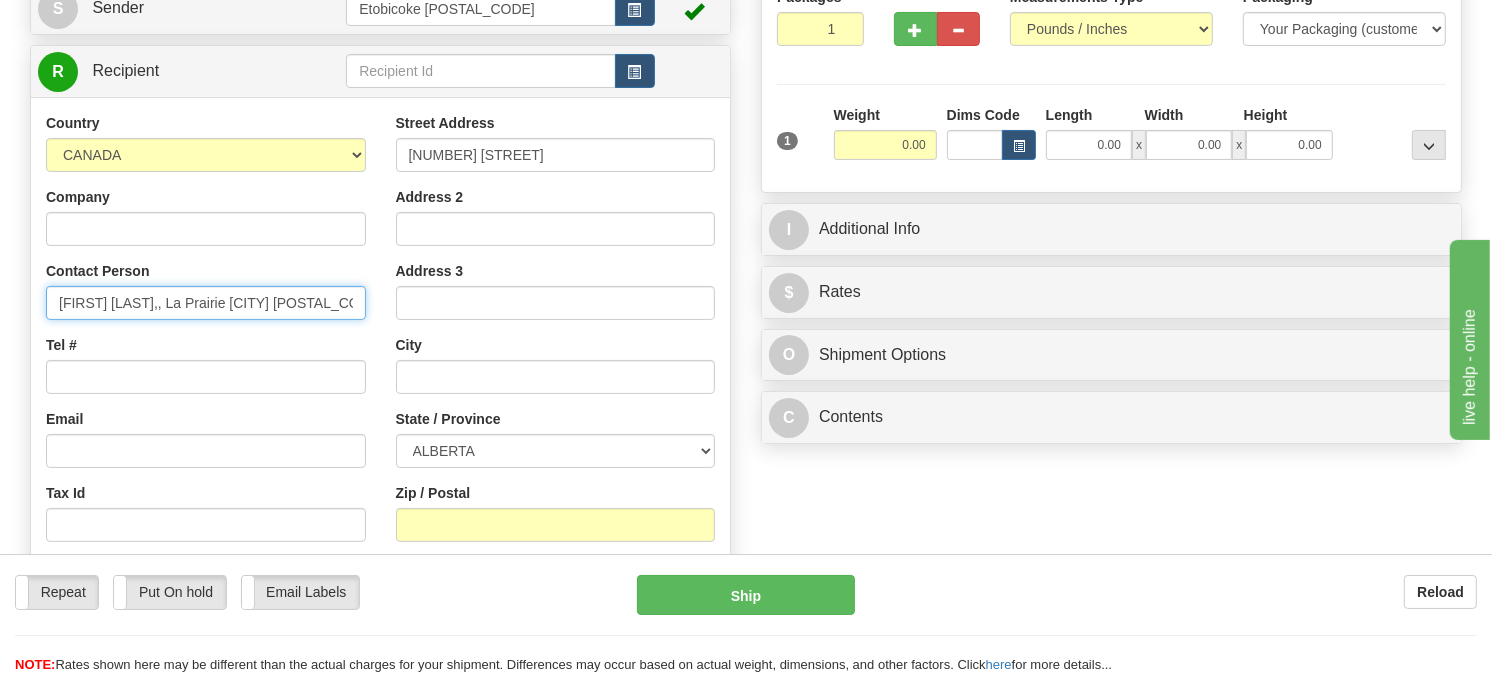 drag, startPoint x: 266, startPoint y: 351, endPoint x: 317, endPoint y: 351, distance: 51 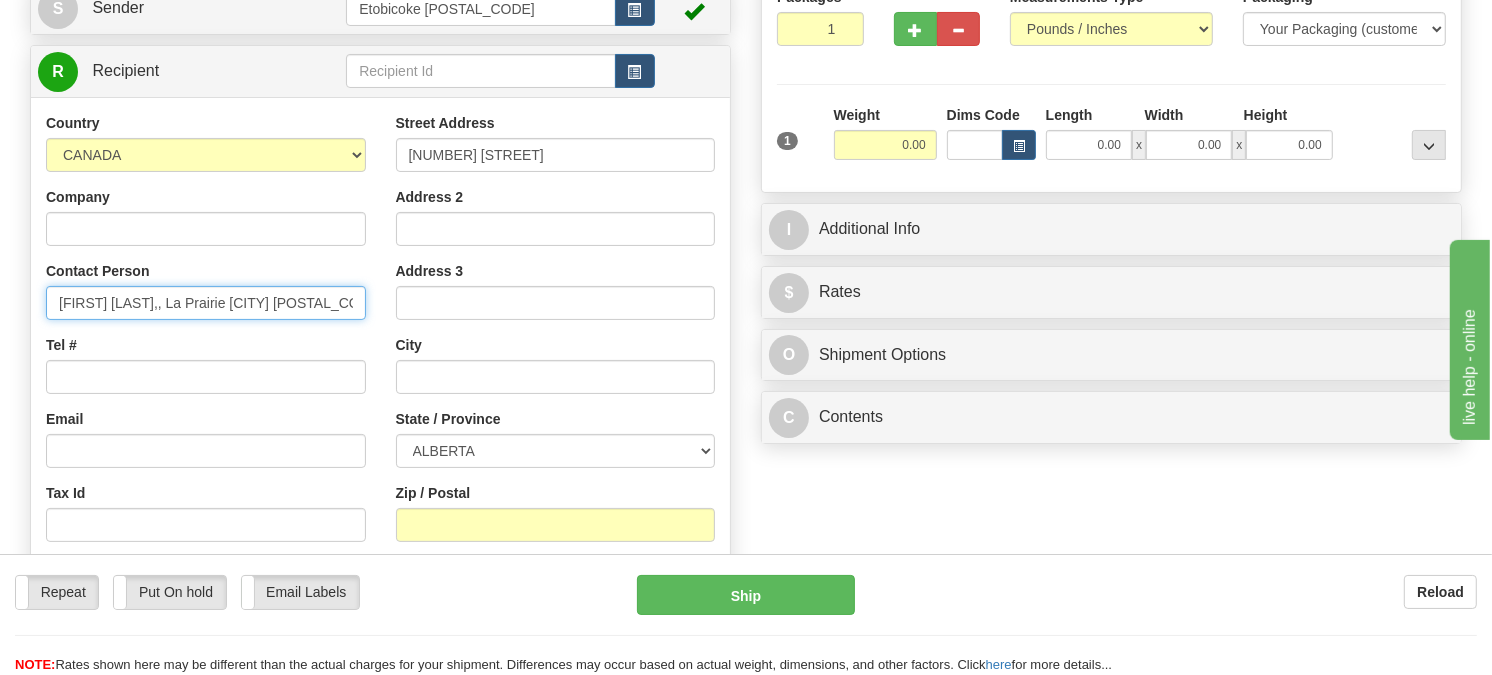 click on "Annie Caron,, La Prairie Quebec J5R 6B8, Canada, +15145154498" at bounding box center [206, 303] 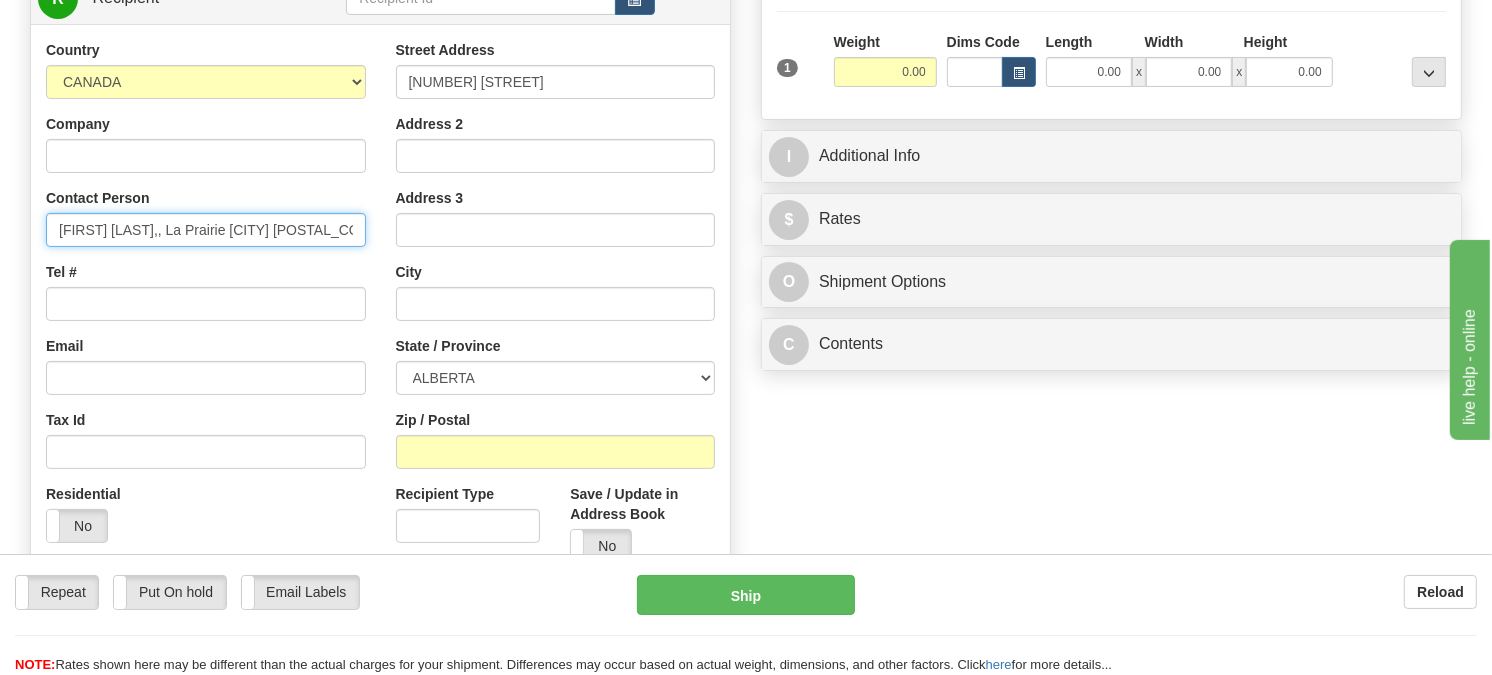 scroll, scrollTop: 333, scrollLeft: 0, axis: vertical 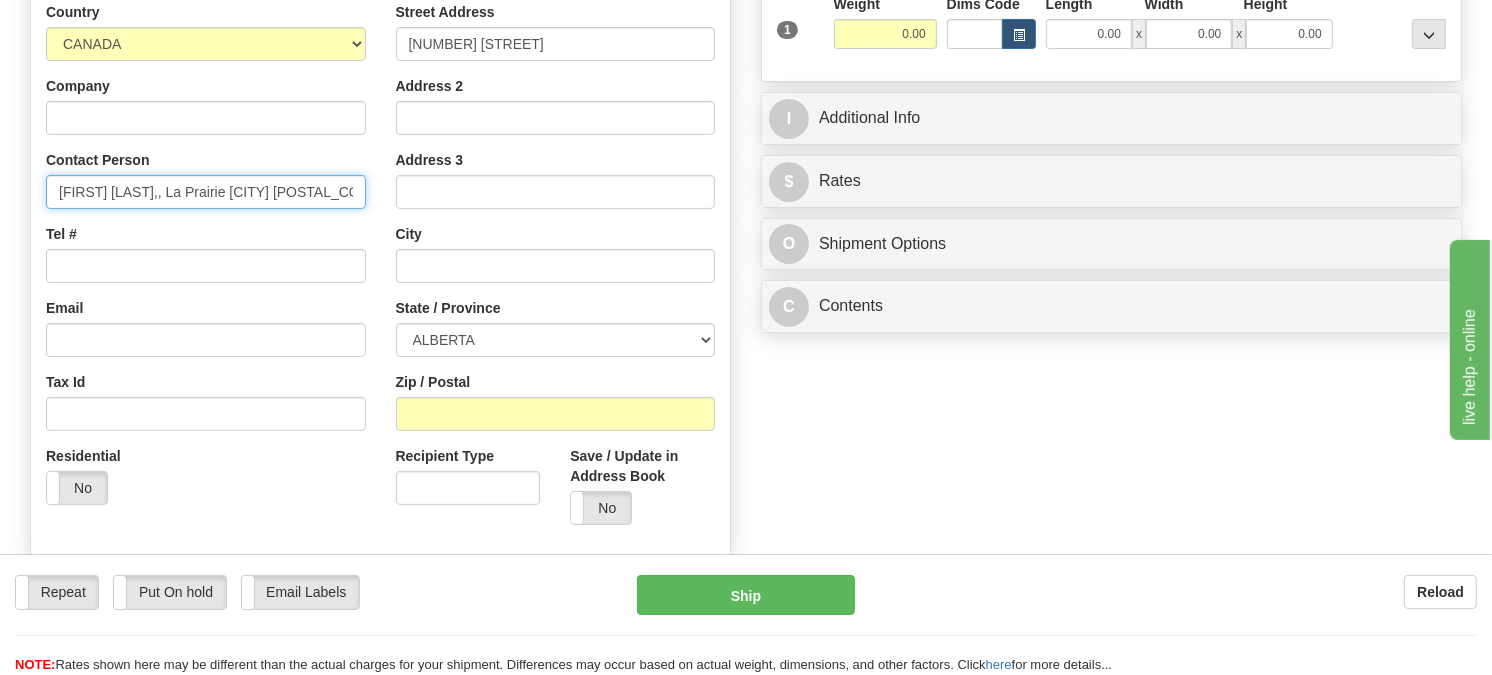 type on "Annie Caron,, La Prairie Quebec , Canada, +15145154498" 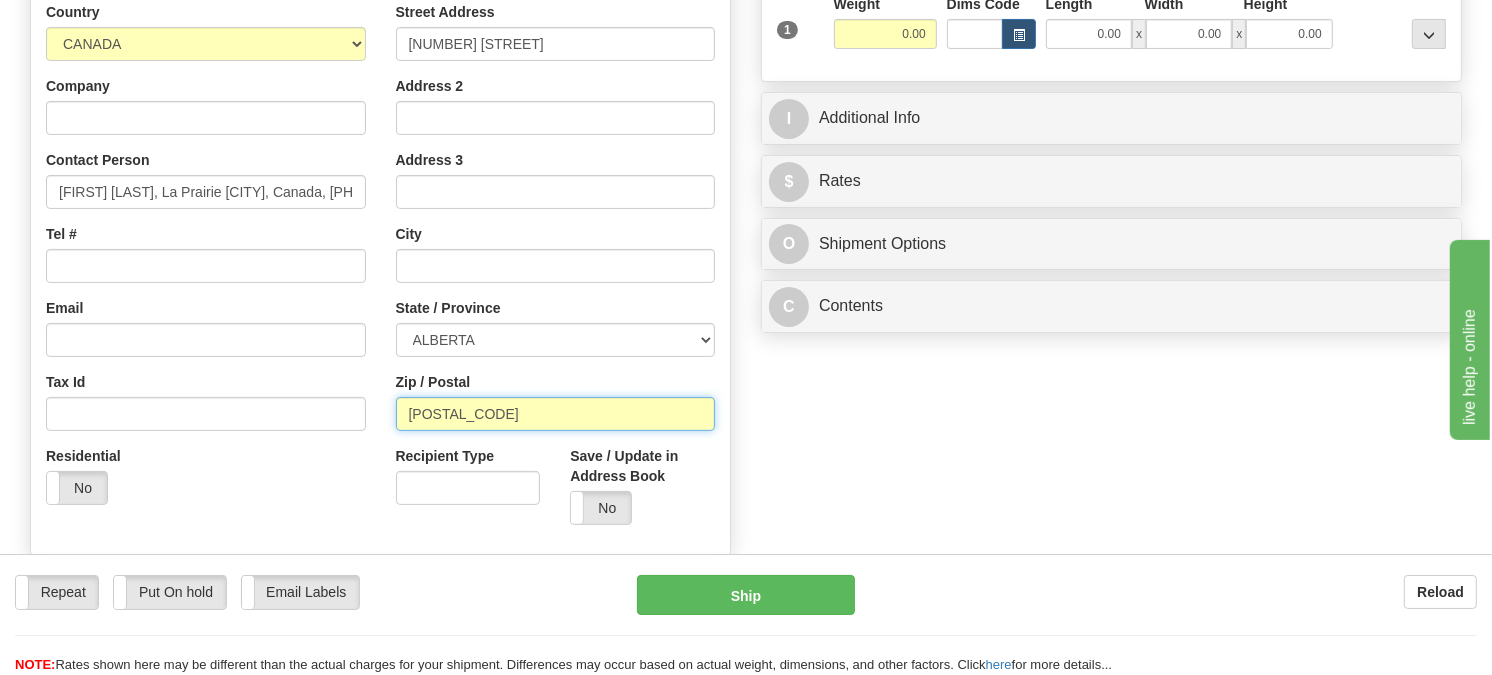 type on "J5R 6B8" 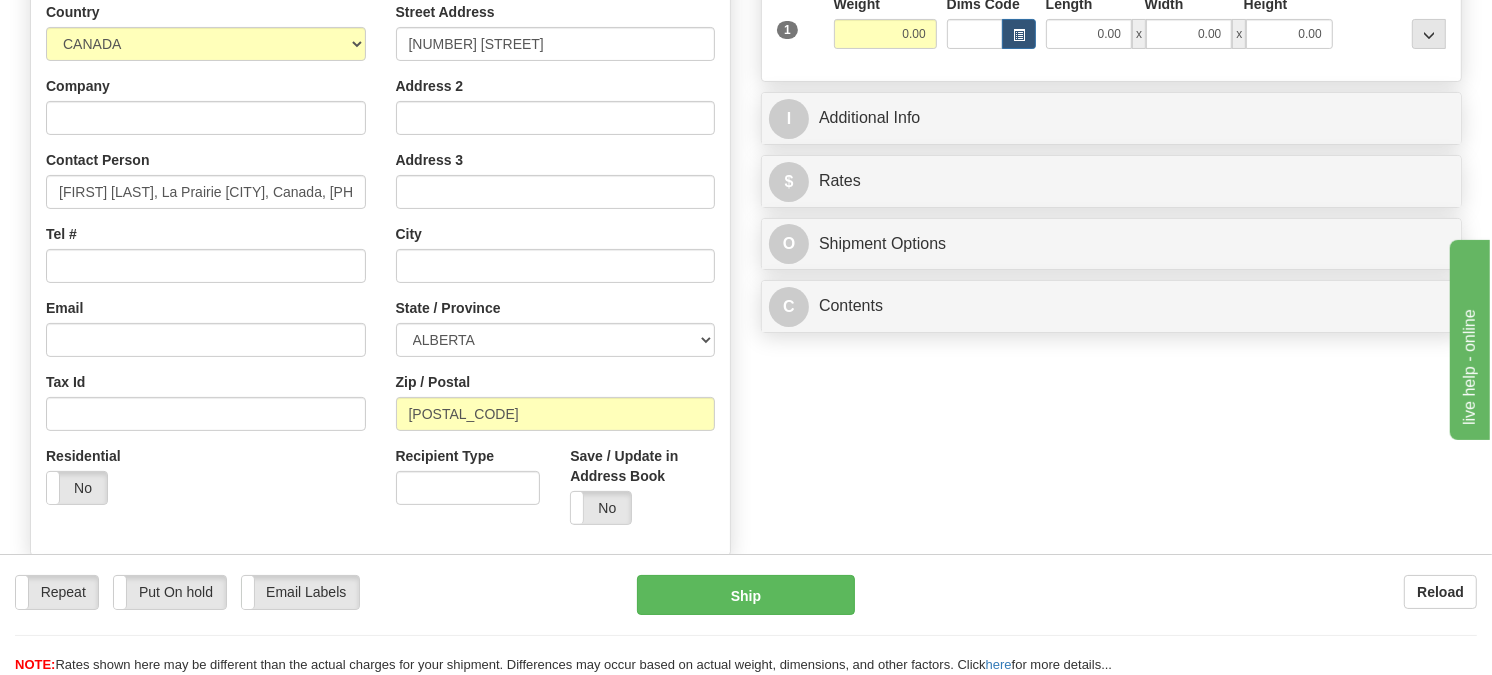 click on "Zip / Postal
J5R 6B8" at bounding box center [556, 401] 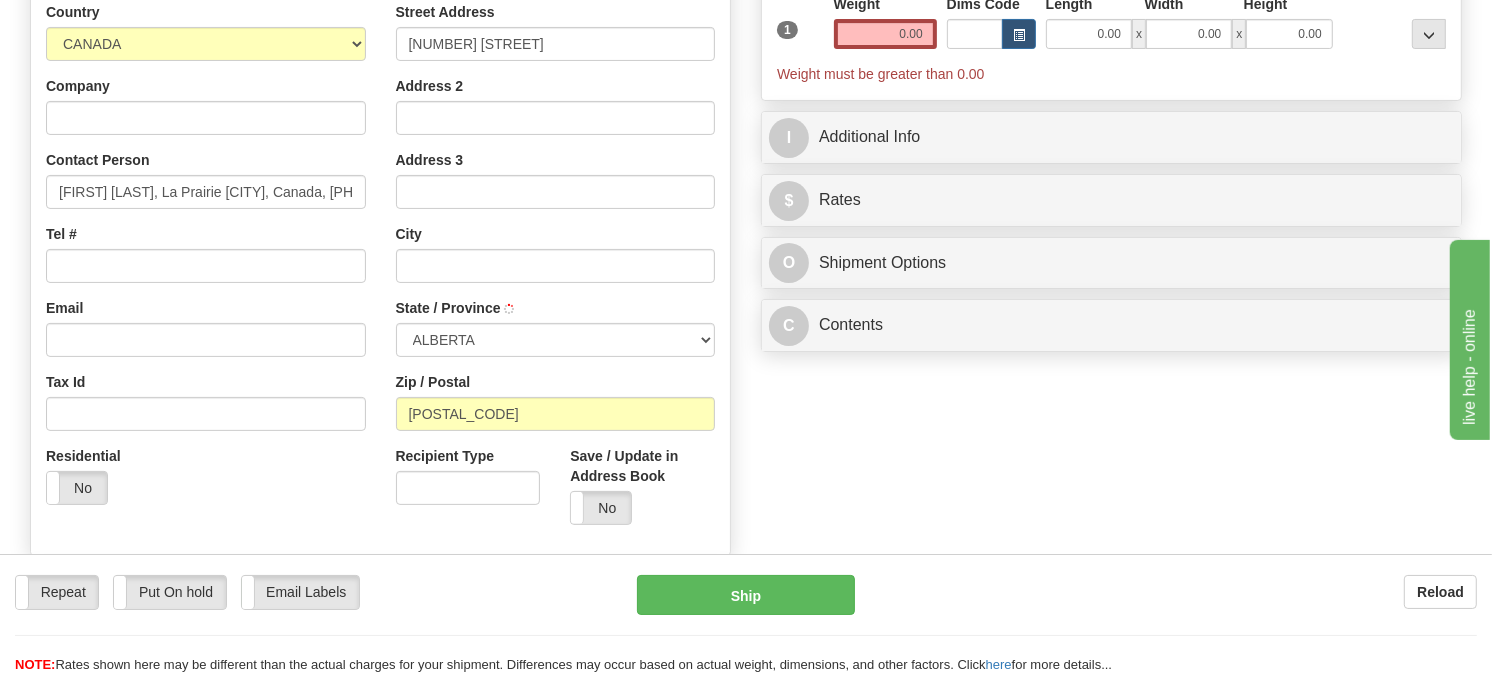 type on "LA PRAIRIE" 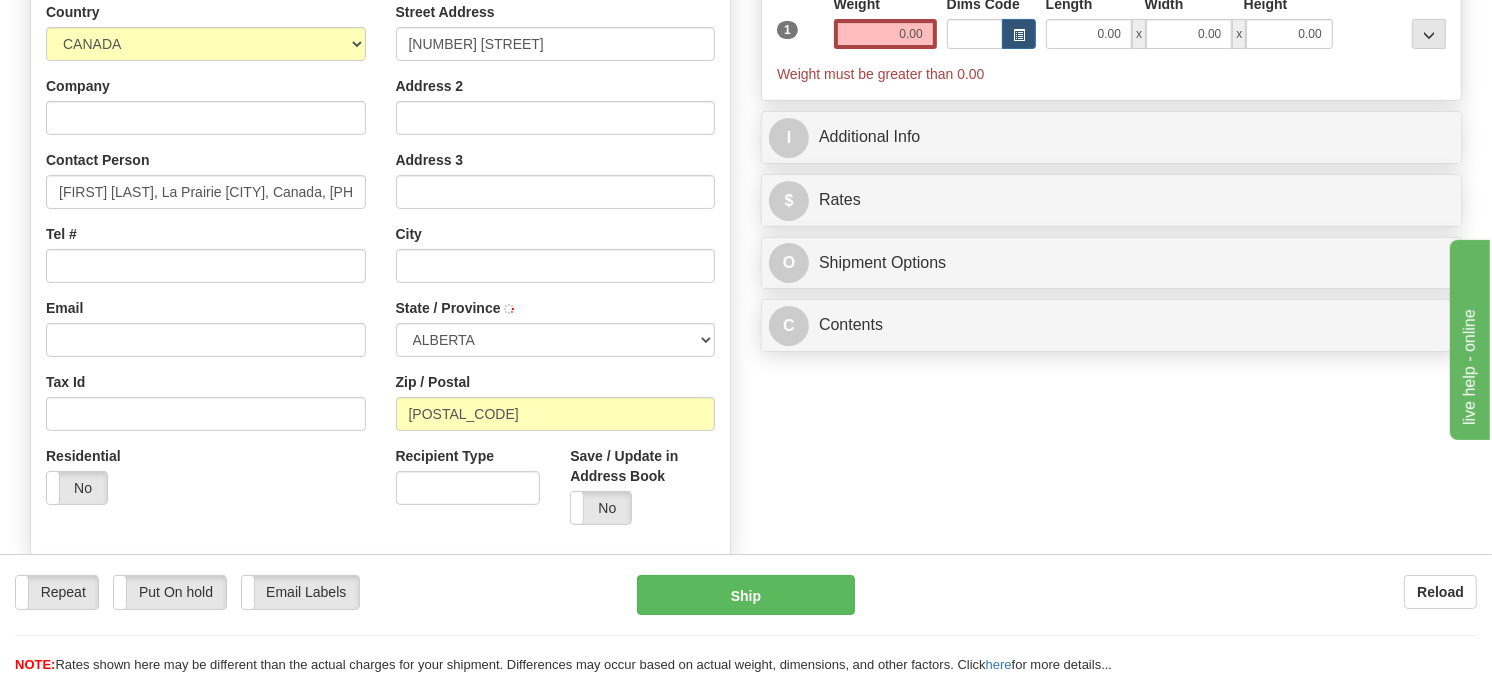 select on "QC" 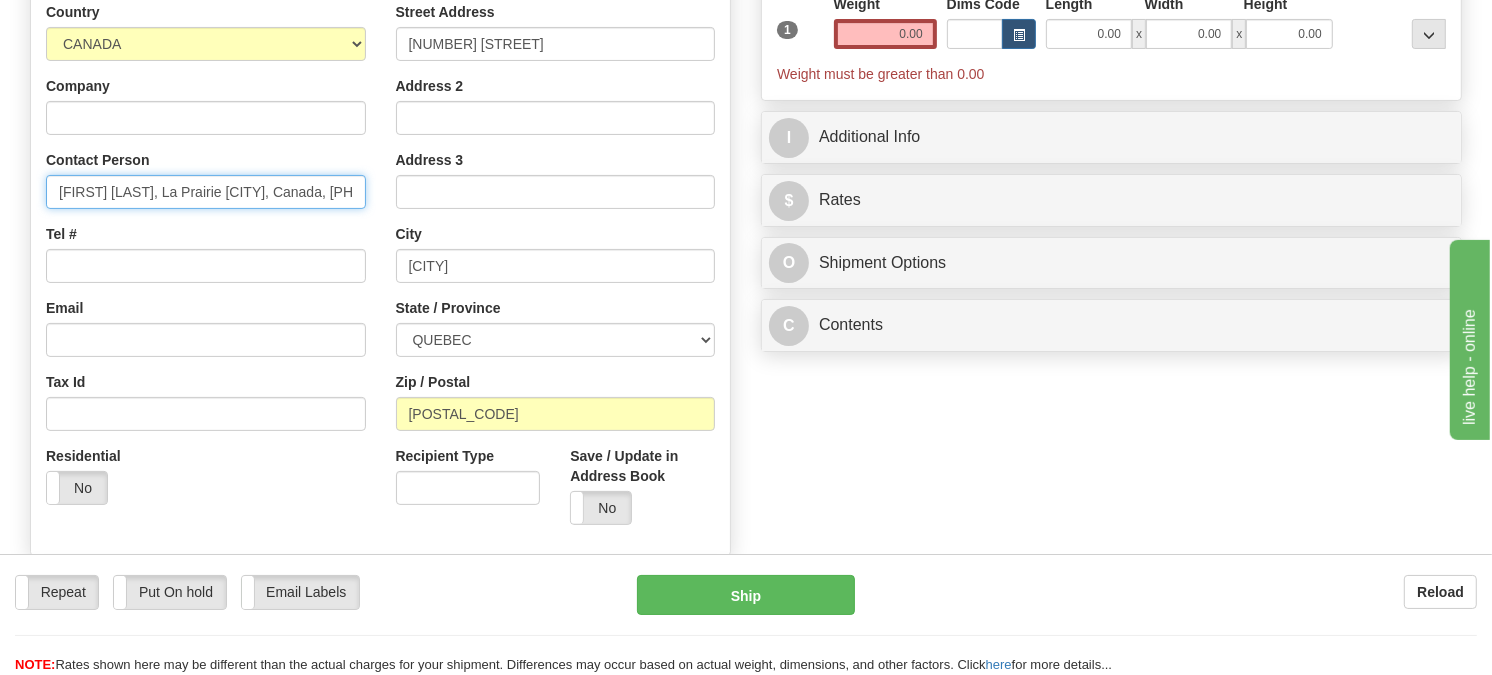 scroll, scrollTop: 0, scrollLeft: 71, axis: horizontal 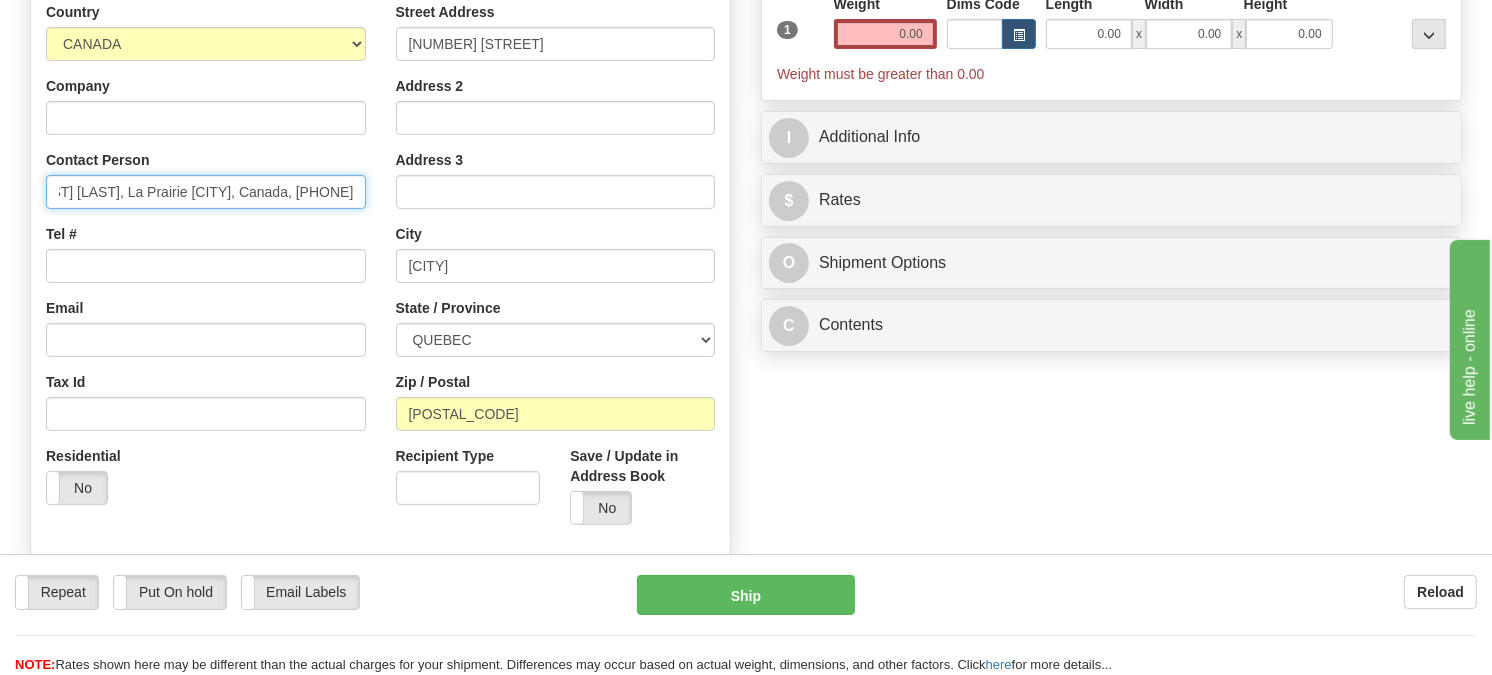 drag, startPoint x: 337, startPoint y: 237, endPoint x: 358, endPoint y: 246, distance: 22.847319 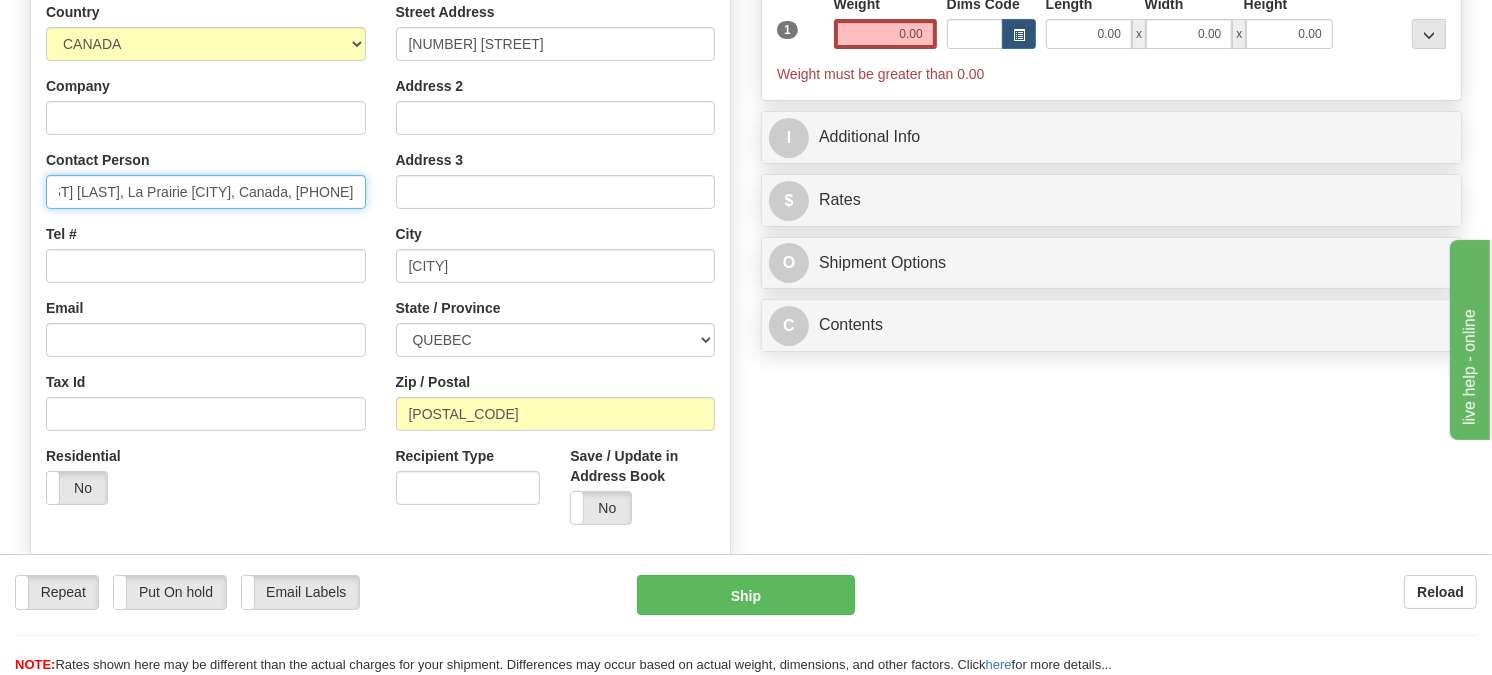 click on "Annie Caron,, La Prairie Quebec , Canada, +15145154498" at bounding box center (206, 192) 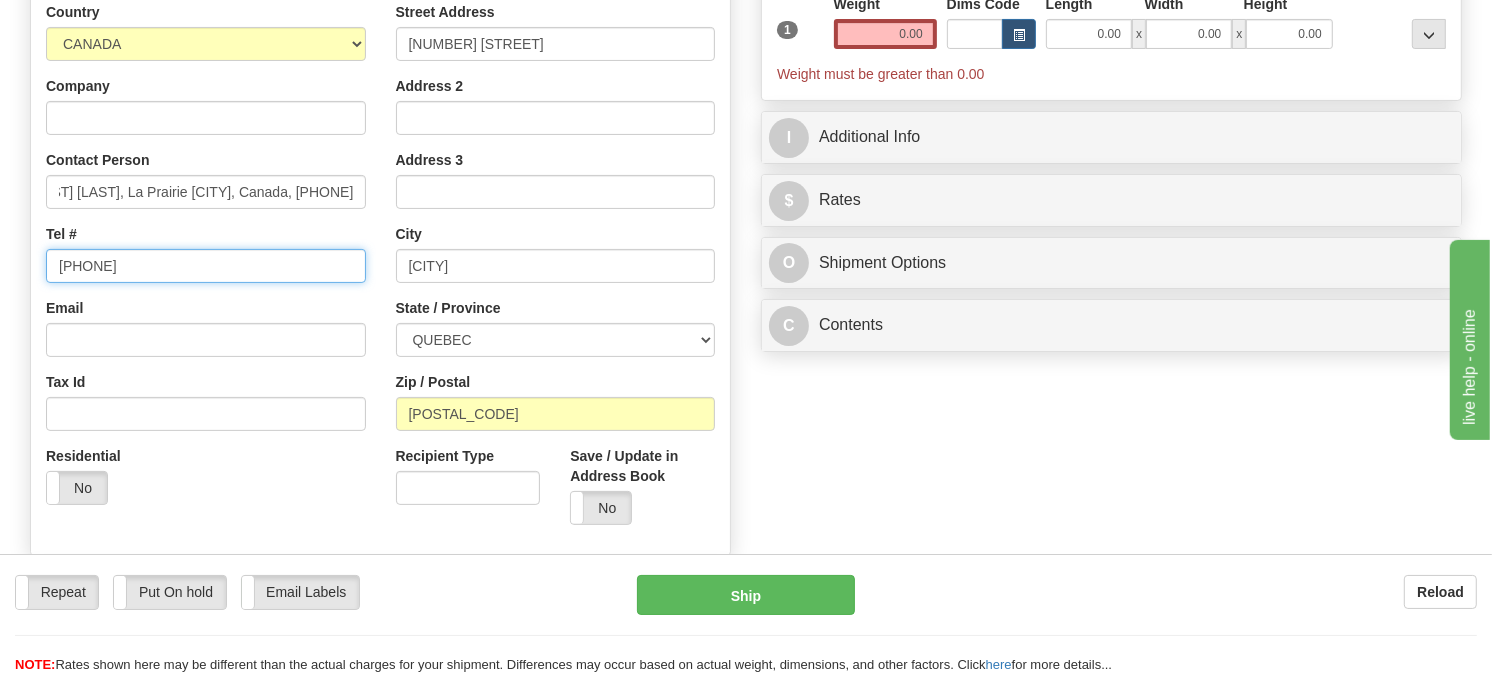 scroll, scrollTop: 0, scrollLeft: 0, axis: both 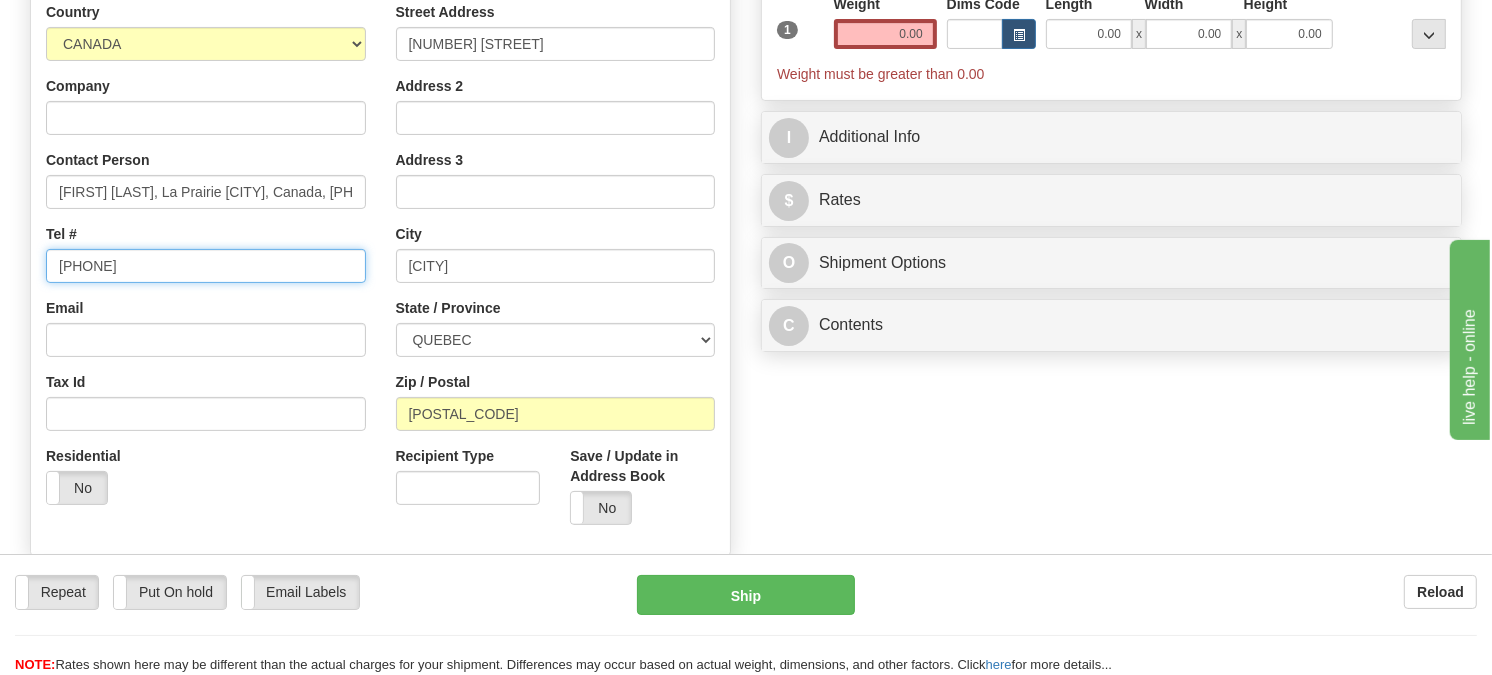 type on "15145154498" 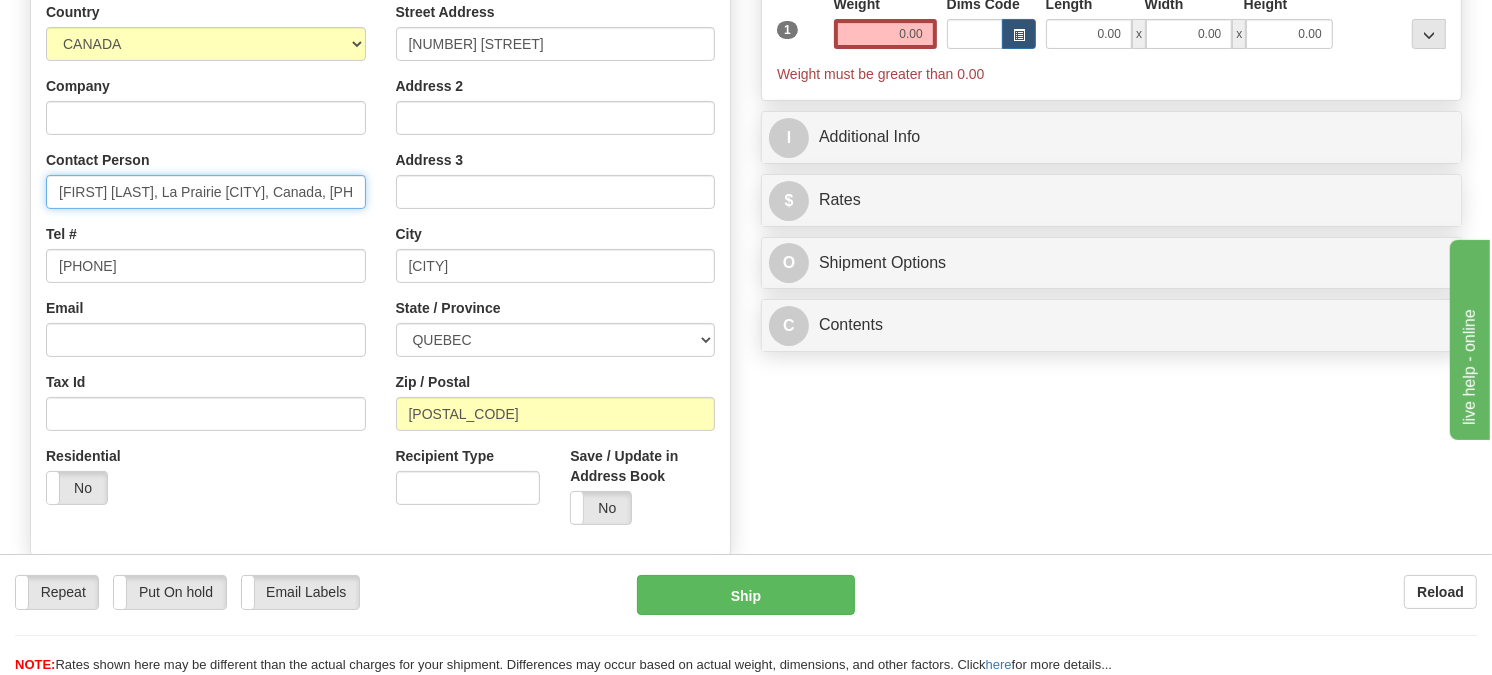 drag, startPoint x: 146, startPoint y: 238, endPoint x: 392, endPoint y: 247, distance: 246.16458 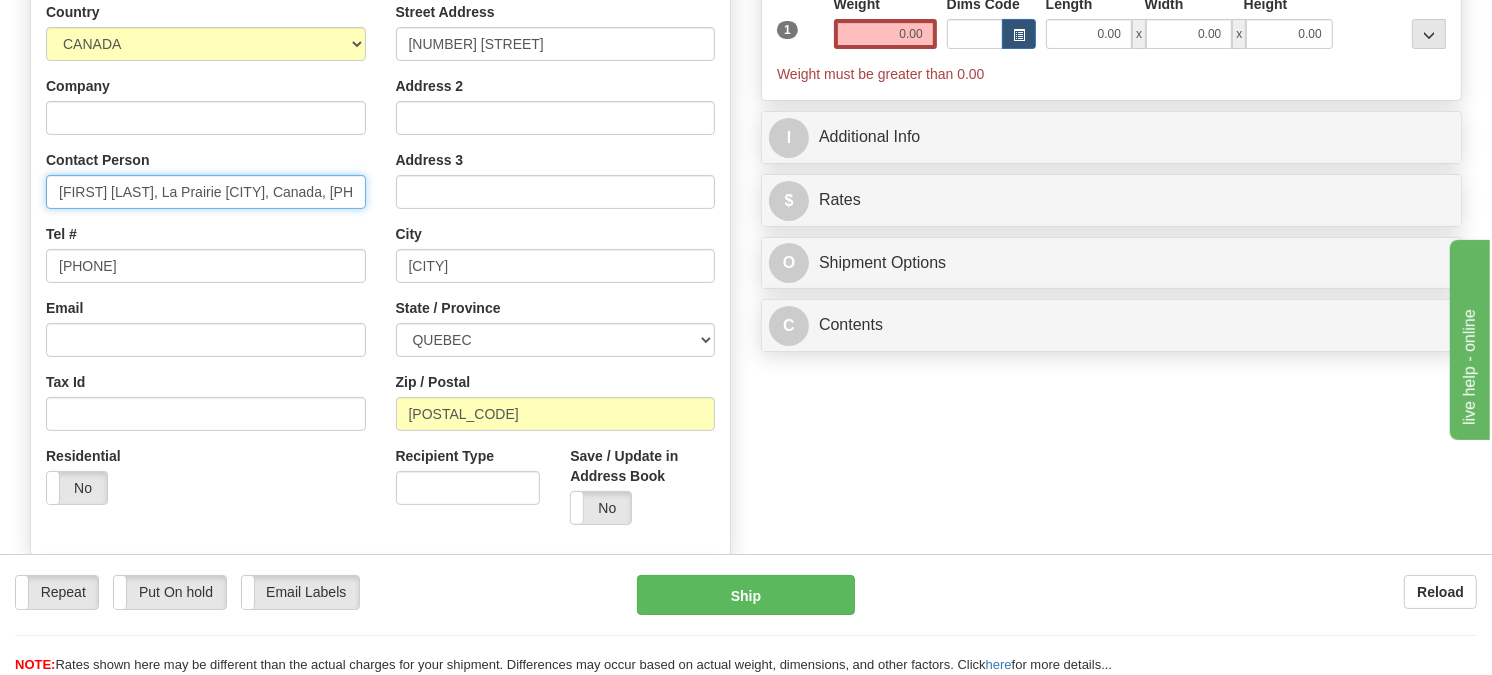click on "Country
AFGHANISTAN
ALAND ISLANDS
ALBANIA
ALGERIA
AMERICAN SAMOA
ANDORRA
ANGOLA
ANGUILLA
ANTIGUA AND BARBUDA
ARGENTINA
ARMENIA
ARUBA
AUSTRALIA
AUSTRIA
AZERBAIJAN
AZORES
BAHAMAS
BAHRAIN
BANGLADESH
BARBADOS
BELARUS
BELGIUM
BELIZE
BENIN
BERMUDA
BHUTAN
BOLIVIA
BONAIRE, SAINT EUSTATIUS AND SABA
BOSNIA
BOTSWANA
BOUVET ISLAND
BRAZIL
BRITISH INDIAN OCEAN TERRITORY
BRITISH VIRGIN ISLANDS
BRUNEI
BULGARIA
BURKINA FASO
BURUNDI
CAMBODIA
CAMEROON
CANADA
CANARY ISLANDS
CAPE VERDE
CAYMAN ISLANDS
CENTRAL AFRICAN REPUBLIC
CHAD
CHILE
CHINA
CHRISTMAS ISLAND
COCOS (KEELING) ISLANDS
COLOMBIA
COMOROS
CONGO
CONGO, DEMOCRATIC REPUBLIC OF
COOK ISLANDS
COSTA RICA
CROATIA
CURAÇAO
CYPRUS
CZECH REPUBLIC
DENMARK
DJIBOUTI
DOMINICA
DOMINICAN REPUBLIC
EAST TIMOR
ECUADOR
EGYPT
EL SALVADOR
EQUATORIAL GUINEA
ERITREA
ESTONIA
ETHIOPIA" at bounding box center [380, 271] 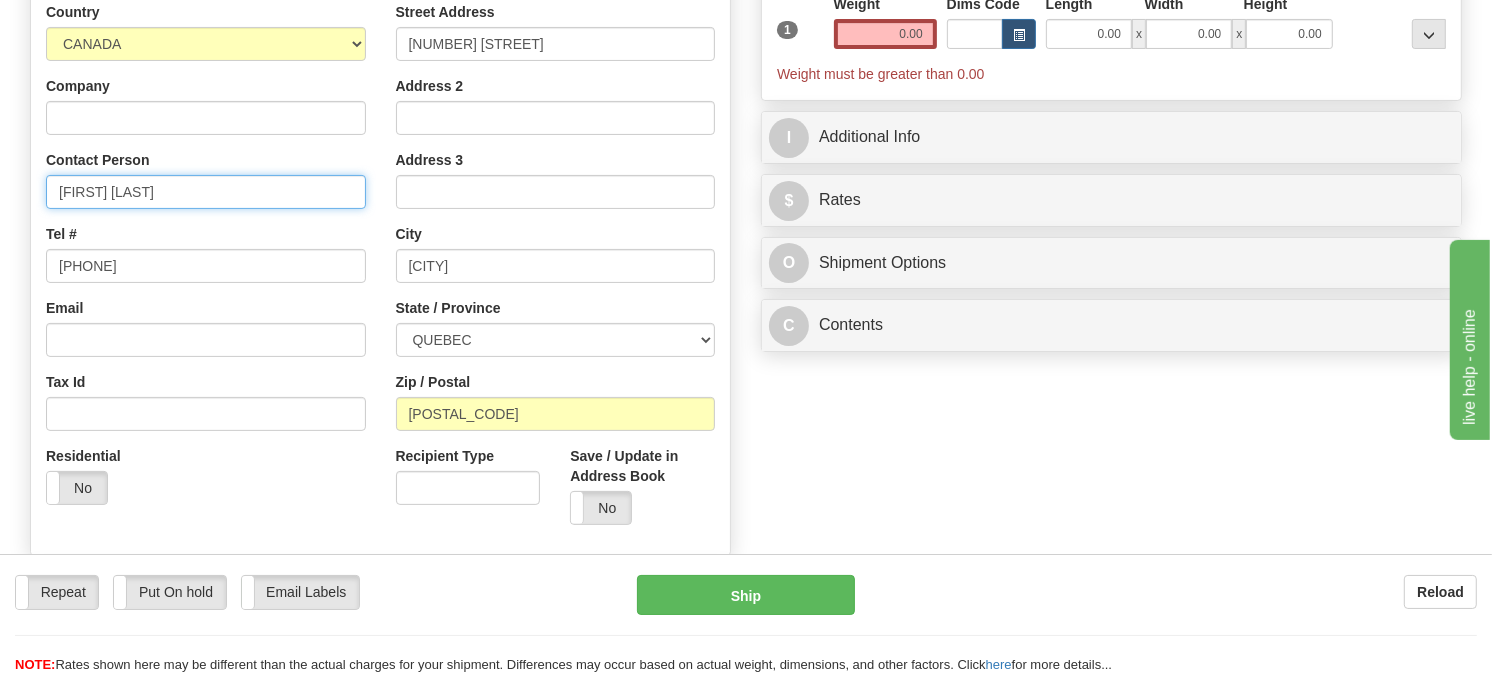 type on "Annie Caron" 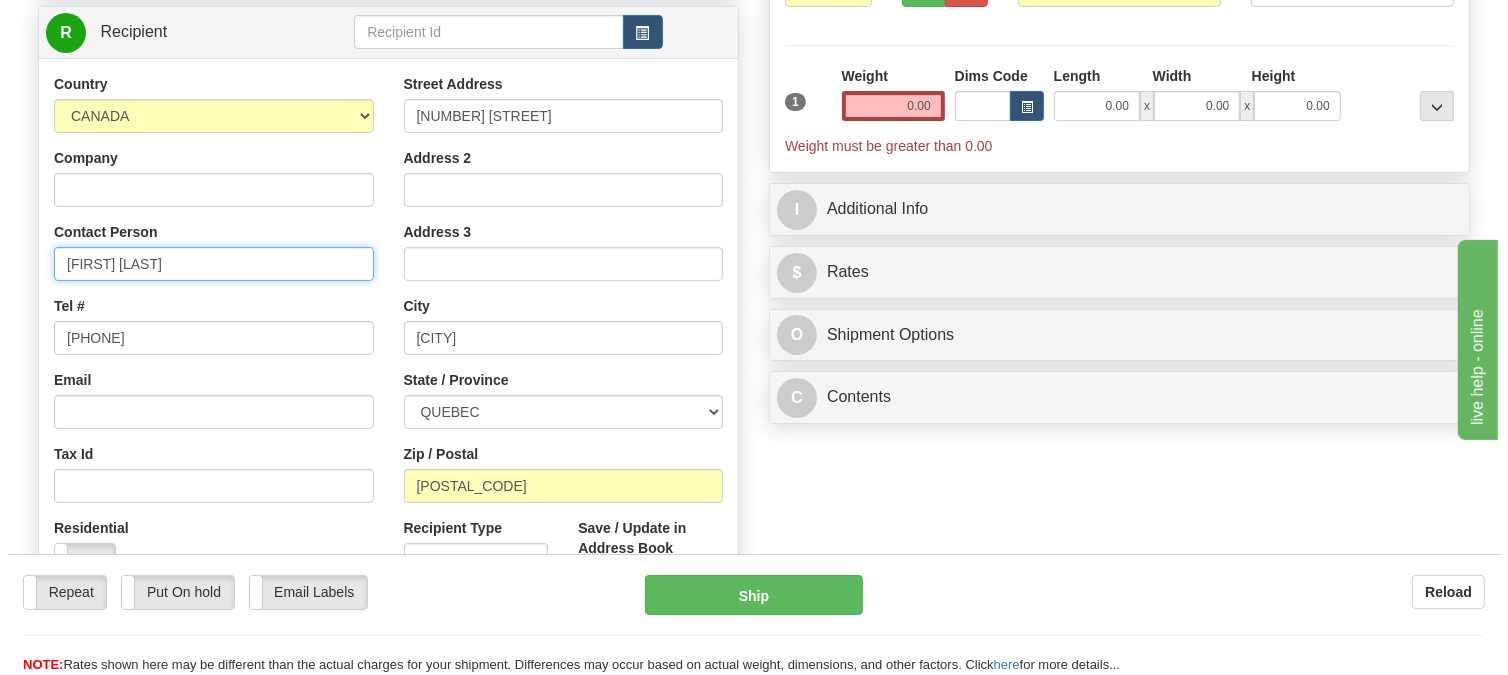 scroll, scrollTop: 222, scrollLeft: 0, axis: vertical 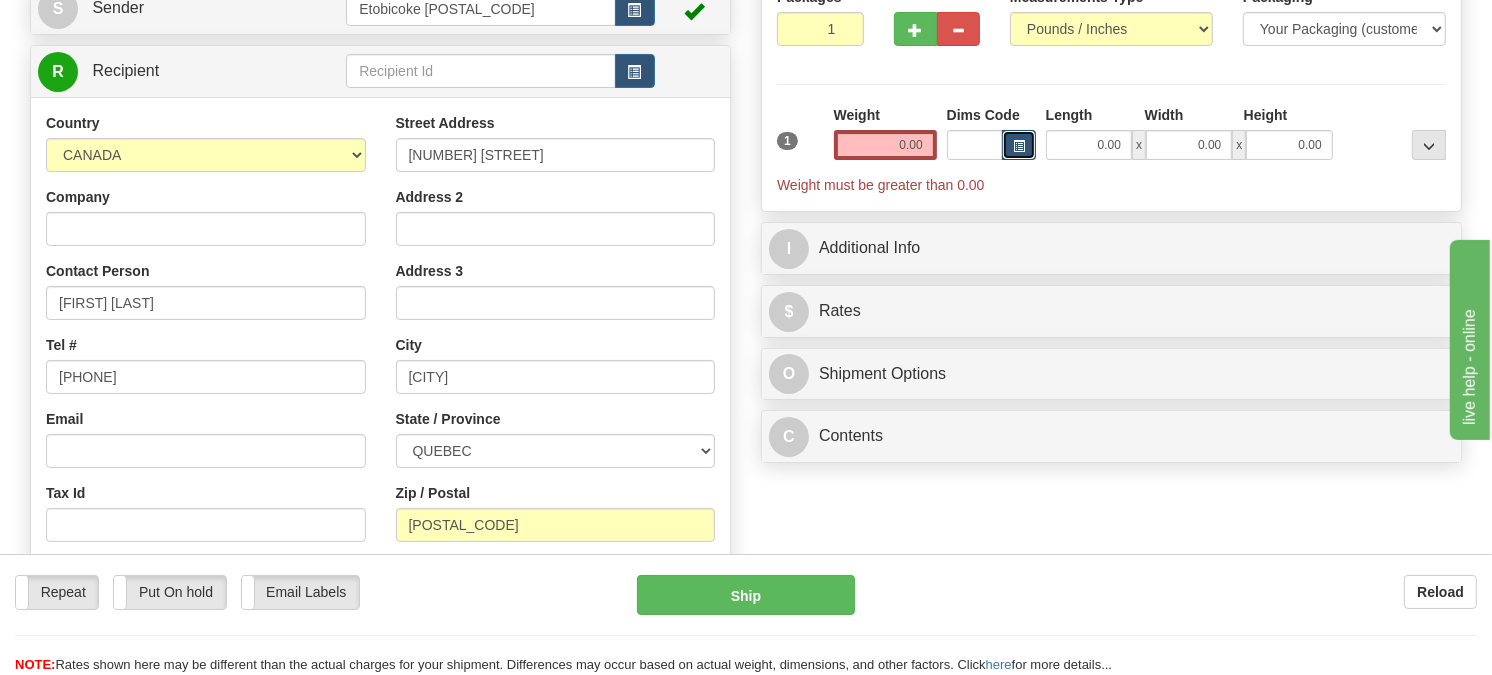click at bounding box center [1019, 146] 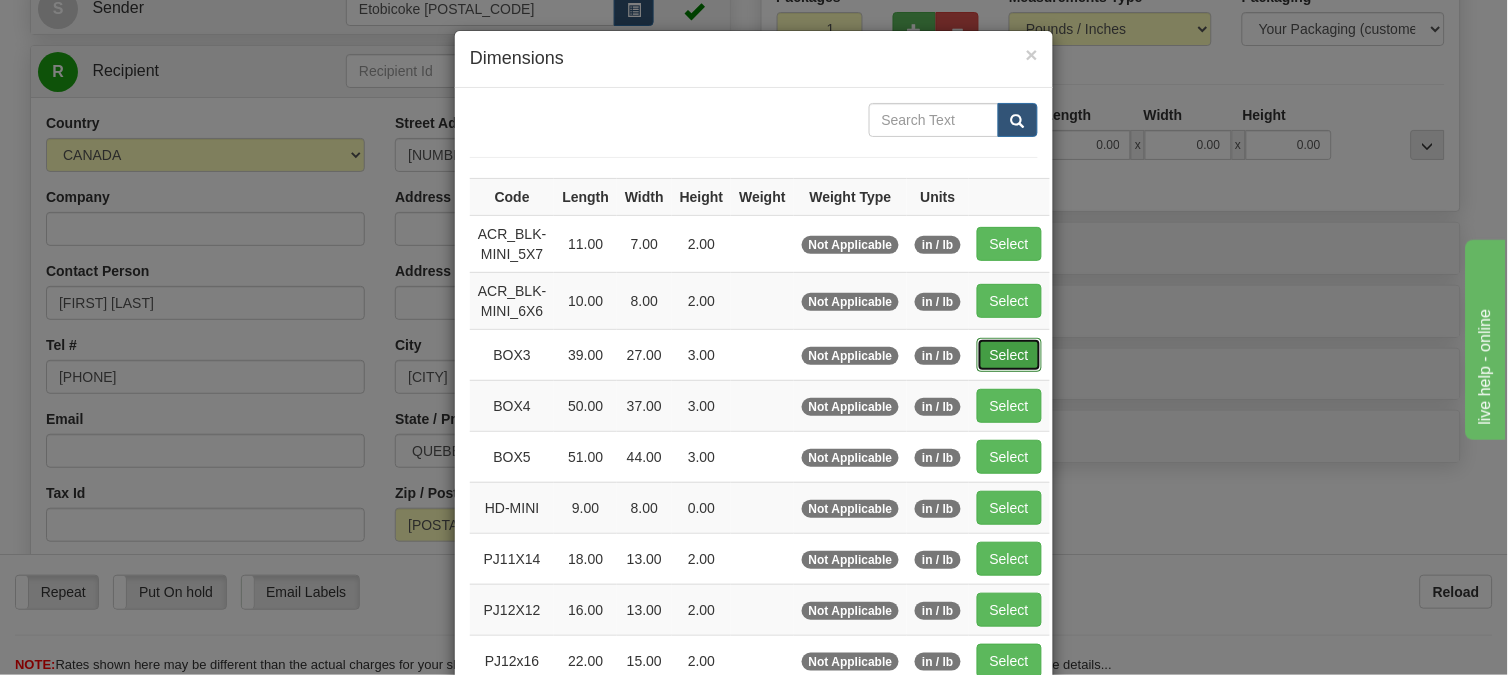 click on "Select" at bounding box center [1009, 355] 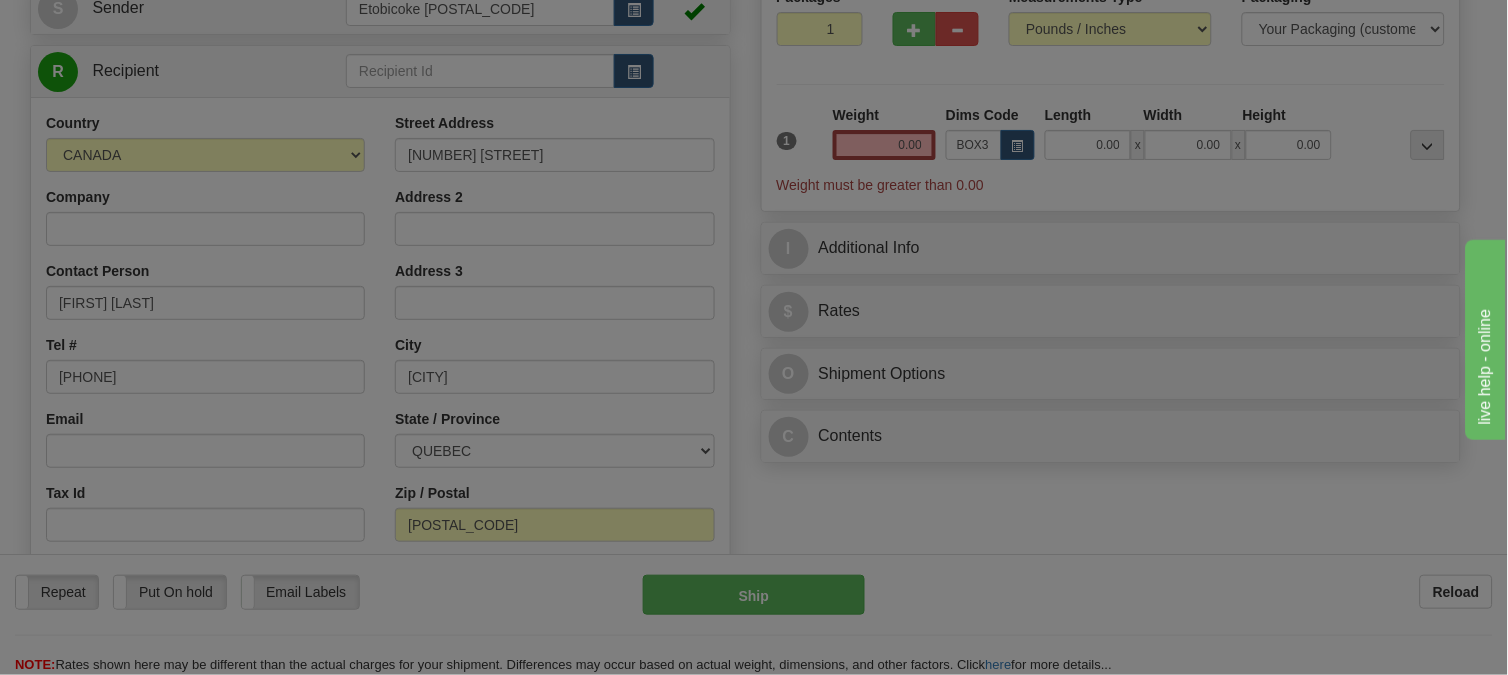 type on "39.00" 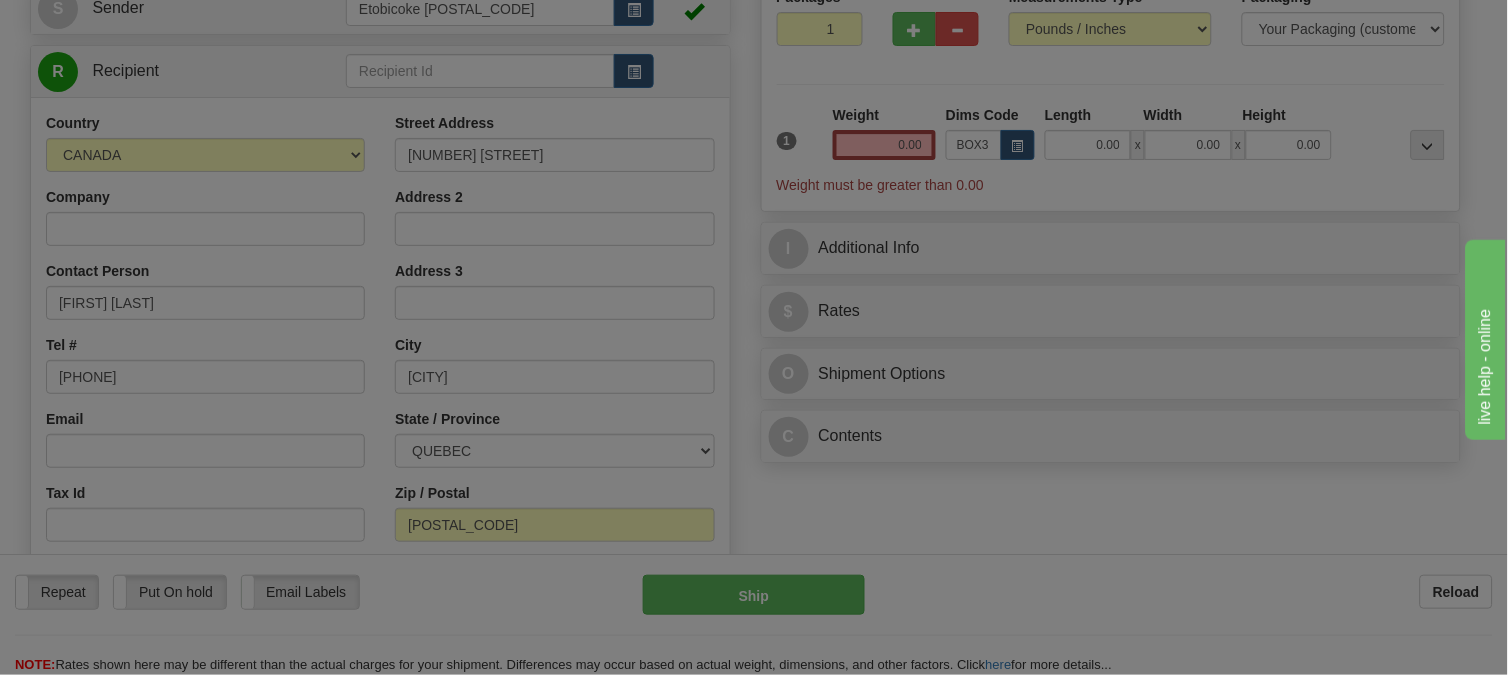 type on "27.00" 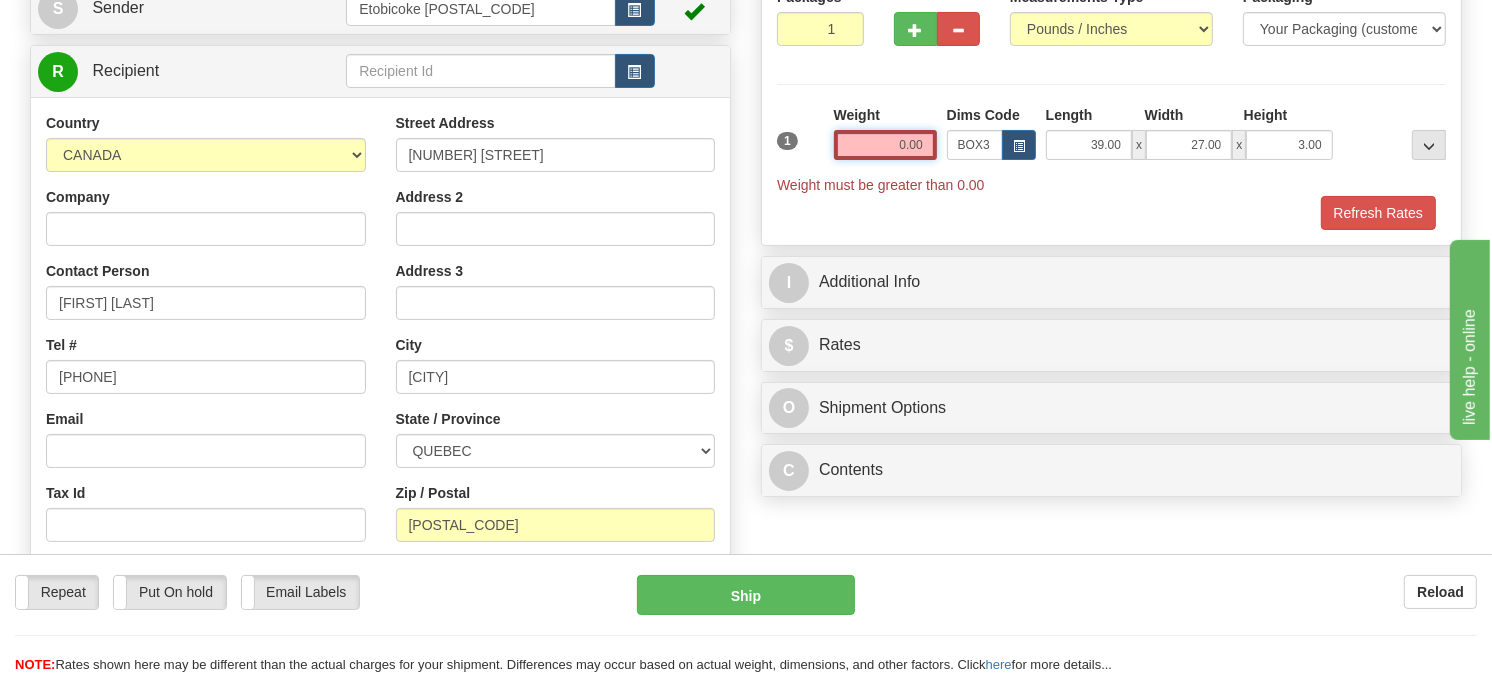 drag, startPoint x: 922, startPoint y: 193, endPoint x: 751, endPoint y: 193, distance: 171 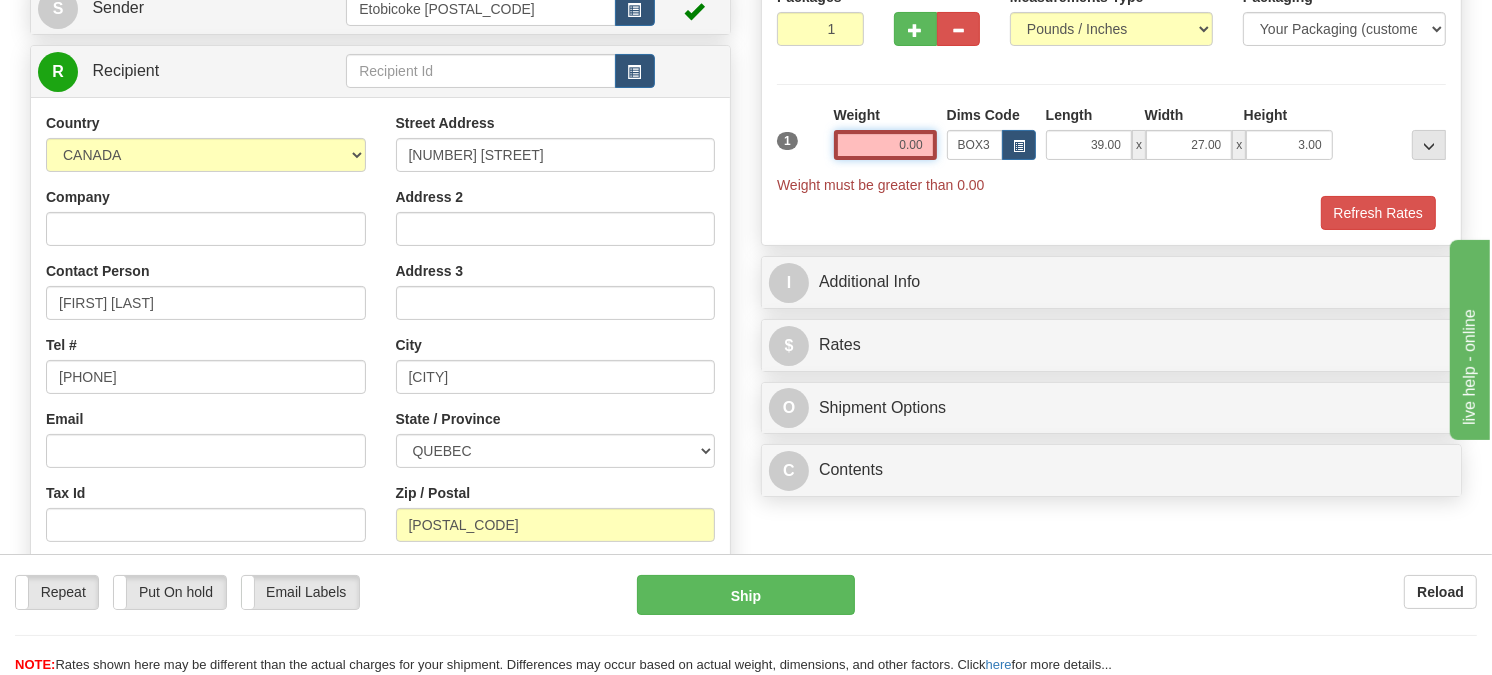 type on "1" 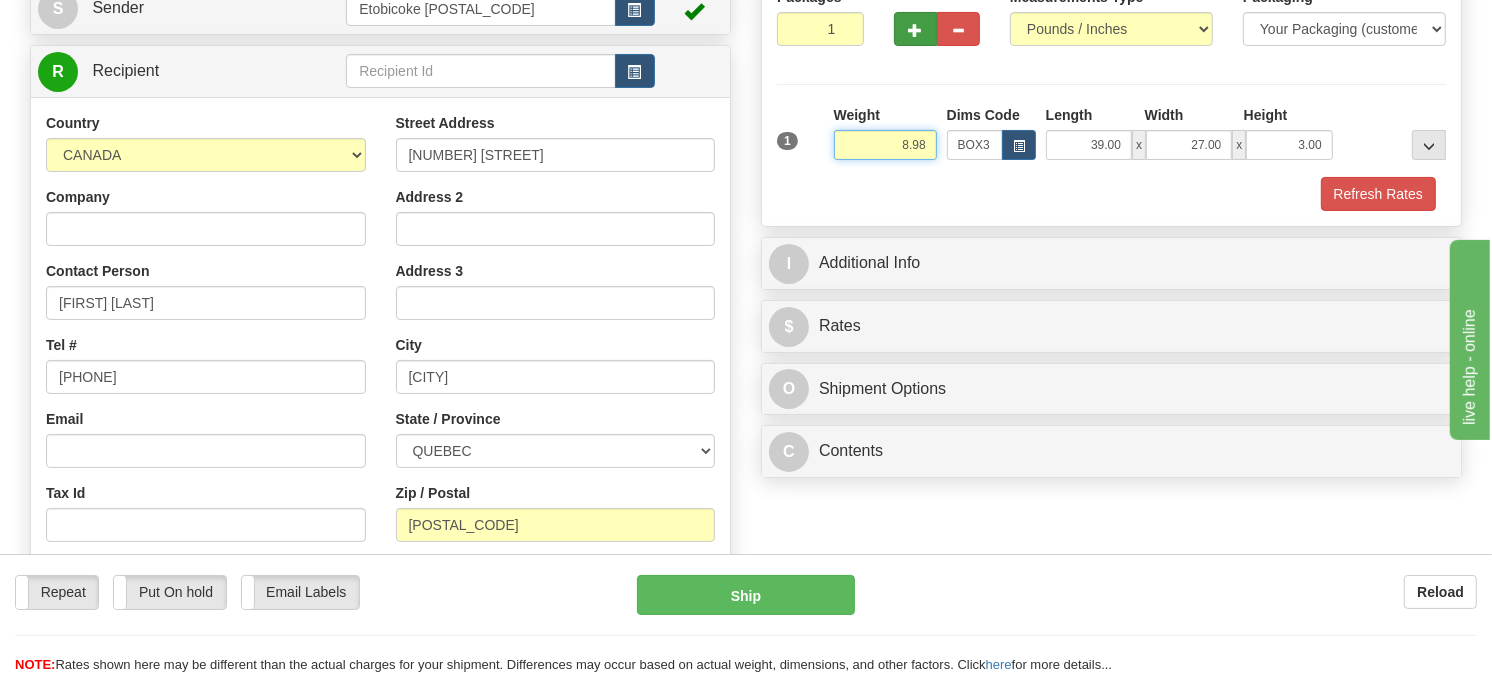 type on "8.98" 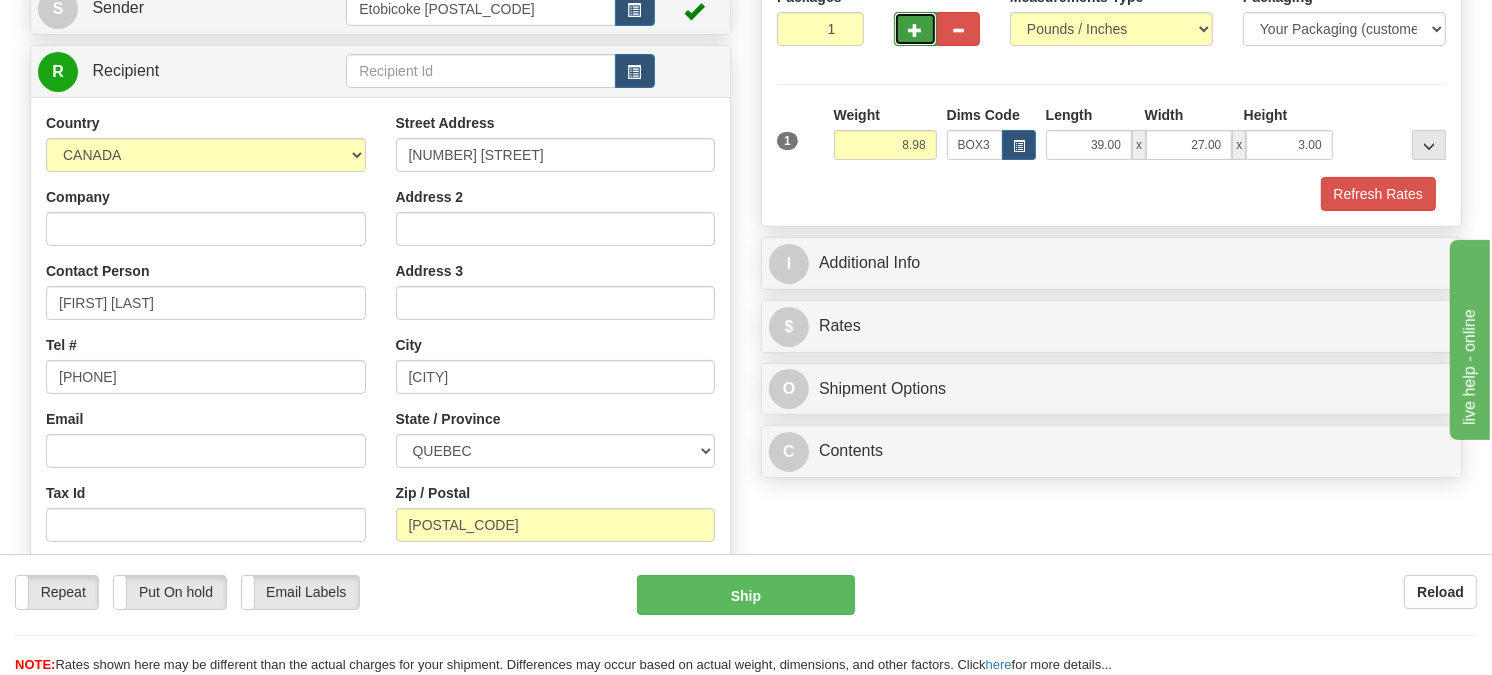 click at bounding box center (915, 29) 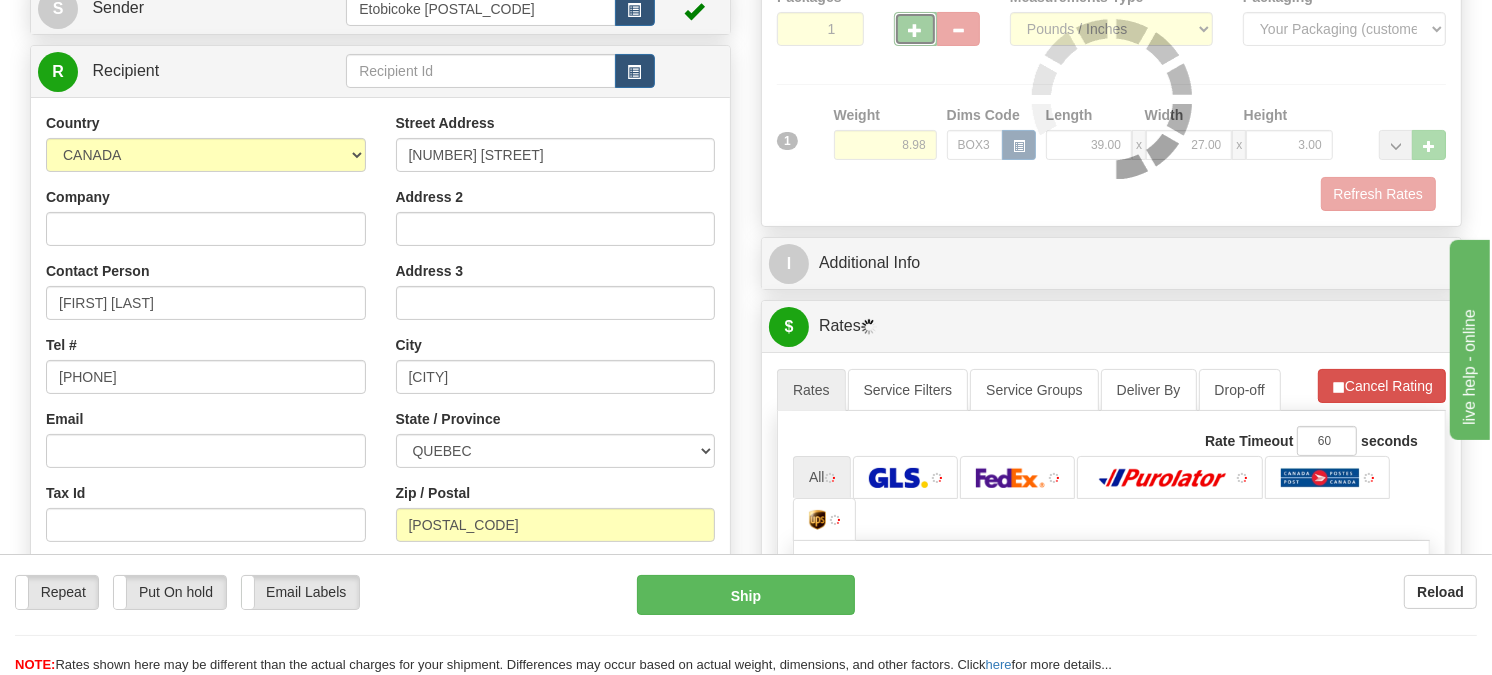 type on "2" 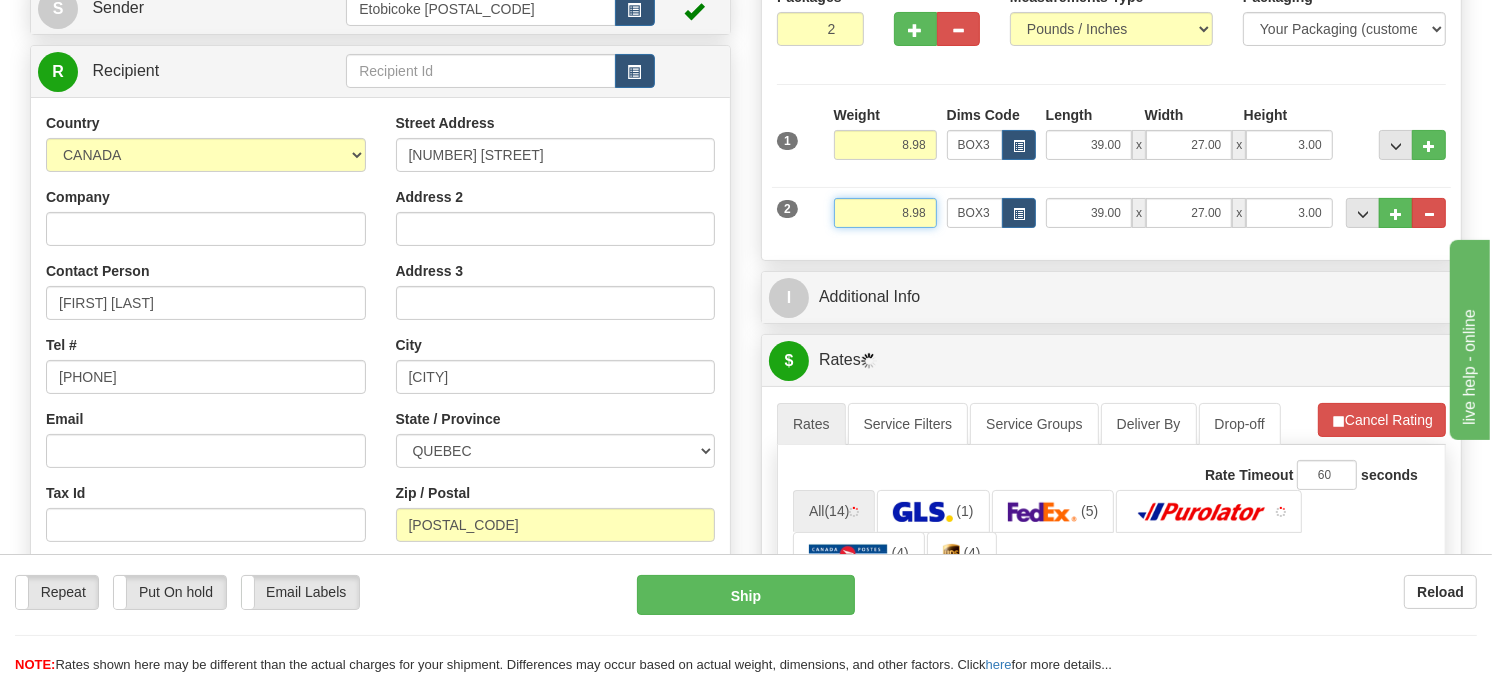 drag, startPoint x: 934, startPoint y: 262, endPoint x: 811, endPoint y: 292, distance: 126.60569 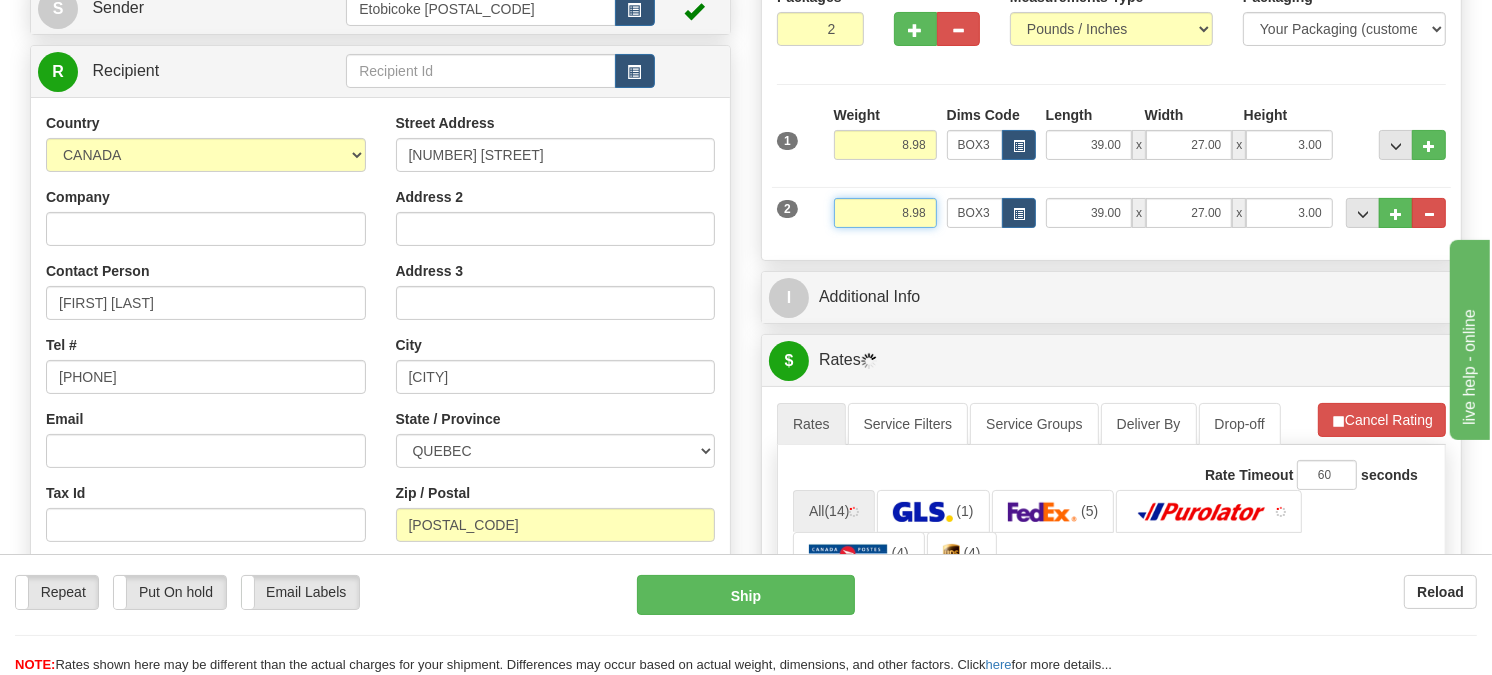 click on "2
Weight
8.98
Dims Code BOX3 Length Width x" at bounding box center (1111, 210) 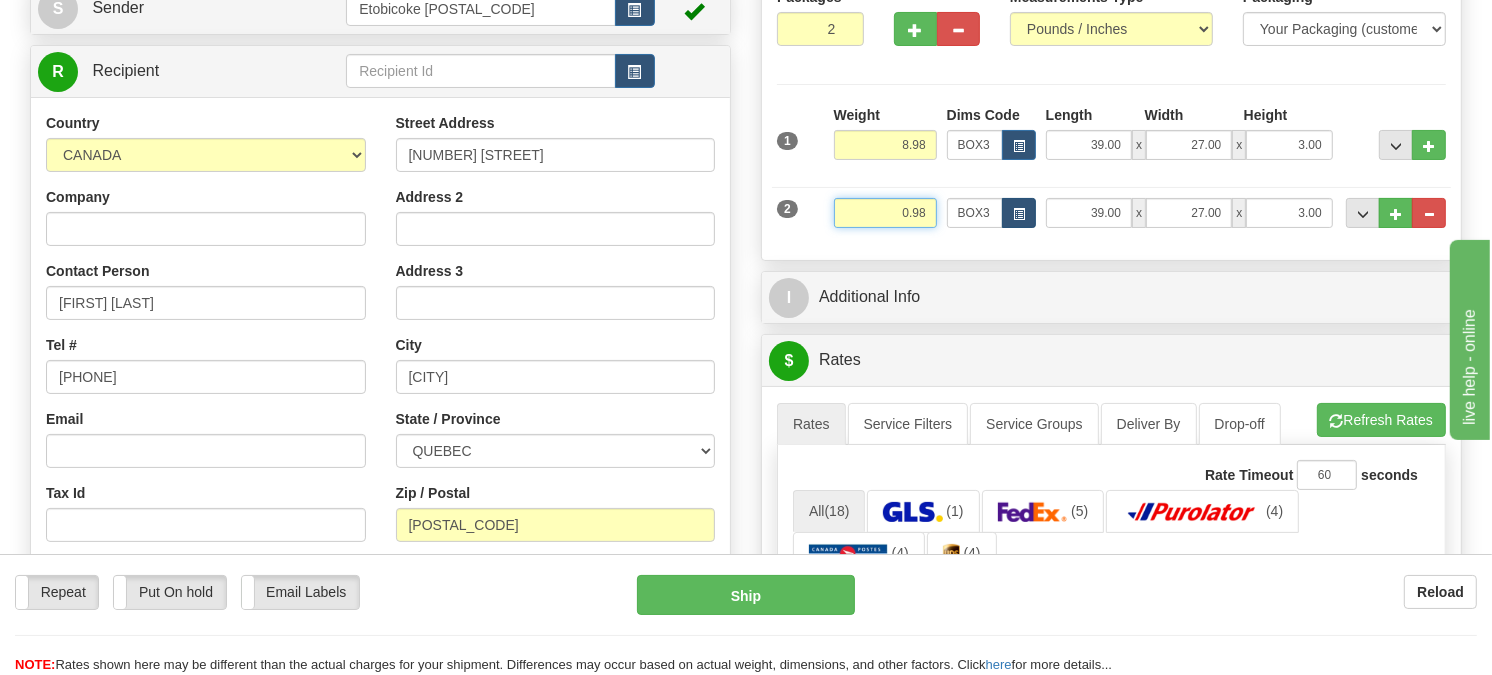 type on "0.98" 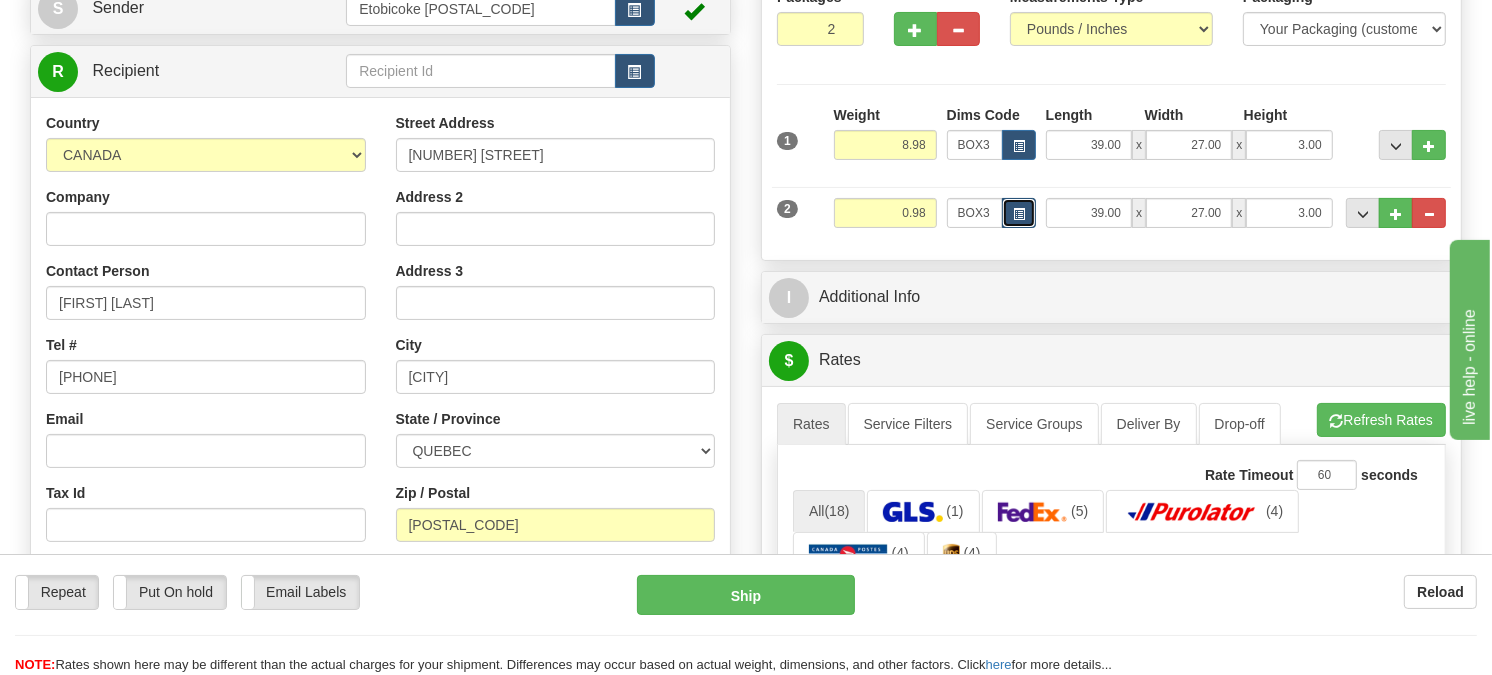 click at bounding box center (1019, 213) 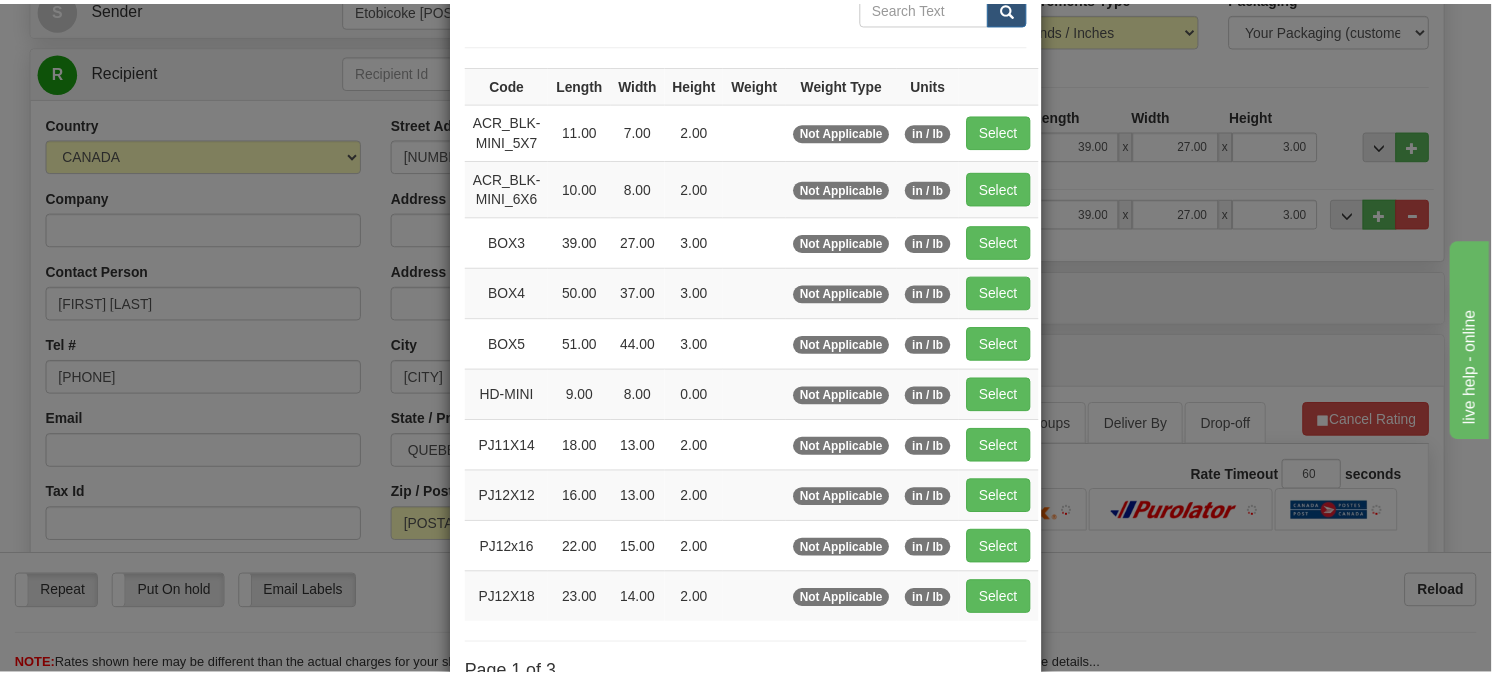 scroll, scrollTop: 222, scrollLeft: 0, axis: vertical 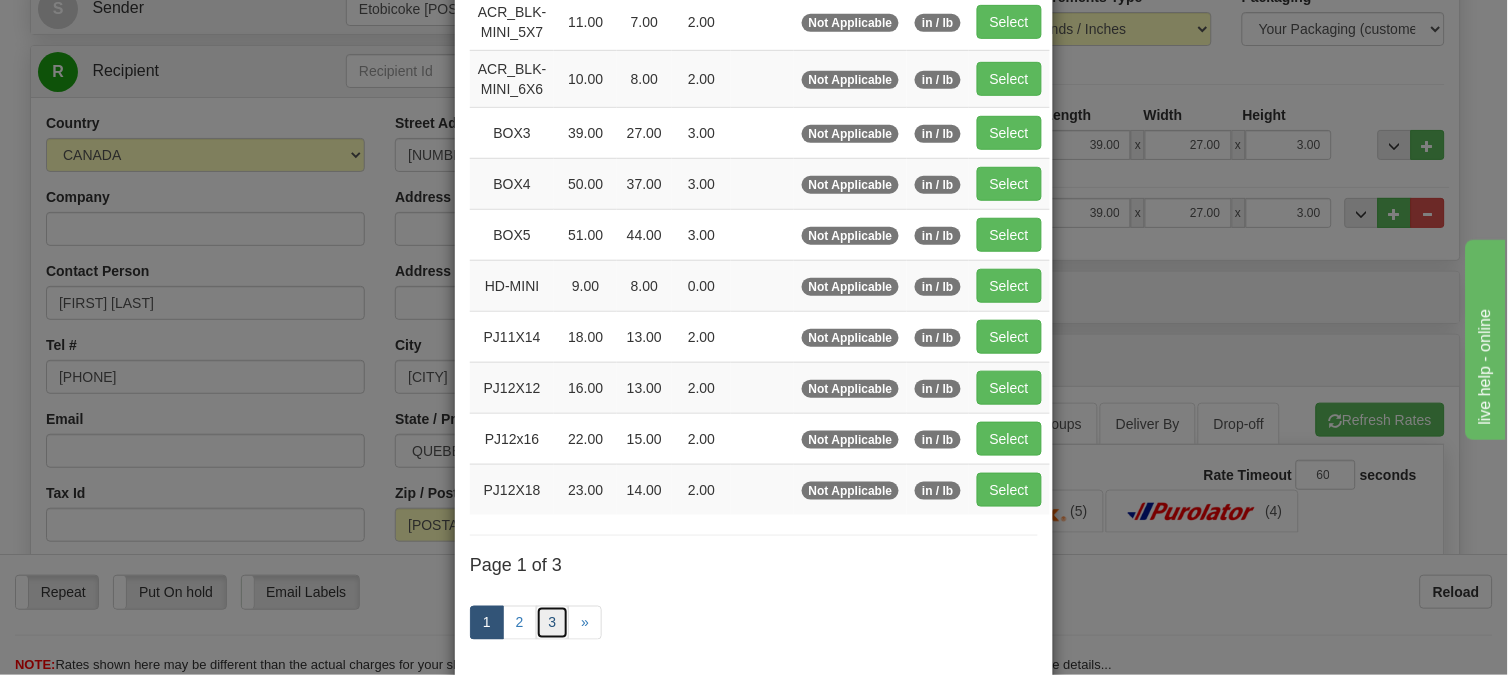 click on "3" at bounding box center (553, 623) 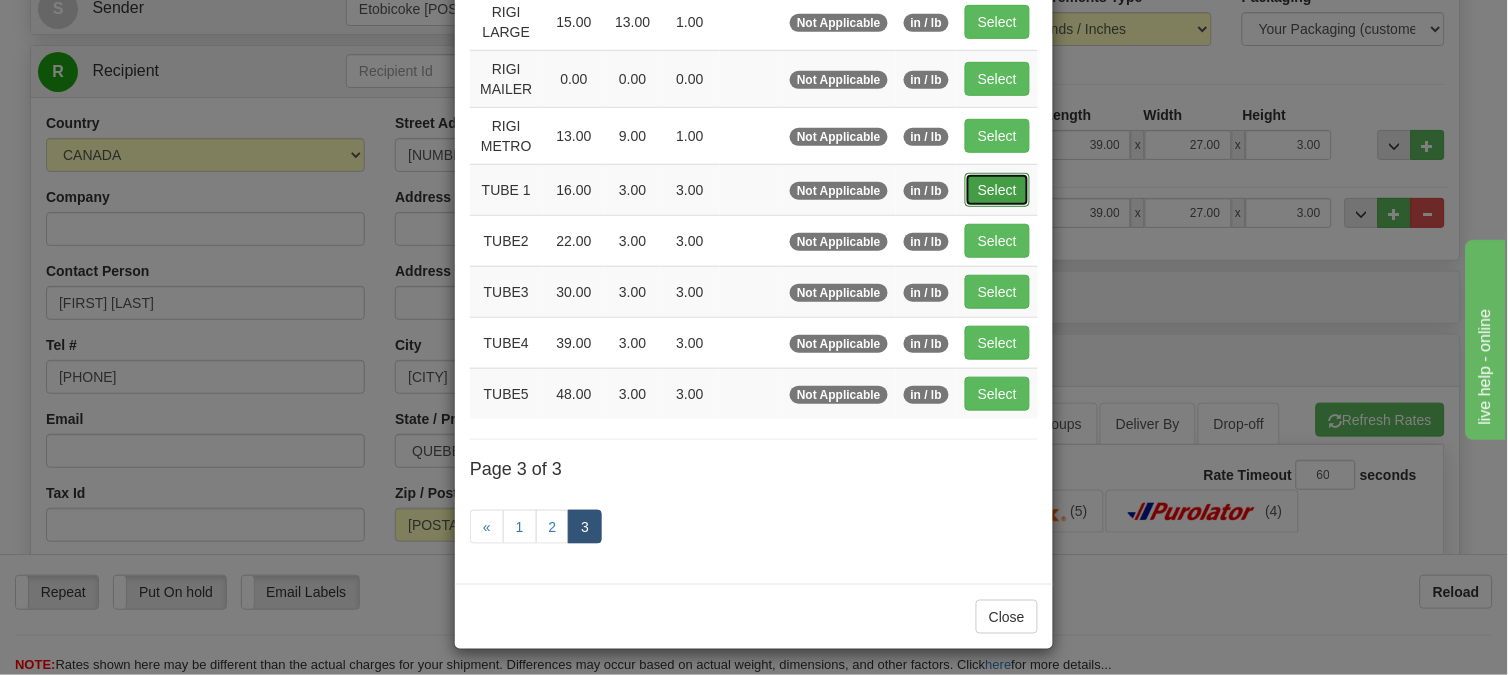 click on "Select" at bounding box center (997, 190) 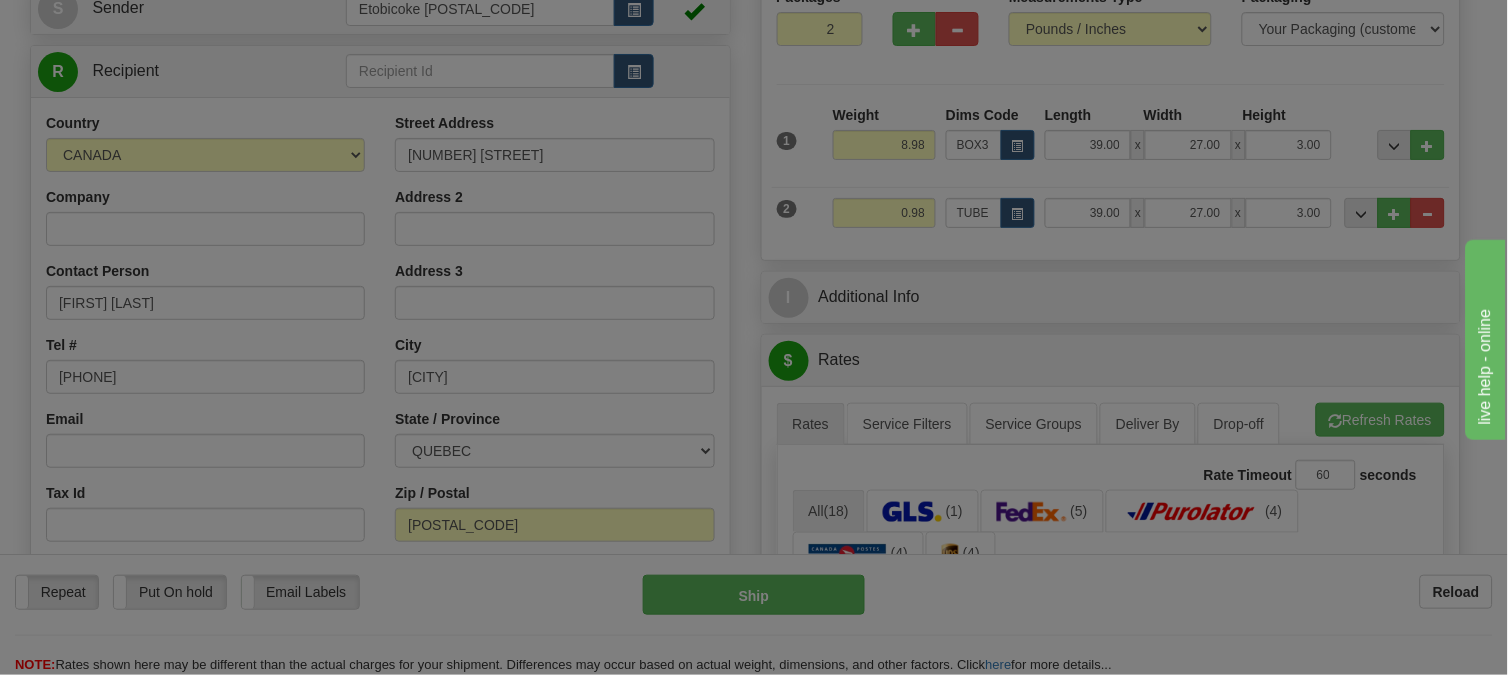 type on "16.00" 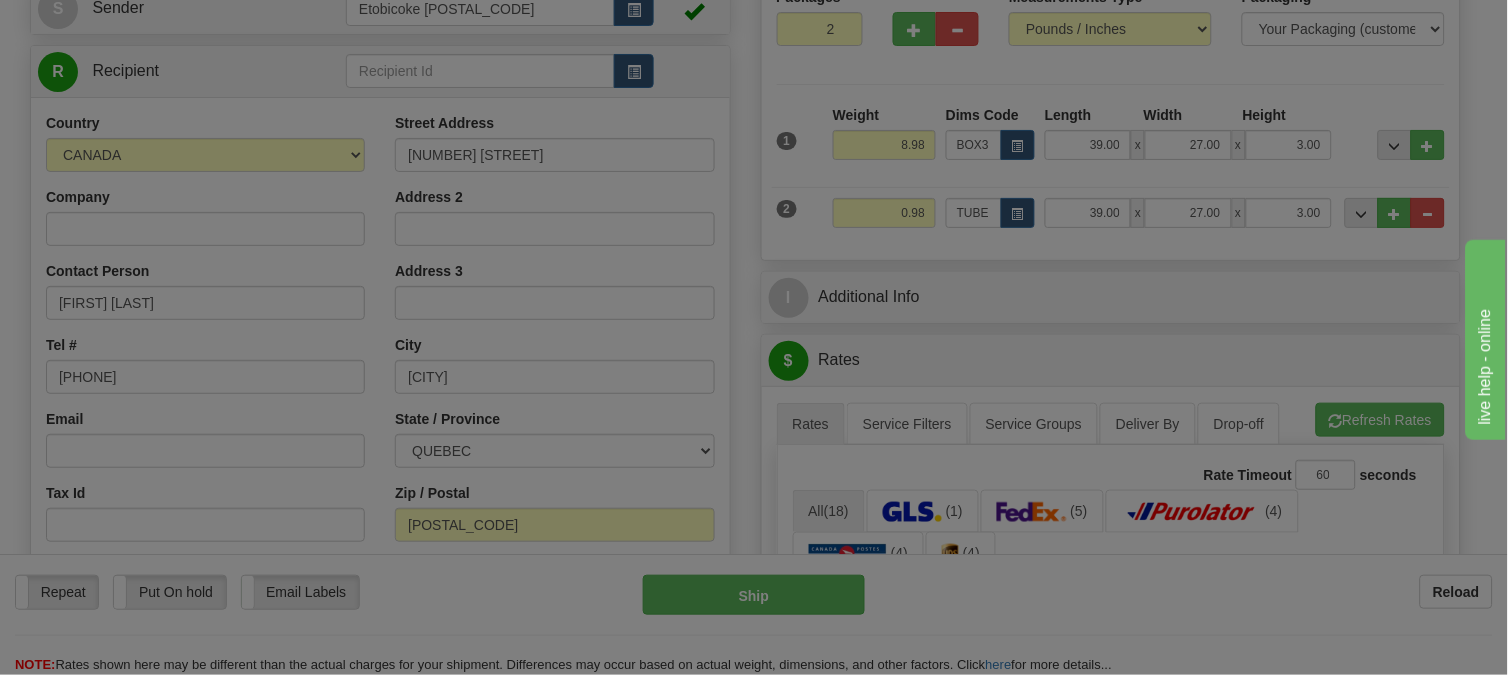 type on "3.00" 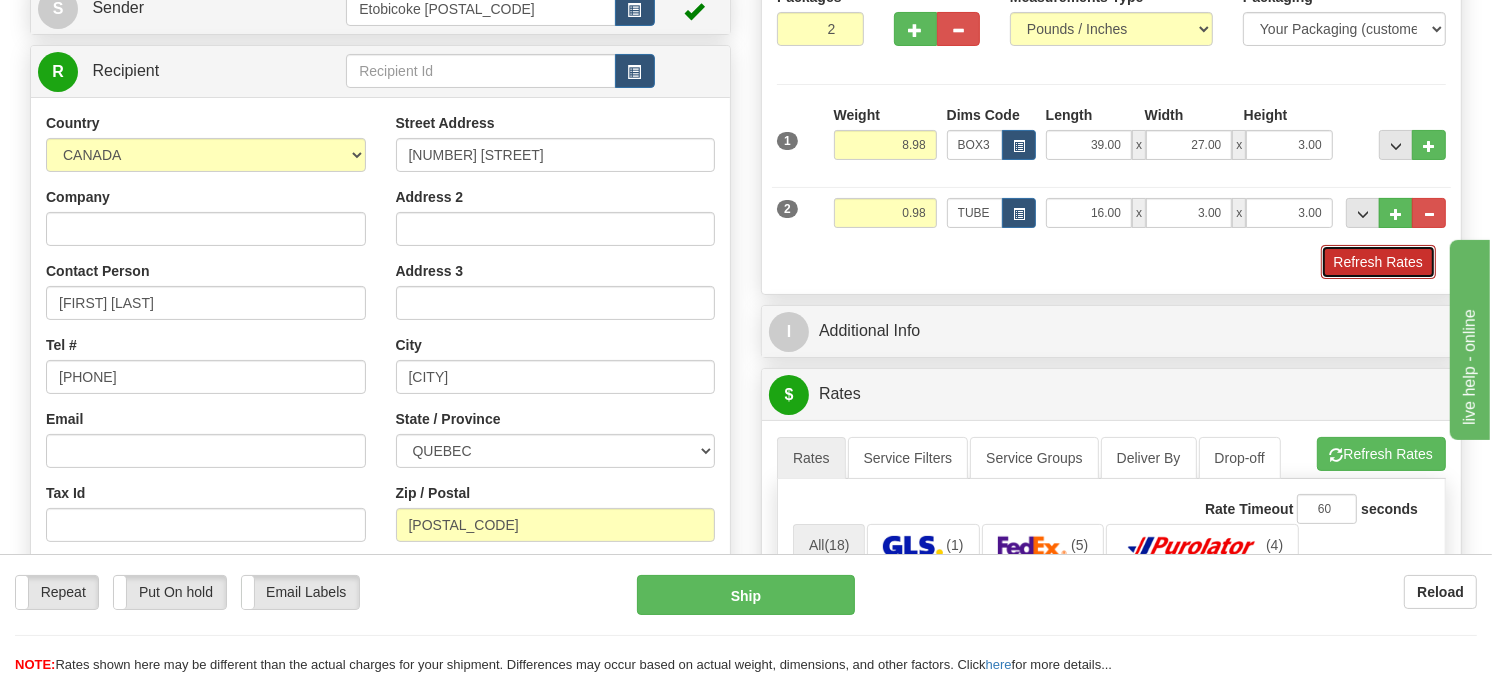 click on "Refresh Rates" at bounding box center [1378, 262] 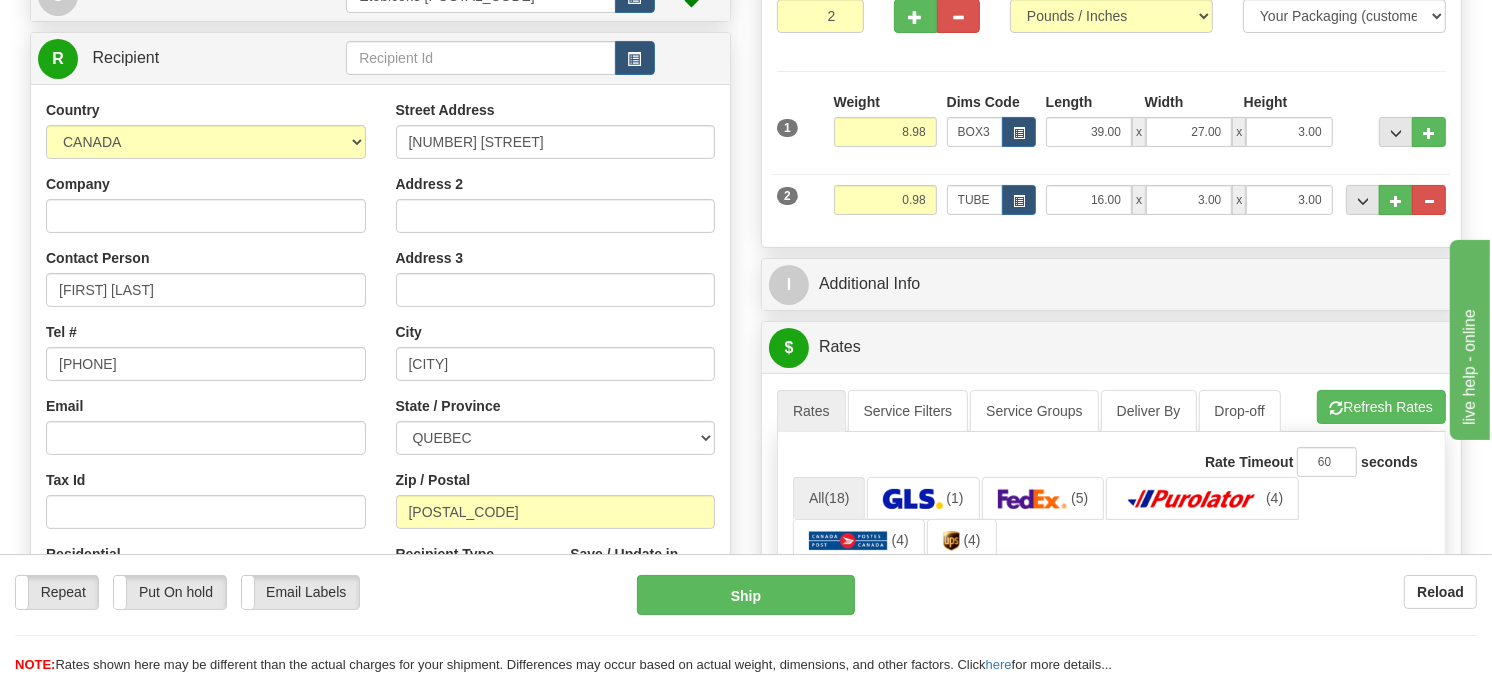 scroll, scrollTop: 217, scrollLeft: 0, axis: vertical 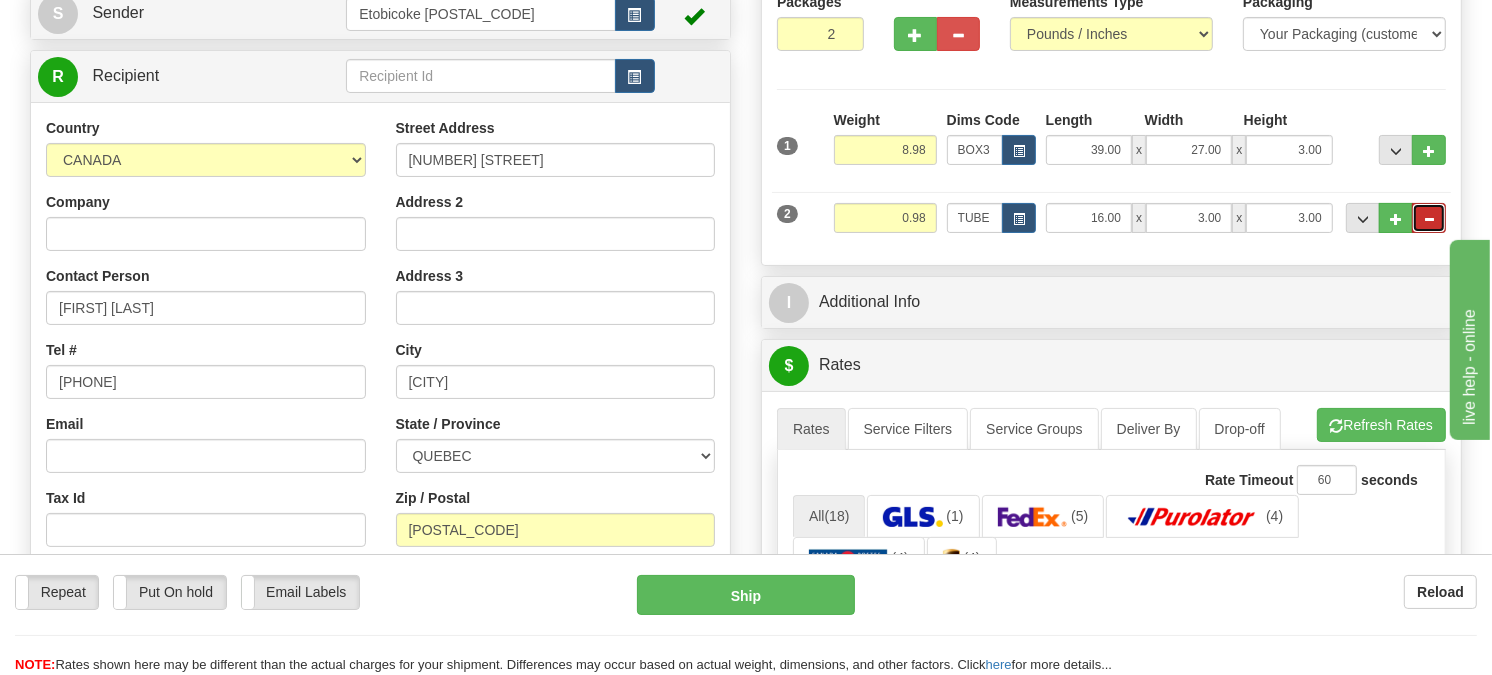 click at bounding box center (1429, 218) 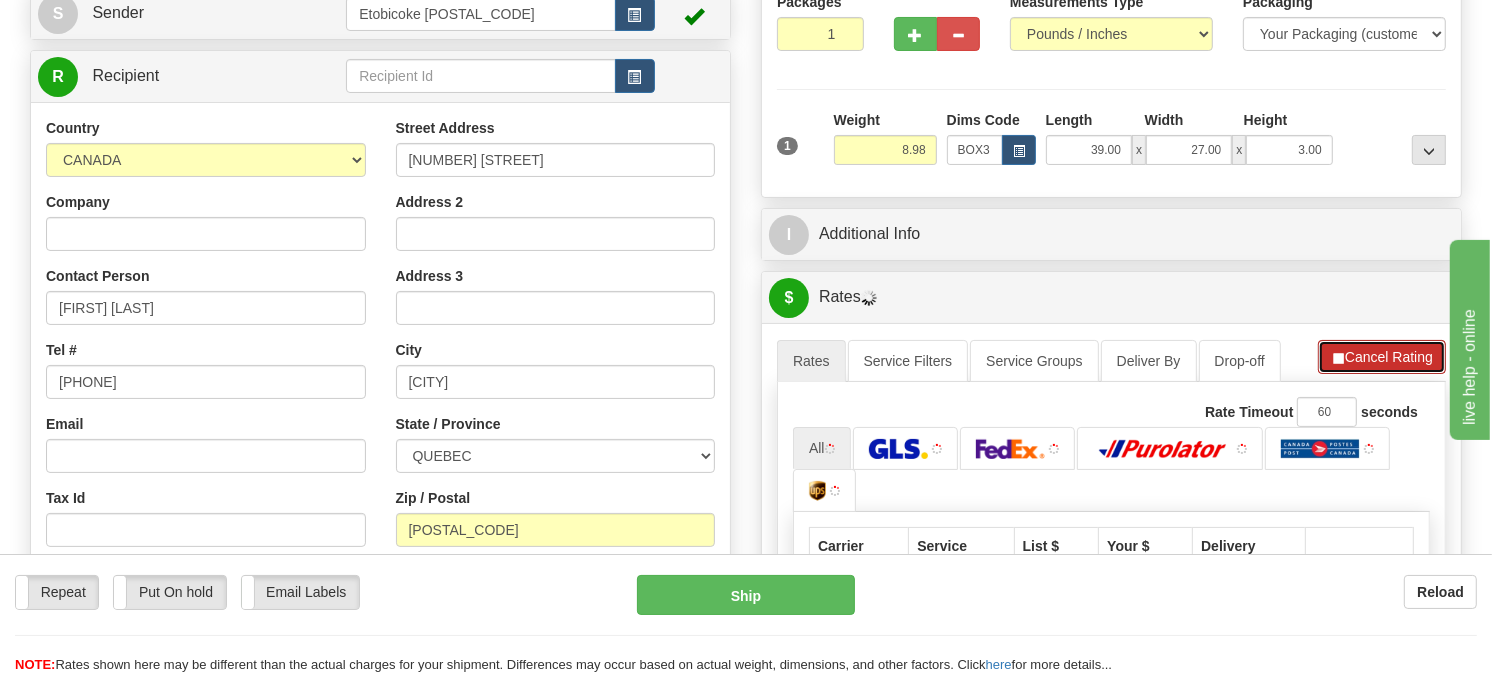 click on "Cancel Rating" at bounding box center (1382, 357) 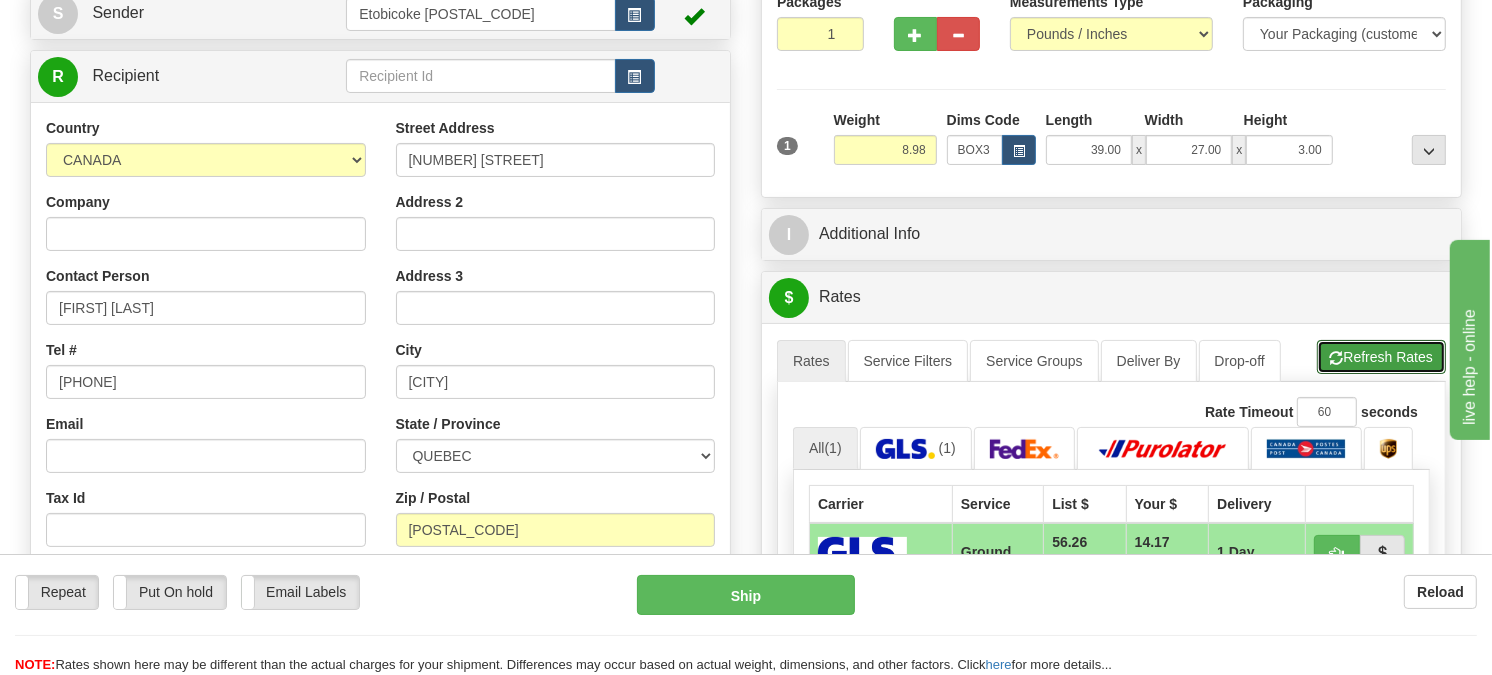 click on "Refresh Rates" at bounding box center (1381, 357) 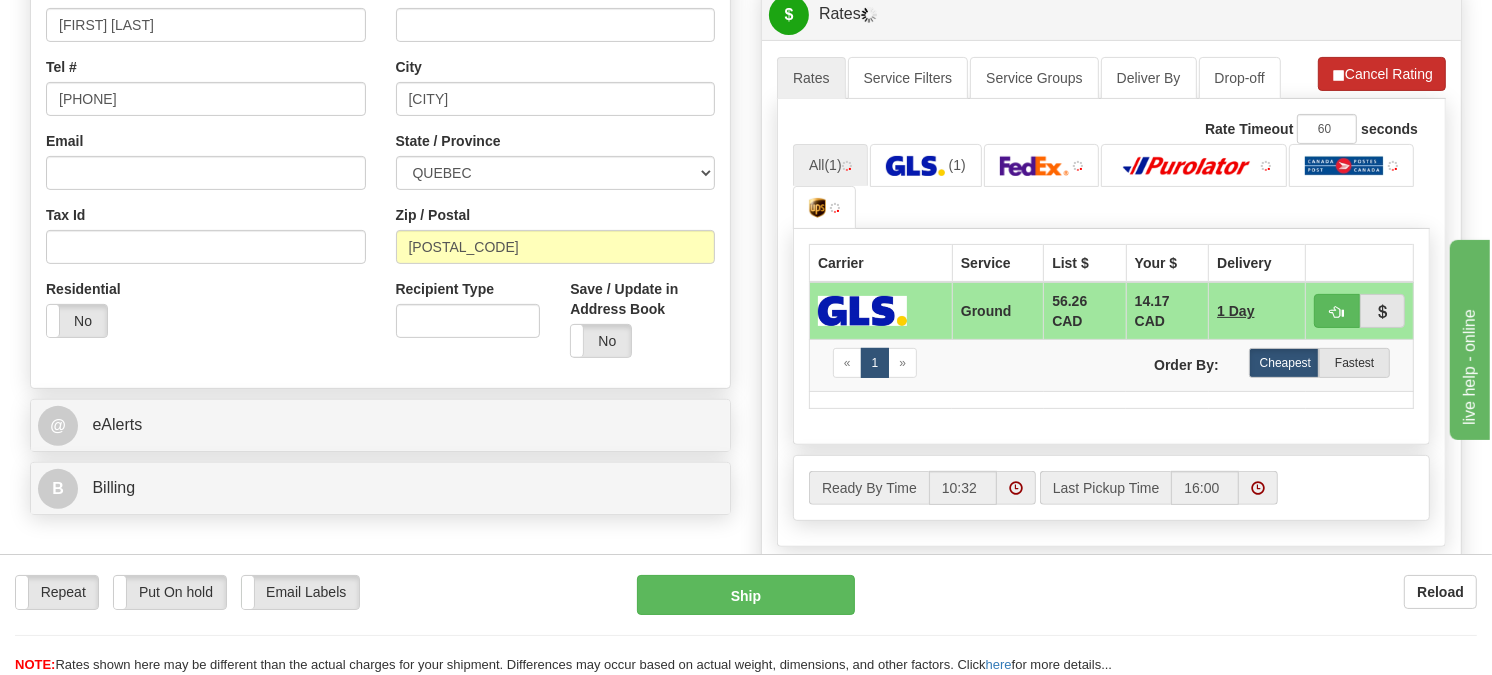 scroll, scrollTop: 551, scrollLeft: 0, axis: vertical 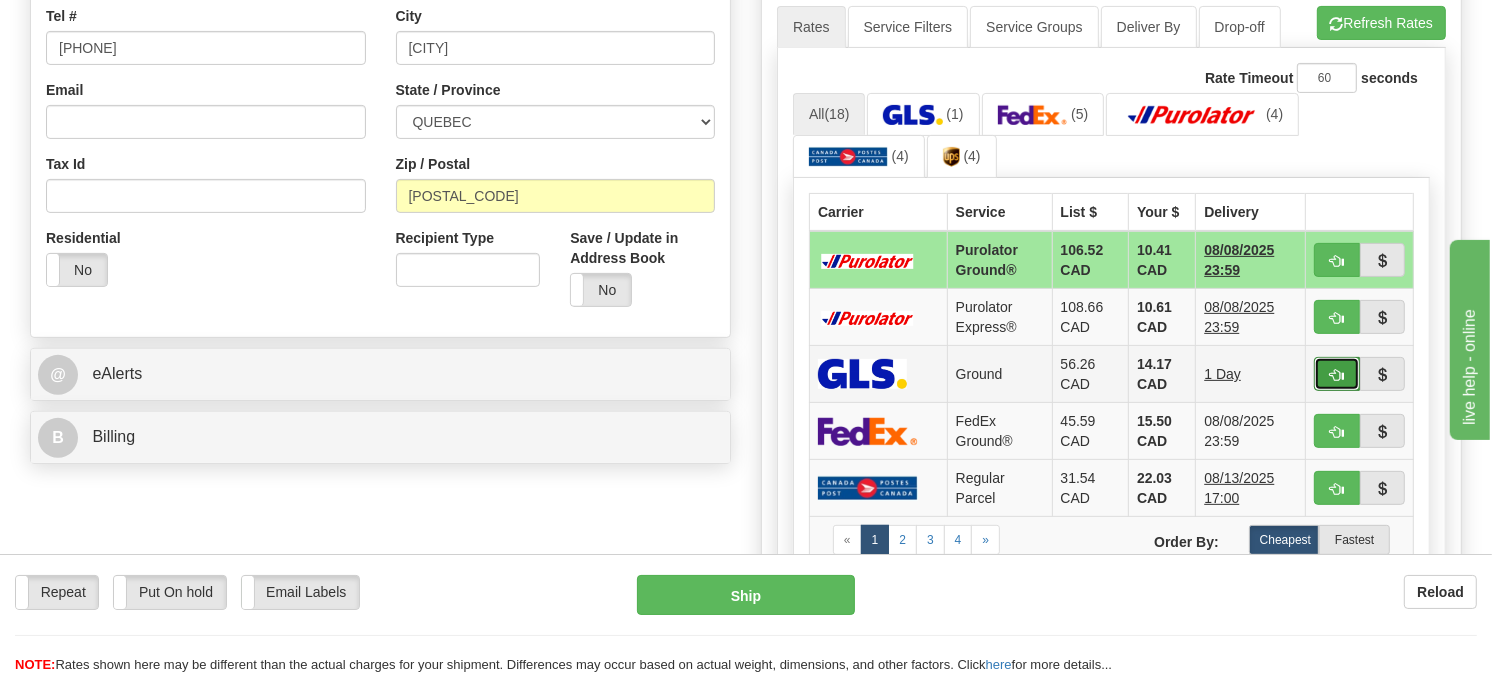 click at bounding box center (1337, 374) 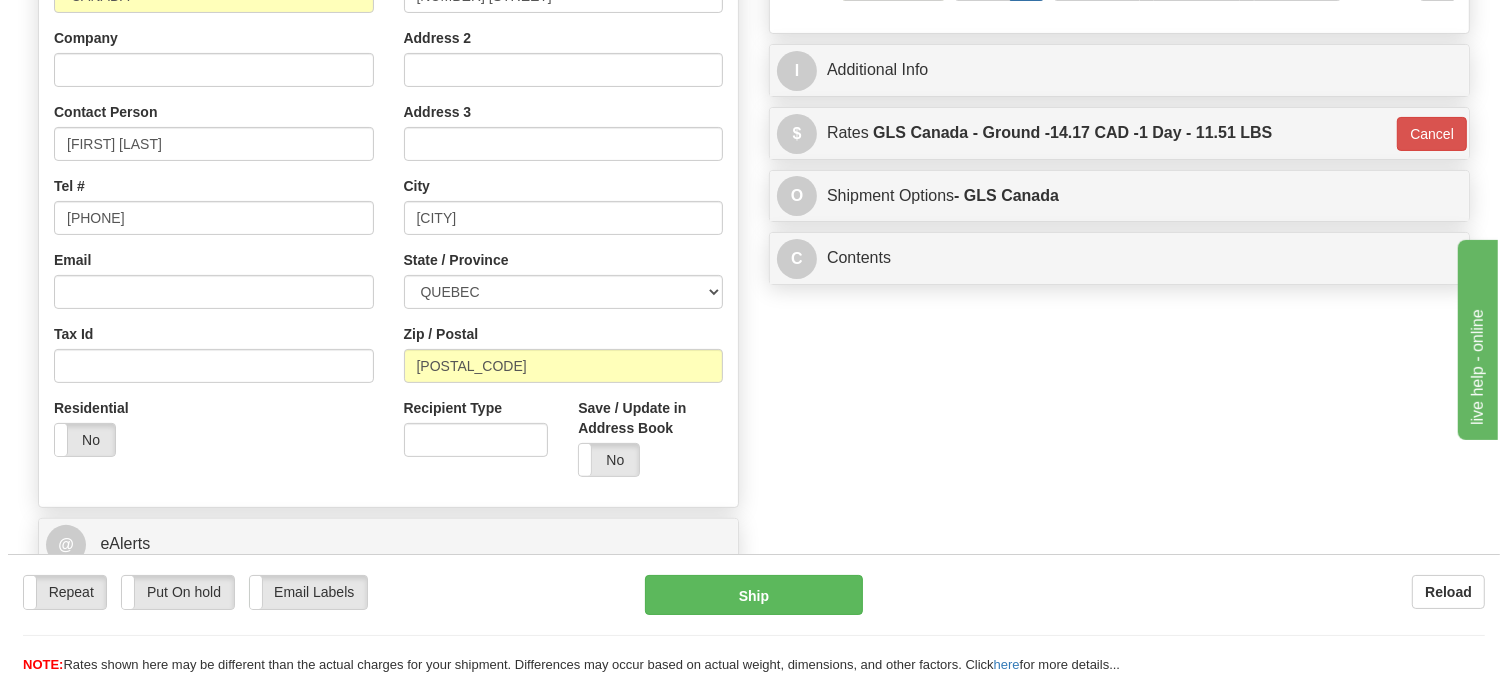 scroll, scrollTop: 217, scrollLeft: 0, axis: vertical 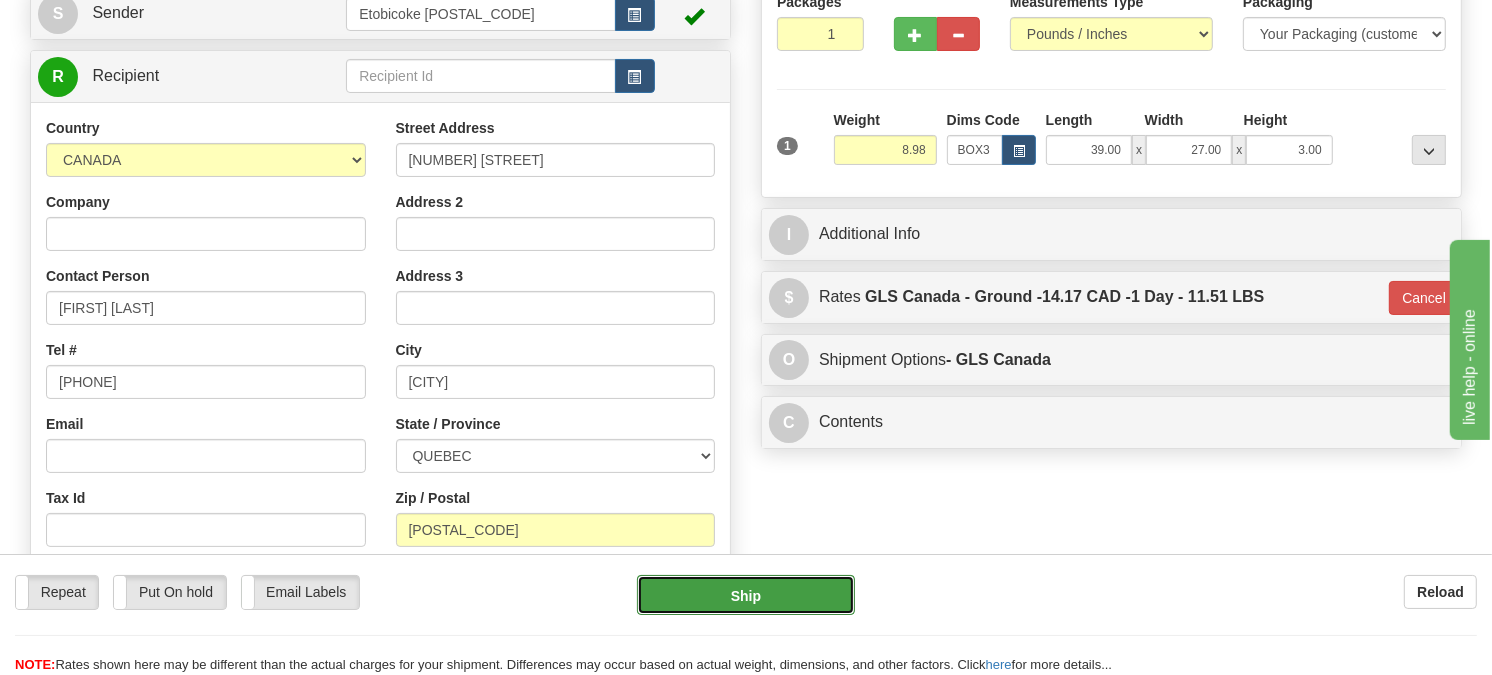 click on "Ship" at bounding box center [746, 595] 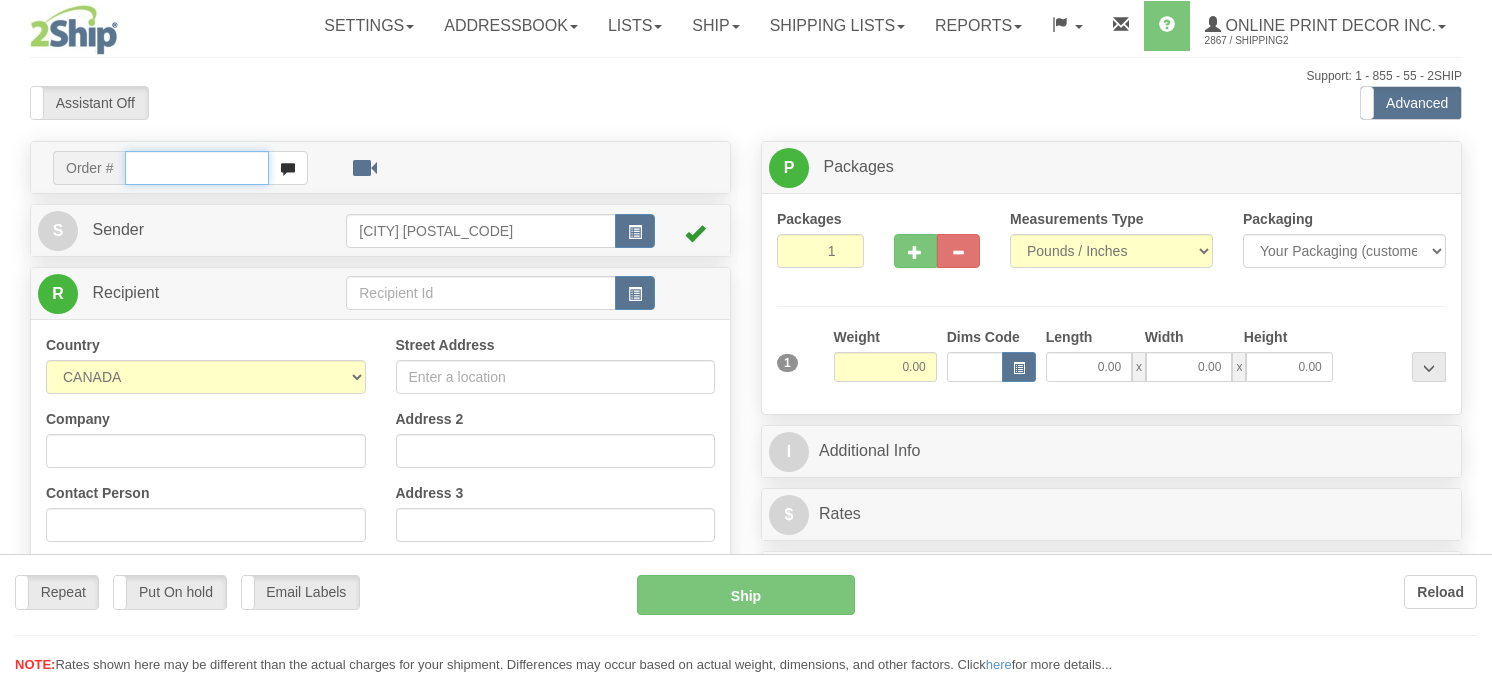 scroll, scrollTop: 0, scrollLeft: 0, axis: both 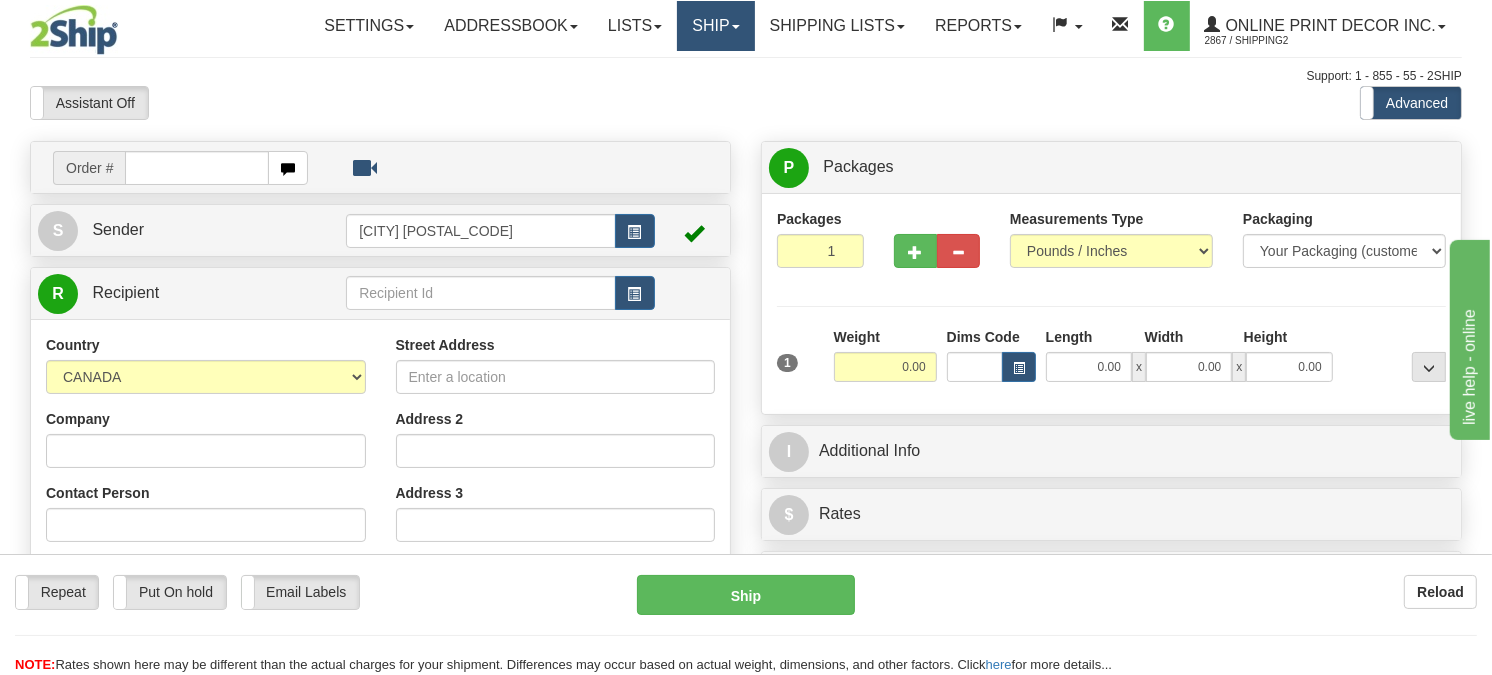 click on "Ship" at bounding box center (715, 26) 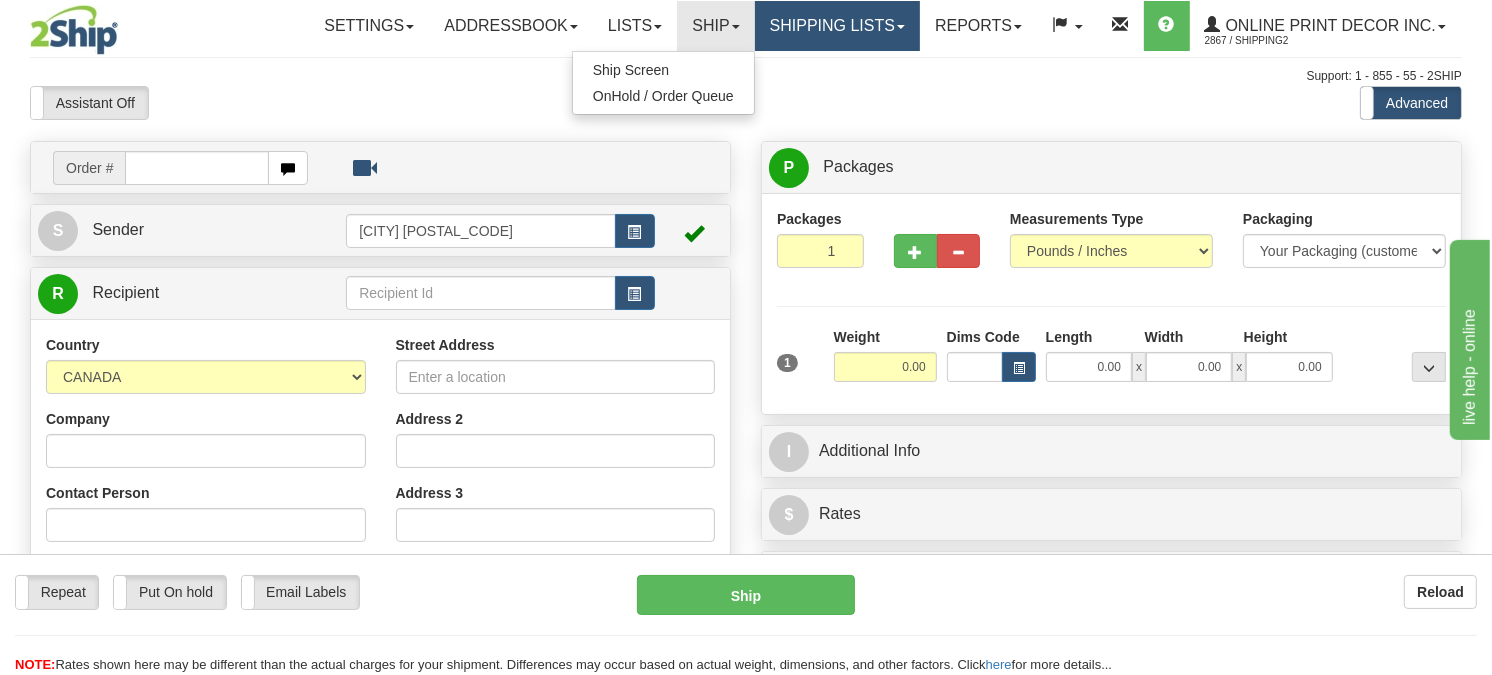 click on "Shipping lists" at bounding box center (837, 26) 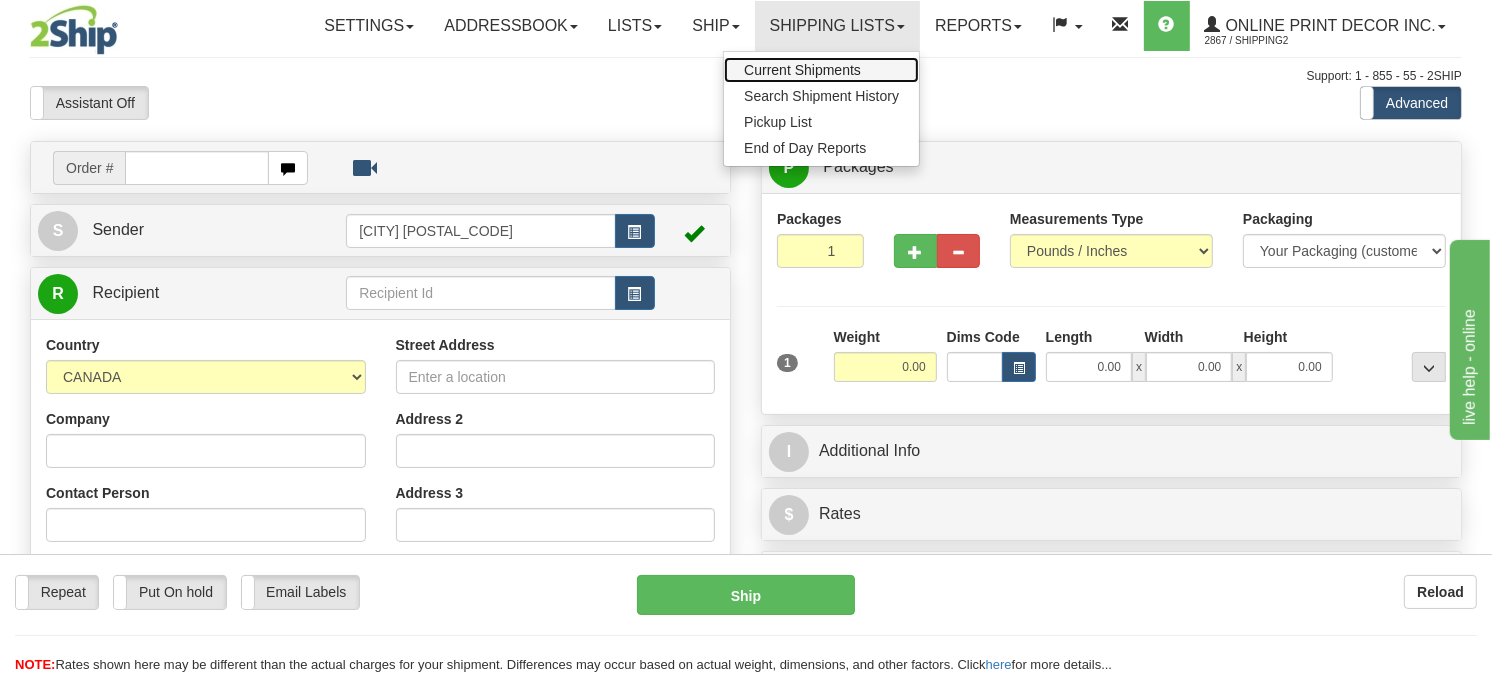 click on "Current Shipments" at bounding box center [802, 70] 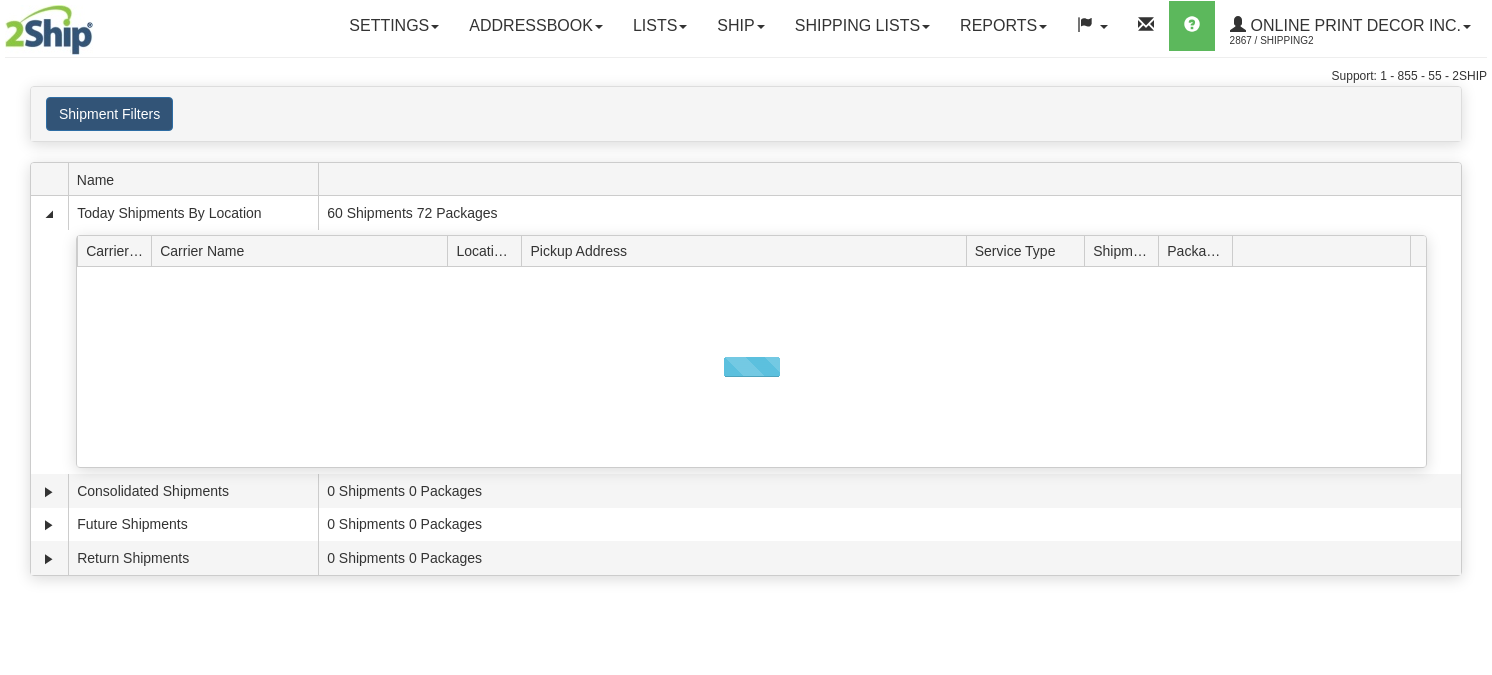 scroll, scrollTop: 0, scrollLeft: 0, axis: both 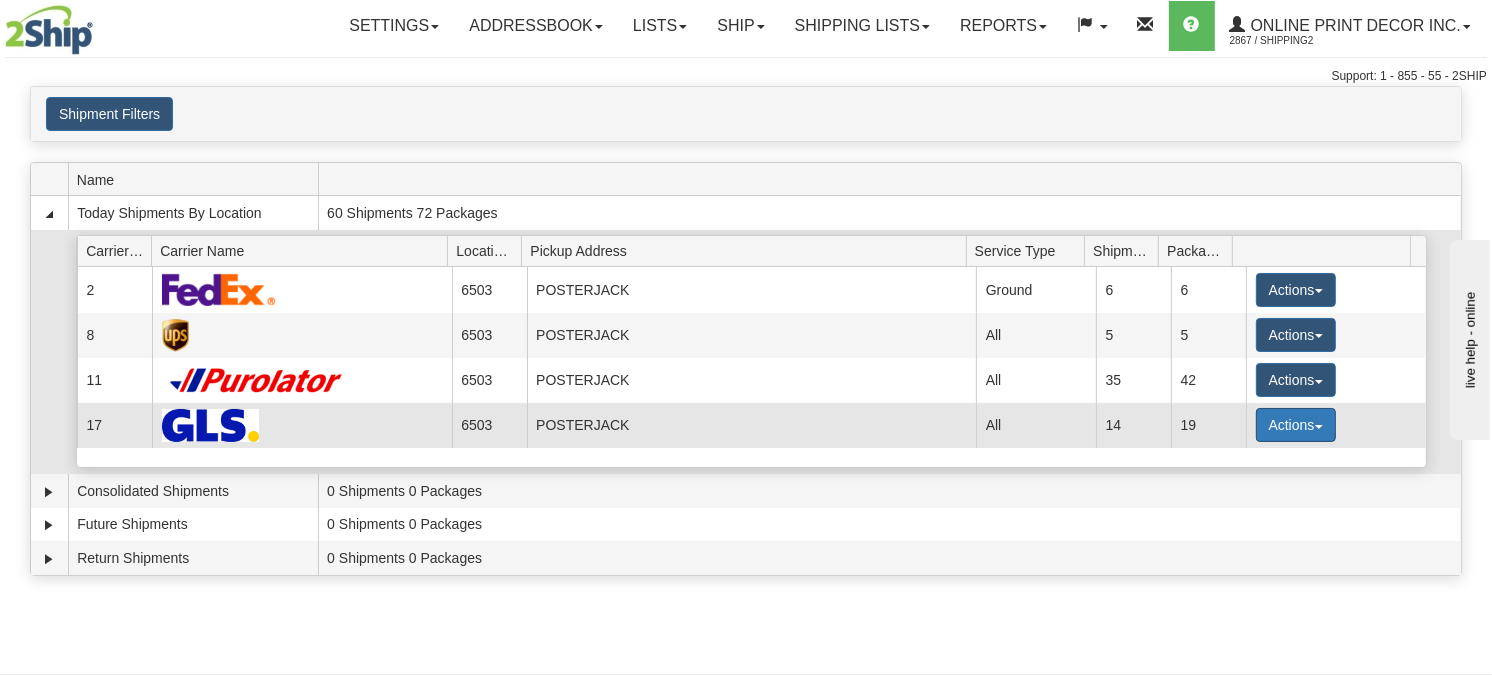click on "Actions" at bounding box center [1296, 425] 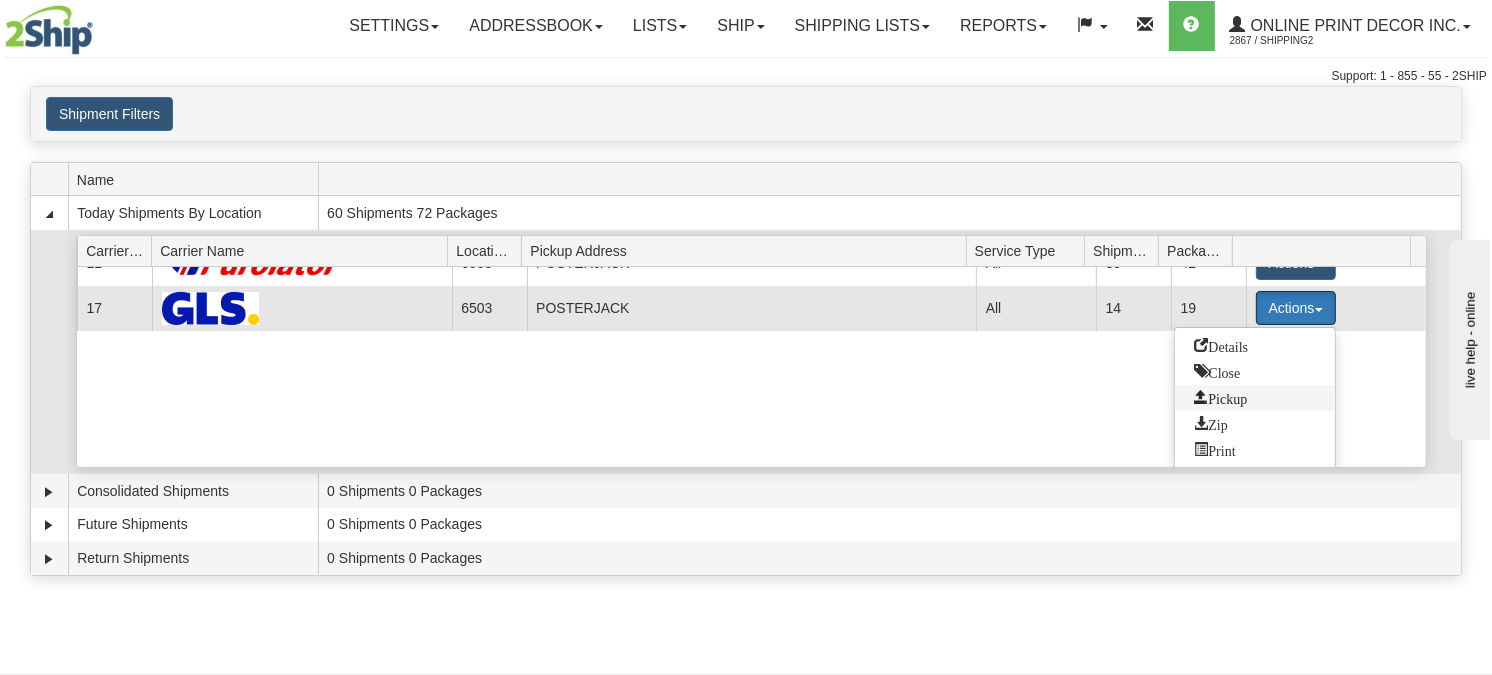 scroll, scrollTop: 120, scrollLeft: 0, axis: vertical 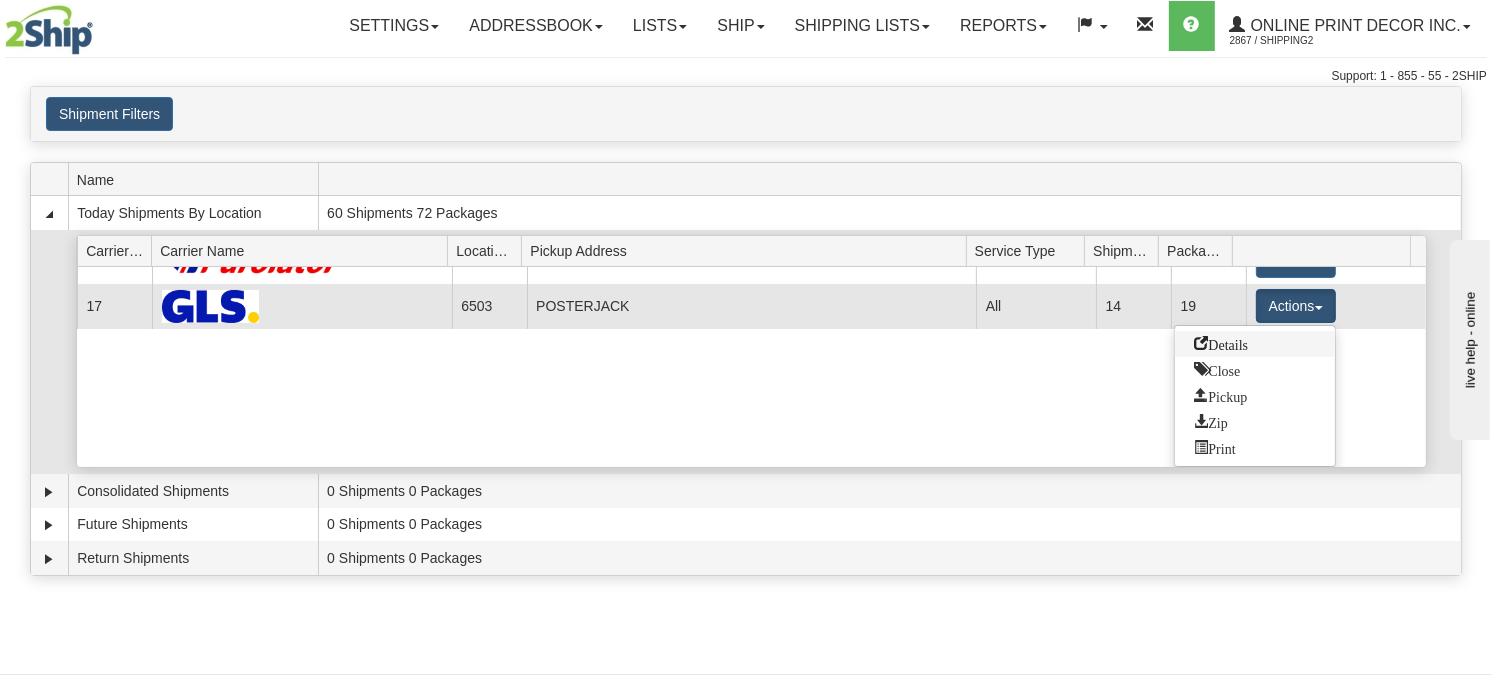 click on "Details" at bounding box center [1222, 343] 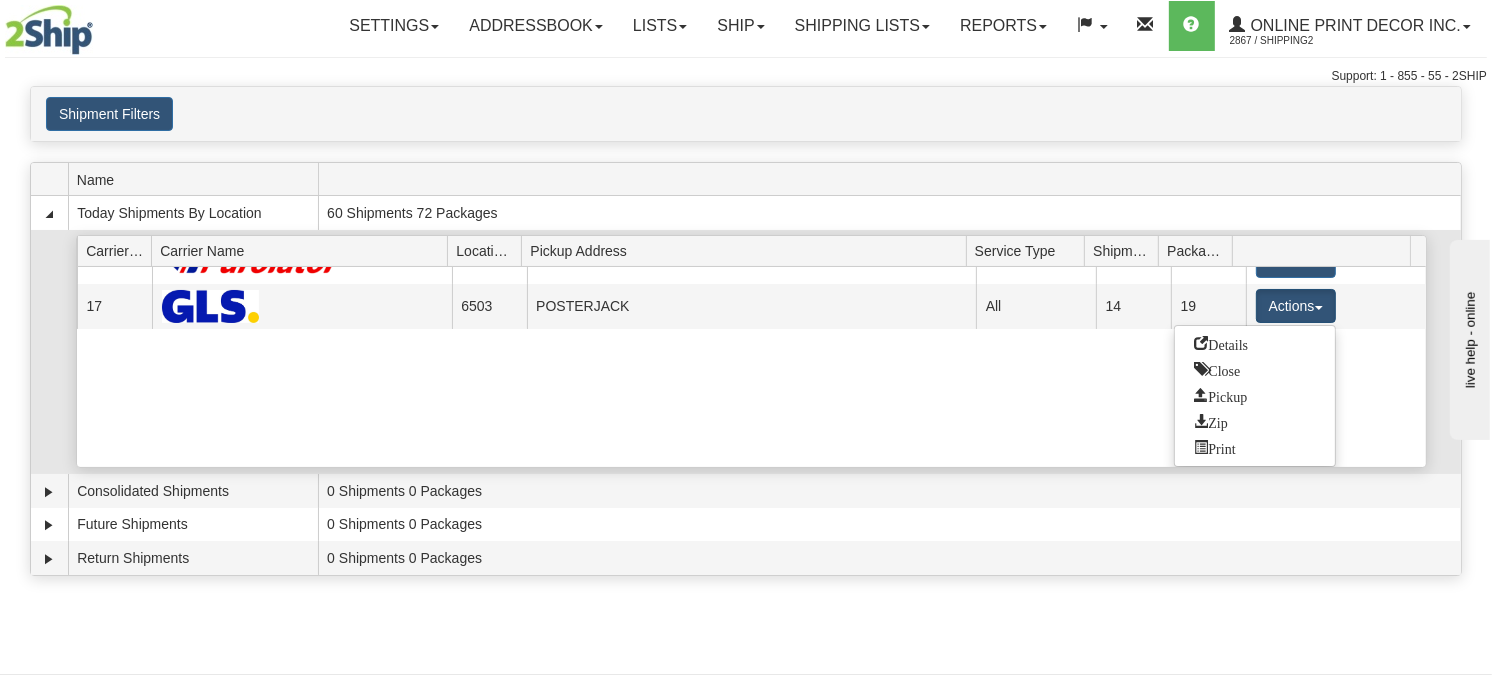 scroll, scrollTop: 0, scrollLeft: 0, axis: both 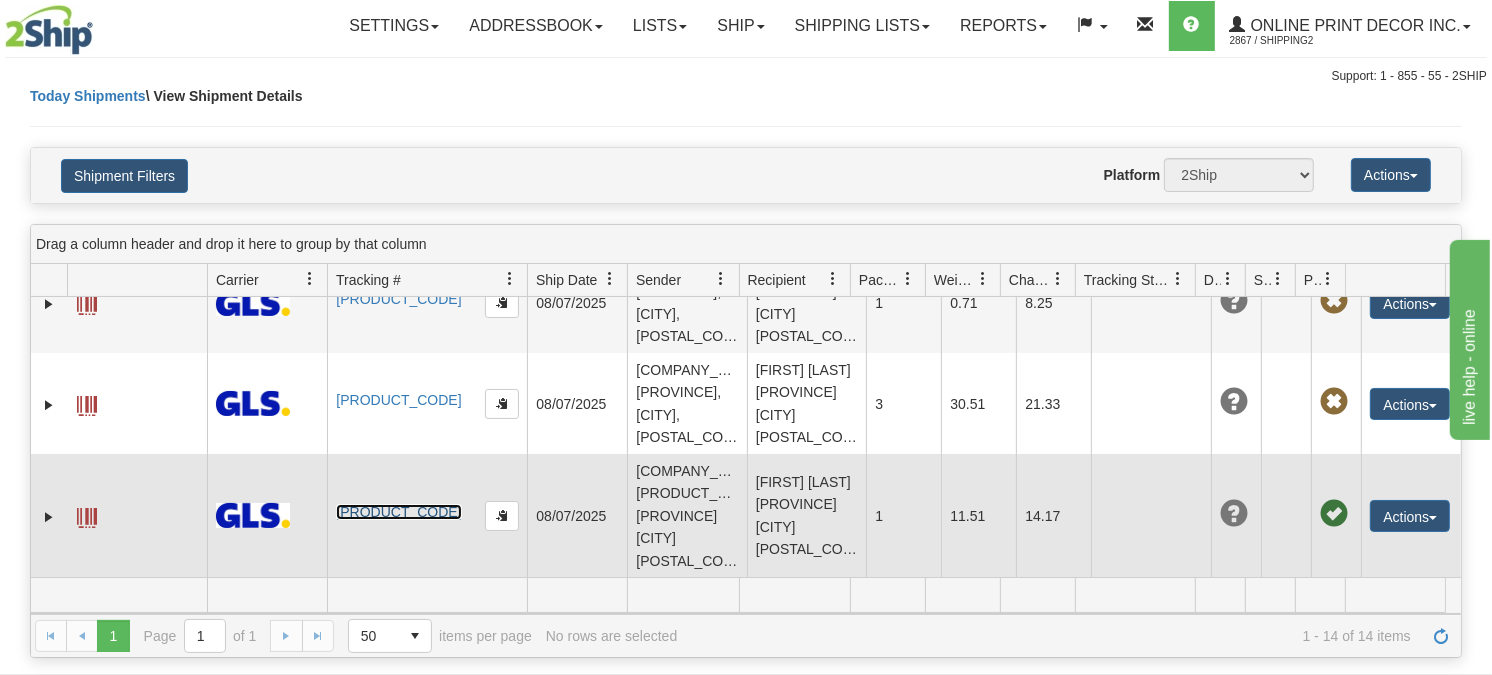 click on "P8038201301" at bounding box center [398, 512] 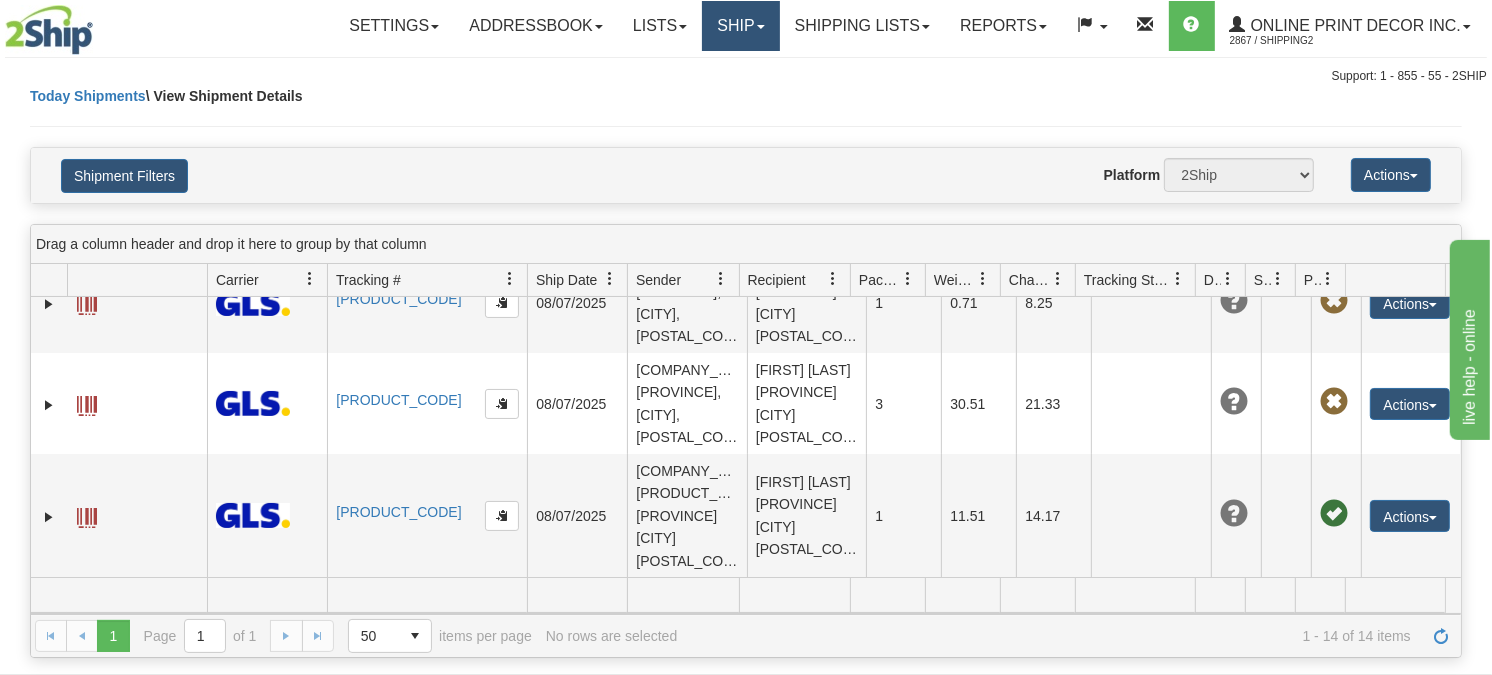 click on "Ship" at bounding box center (740, 26) 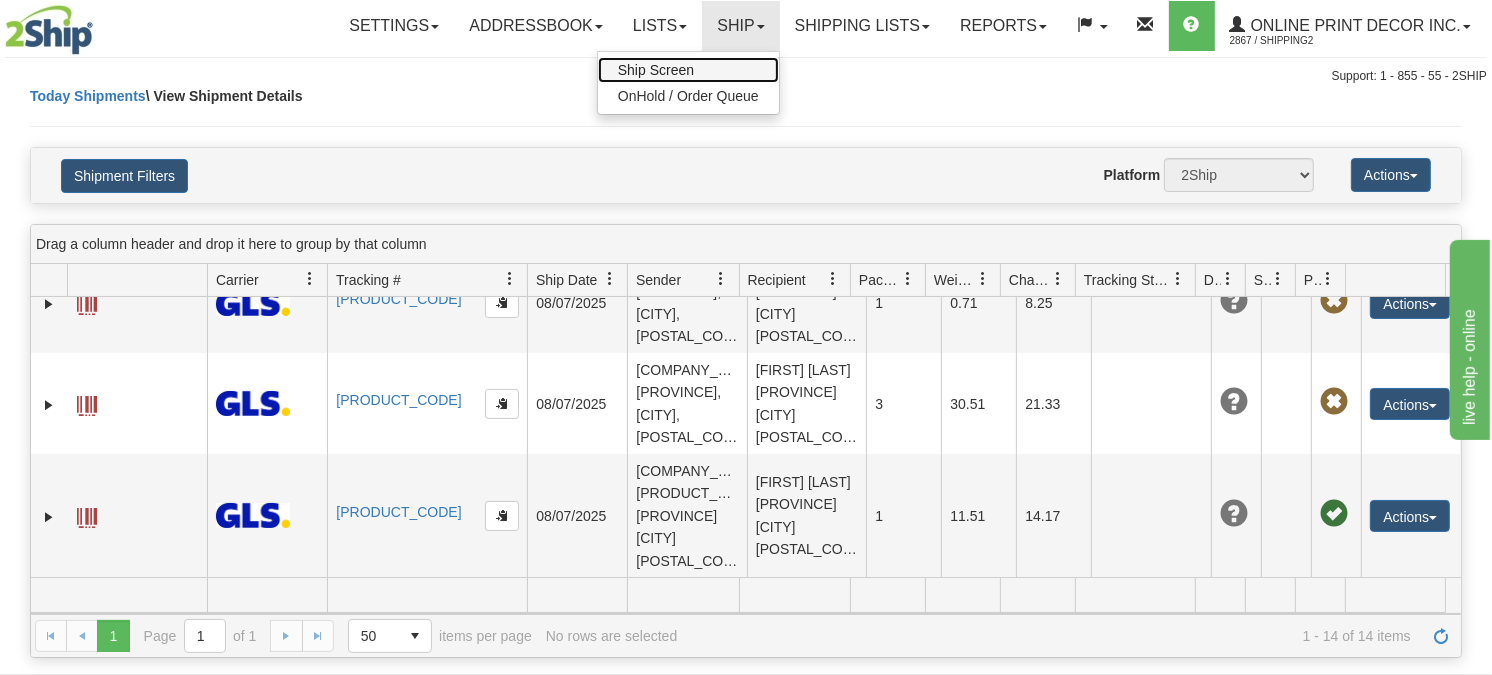 click on "Ship Screen" at bounding box center (688, 70) 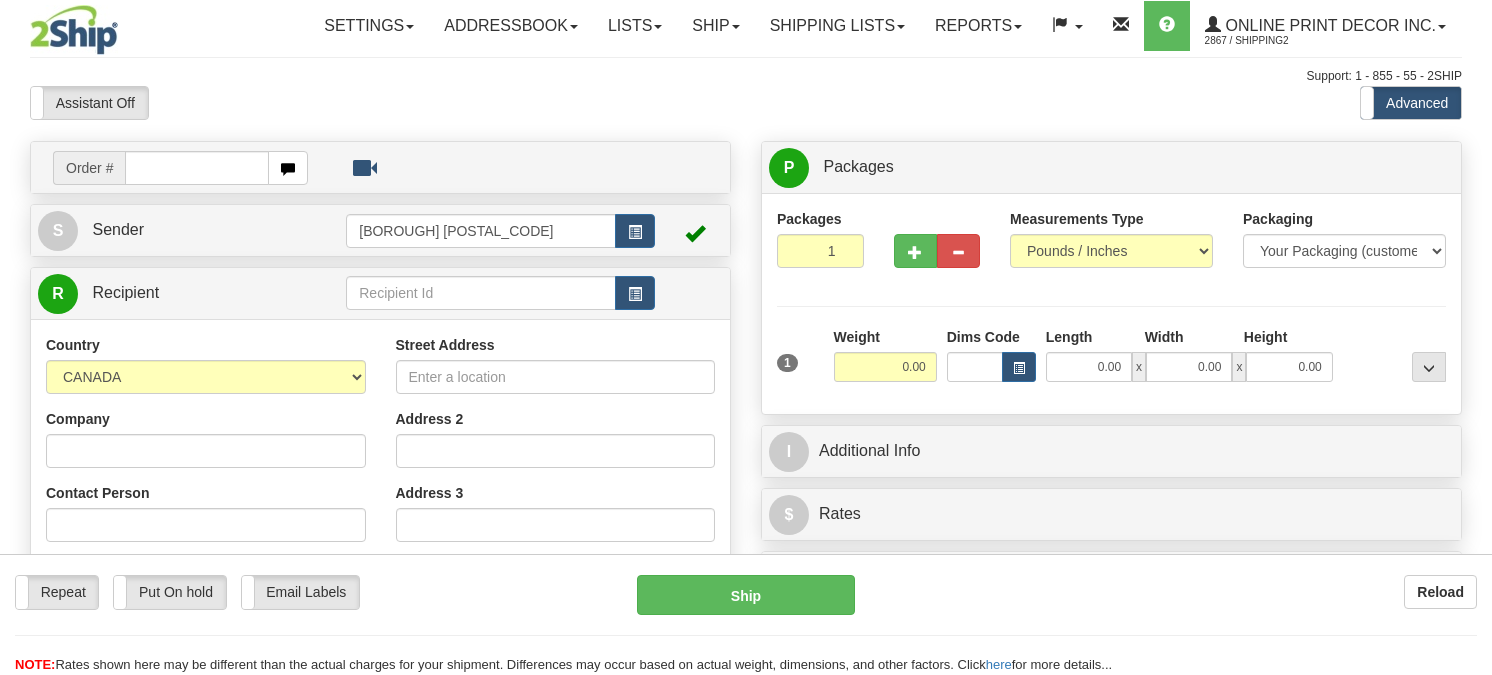 scroll, scrollTop: 0, scrollLeft: 0, axis: both 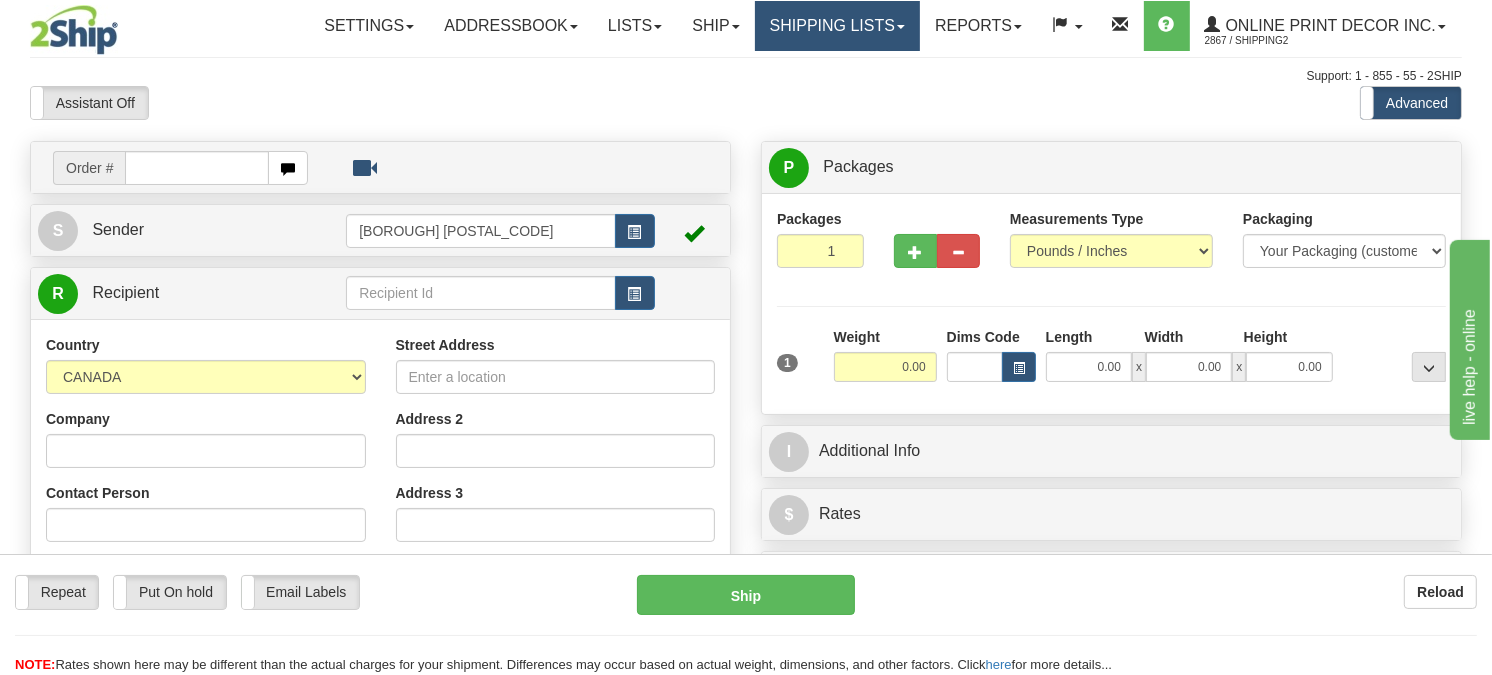 click on "Shipping lists" at bounding box center (837, 26) 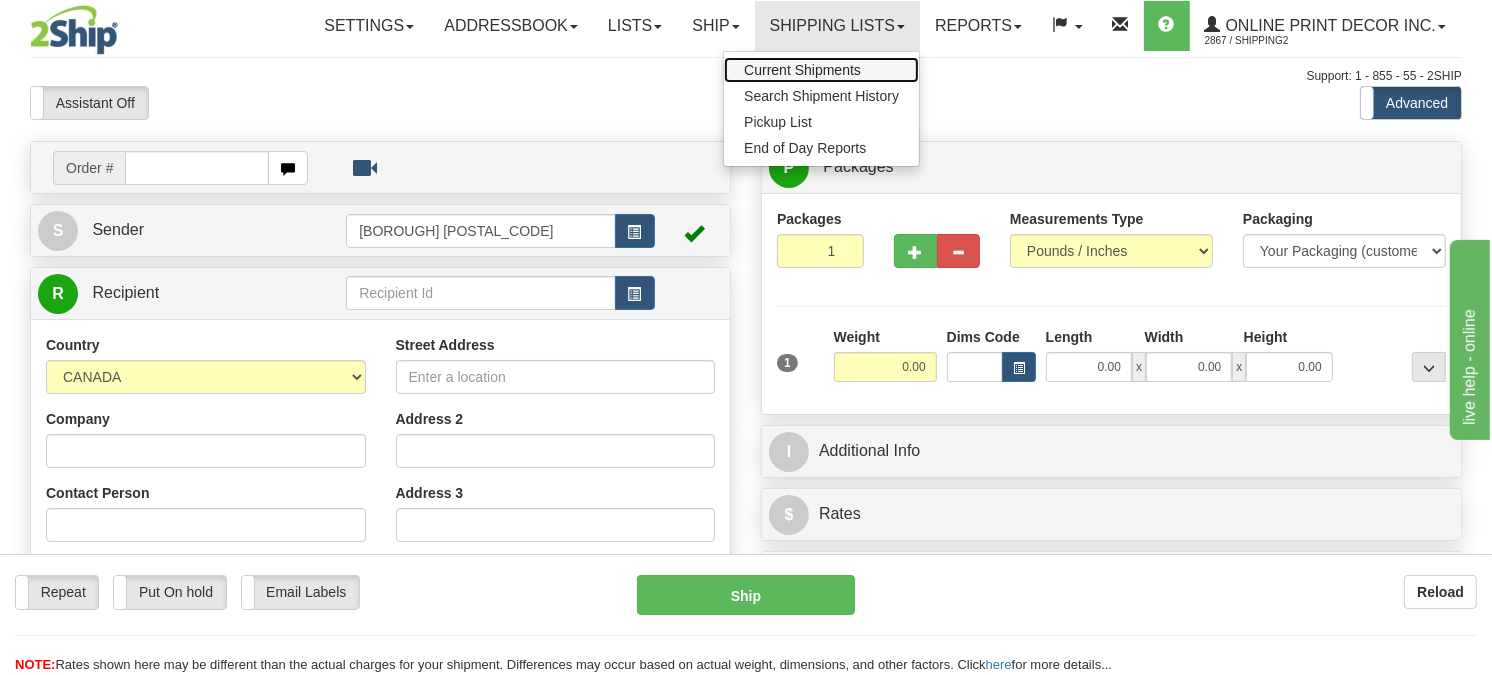 click on "Current Shipments" at bounding box center (802, 70) 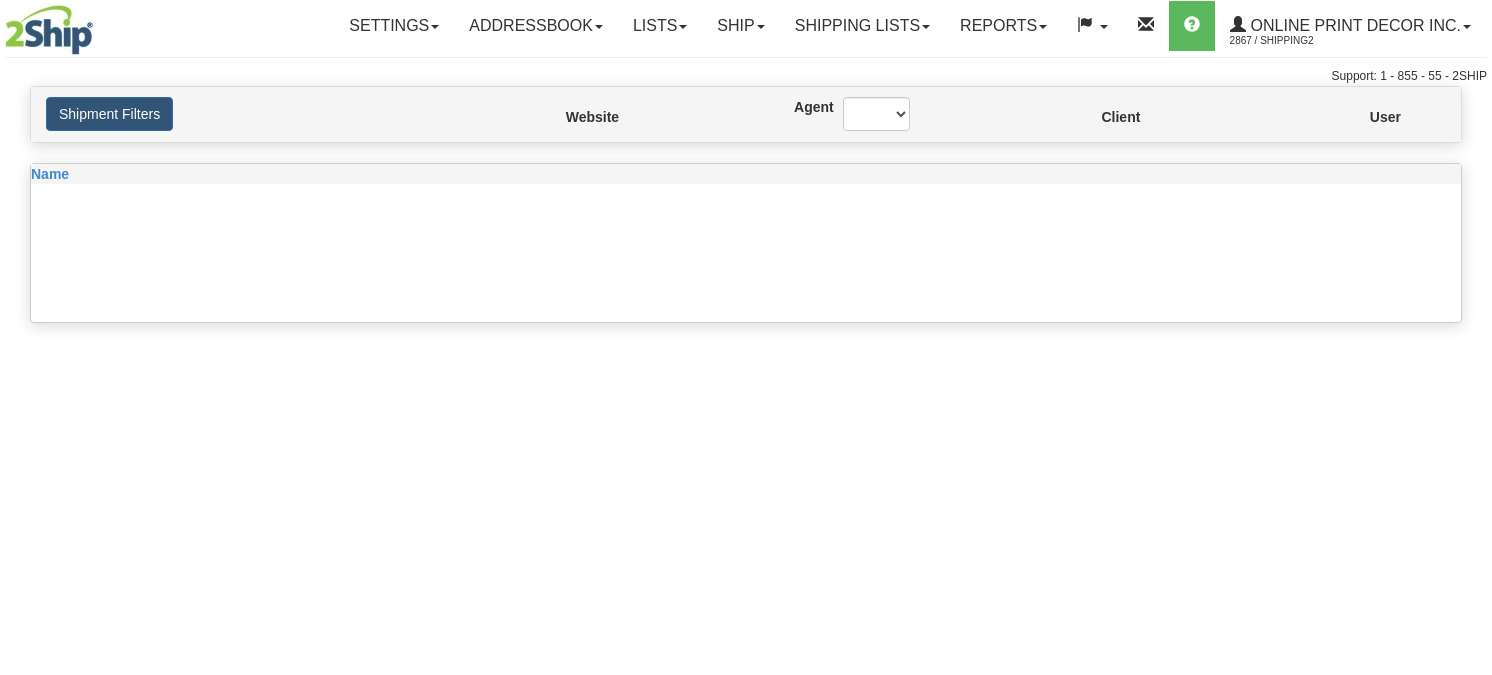 scroll, scrollTop: 0, scrollLeft: 0, axis: both 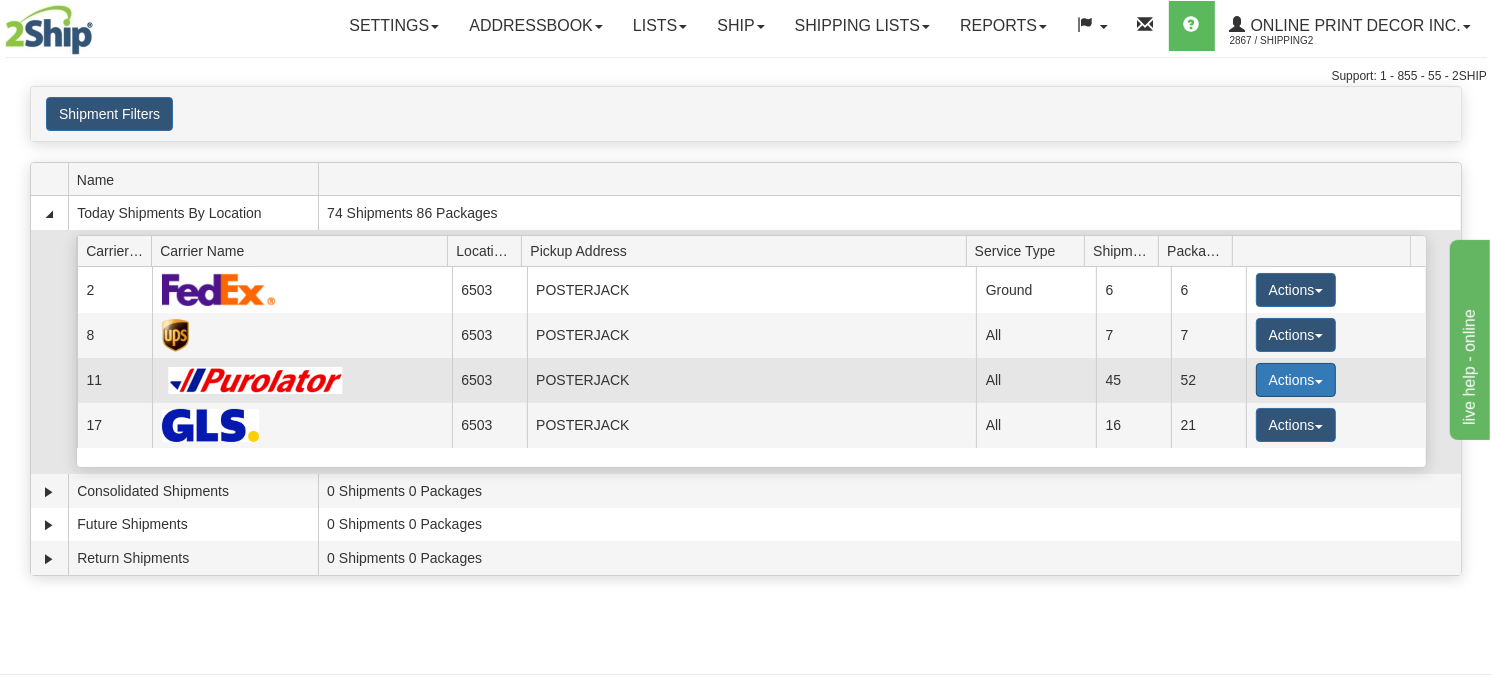 click on "Actions" at bounding box center (1296, 380) 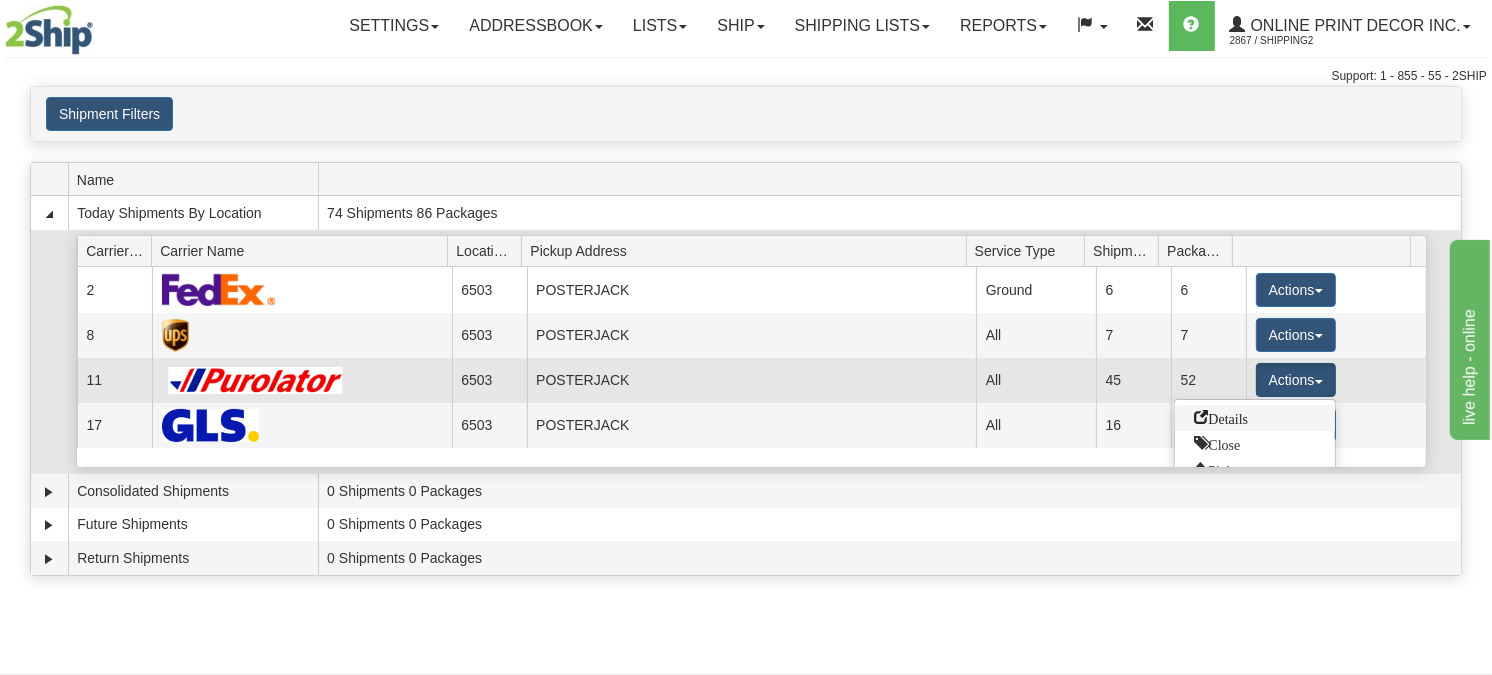 click on "Details" at bounding box center [1222, 417] 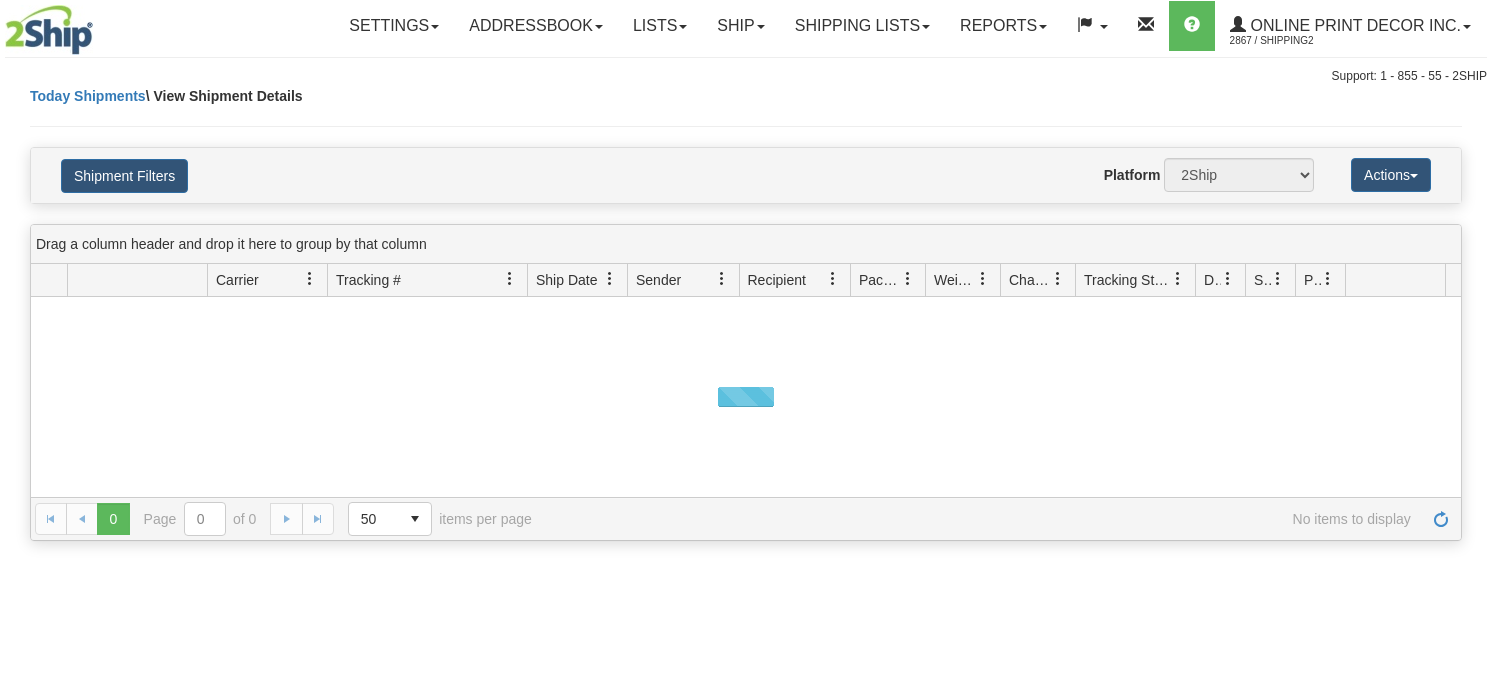 scroll, scrollTop: 0, scrollLeft: 0, axis: both 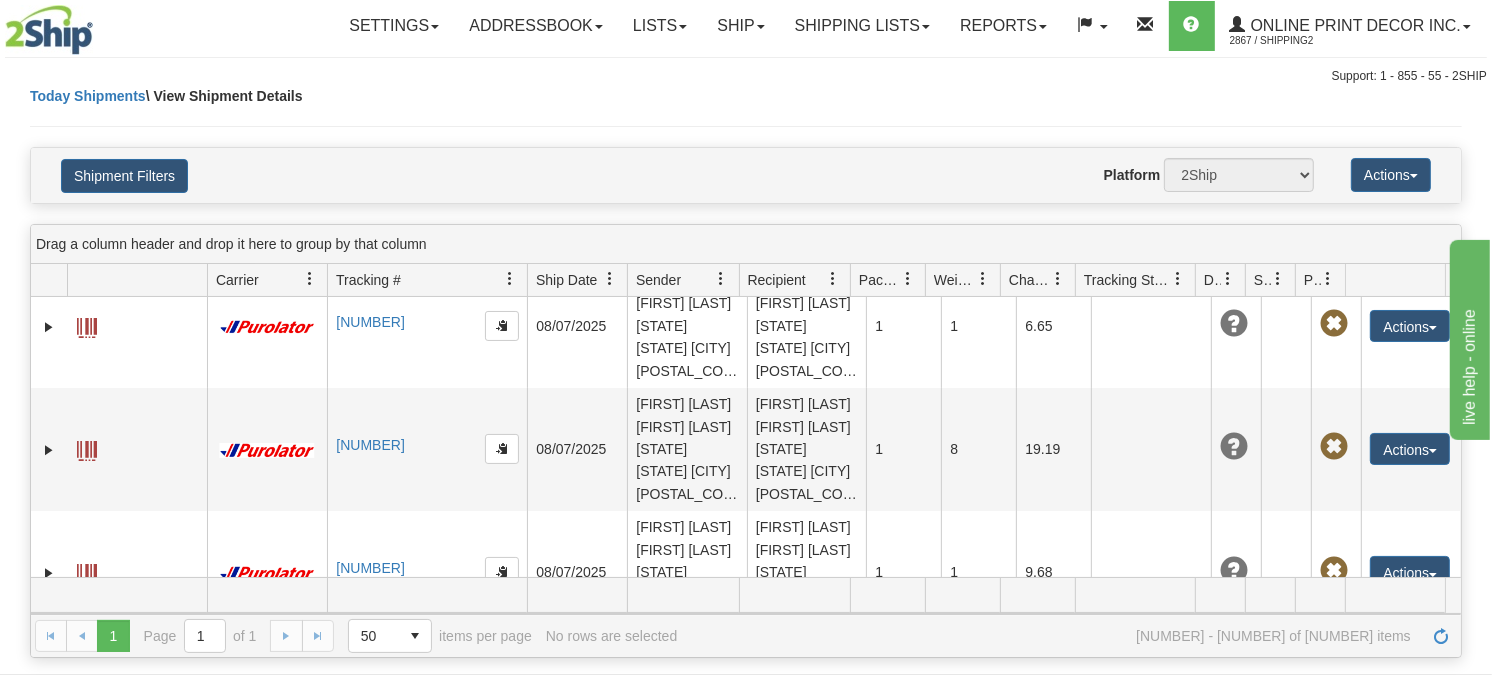 click on "[FIRST] [LAST] [FIRST] [LAST] [STATE] [STATE] [CITY] [POSTAL_CODE]" at bounding box center [807, -291] 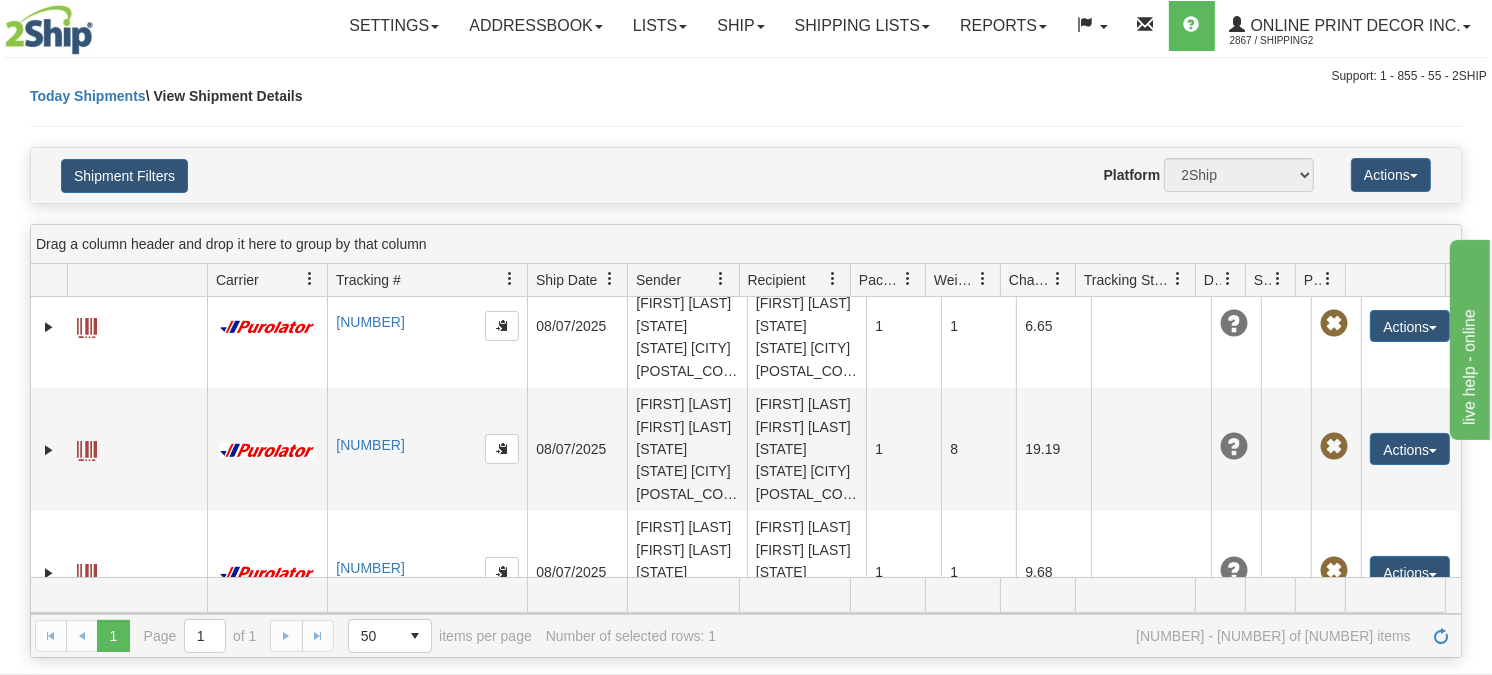 click on "Actions" at bounding box center [1410, -290] 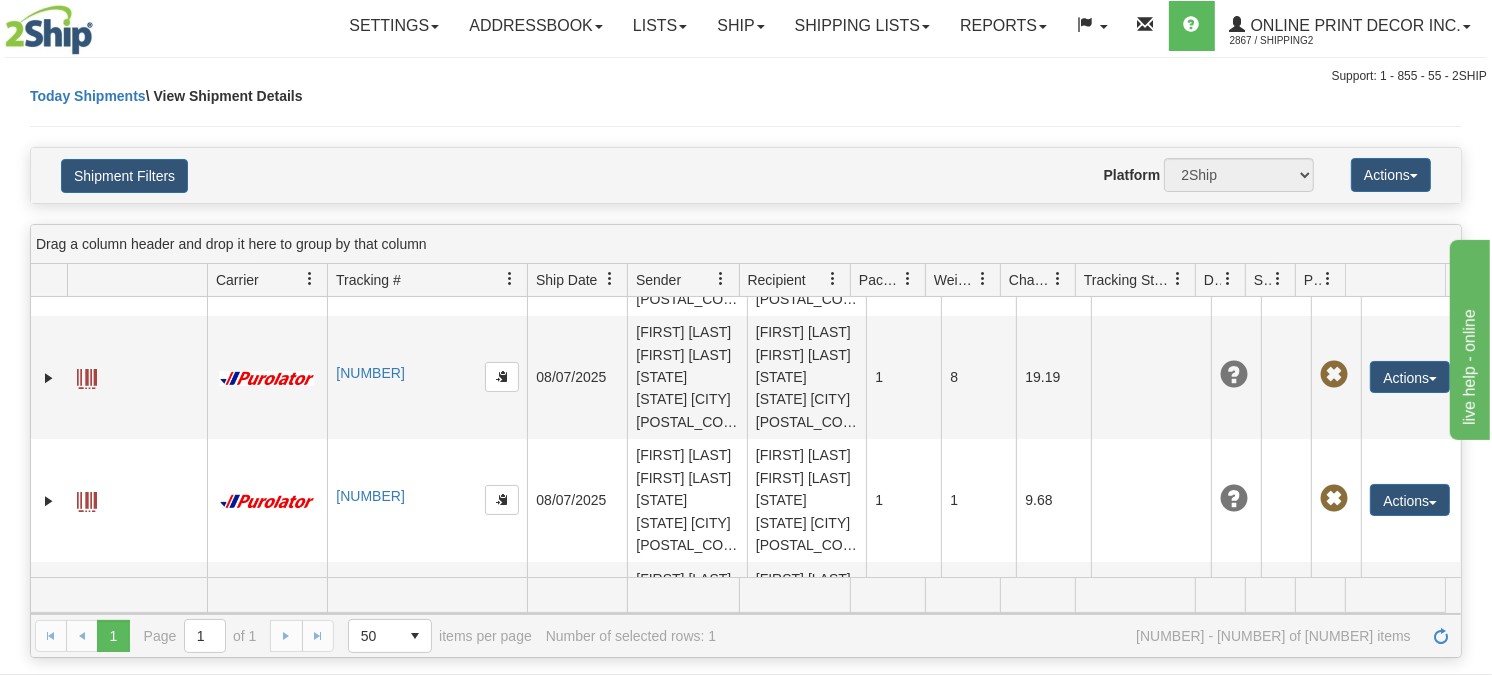 scroll, scrollTop: 4333, scrollLeft: 0, axis: vertical 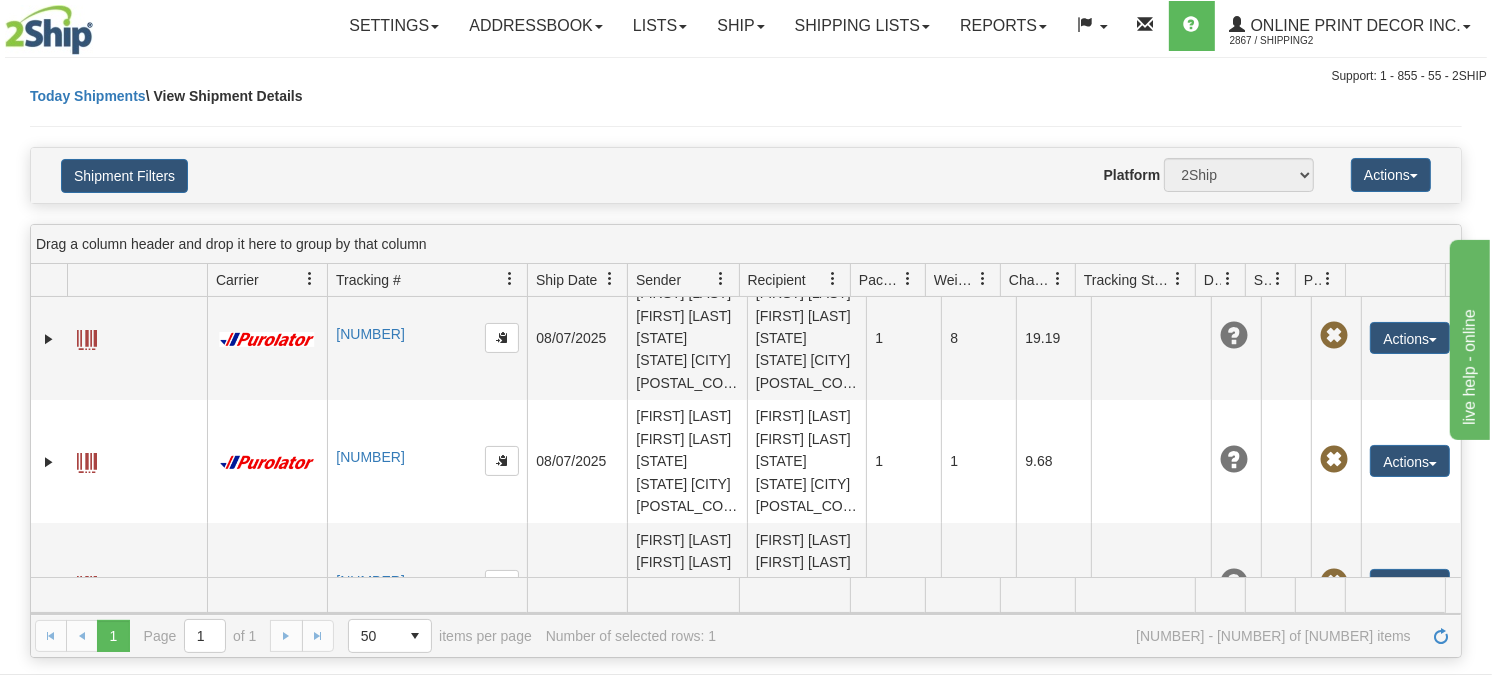 click on "Delete" at bounding box center (1369, -286) 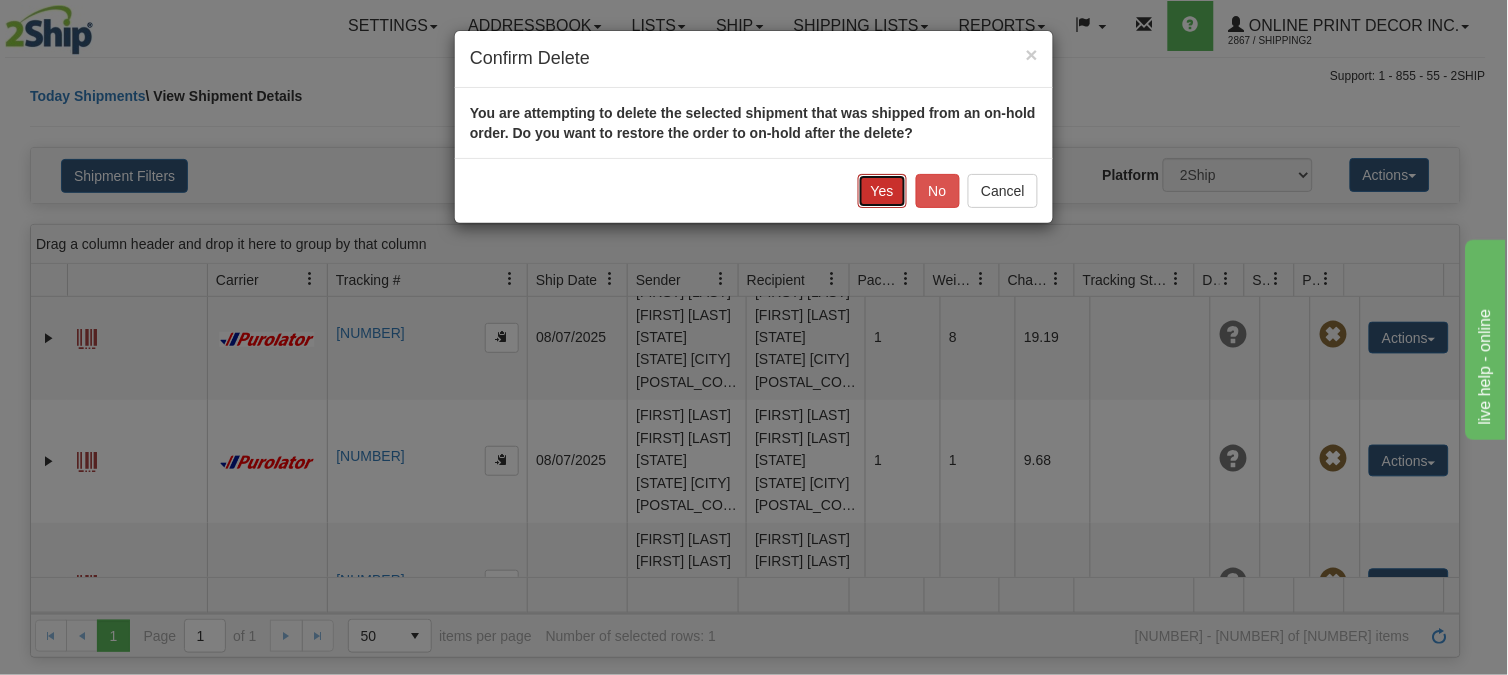 click on "Yes" at bounding box center (882, 191) 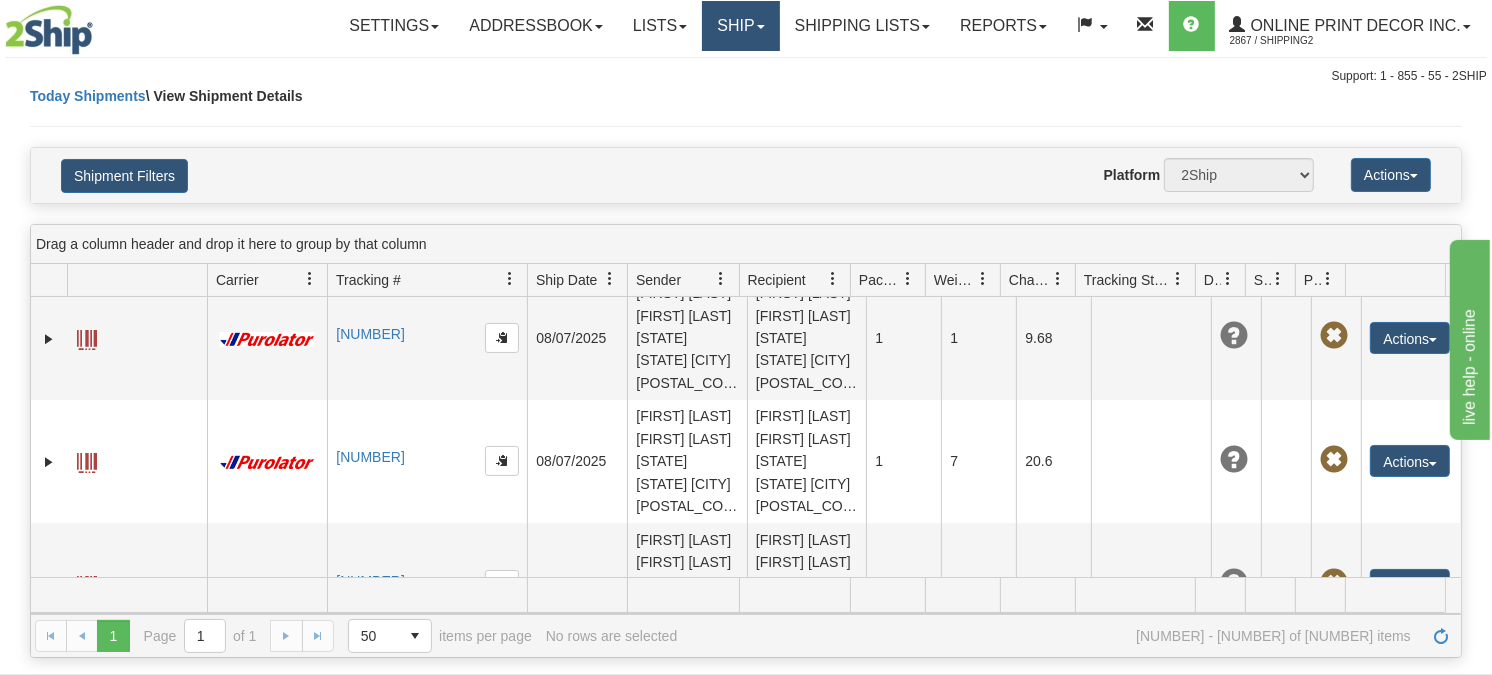 click on "Ship" at bounding box center [740, 26] 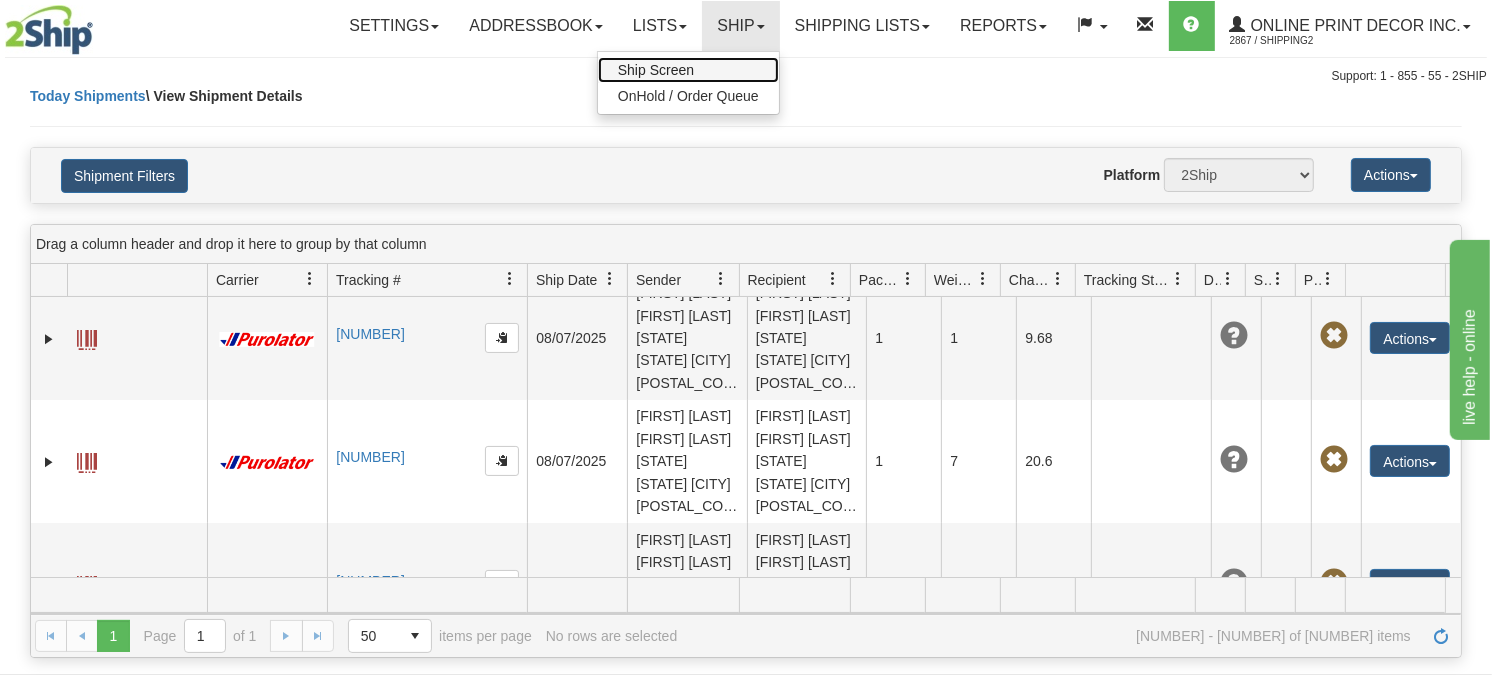 click on "Ship Screen" at bounding box center [688, 70] 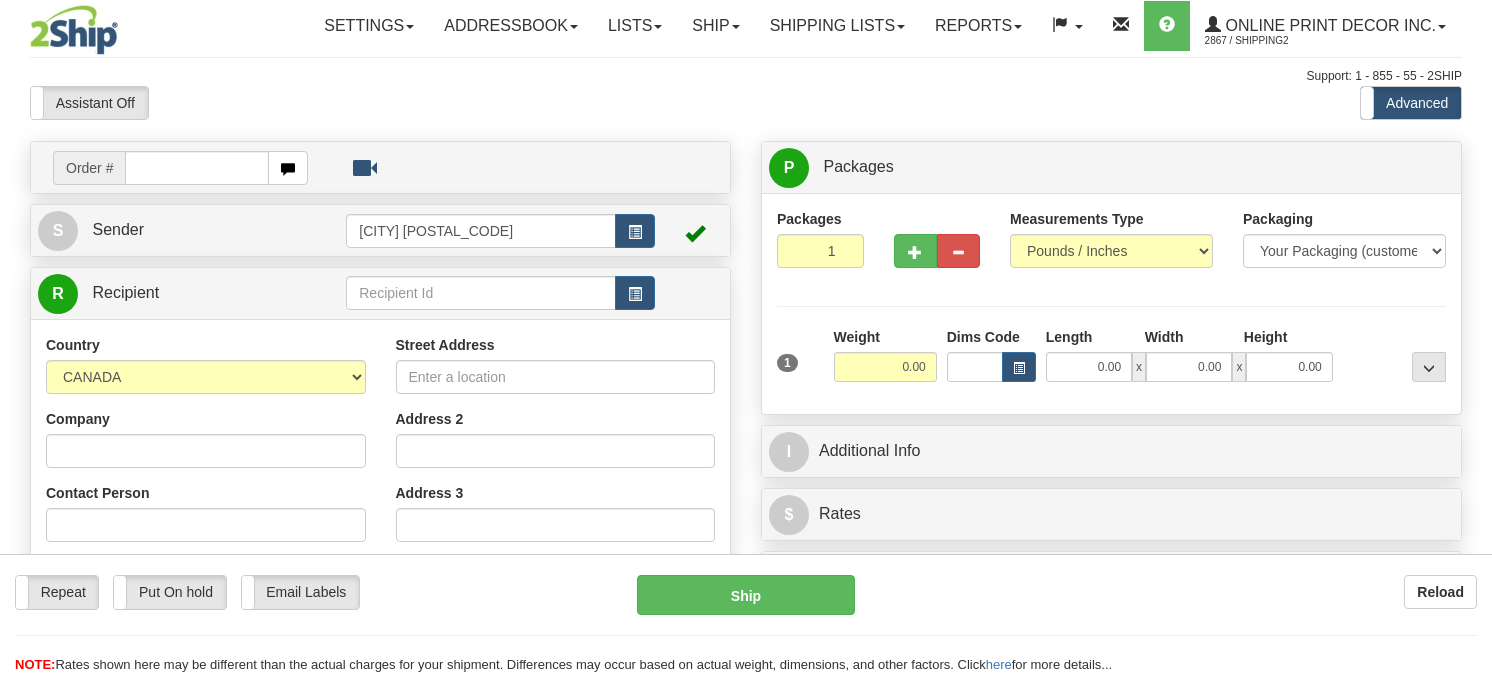 scroll, scrollTop: 0, scrollLeft: 0, axis: both 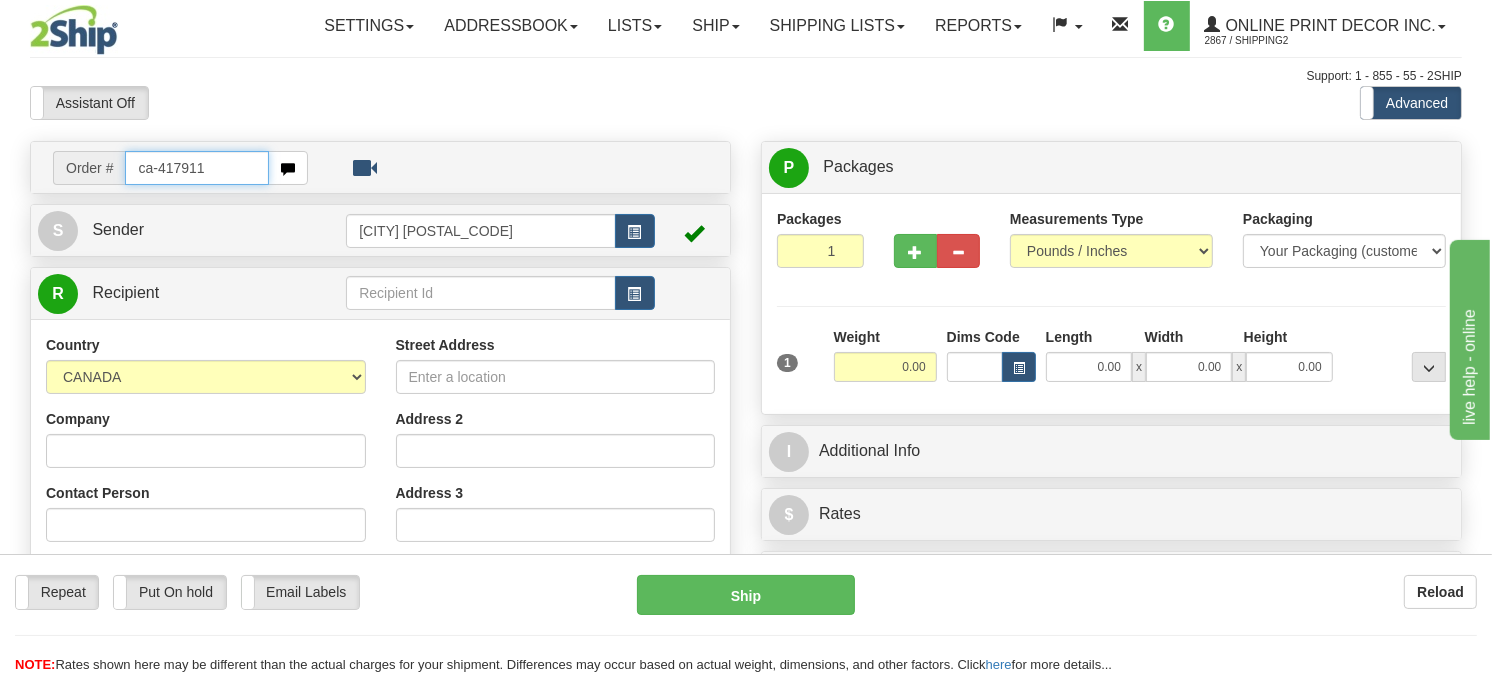 type on "ca-417911" 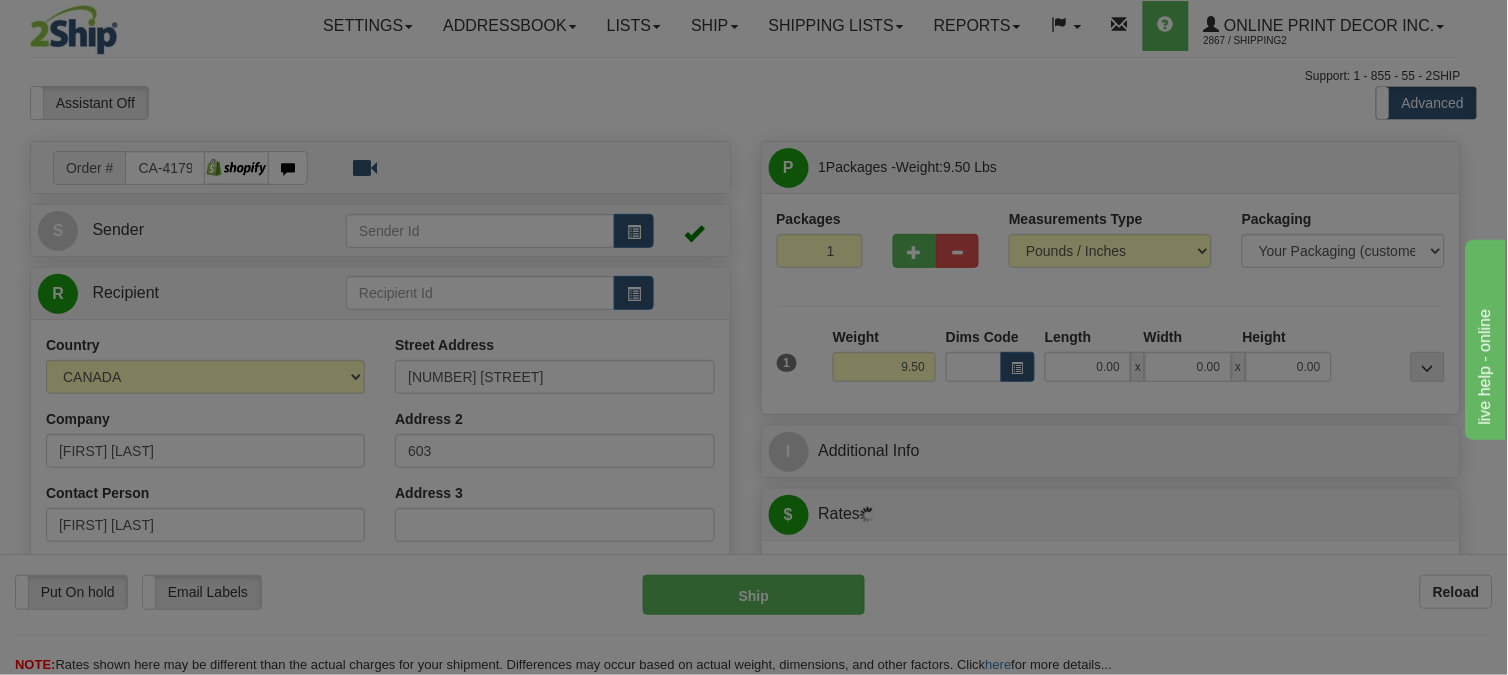 type on "[CITY]" 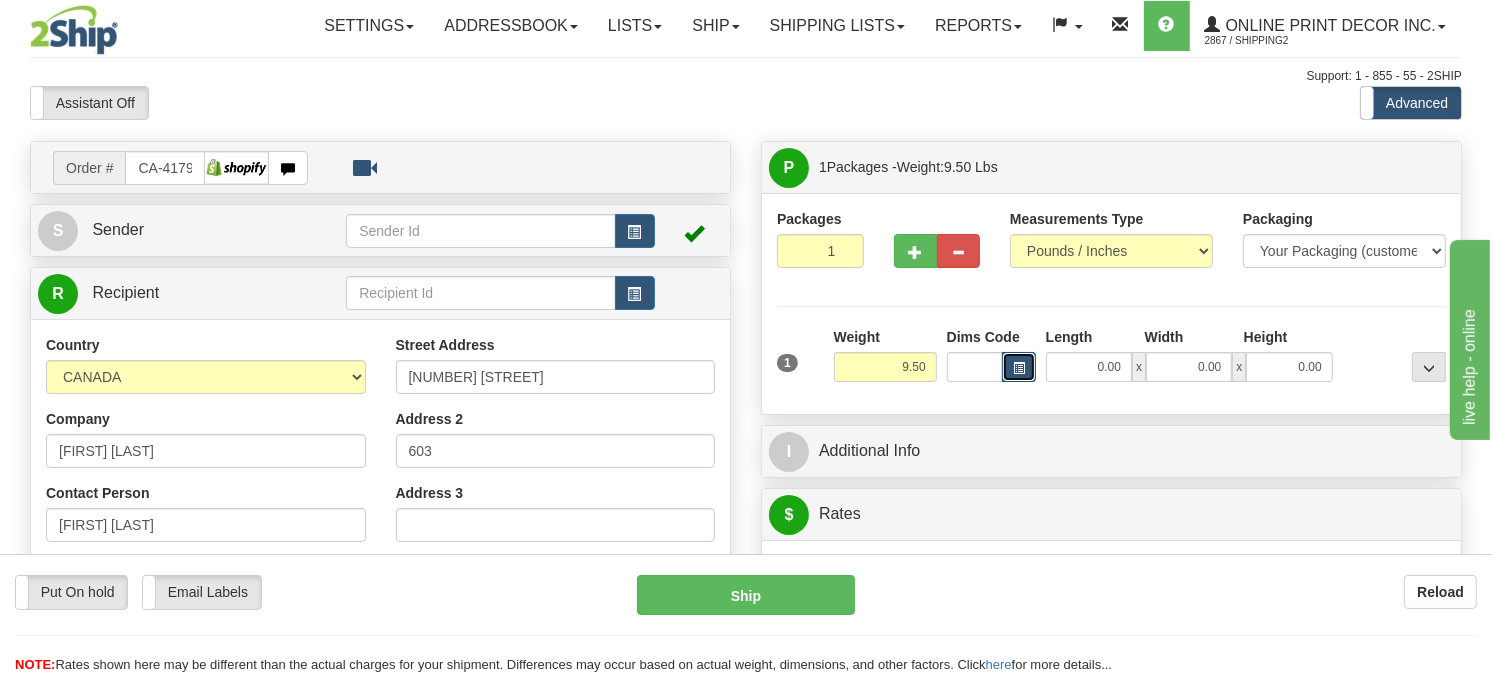 click at bounding box center [1019, 367] 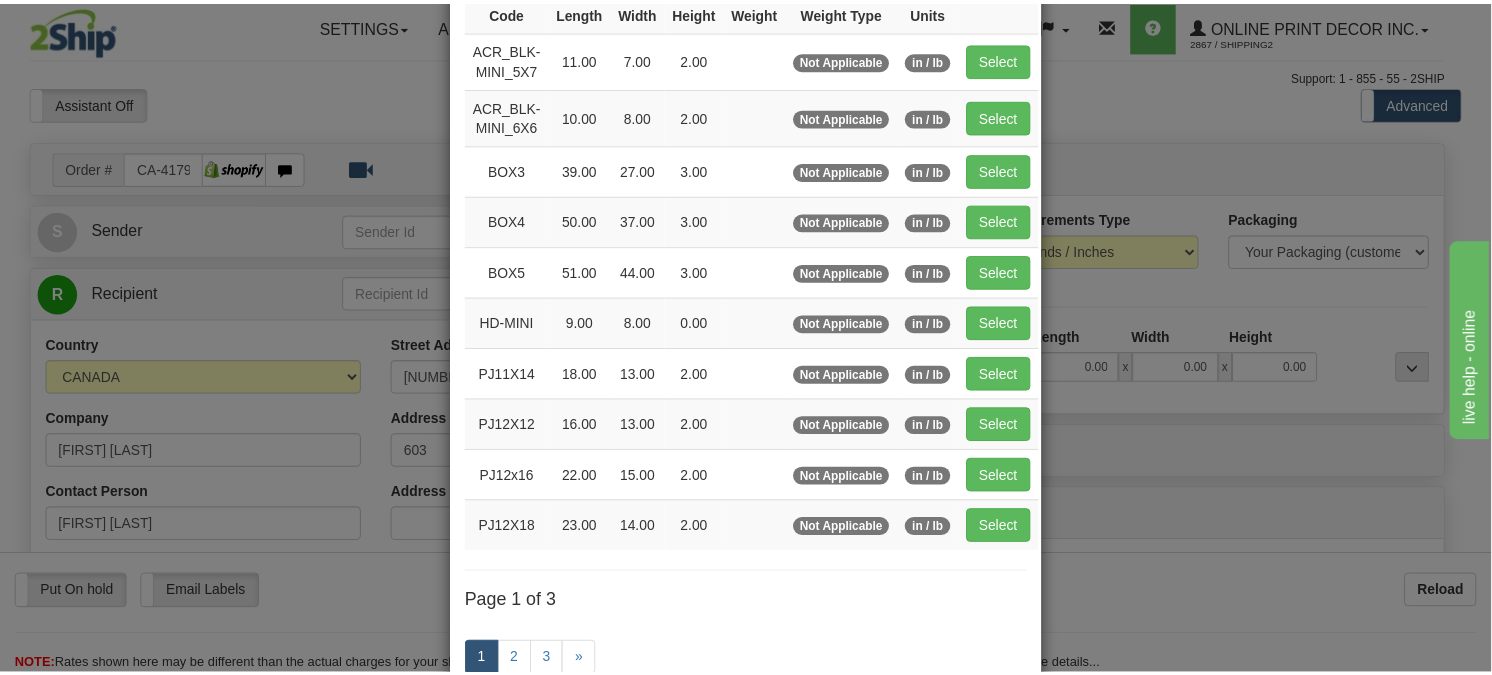 scroll, scrollTop: 222, scrollLeft: 0, axis: vertical 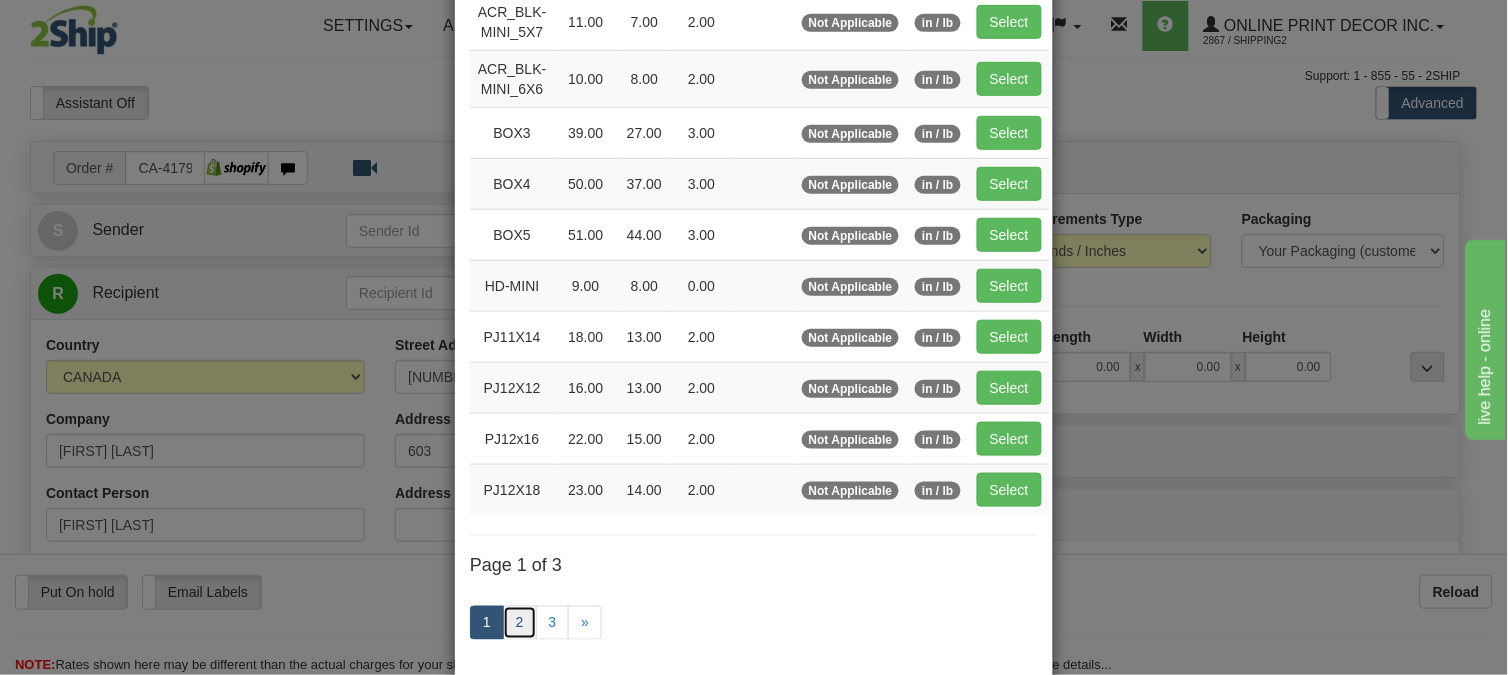 click on "2" at bounding box center (520, 623) 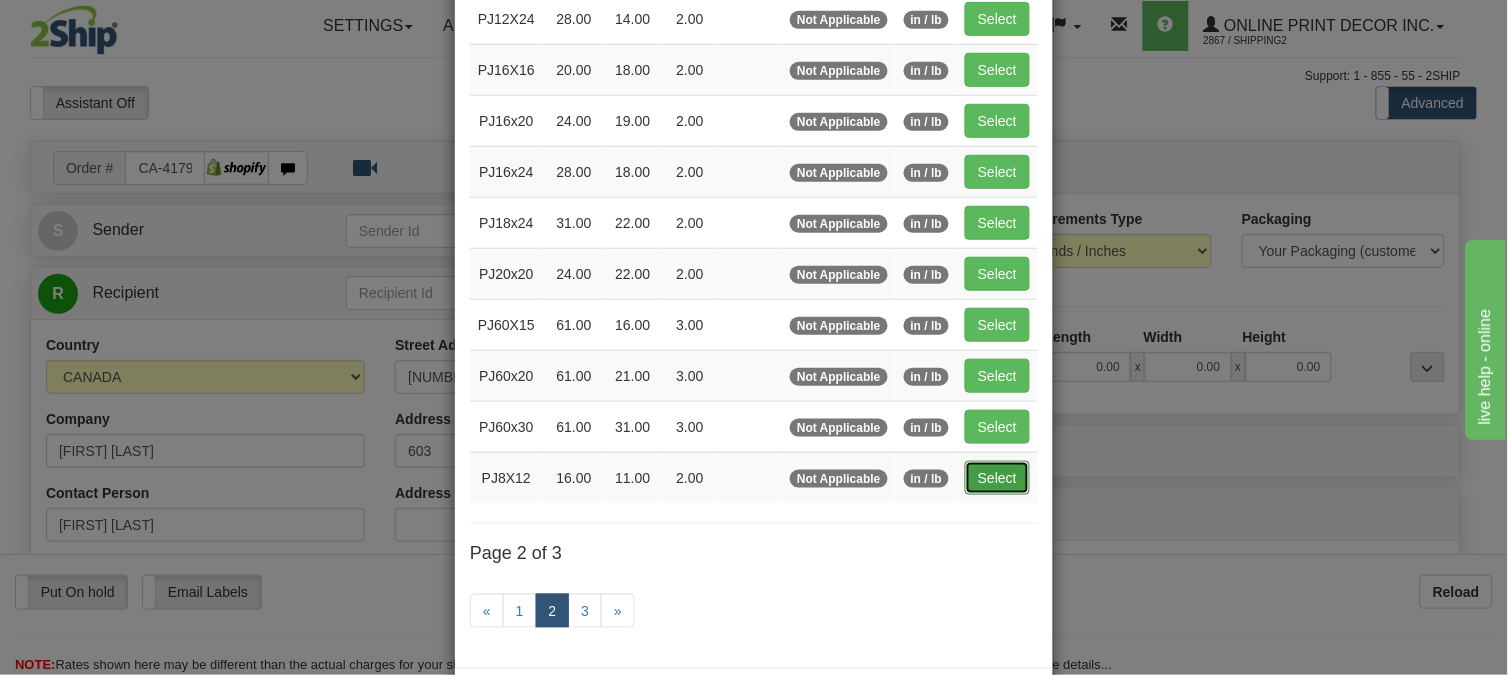 click on "Select" at bounding box center [997, 478] 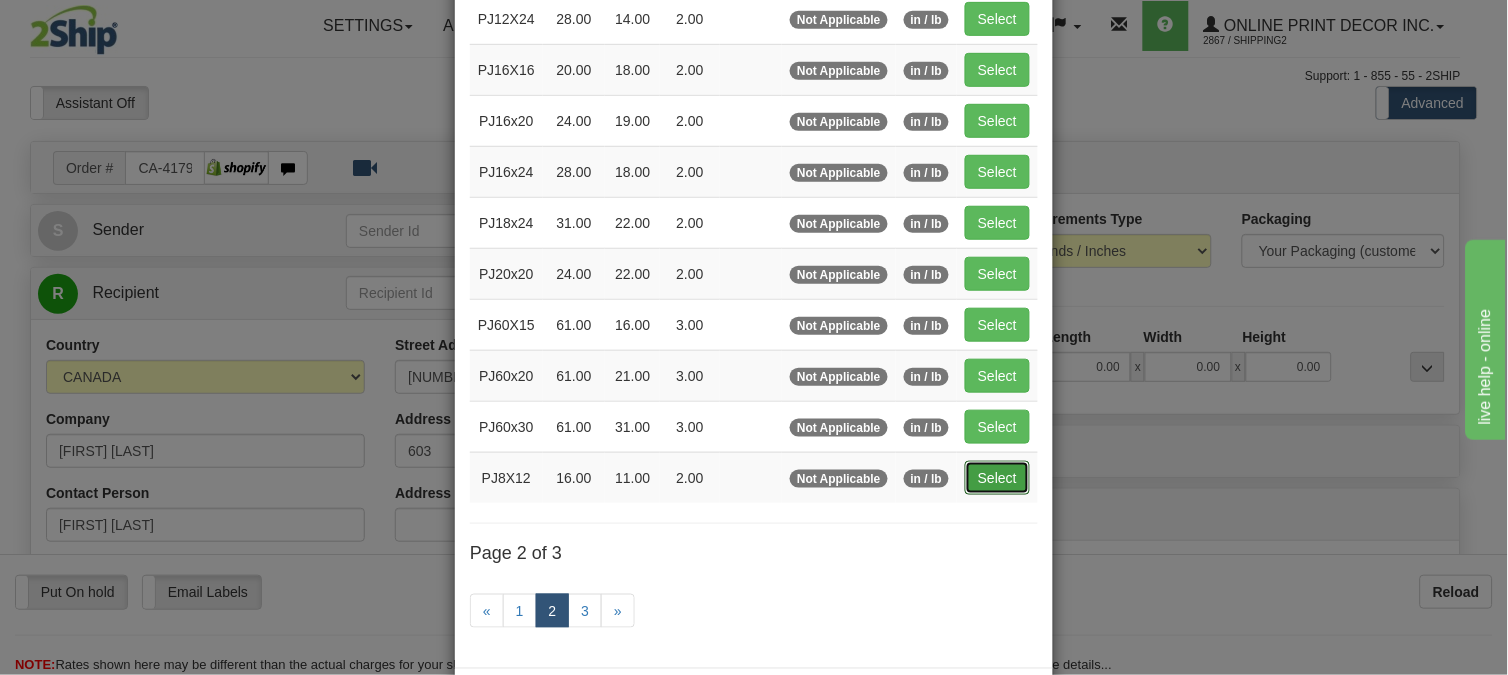 type on "16.00" 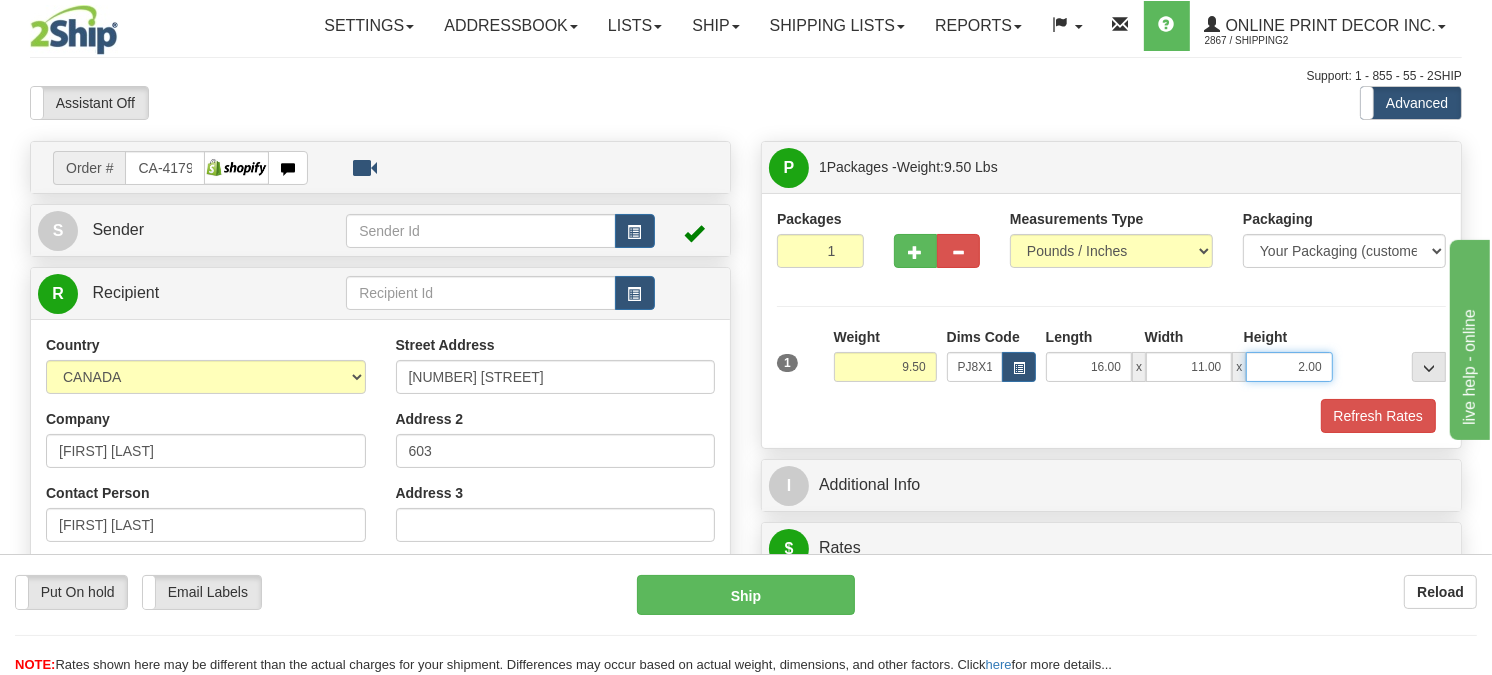 drag, startPoint x: 1273, startPoint y: 406, endPoint x: 1235, endPoint y: 406, distance: 38 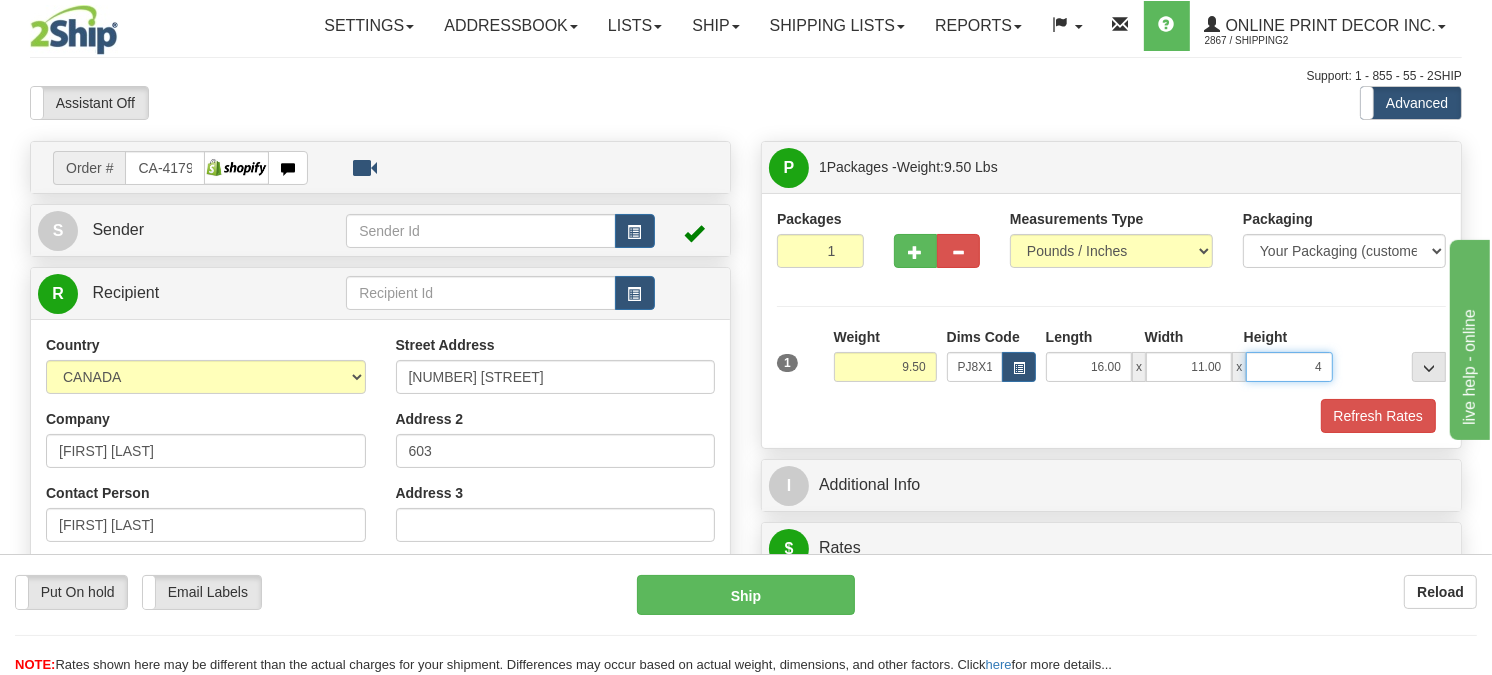 click on "Delete" at bounding box center (0, 0) 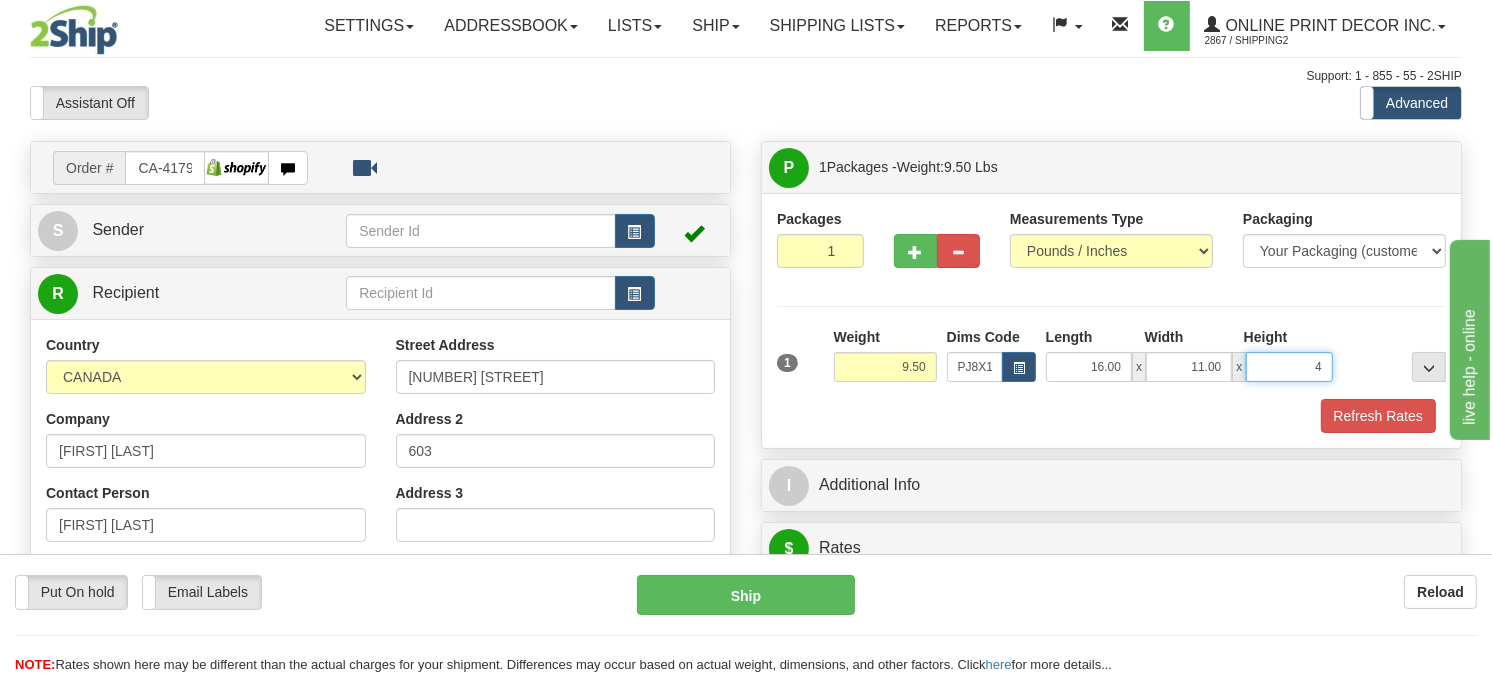 type on "4.00" 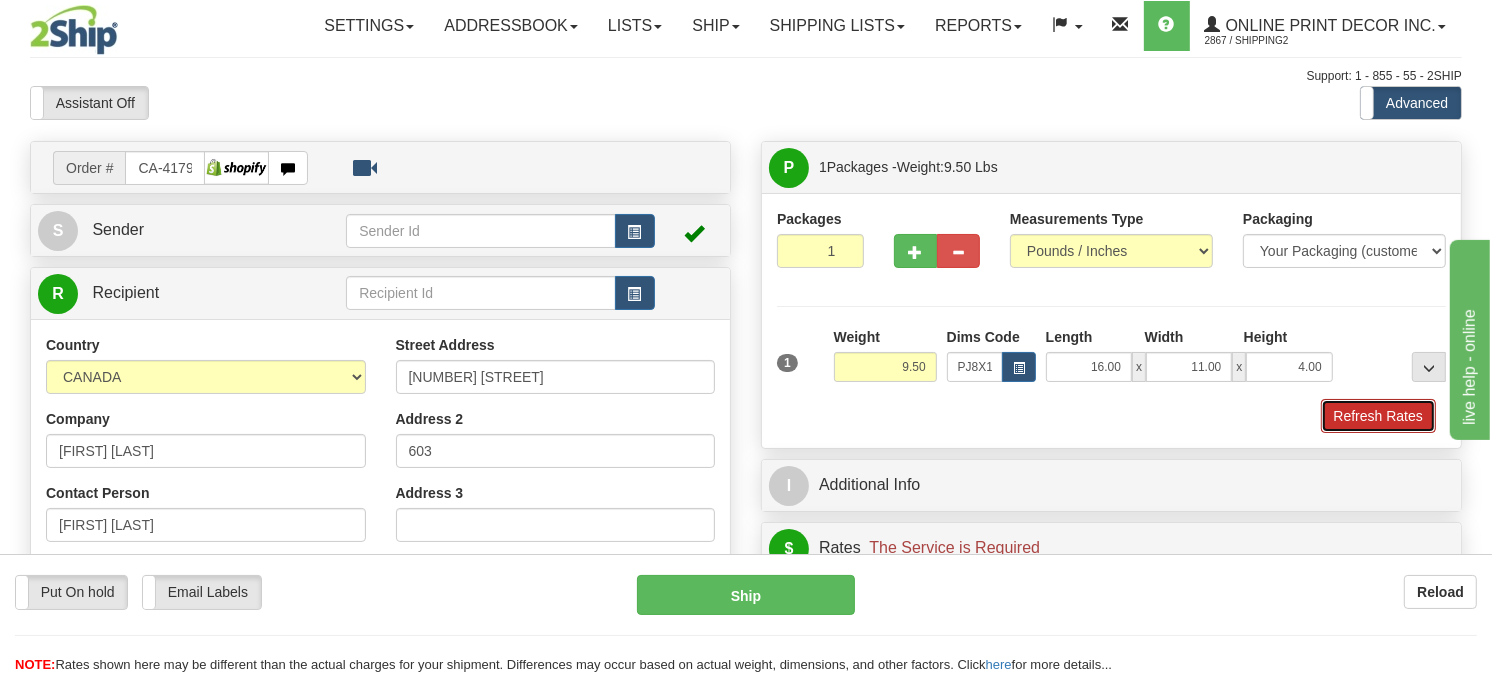 click on "Refresh Rates" at bounding box center (1378, 416) 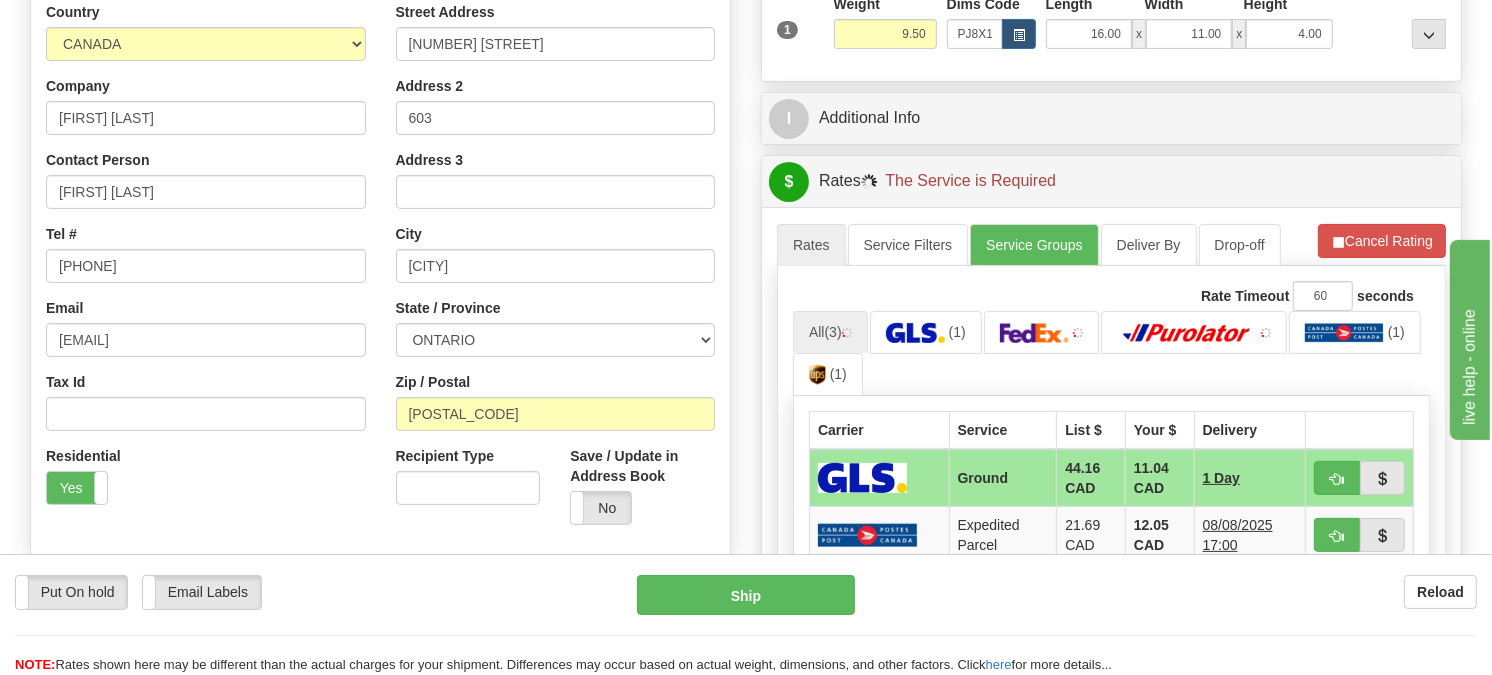scroll, scrollTop: 555, scrollLeft: 0, axis: vertical 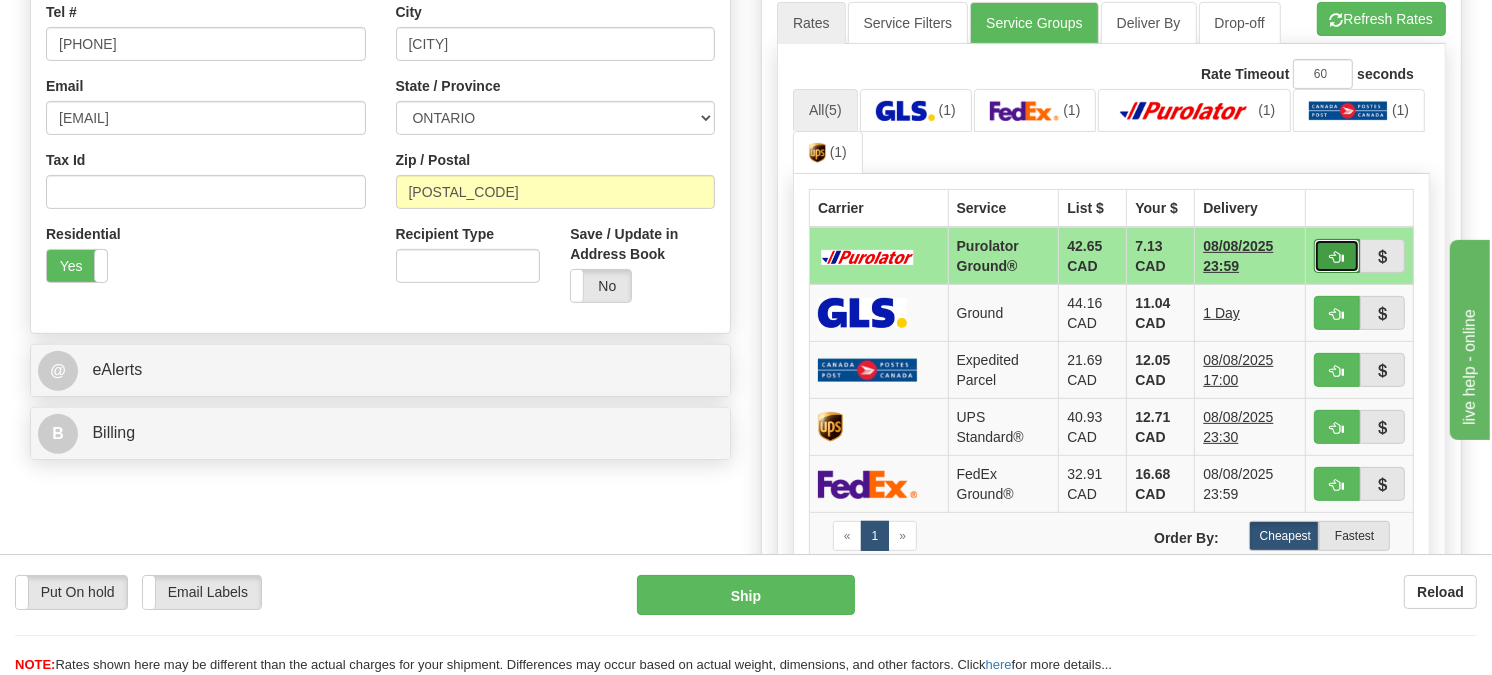 click at bounding box center [1337, 257] 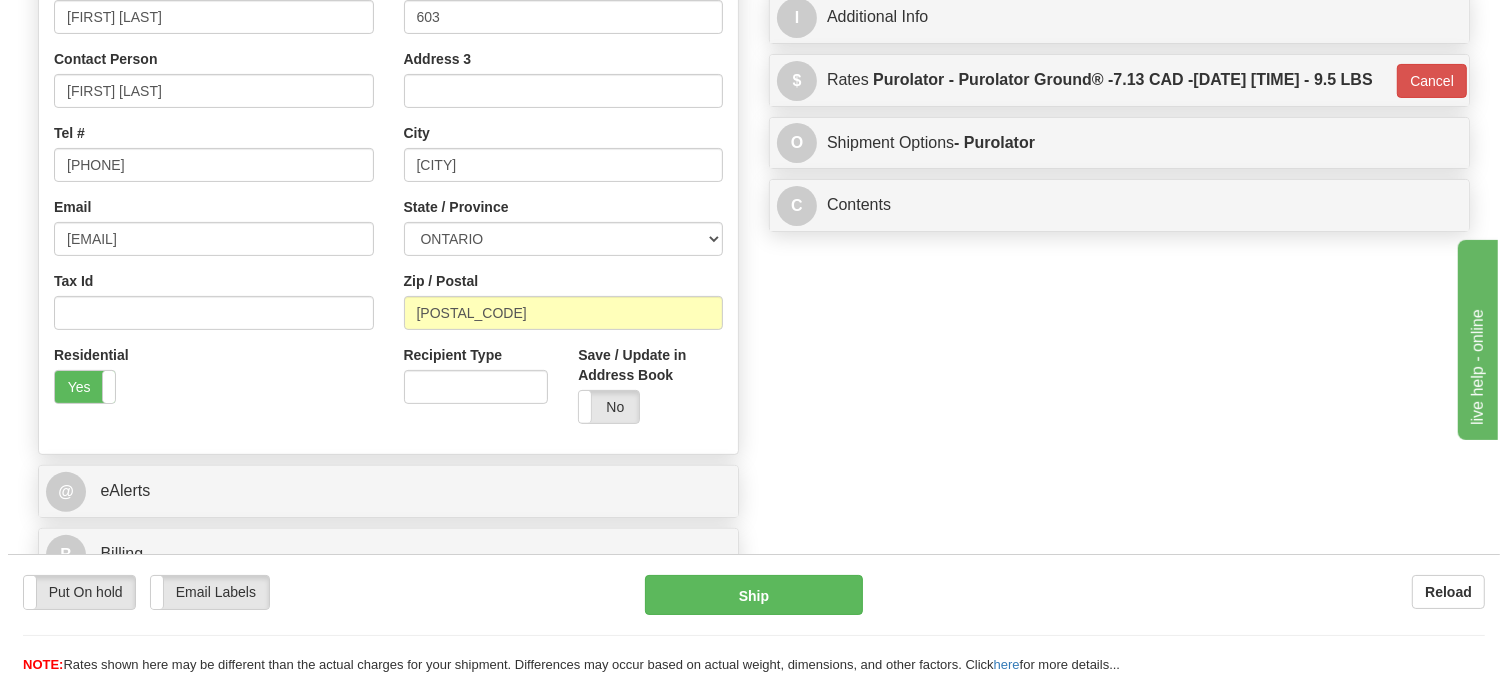 scroll, scrollTop: 222, scrollLeft: 0, axis: vertical 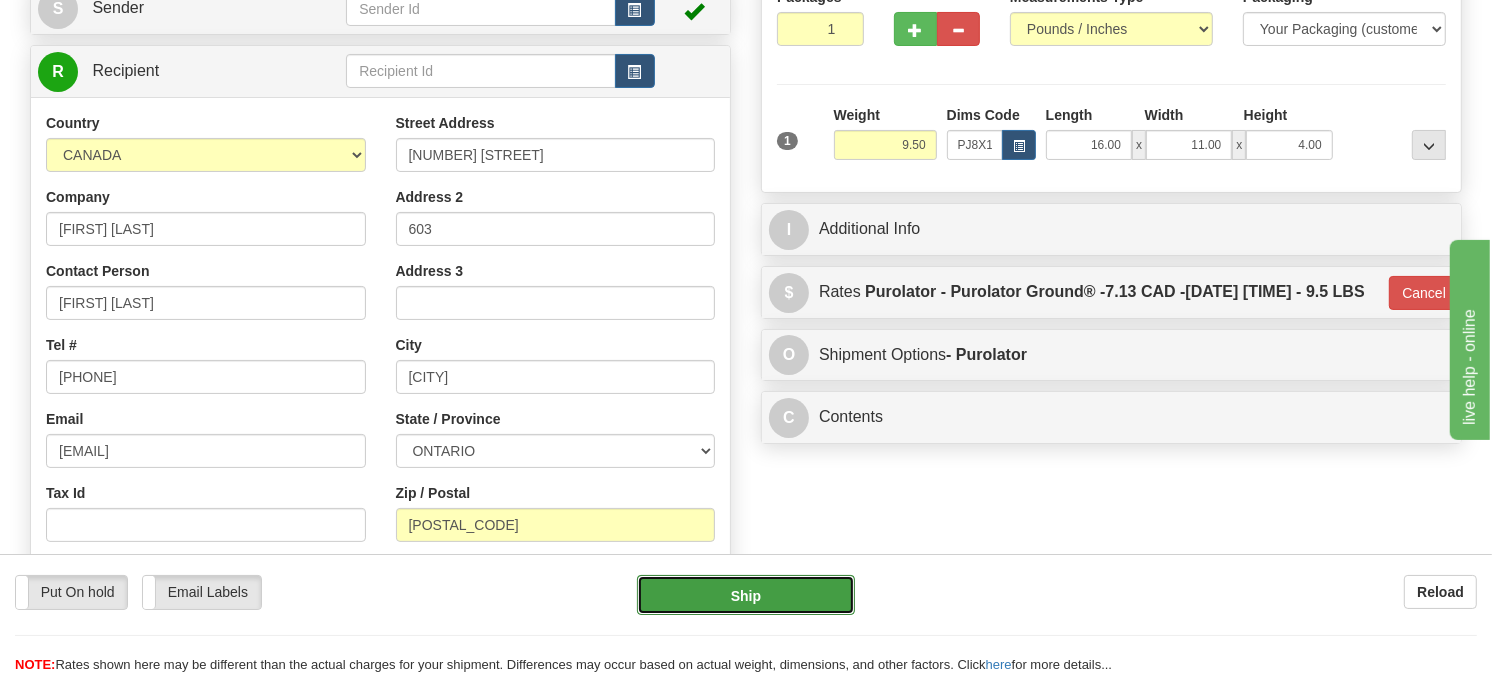 click on "Ship" at bounding box center [746, 595] 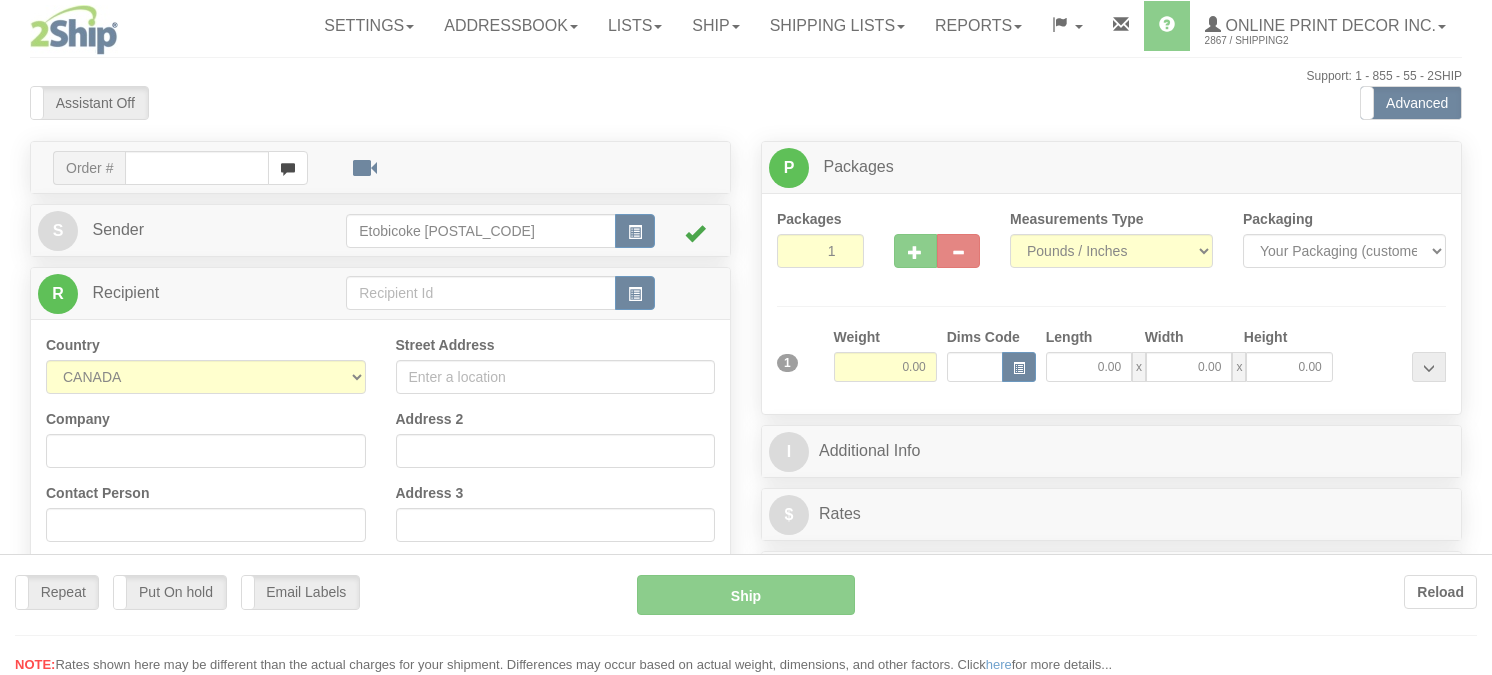 scroll, scrollTop: 0, scrollLeft: 0, axis: both 